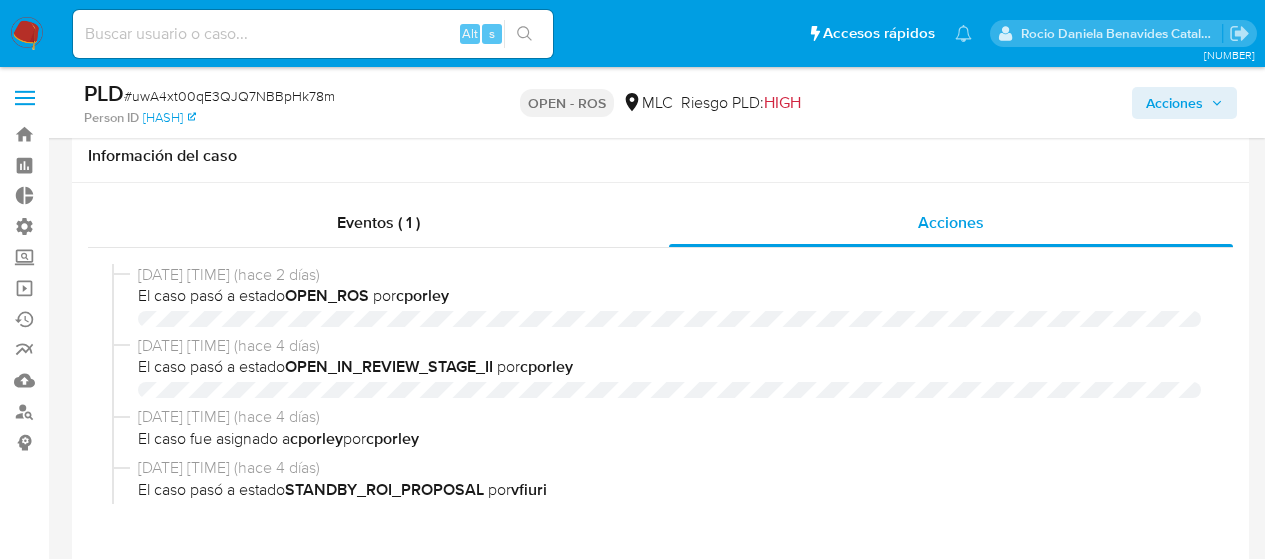 select on "10" 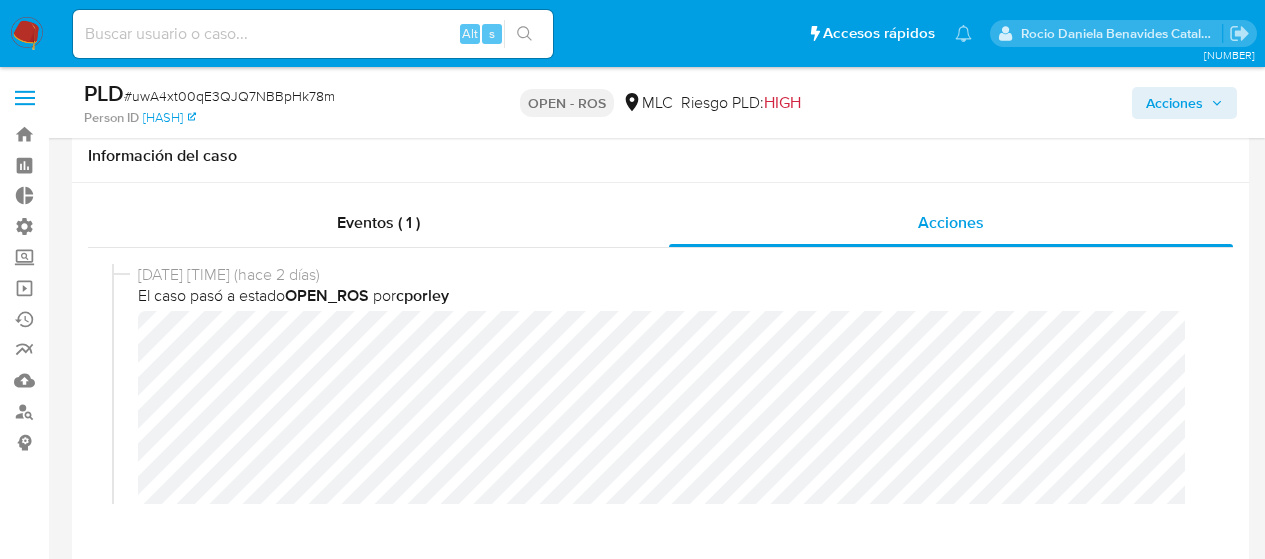 scroll, scrollTop: 476, scrollLeft: 0, axis: vertical 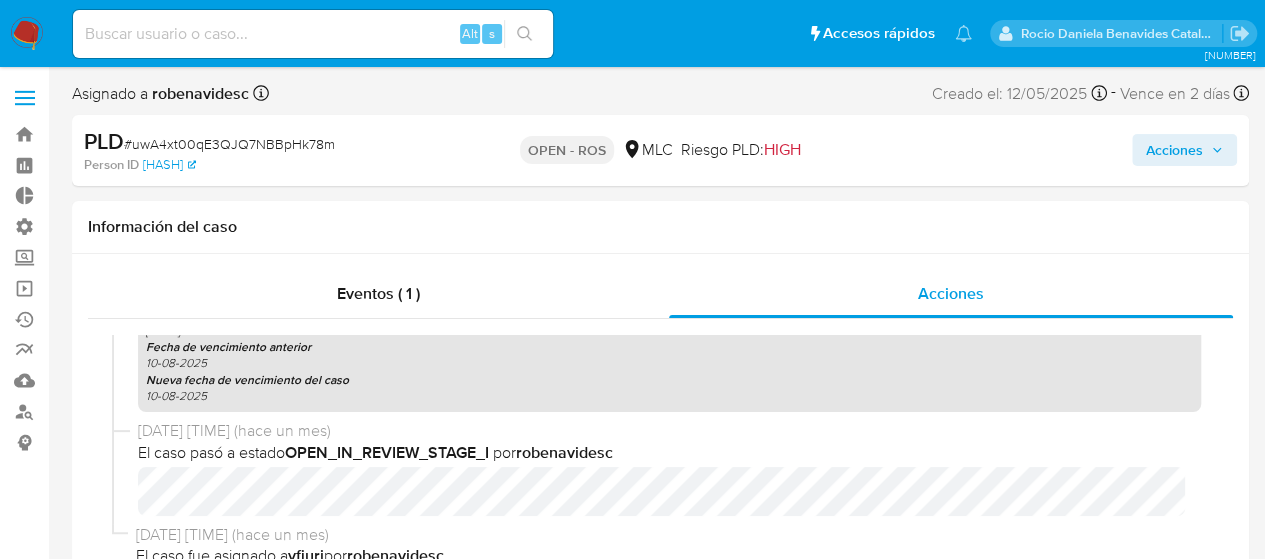 click 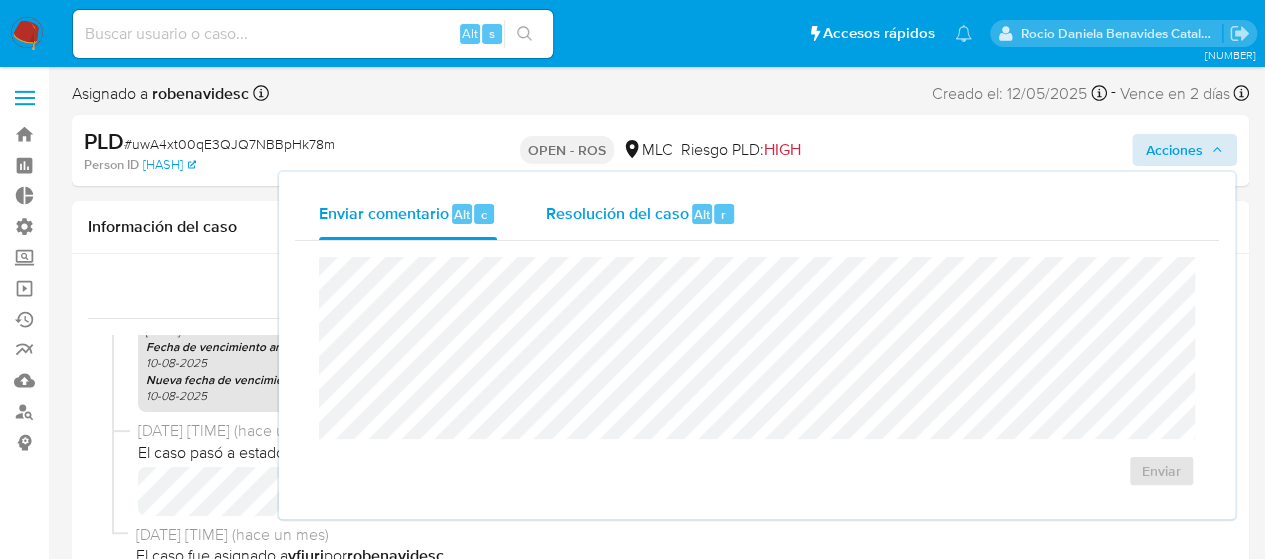 click on "Resolución del caso" at bounding box center [616, 213] 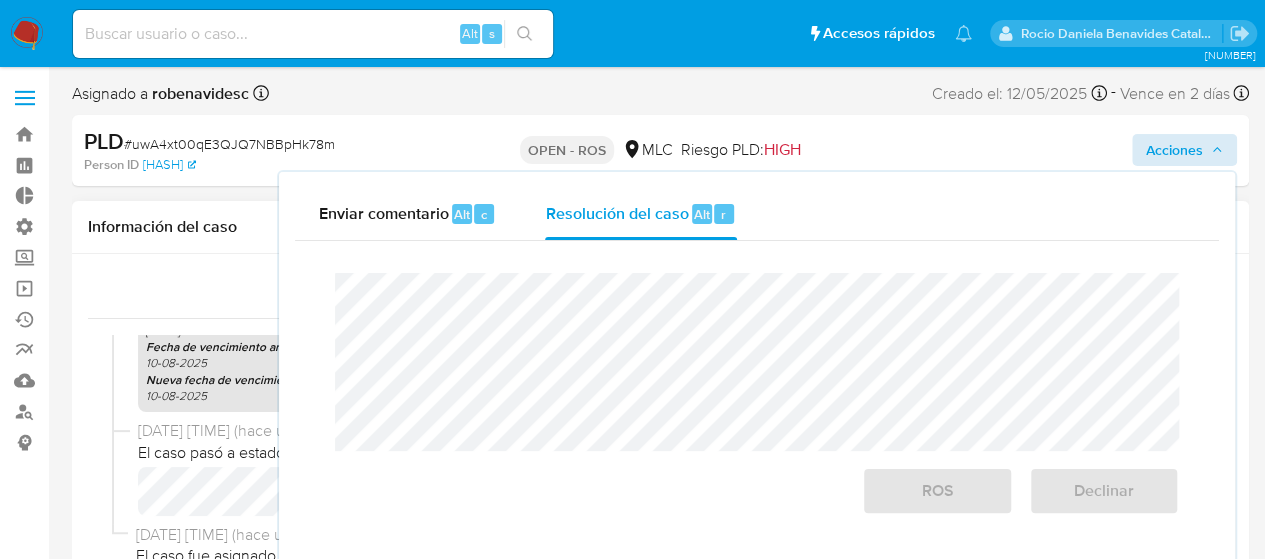 click on "Vencimiento comunicación 01-08-2025 Fecha de vencimiento anterior 10-08-2025 Nueva fecha de vencimiento del caso 10-08-2025" at bounding box center (669, 355) 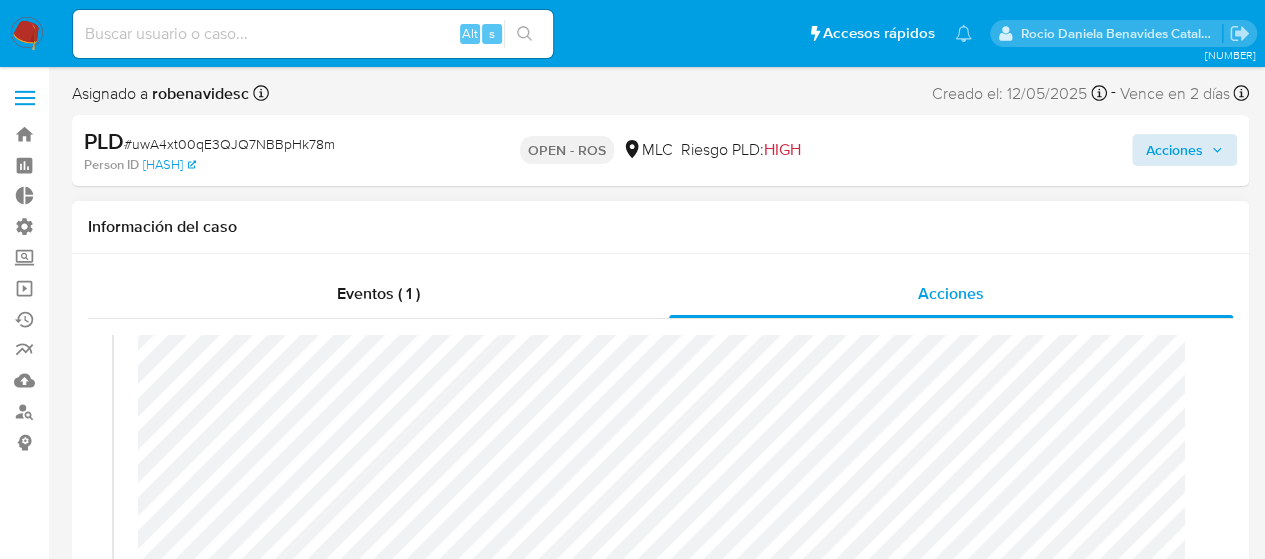 scroll, scrollTop: 52, scrollLeft: 0, axis: vertical 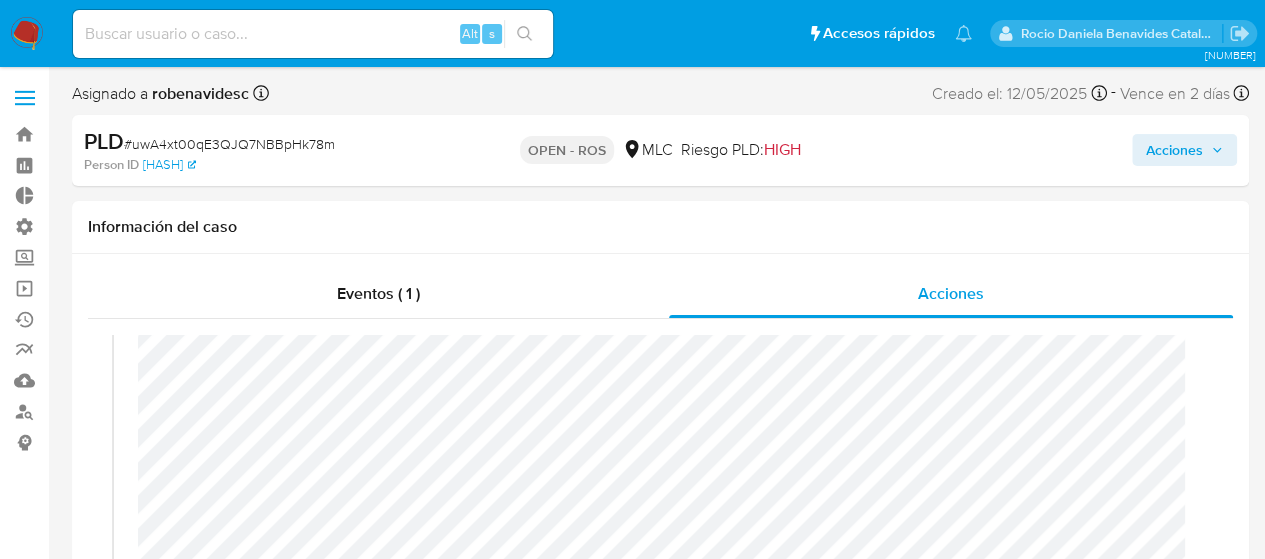 click on "Acciones" at bounding box center [1174, 150] 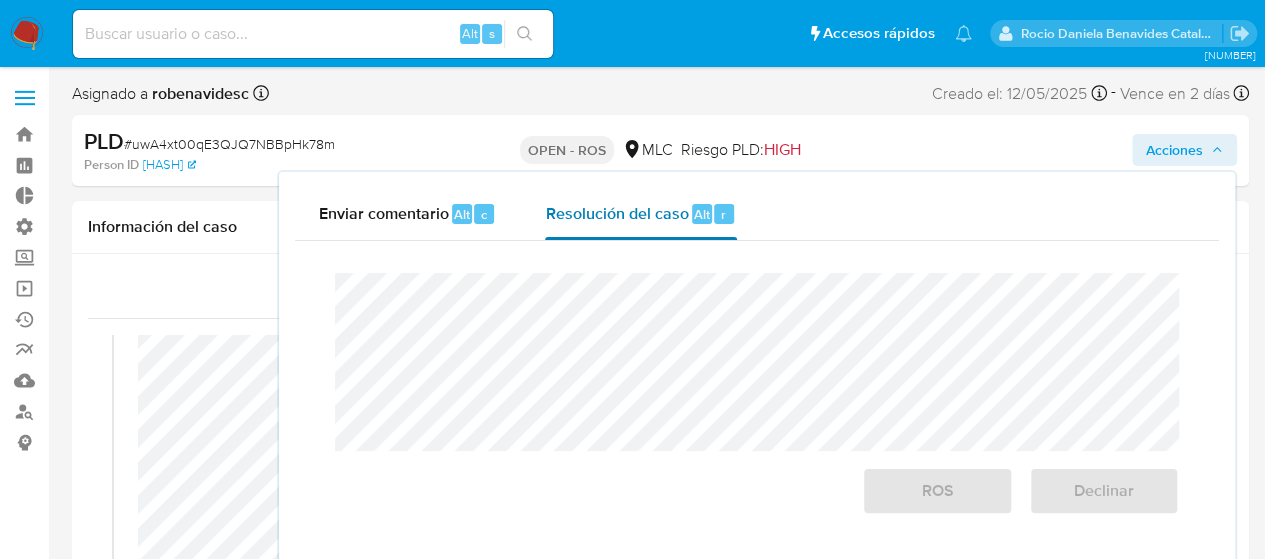 click on "r" at bounding box center (724, 214) 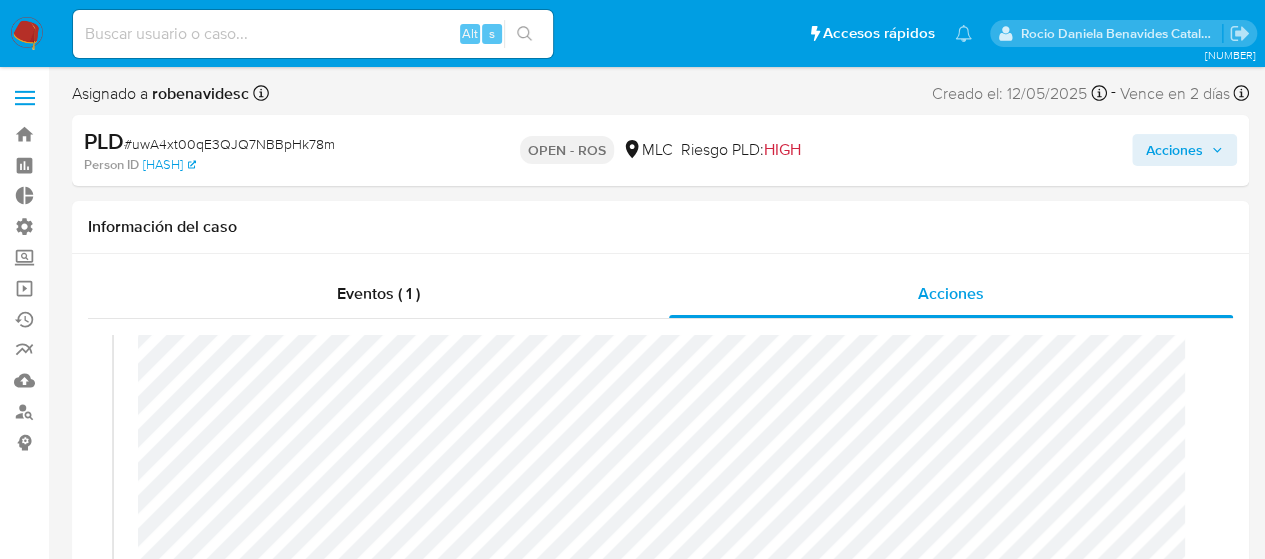 click on "Acciones" at bounding box center [1174, 150] 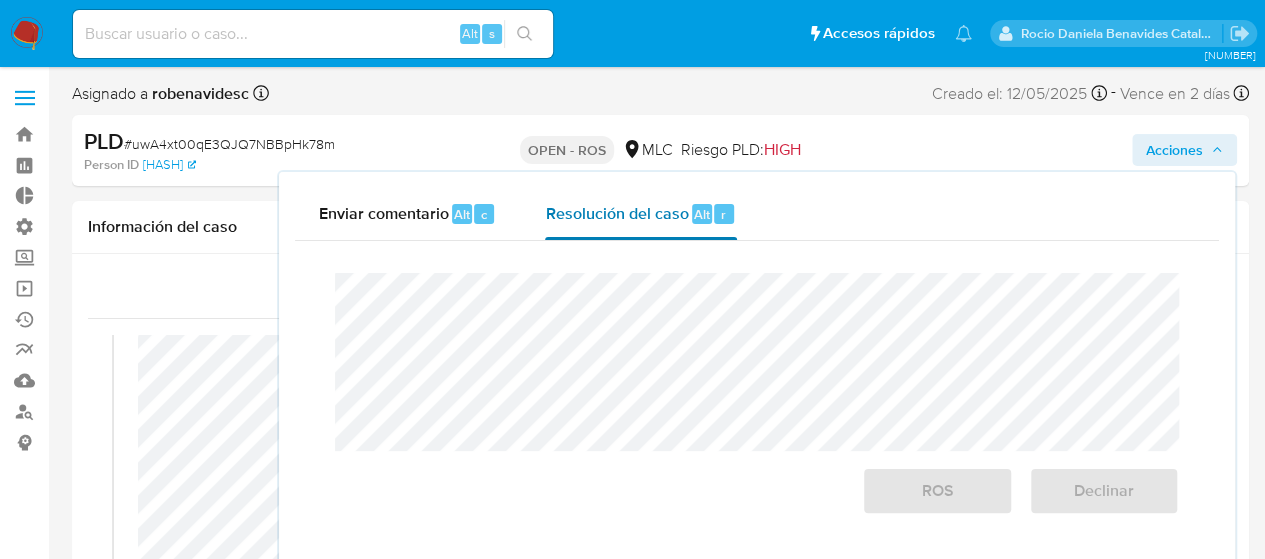 click on "Resolución del caso" at bounding box center [616, 213] 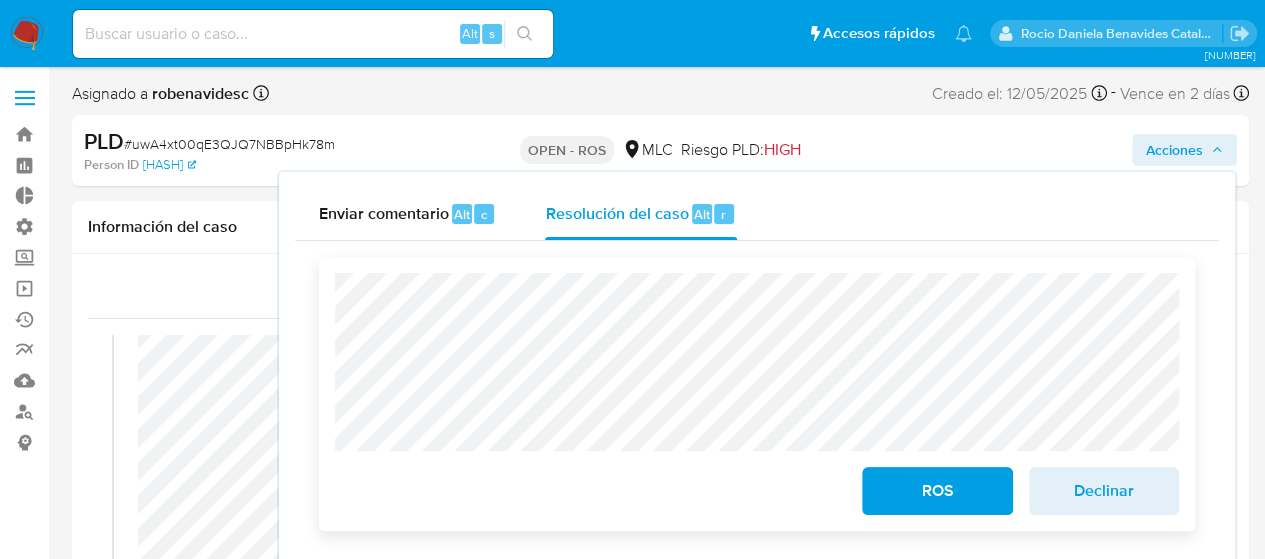 click on "ROS Declinar" at bounding box center (757, 394) 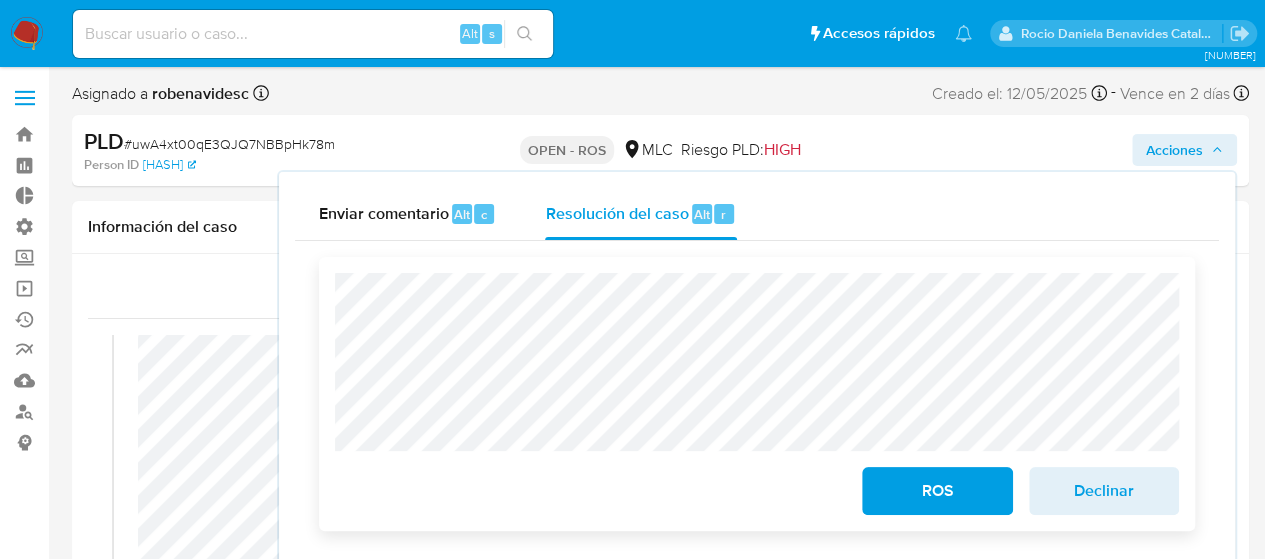 click on "ROS" at bounding box center [937, 491] 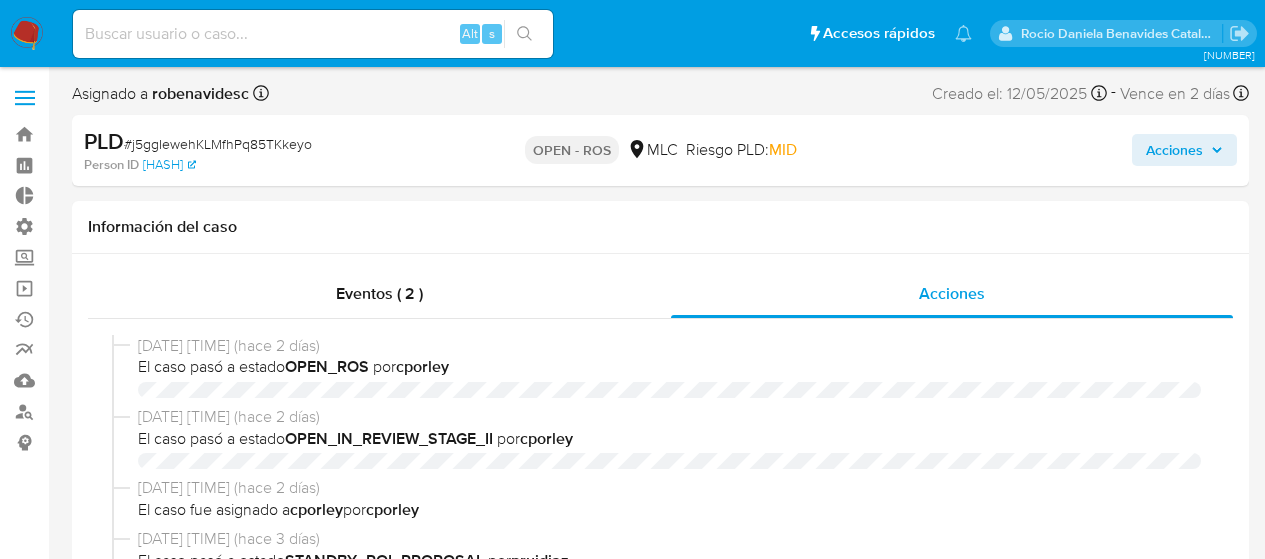 select on "10" 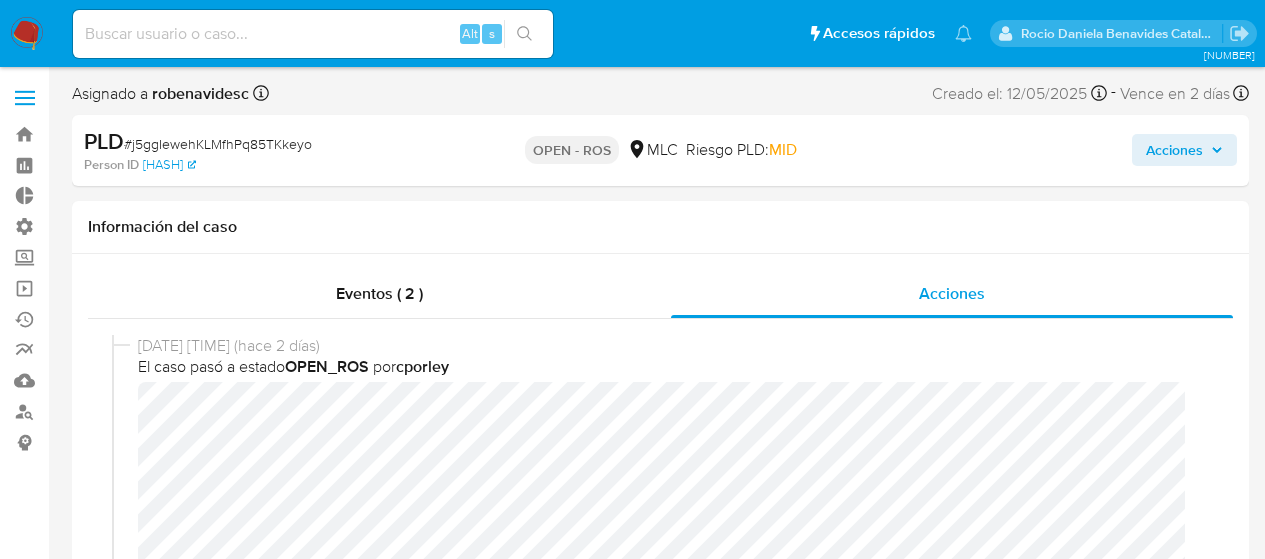 scroll, scrollTop: 15, scrollLeft: 0, axis: vertical 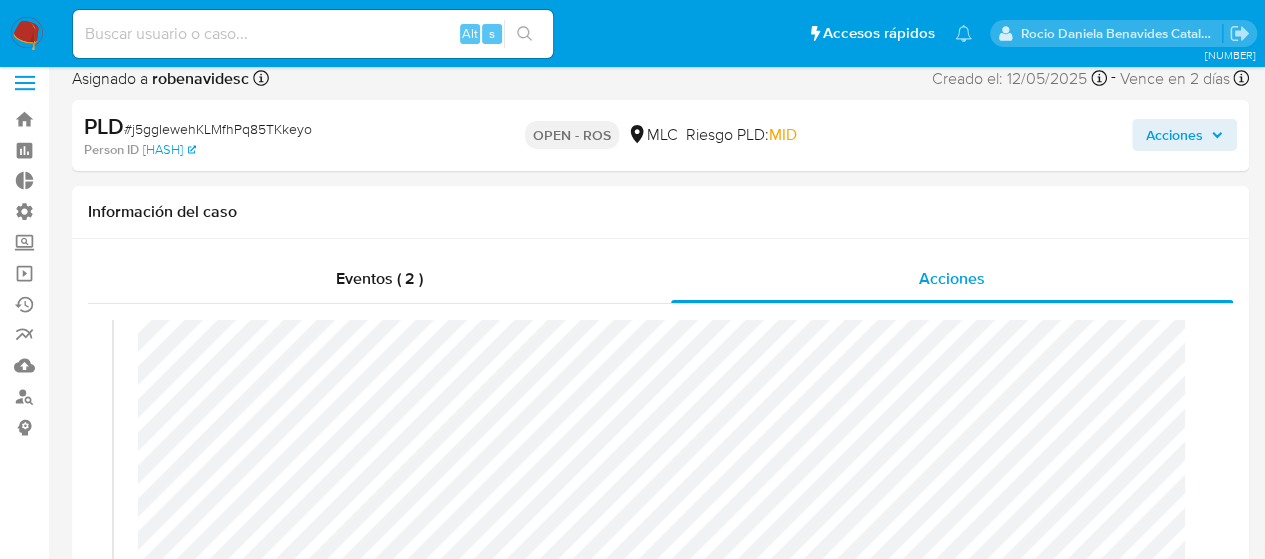 click on "Acciones" at bounding box center [1174, 135] 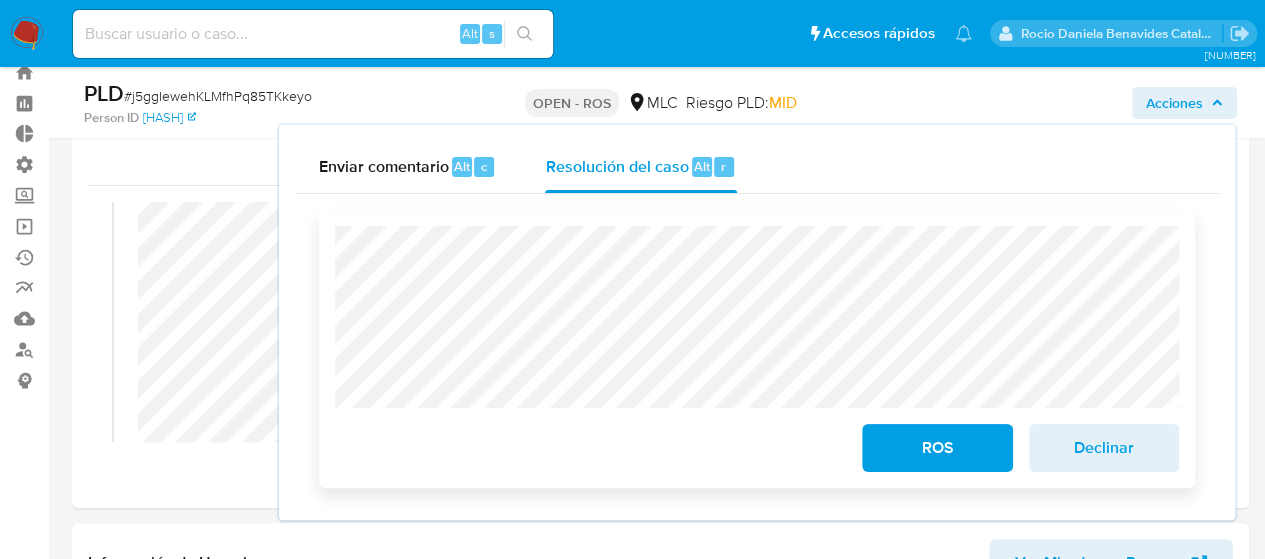 scroll, scrollTop: 63, scrollLeft: 0, axis: vertical 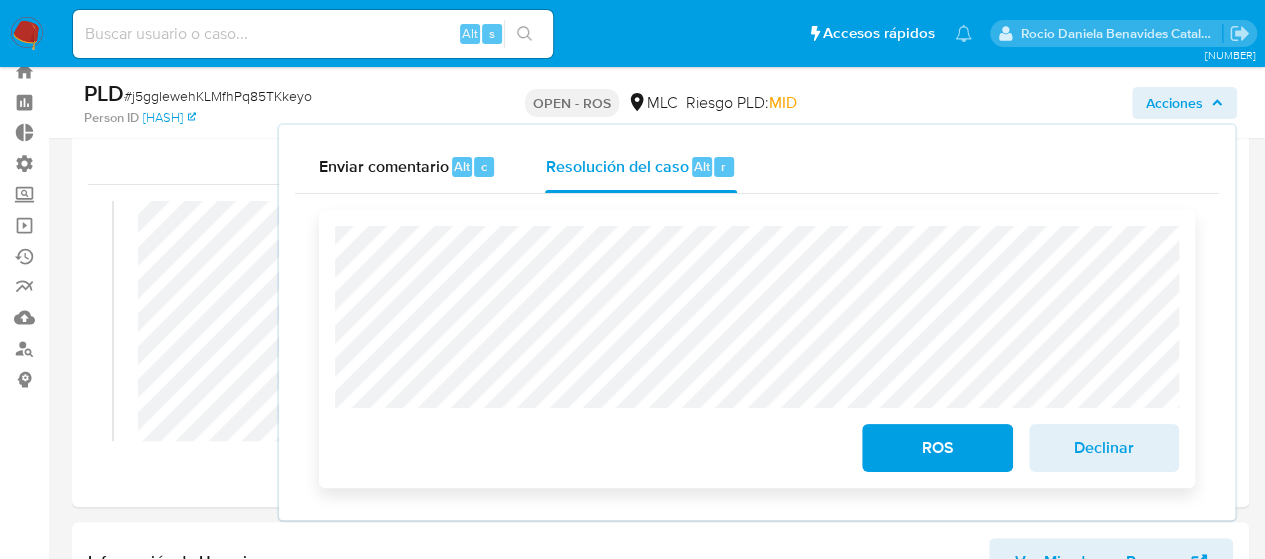 click on "ROS" at bounding box center (937, 448) 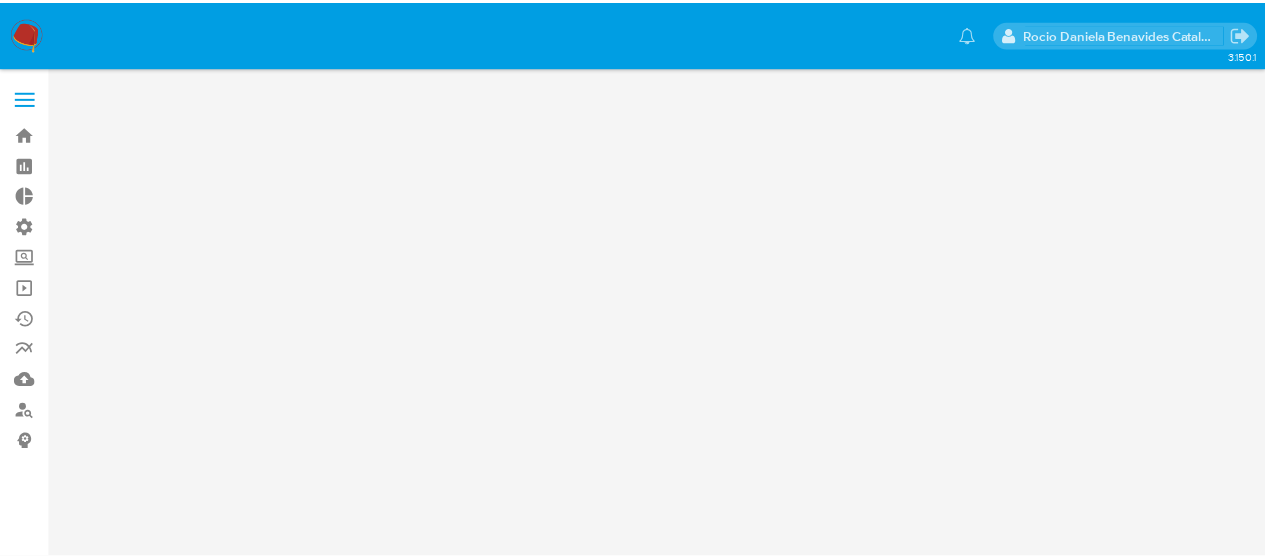 scroll, scrollTop: 0, scrollLeft: 0, axis: both 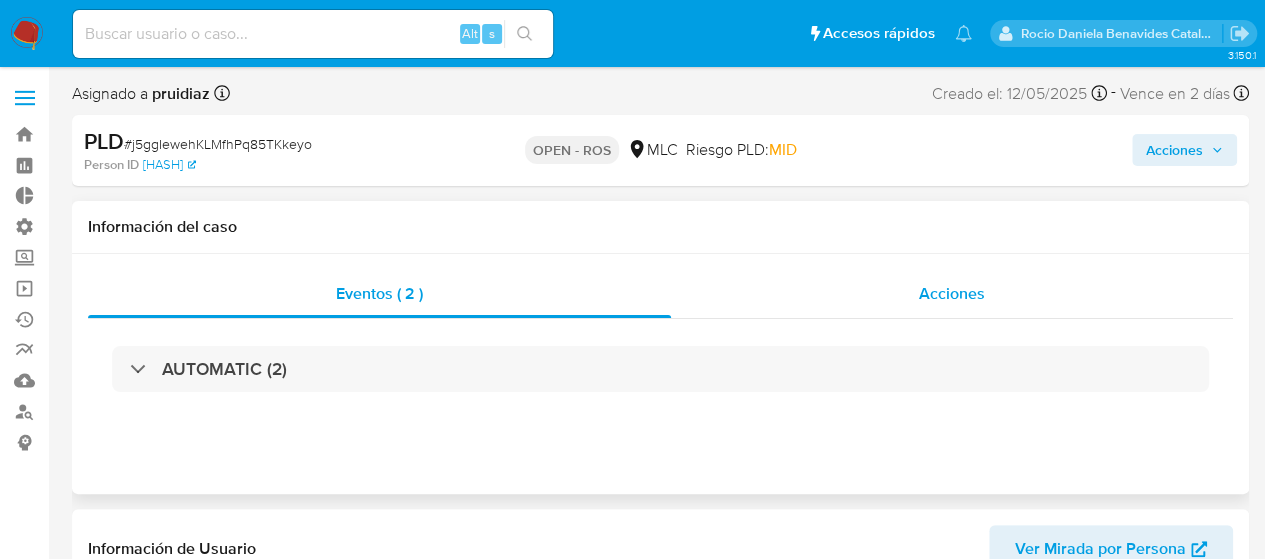 click on "Acciones" at bounding box center [952, 294] 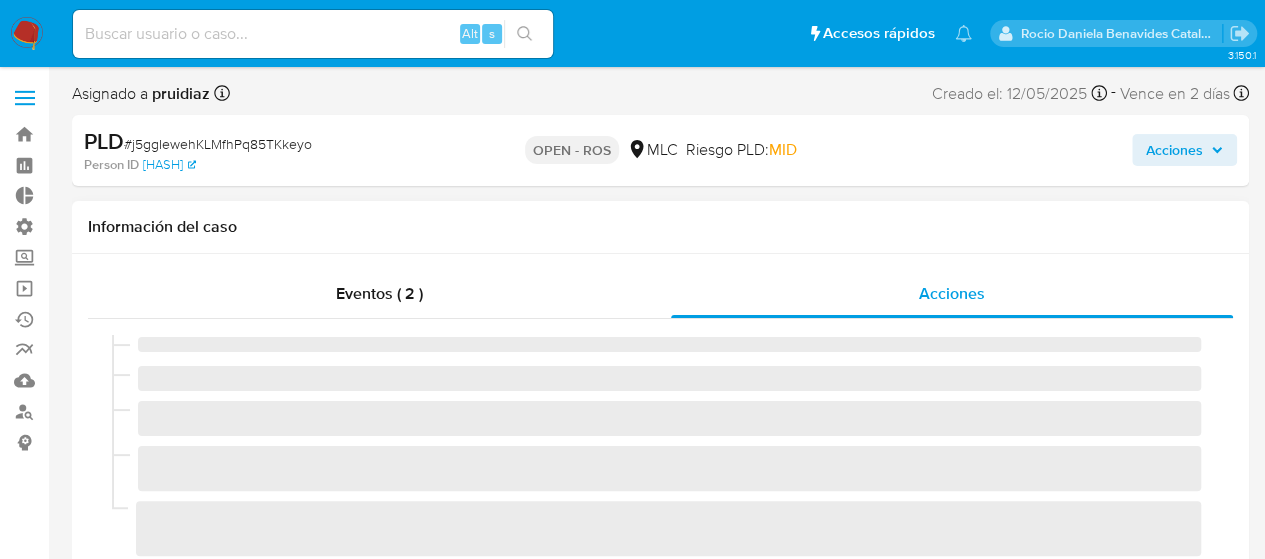 select on "10" 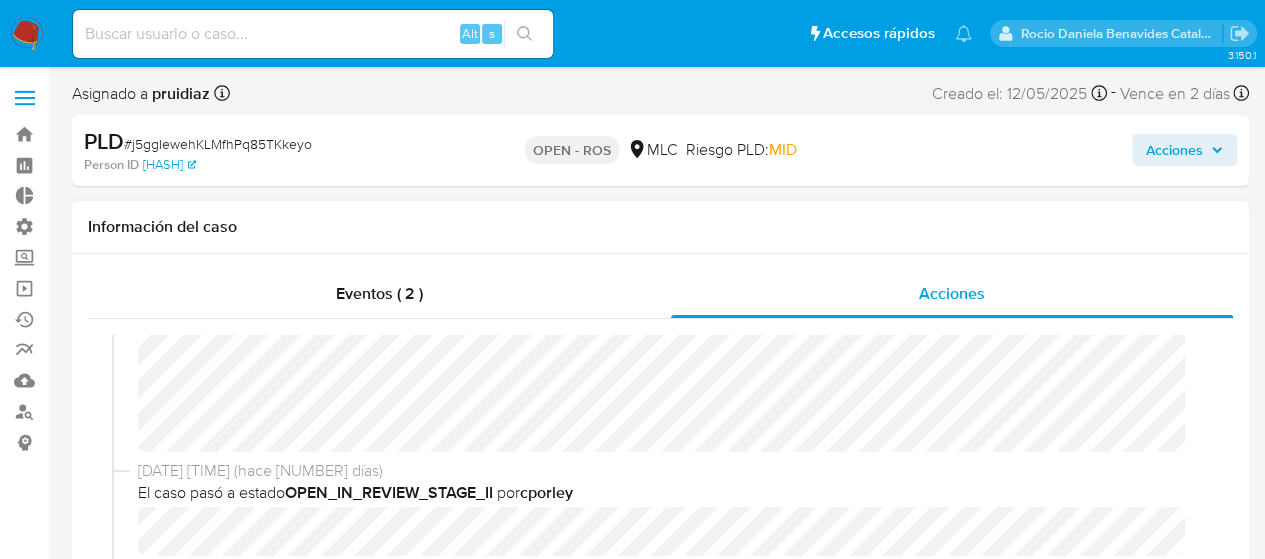 scroll, scrollTop: 681, scrollLeft: 0, axis: vertical 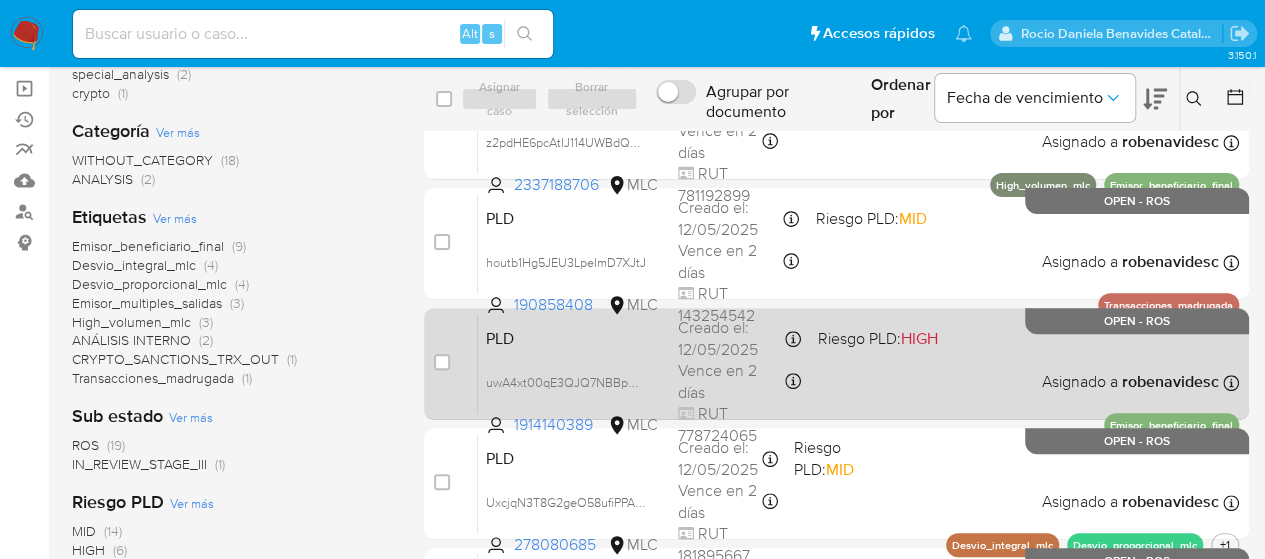 click on "PLD uwA4xt00qE3QJQ7NBBpHk78m 1914140389 MLC Riesgo PLD:  HIGH Creado el: 12/05/2025   Creado el: 12/05/2025 05:07:45 Vence en 2 días   Vence el 10/08/2025 05:07:45 RUT   778724065 Asignado a   robenavidesc   Asignado el: 11/07/2025 10:40:35 Emisor_beneficiario_final OPEN - ROS" at bounding box center (858, 363) 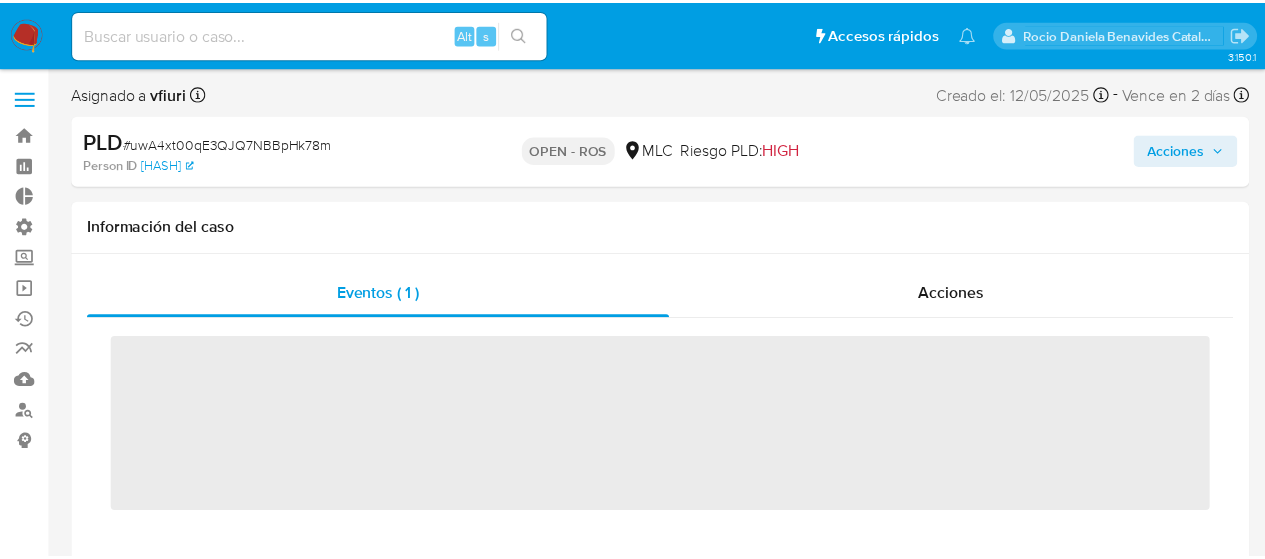 scroll, scrollTop: 0, scrollLeft: 0, axis: both 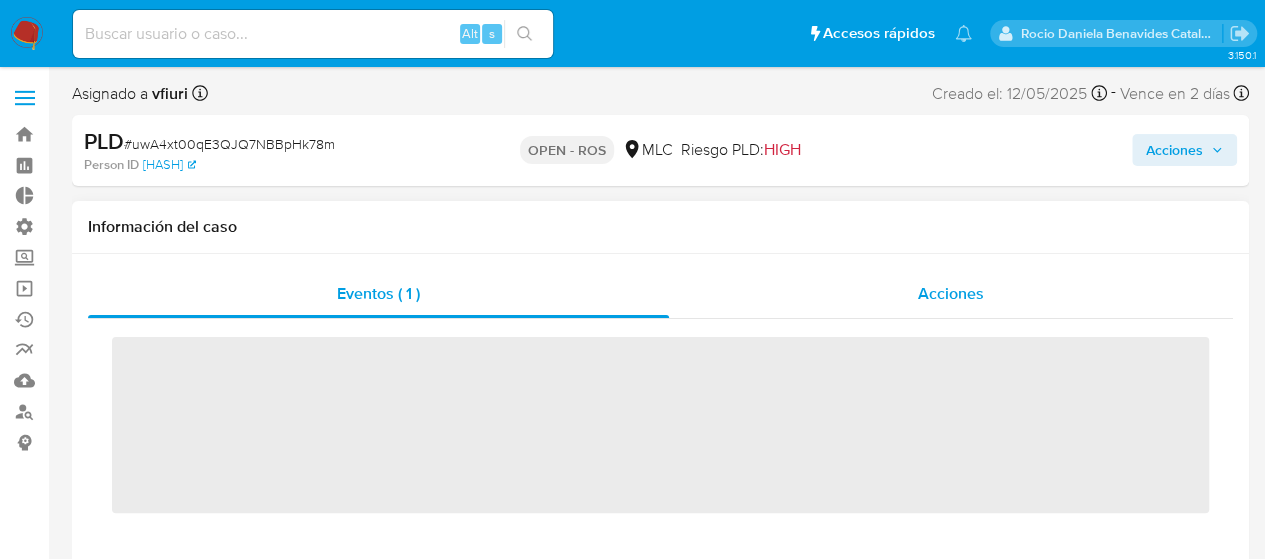 click on "Acciones" at bounding box center [951, 294] 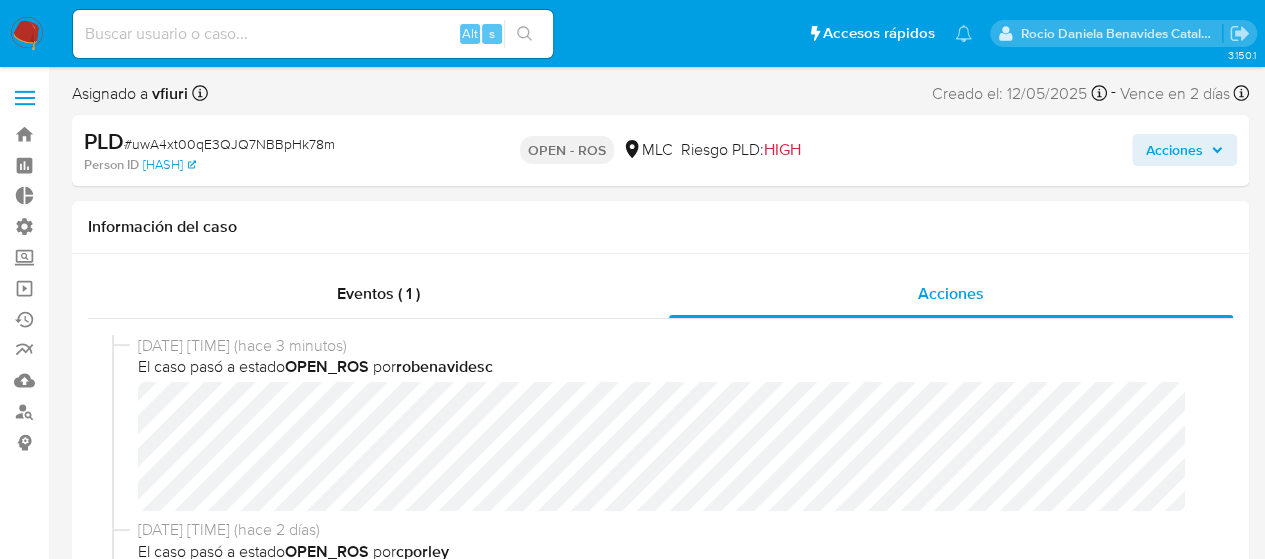 select on "10" 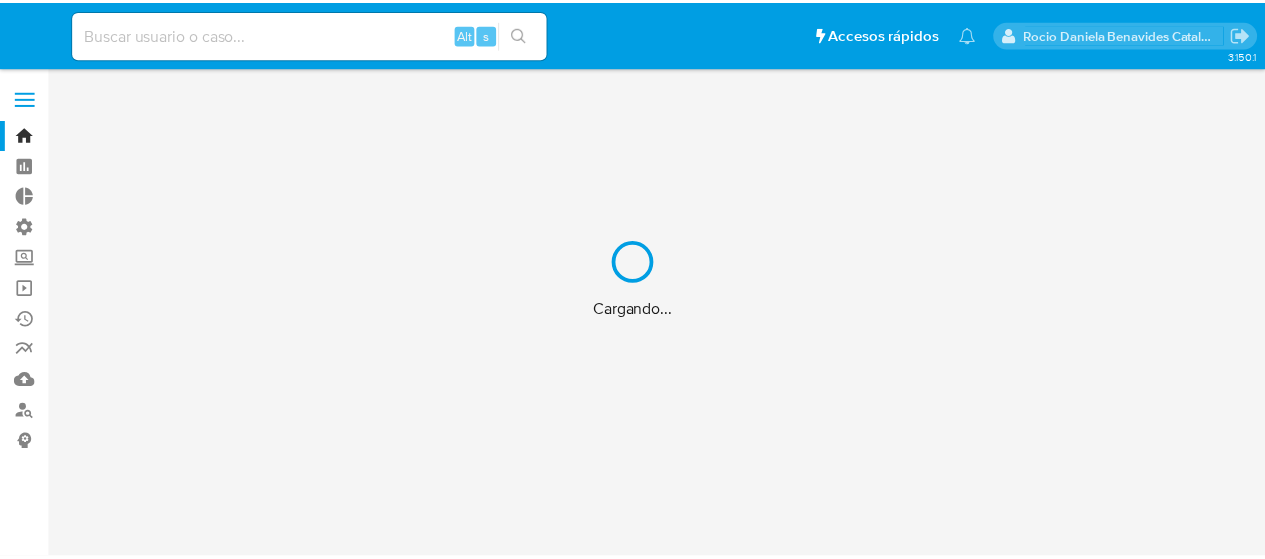 scroll, scrollTop: 0, scrollLeft: 0, axis: both 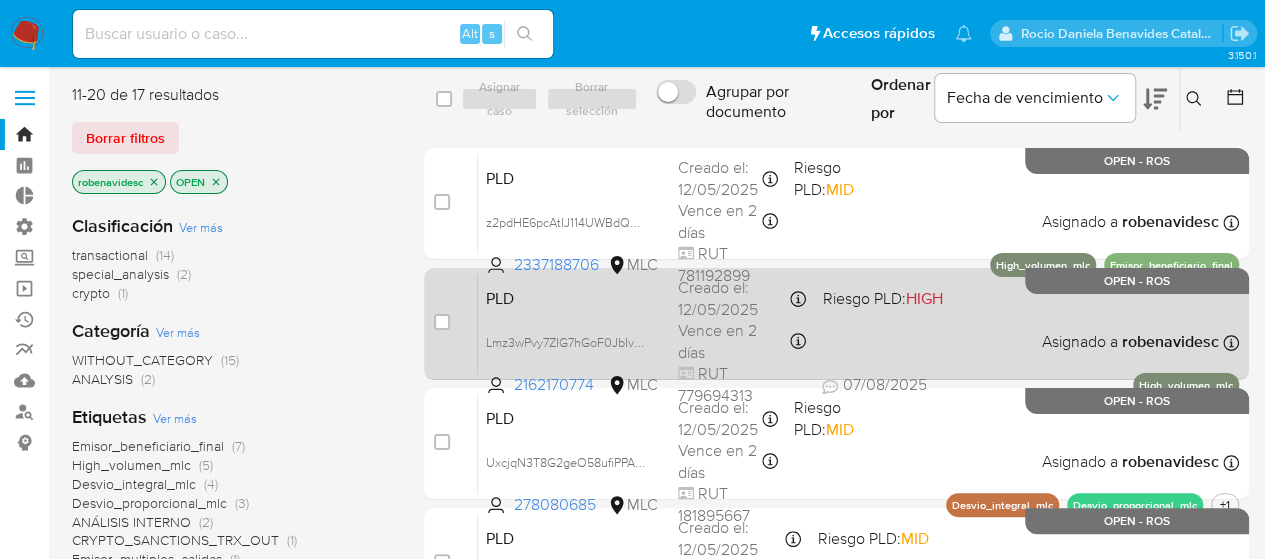 click on "PLD Lmz3wPvy7ZIG7hGoF0JbIvD1 [NUMBER] MLC Riesgo PLD:  HIGH Creado el: [DATE]   Creado el: [DATE] [TIME] Vence en 2 días   Vence el [DATE] [TIME] RUT   [NUMBER] [DATE]   [DATE] [TIME] Asignado a   [USERNAME]   Asignado el: [DATE] [TIME] High_volumen_mlc OPEN - ROS" at bounding box center (858, 323) 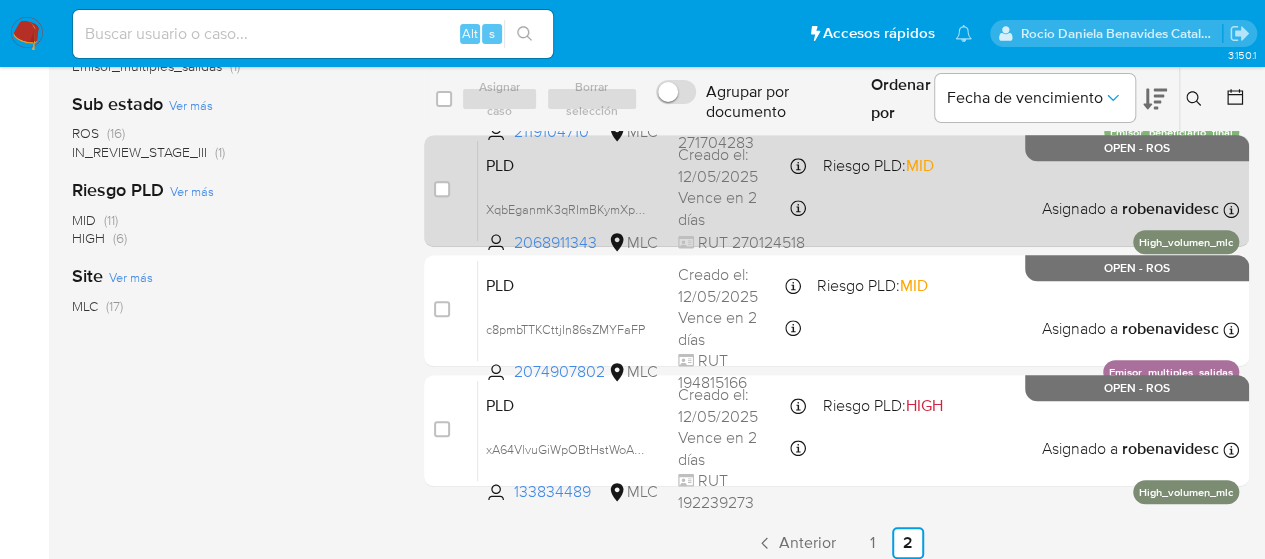 scroll, scrollTop: 505, scrollLeft: 0, axis: vertical 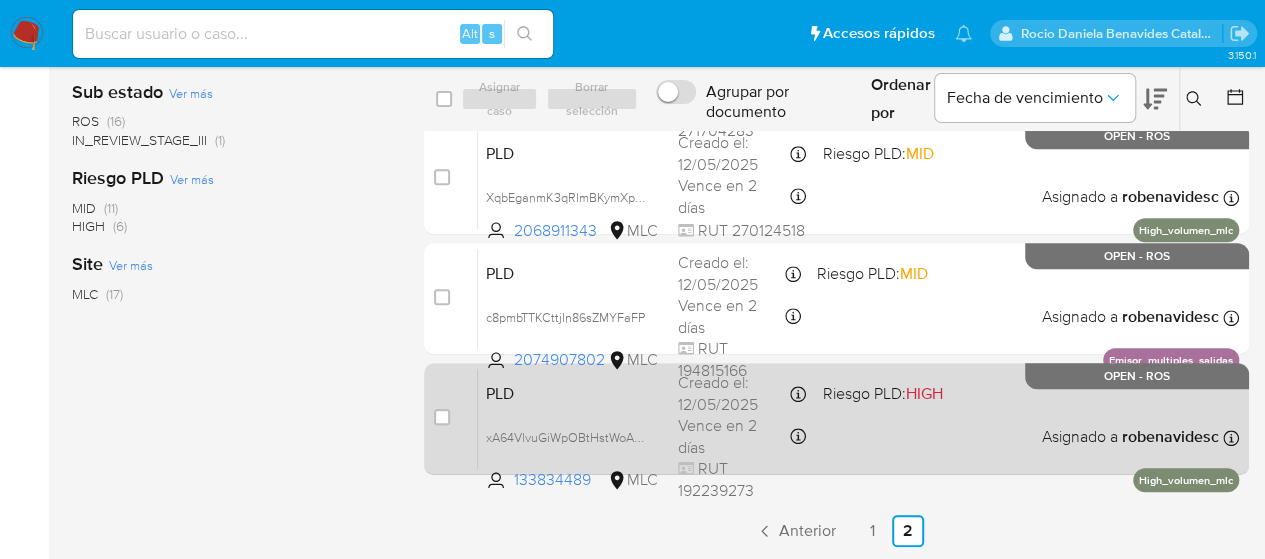 click on "PLD xA64VlvuGiWpOBtHstWoA7zn [NUMBER] MLC Riesgo PLD:  HIGH Creado el: [DATE]   Creado el: [DATE] [TIME] Vence en 2 días   Vence el [DATE] [TIME] RUT   [NUMBER] Asignado a   [USERNAME]   Asignado el: [DATE] [TIME] High_volumen_mlc OPEN - ROS" at bounding box center (858, 418) 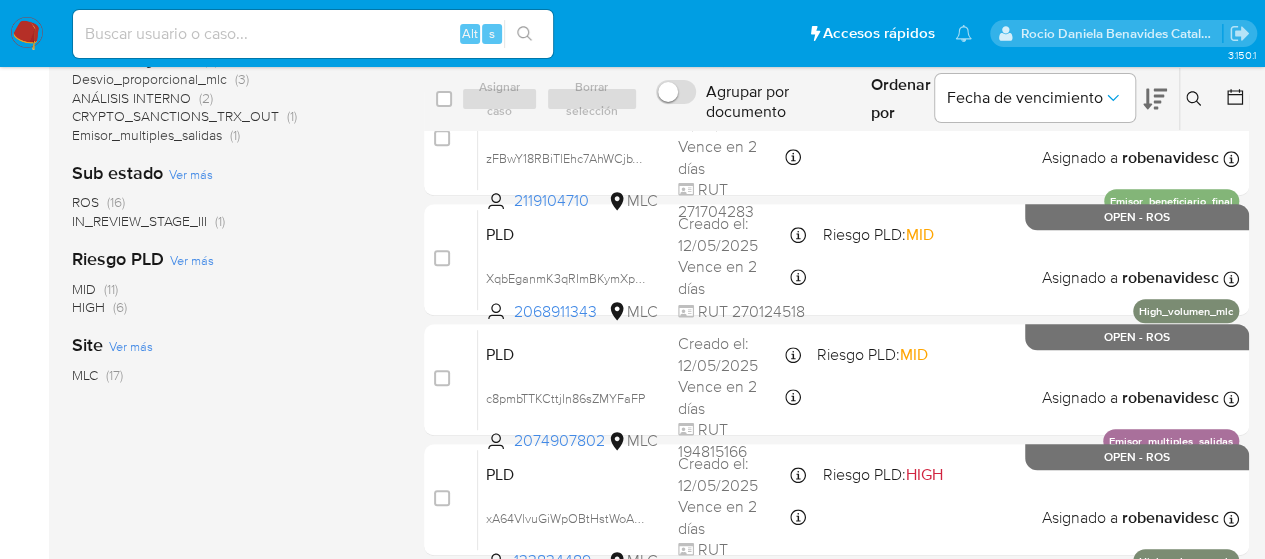 scroll, scrollTop: 423, scrollLeft: 0, axis: vertical 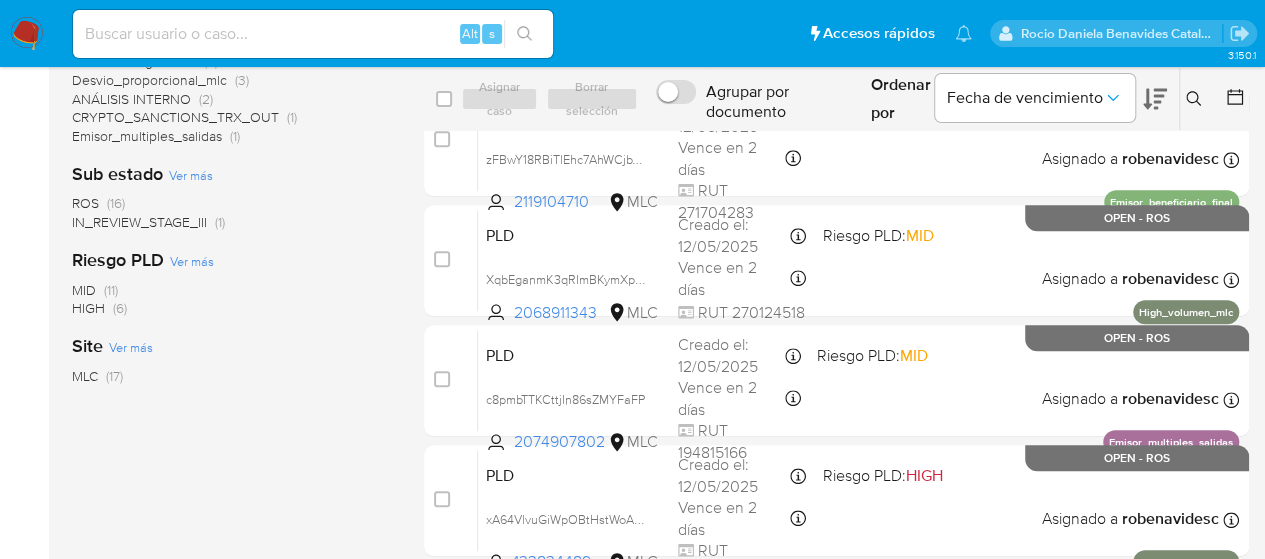 click on "PLD xA64VlvuGiWpOBtHstWoA7zn [NUMBER] MLC Riesgo PLD:  HIGH Creado el: [DATE]   Creado el: [DATE] [TIME] Vence en 2 días   Vence el [DATE] [TIME] RUT   [NUMBER] Asignado a   [USERNAME]   Asignado el: [DATE] [TIME] High_volumen_mlc OPEN - ROS" at bounding box center (858, 500) 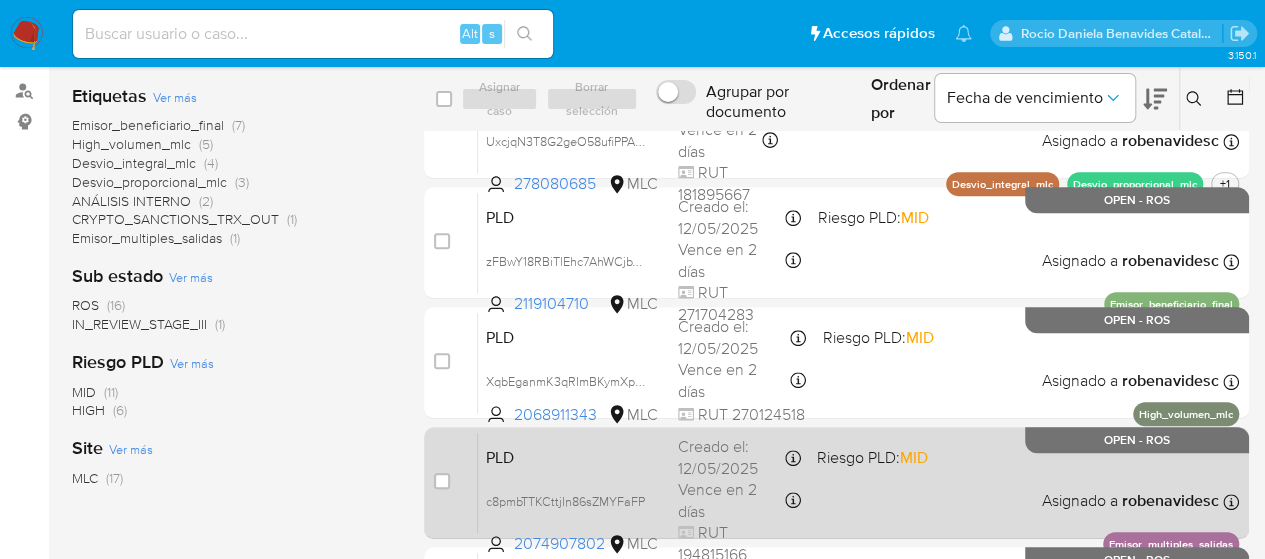scroll, scrollTop: 293, scrollLeft: 0, axis: vertical 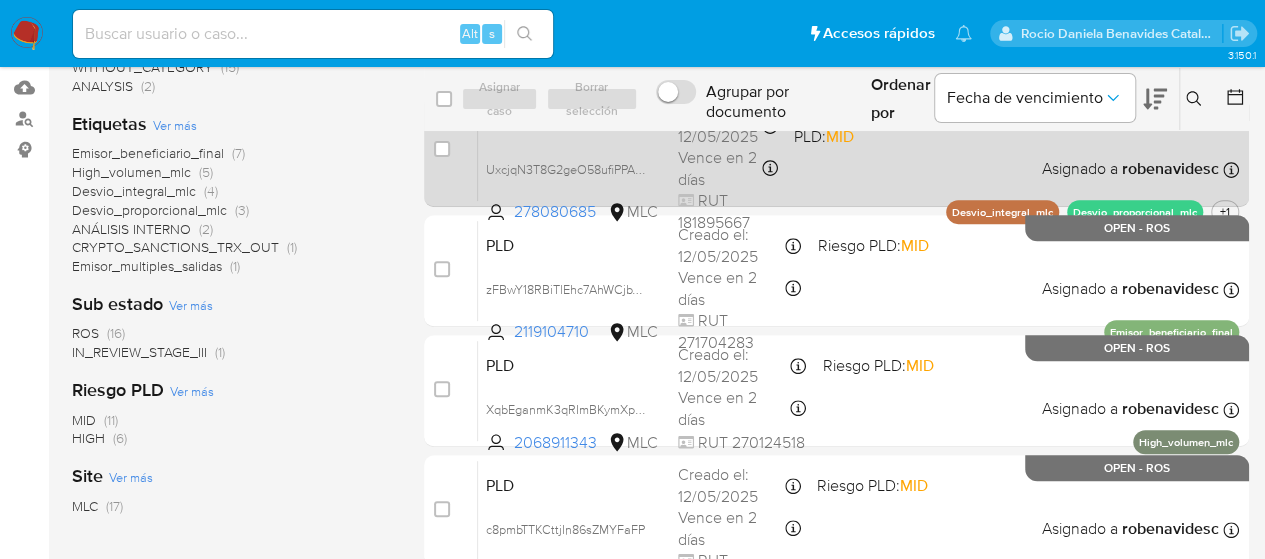 click on "PLD UxcjqN3T8G2geO58ufiPPAak [NUMBER] MLC Riesgo PLD:  MID Creado el: [DATE]   Creado el: [DATE] [TIME] Vence en 2 días   Vence el [DATE] [TIME] RUT   [NUMBER] Asignado a   [USERNAME]   Asignado el: [DATE] [TIME] Desvio_integral_mlc Desvio_proporcional_mlc +1 OPEN - ROS" at bounding box center (858, 150) 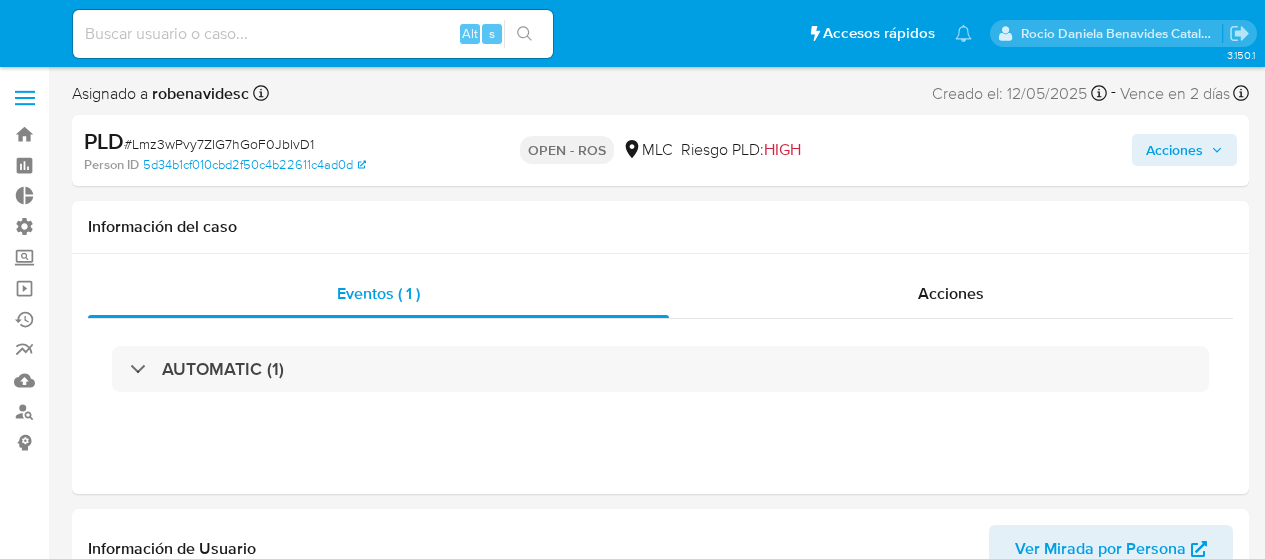 scroll, scrollTop: 0, scrollLeft: 0, axis: both 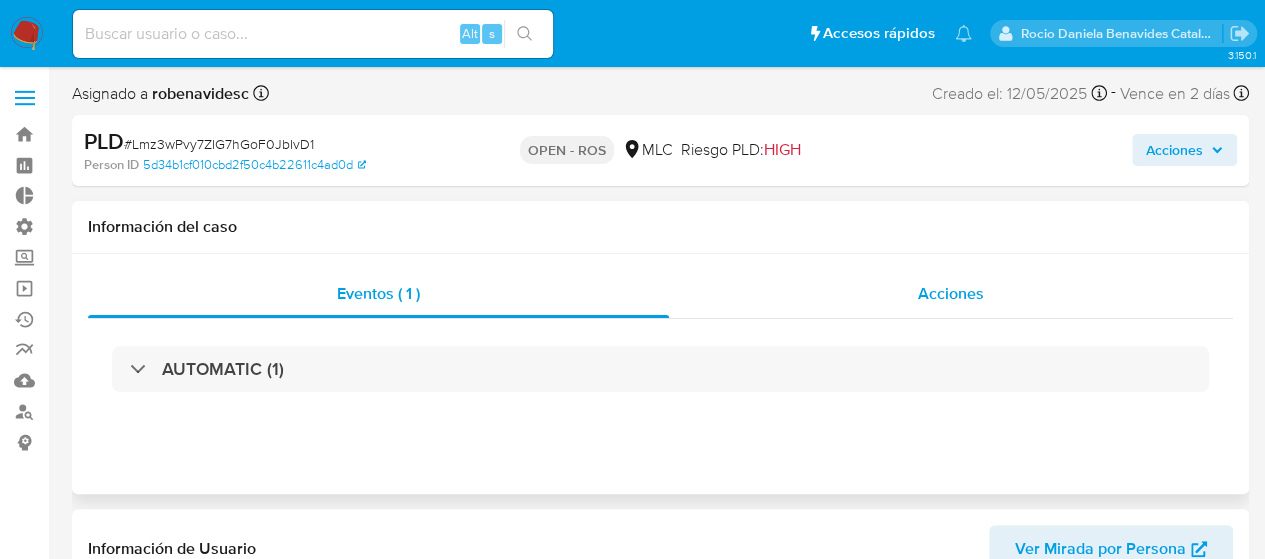 click on "Acciones" at bounding box center [951, 293] 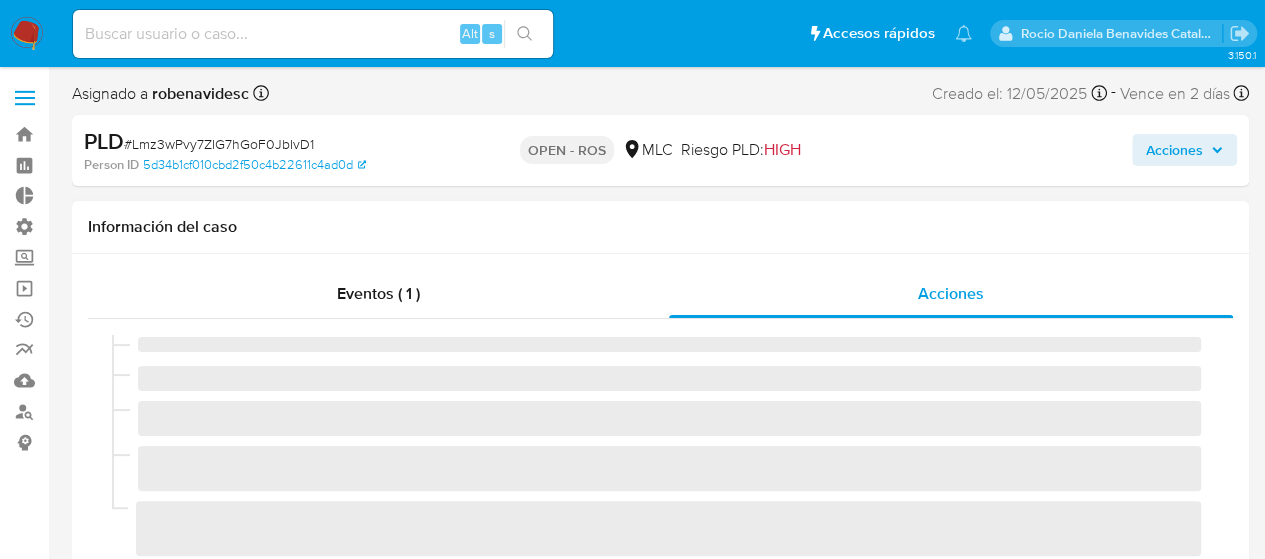 select on "10" 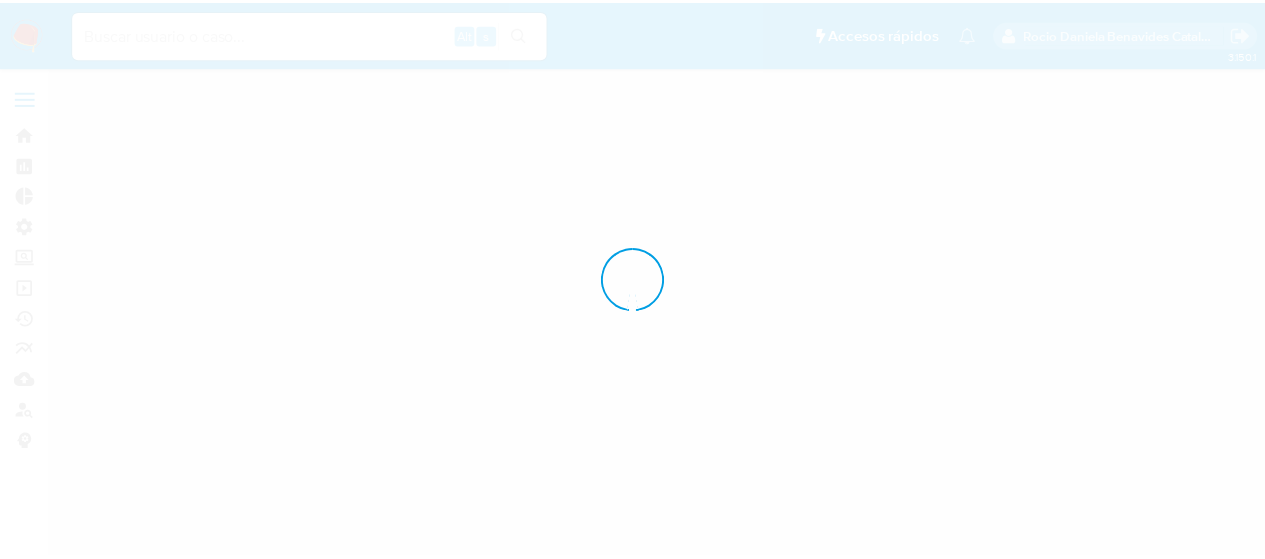 scroll, scrollTop: 0, scrollLeft: 0, axis: both 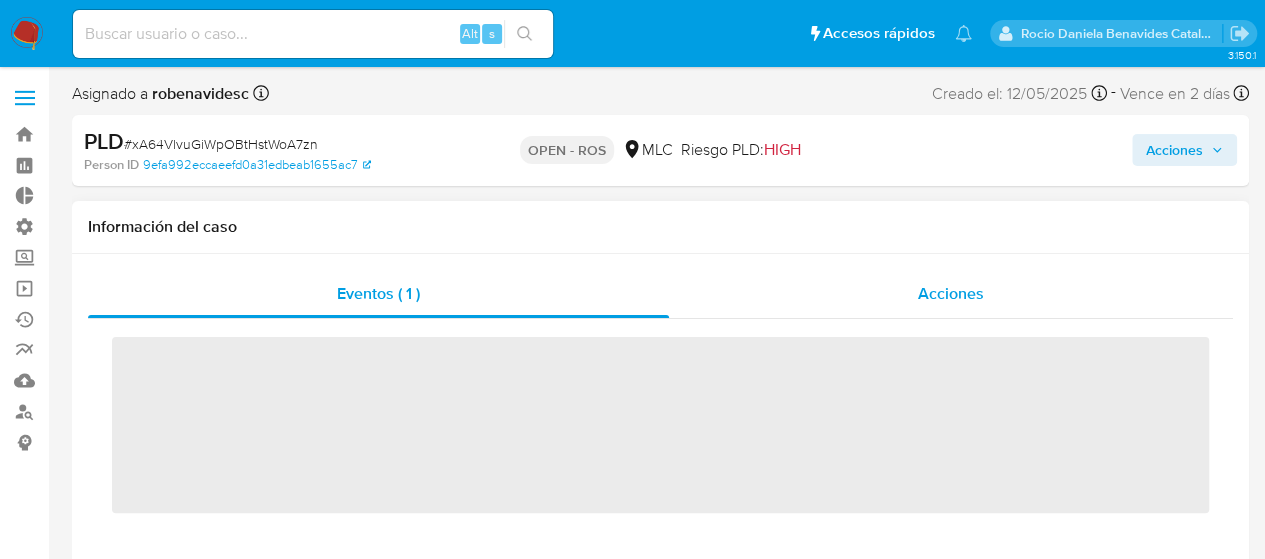 click on "Acciones" at bounding box center [951, 294] 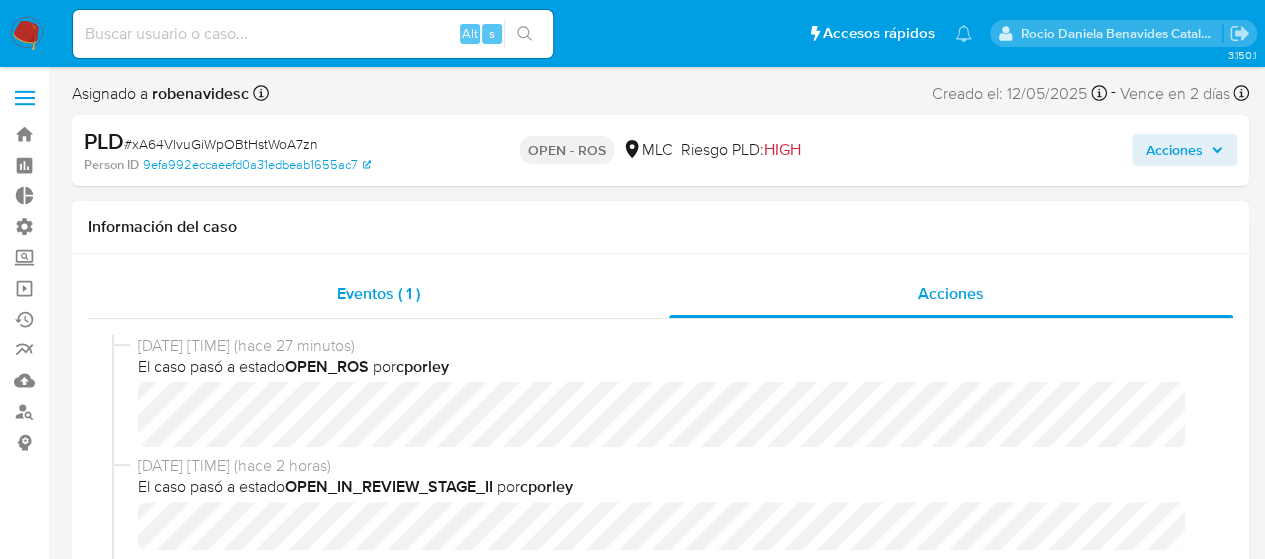 select on "10" 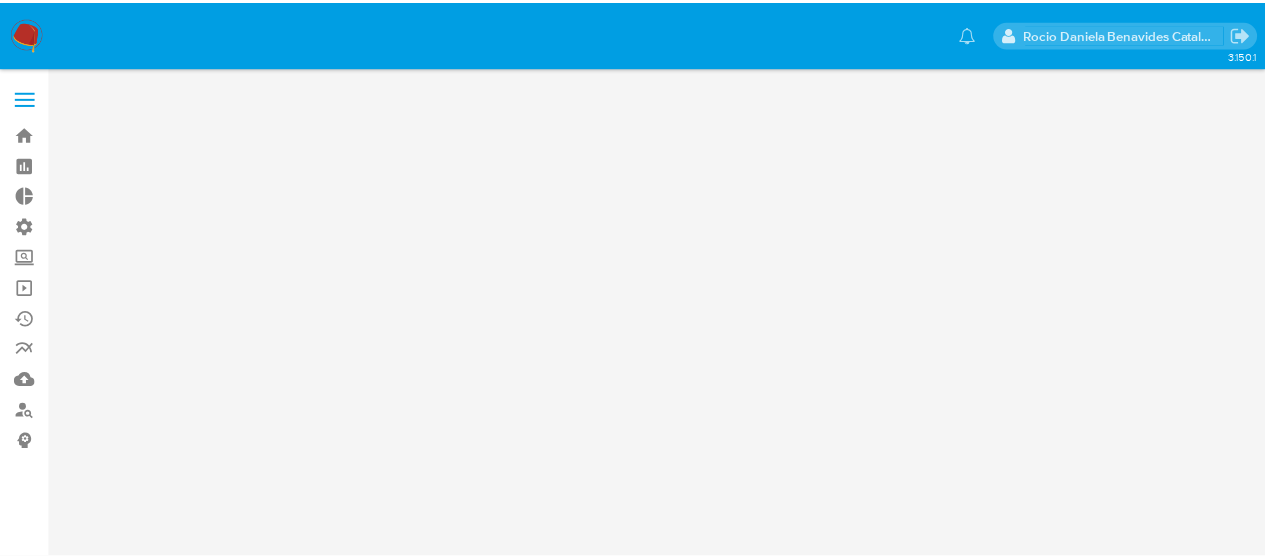 scroll, scrollTop: 0, scrollLeft: 0, axis: both 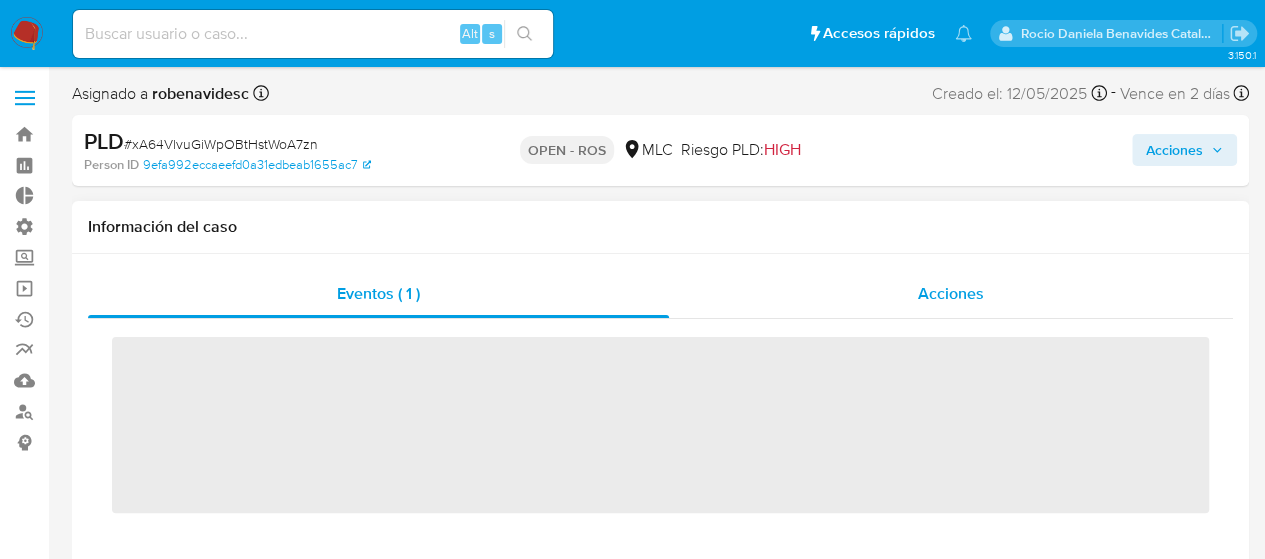 click on "Acciones" at bounding box center [951, 294] 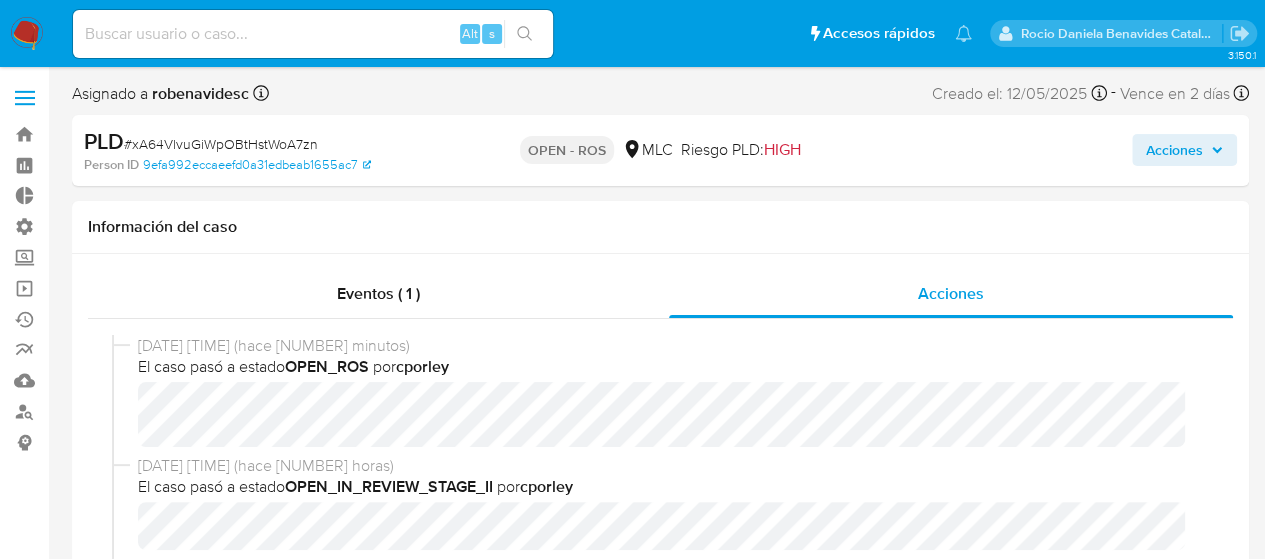 select on "10" 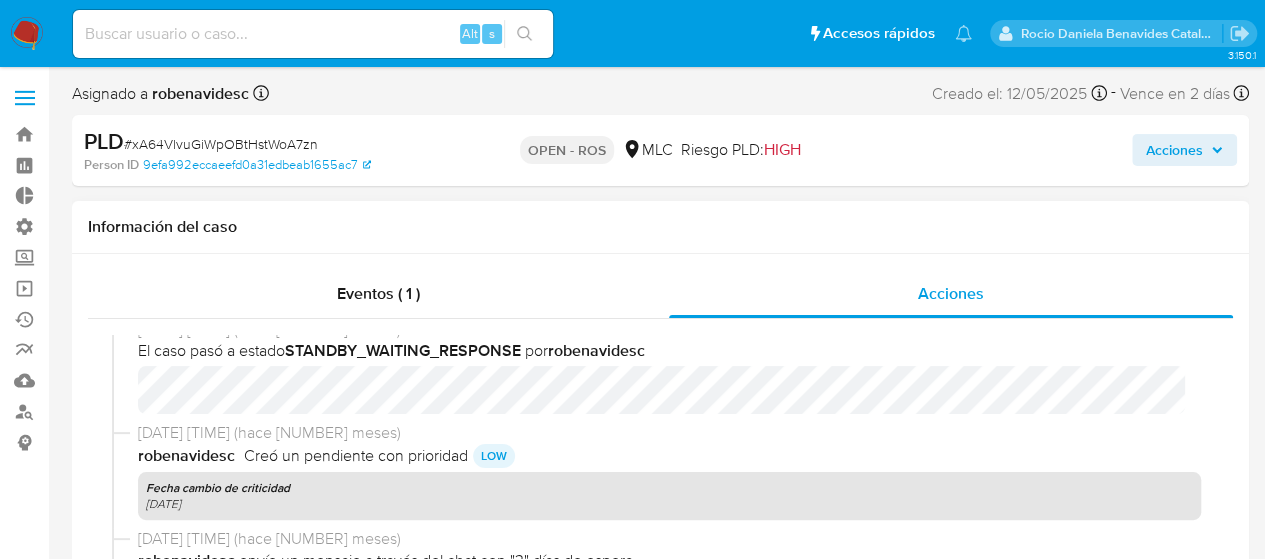 scroll, scrollTop: 2966, scrollLeft: 0, axis: vertical 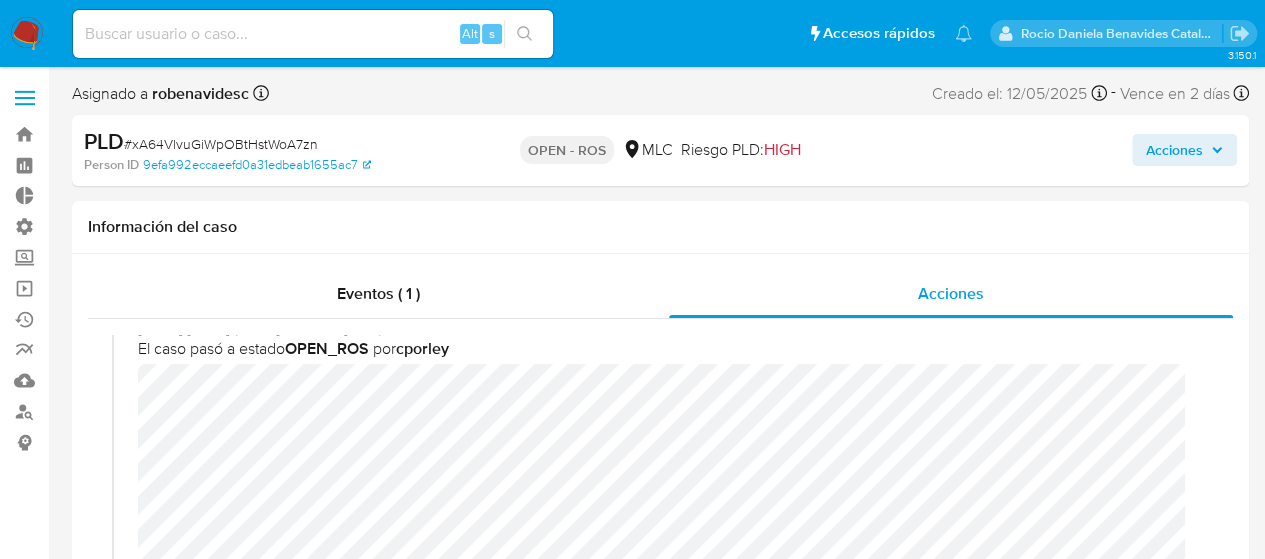 click on "Acciones" at bounding box center (1174, 150) 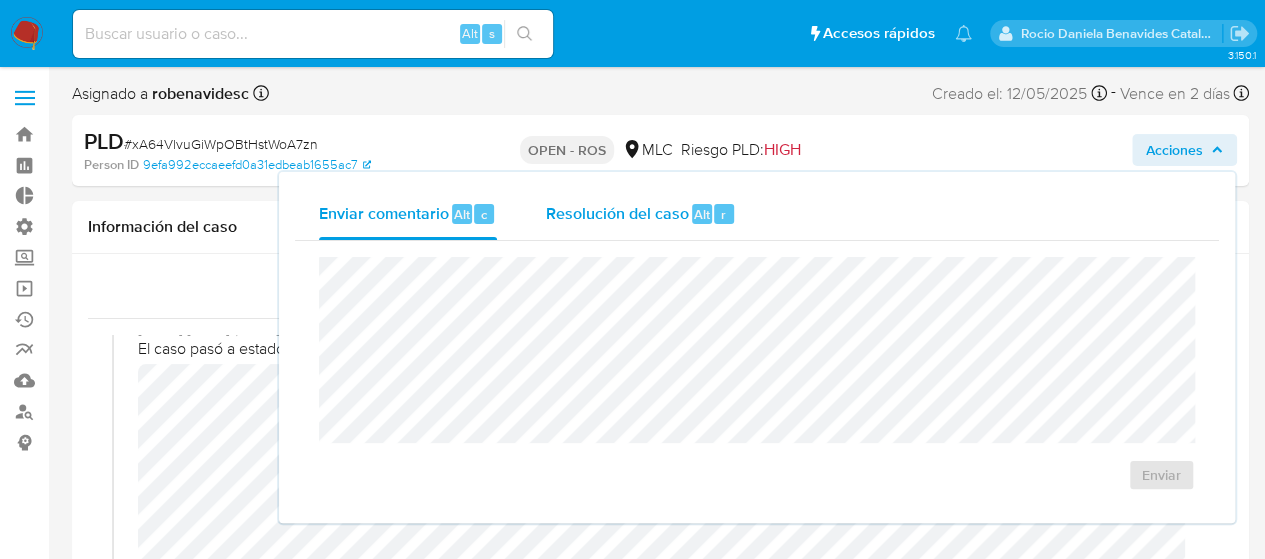 click on "Resolución del caso Alt r" at bounding box center (640, 214) 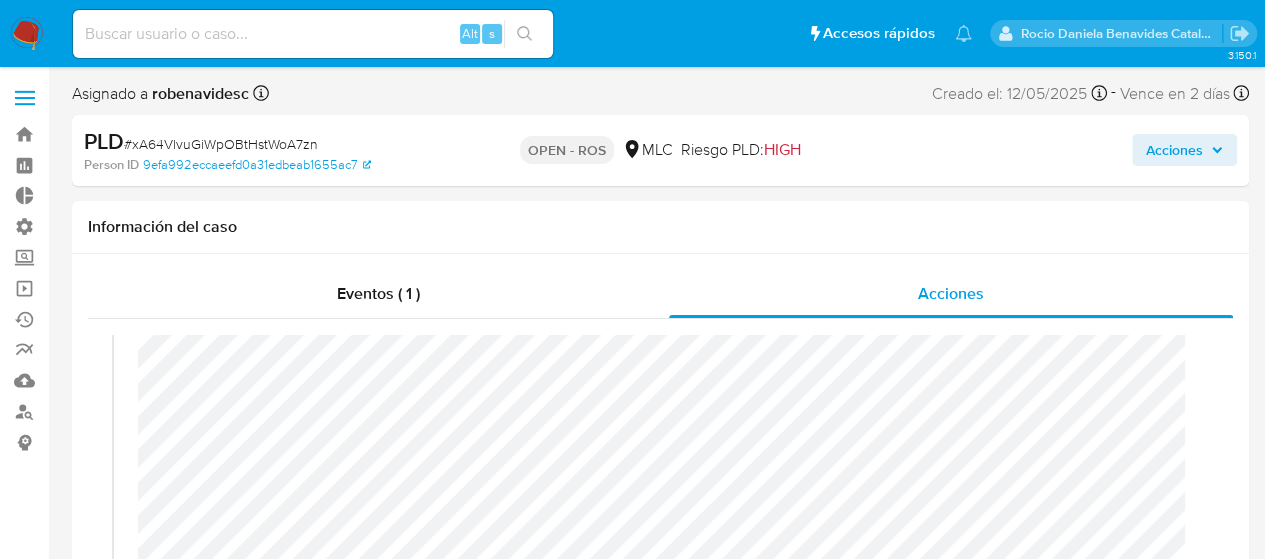 scroll, scrollTop: 1043, scrollLeft: 0, axis: vertical 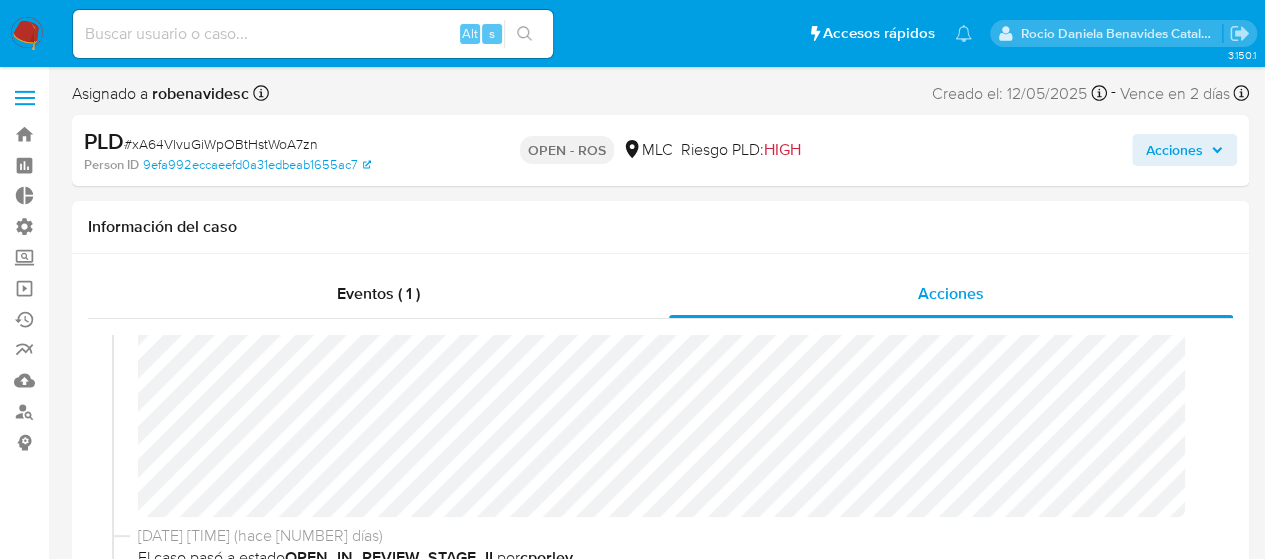 click on "Acciones" at bounding box center (1174, 150) 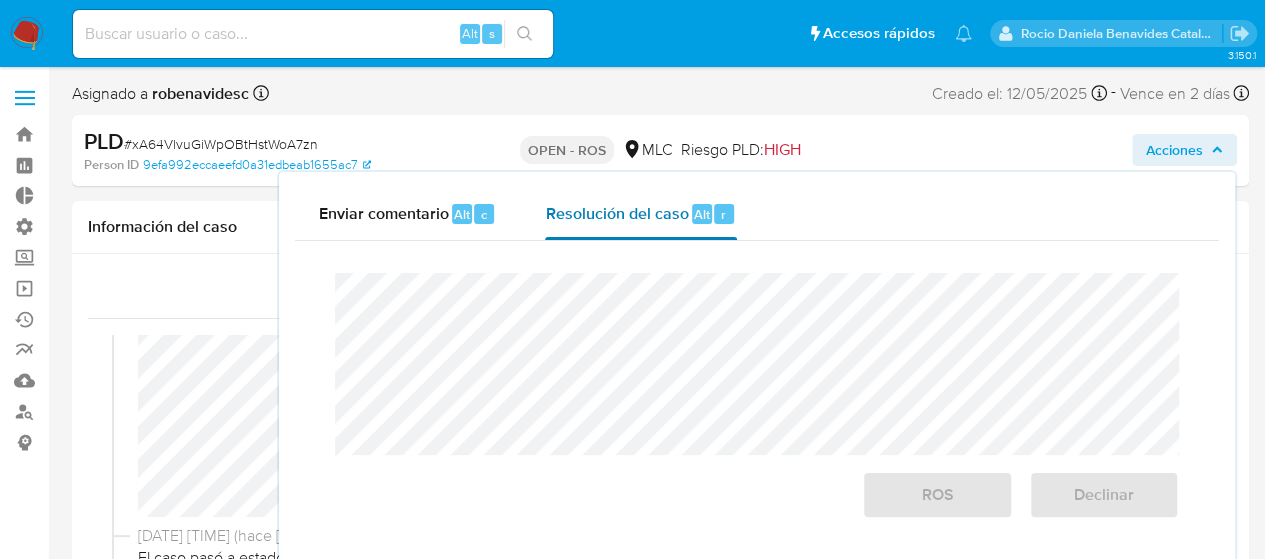 click on "Resolución del caso" at bounding box center (616, 213) 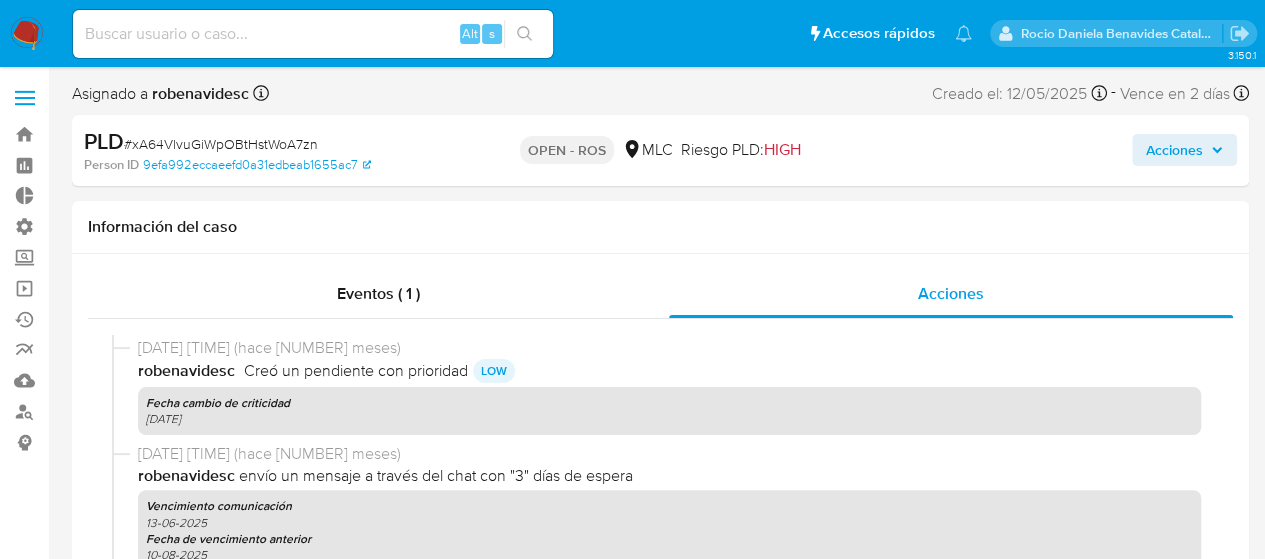 scroll, scrollTop: 3208, scrollLeft: 0, axis: vertical 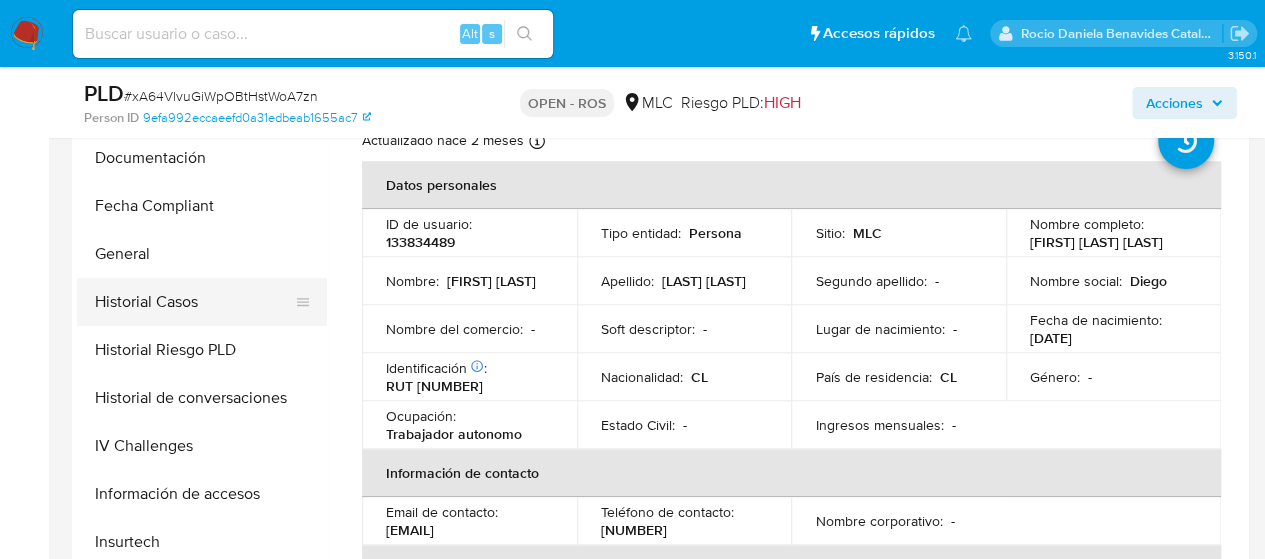 click on "Historial Casos" at bounding box center (194, 302) 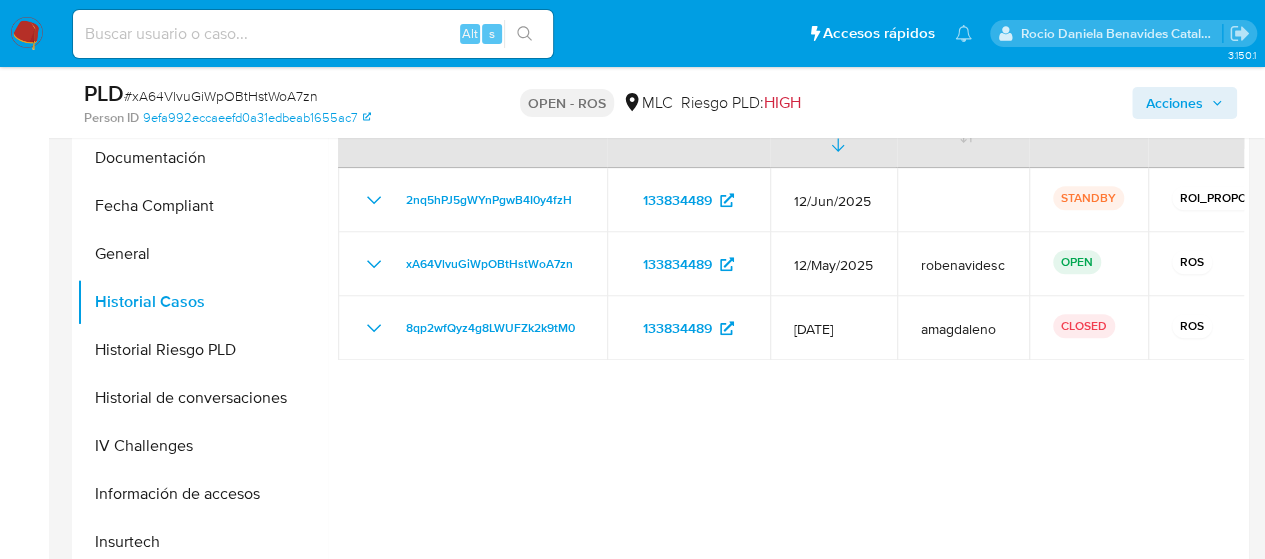 click at bounding box center (785, 322) 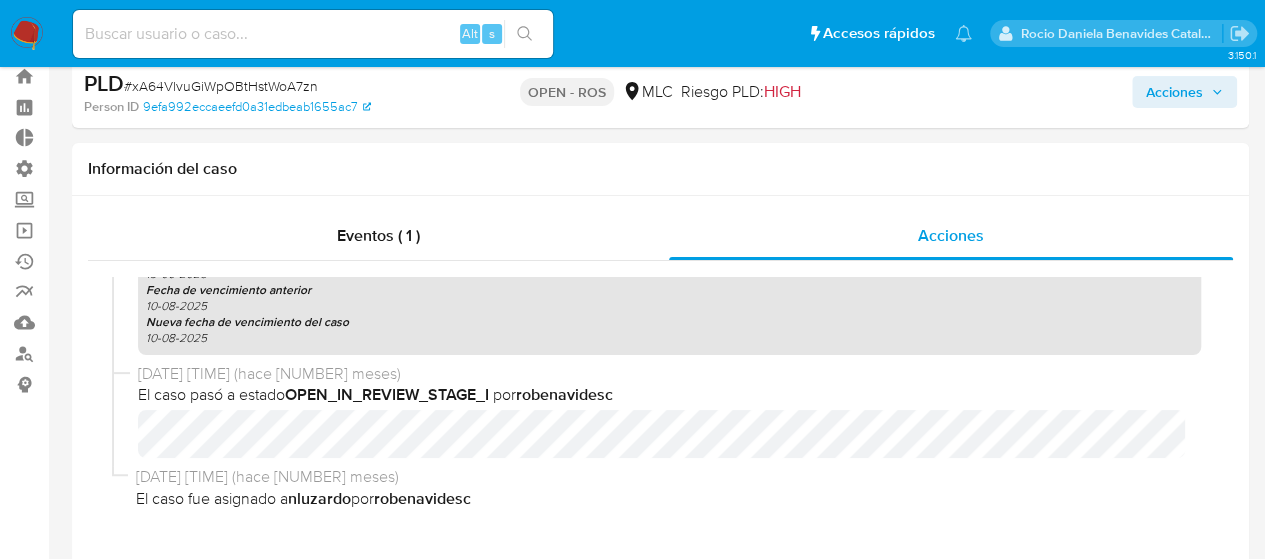 scroll, scrollTop: 0, scrollLeft: 0, axis: both 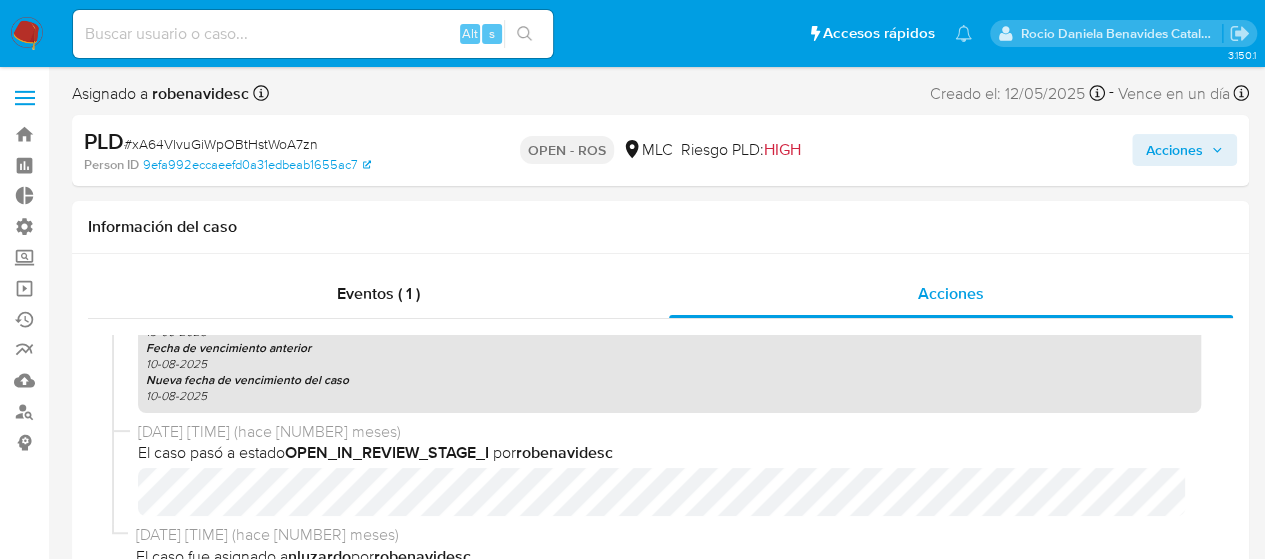 click on "Acciones" at bounding box center (1174, 150) 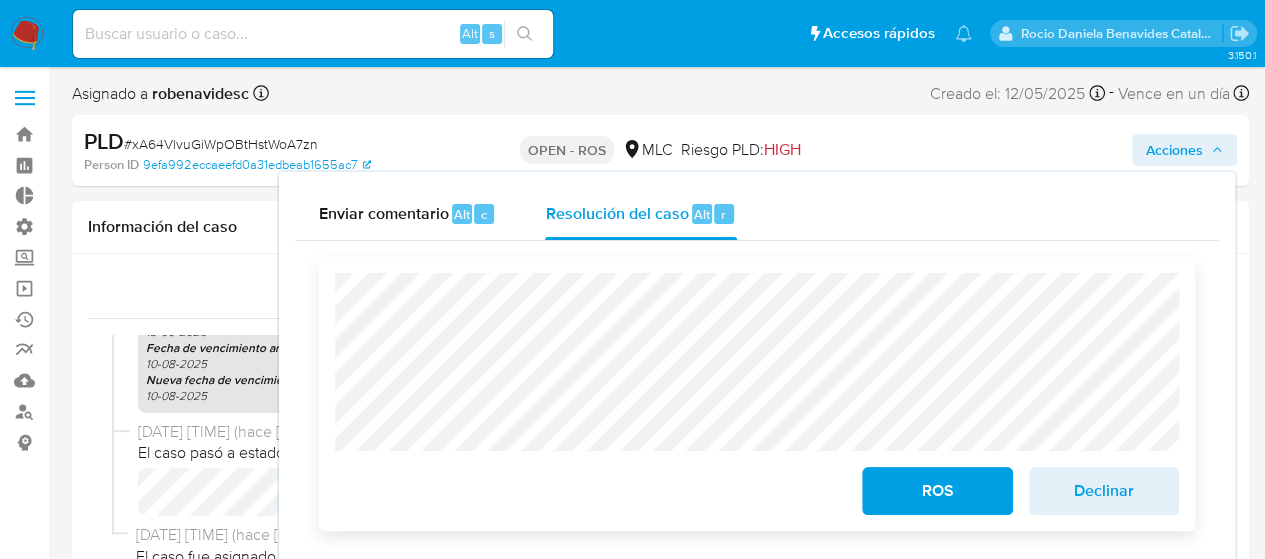 click on "ROS" at bounding box center (937, 491) 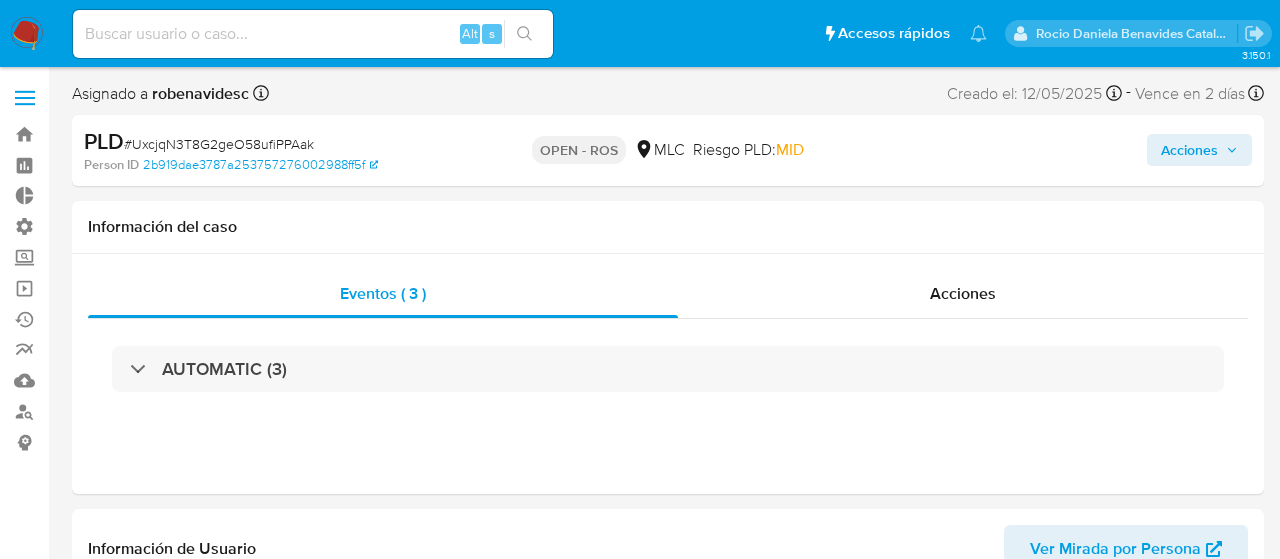 select on "10" 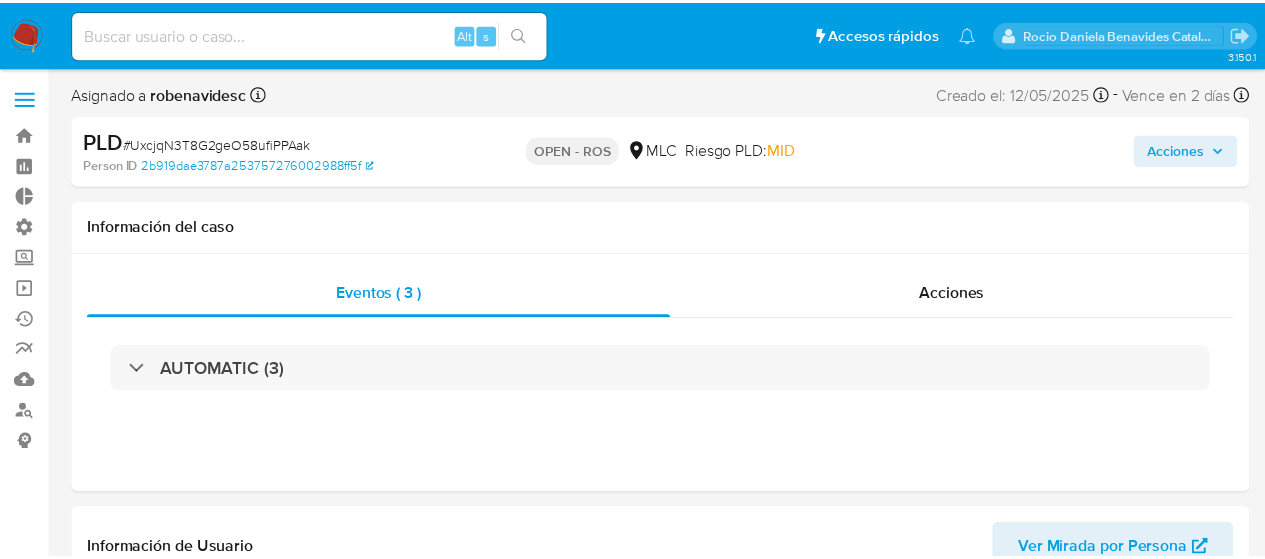 scroll, scrollTop: 0, scrollLeft: 0, axis: both 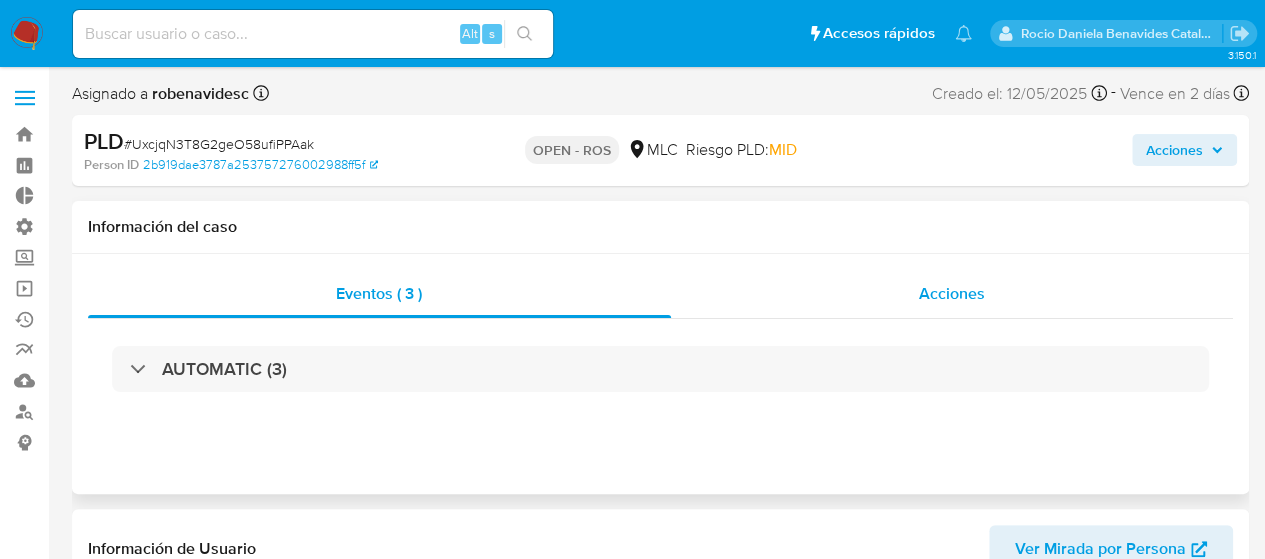 click on "Acciones" at bounding box center (952, 293) 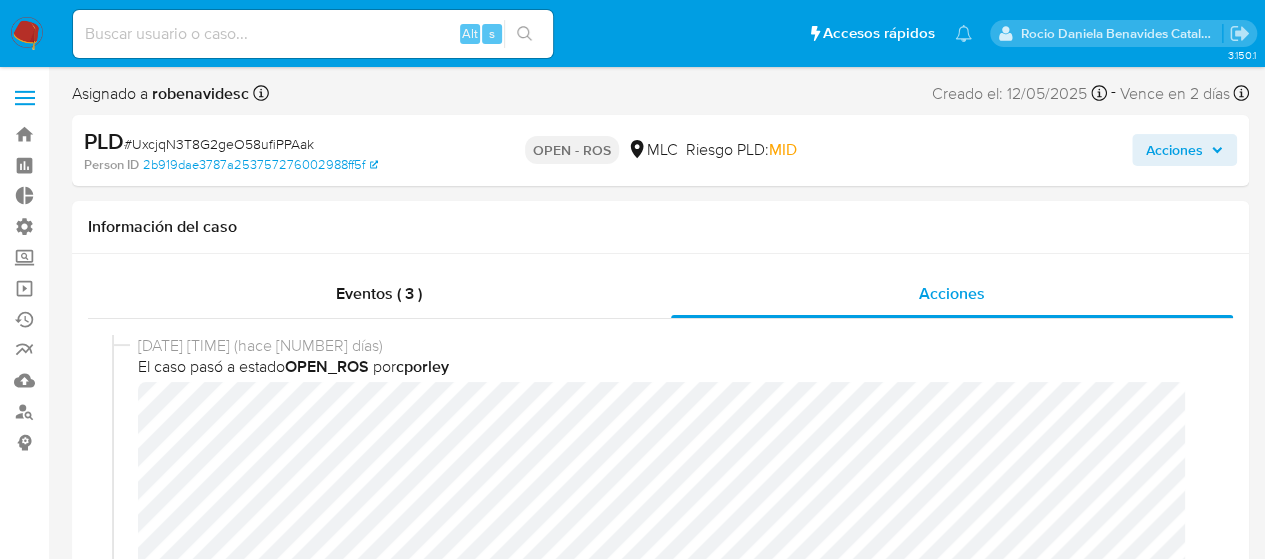 click on "04/08/2025 16:32:39 (hace 4 días) El caso pasó a estado  OPEN_ROS      por  cporley" at bounding box center [669, 577] 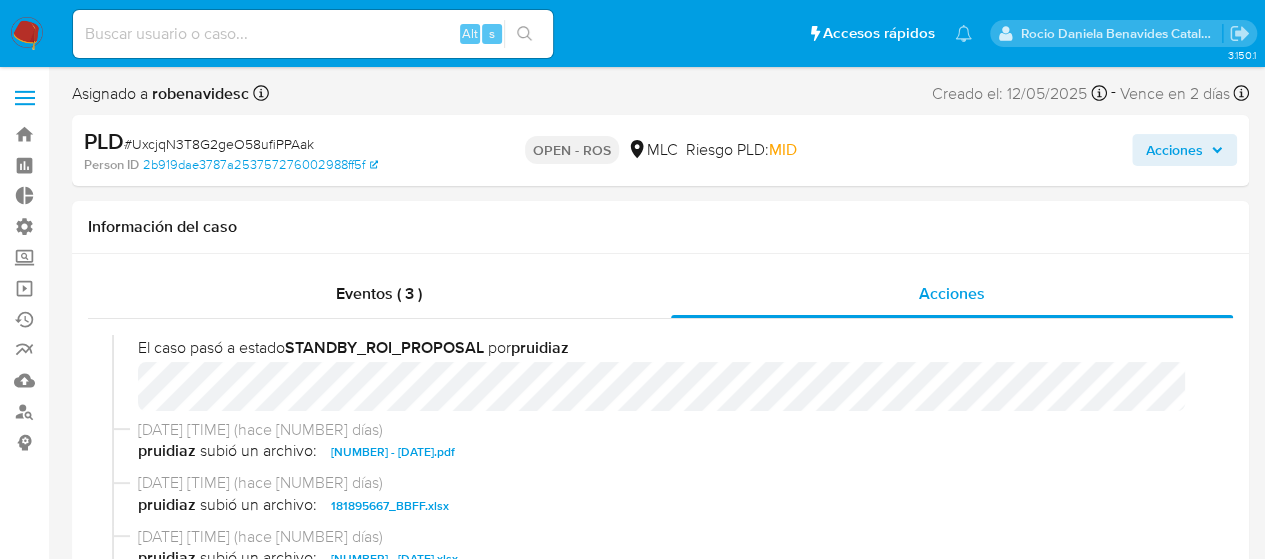 scroll, scrollTop: 668, scrollLeft: 0, axis: vertical 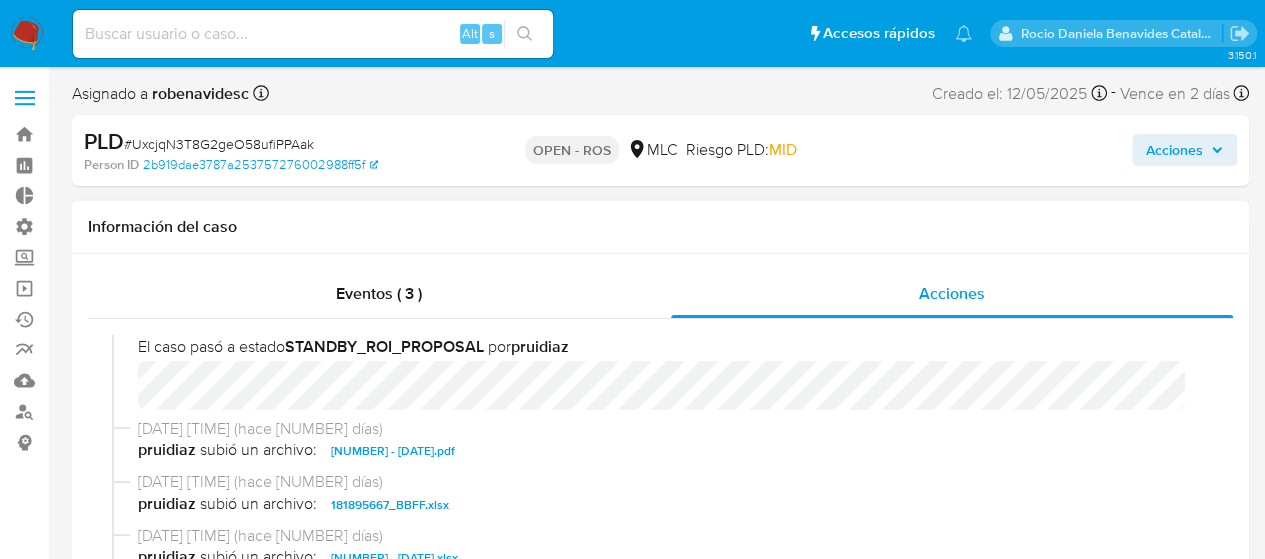 click on "[NUMBER] - [DATE].pdf" at bounding box center [393, 451] 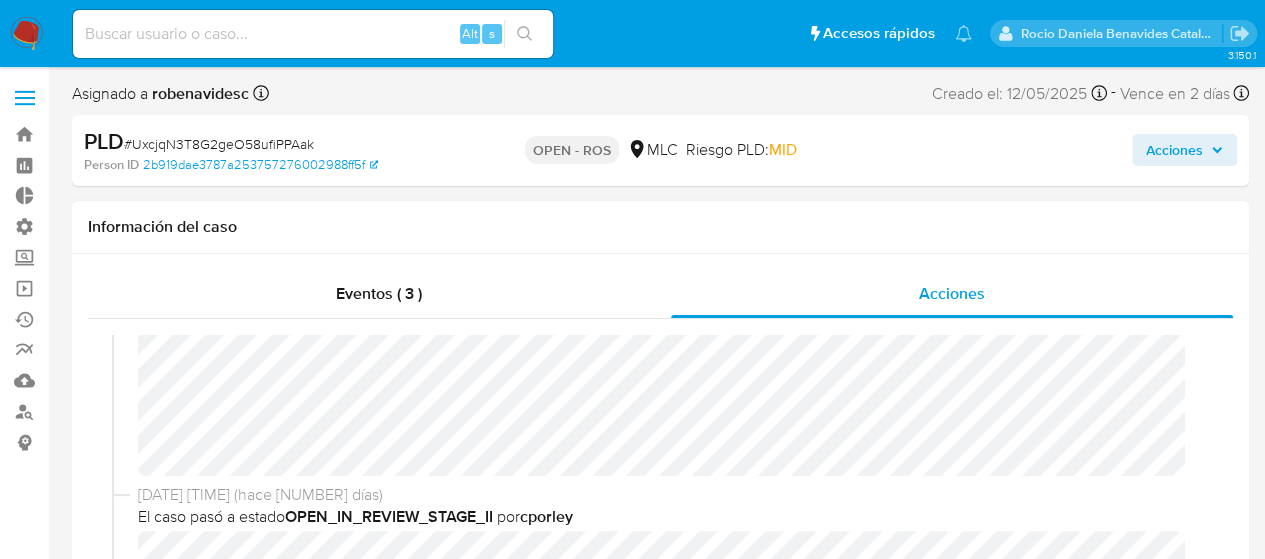 scroll, scrollTop: 340, scrollLeft: 0, axis: vertical 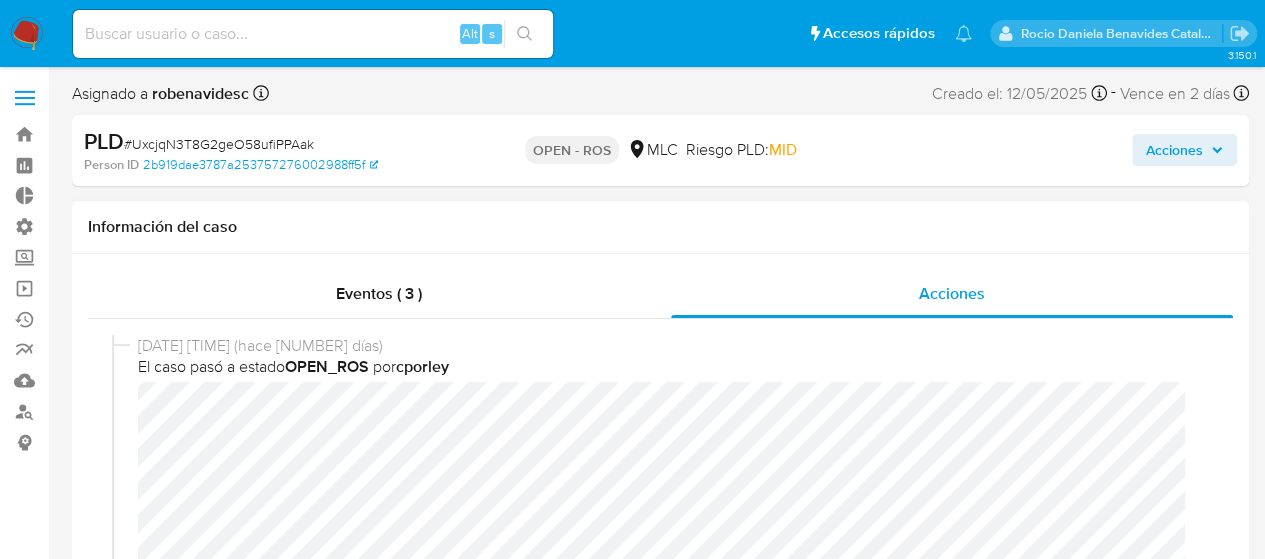 click on "El caso pasó a estado  OPEN_ROS      por  cporley" at bounding box center [669, 367] 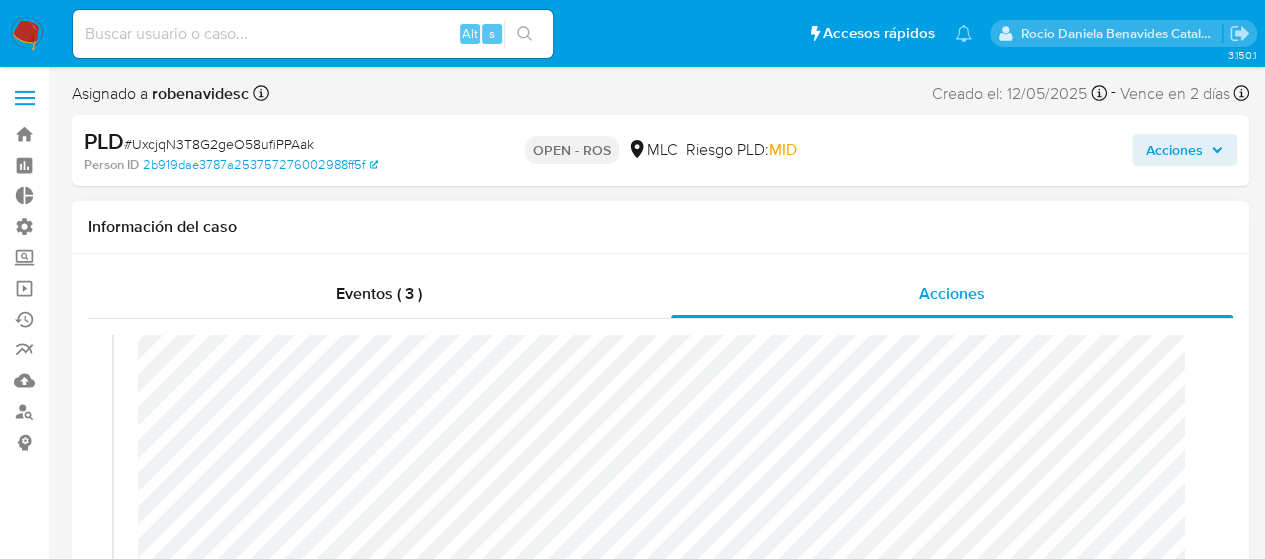 scroll, scrollTop: 0, scrollLeft: 0, axis: both 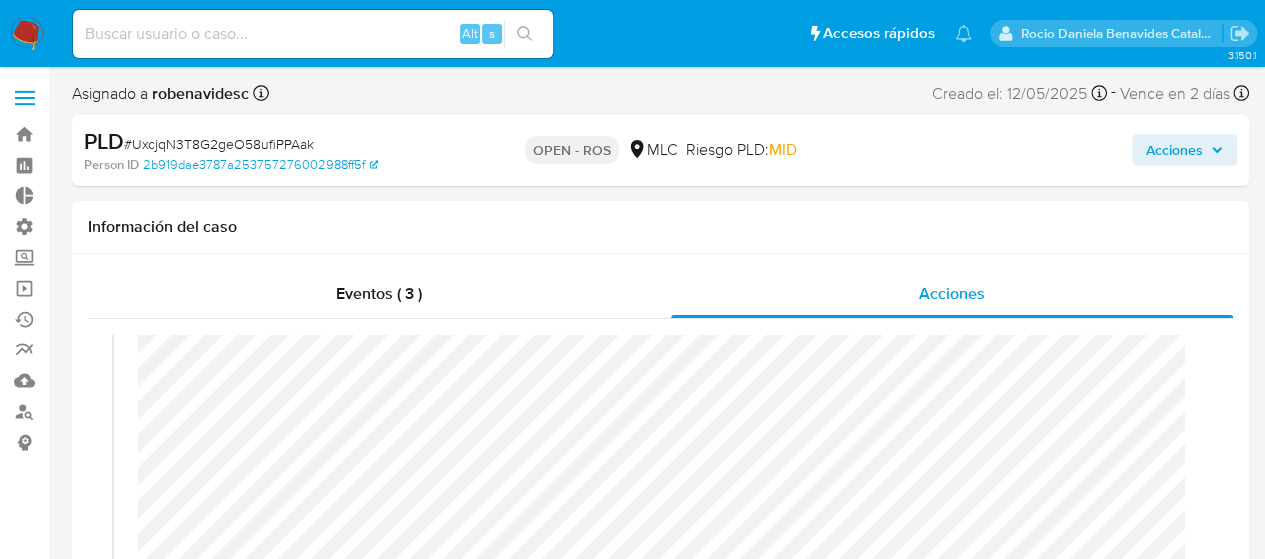 click on "Acciones" at bounding box center [1174, 150] 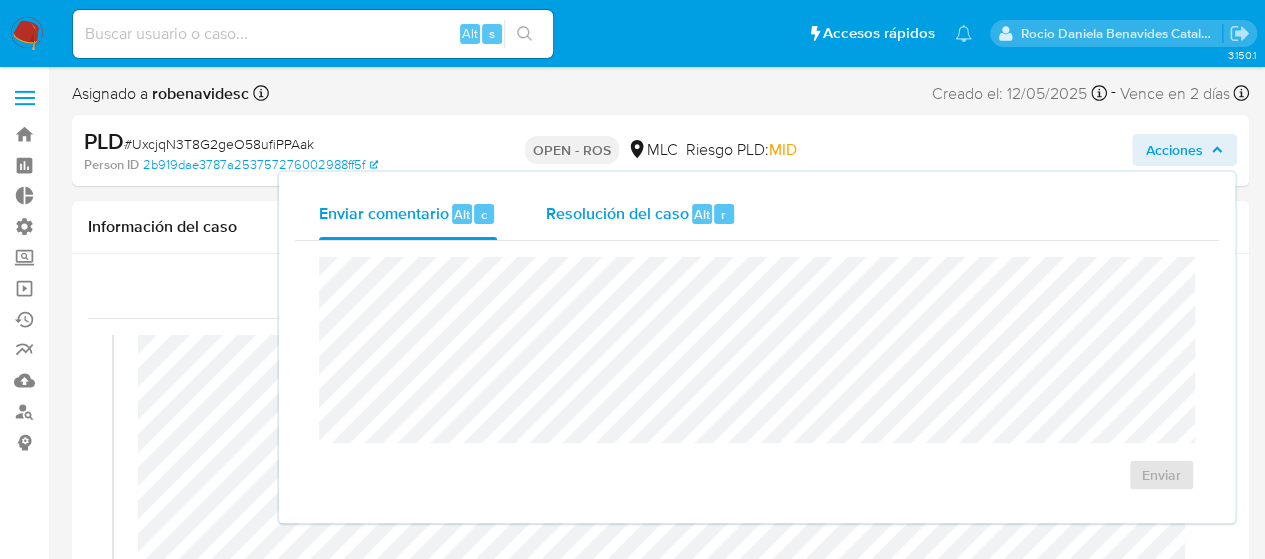 click on "Resolución del caso Alt r" at bounding box center [640, 214] 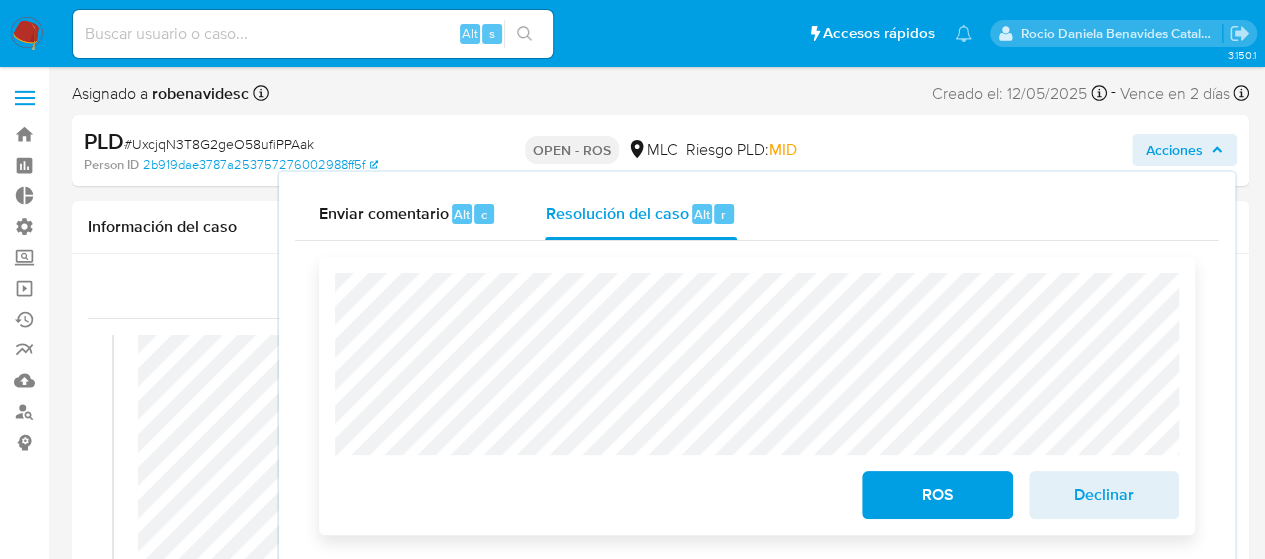 click on "ROS Declinar" at bounding box center [757, 396] 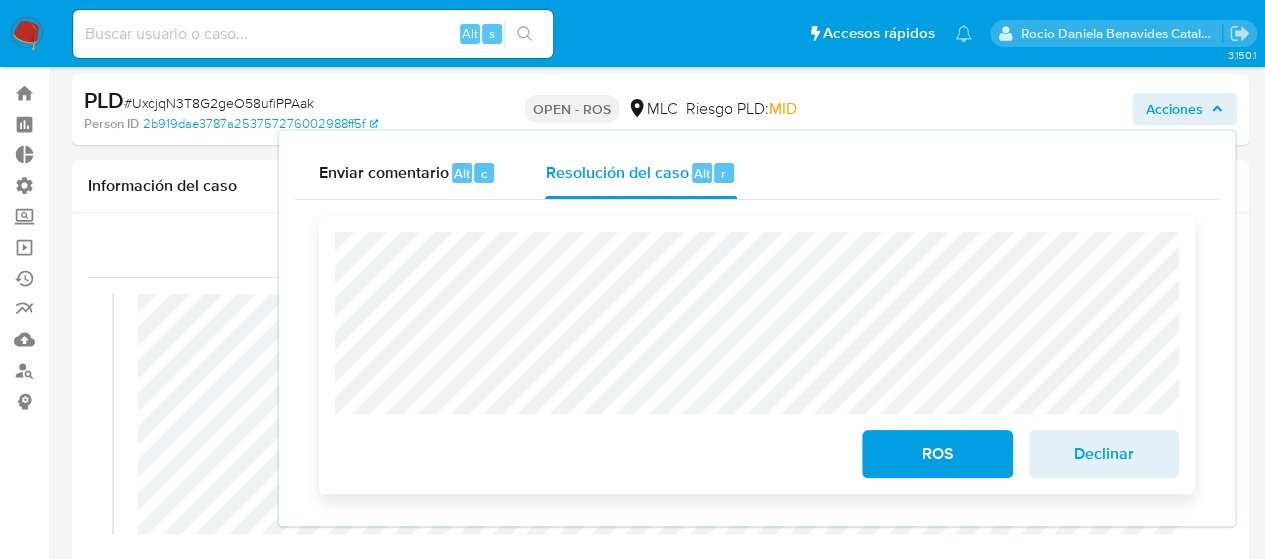 scroll, scrollTop: 43, scrollLeft: 0, axis: vertical 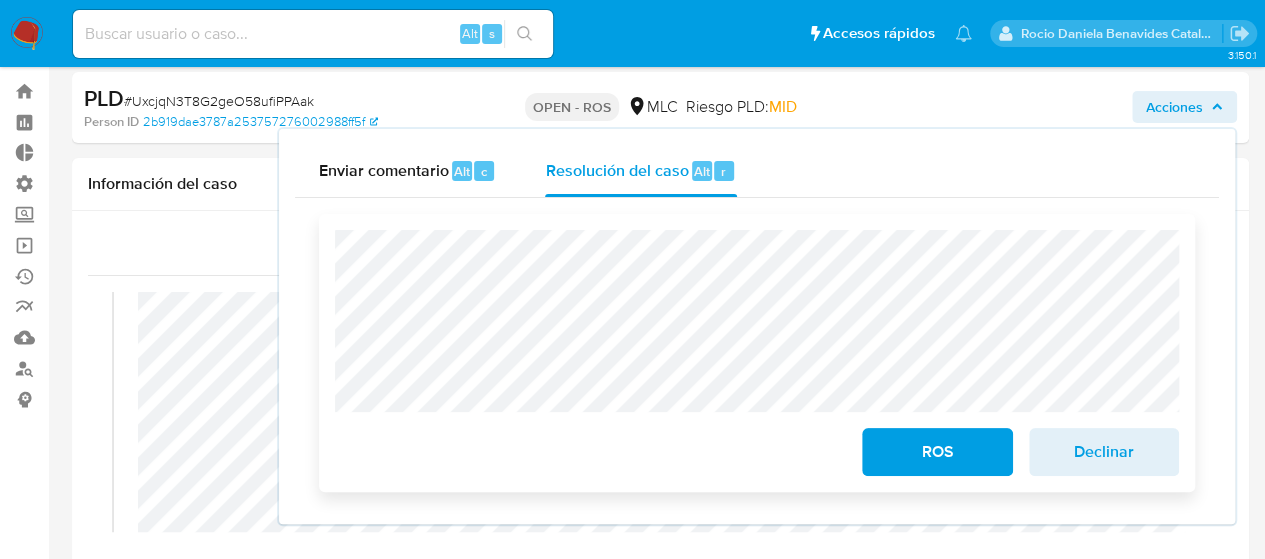 click on "ROS" at bounding box center [937, 452] 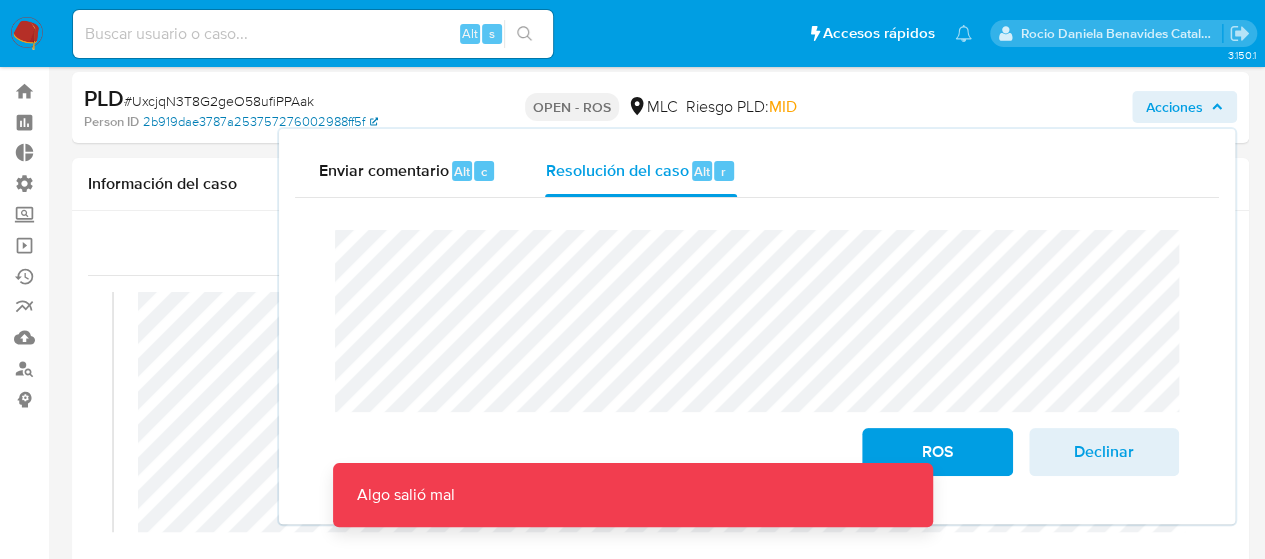 click on "PLD # UxcjqN3T8G2geO58ufiPPAak Person ID 2b919dae3787a253757276002988ff5f OPEN - ROS  MLC Riesgo PLD:  MID Acciones Enviar comentario Alt c Resolución del caso Alt r Cierre de caso ROS Declinar Algo salió mal Algo salió mal" at bounding box center (660, 107) 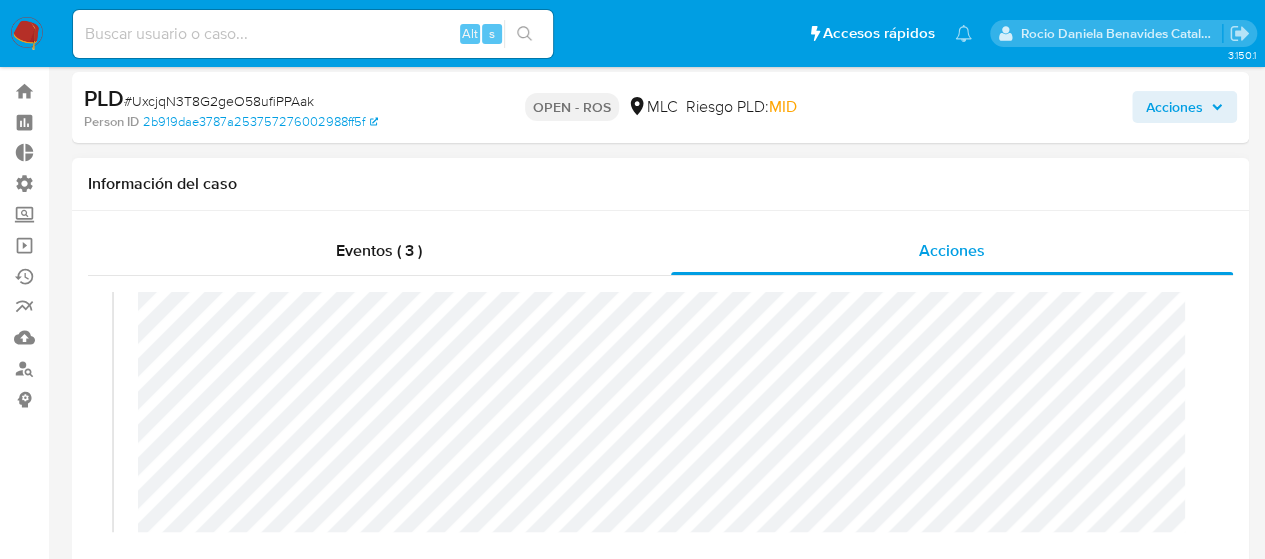 scroll, scrollTop: 0, scrollLeft: 0, axis: both 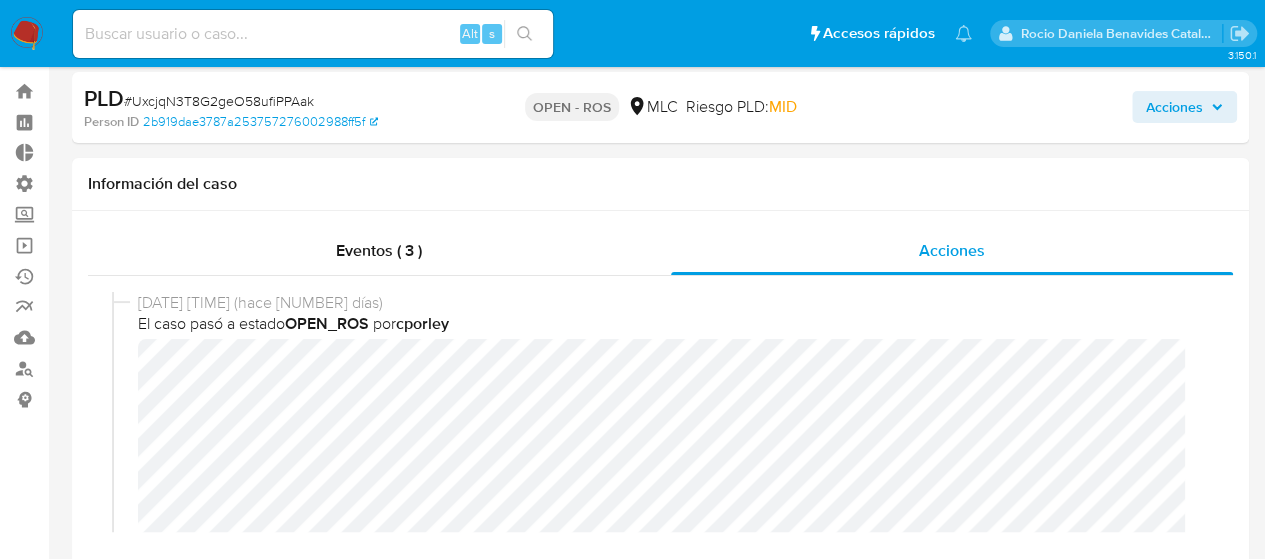 click on "Acciones" at bounding box center [1174, 107] 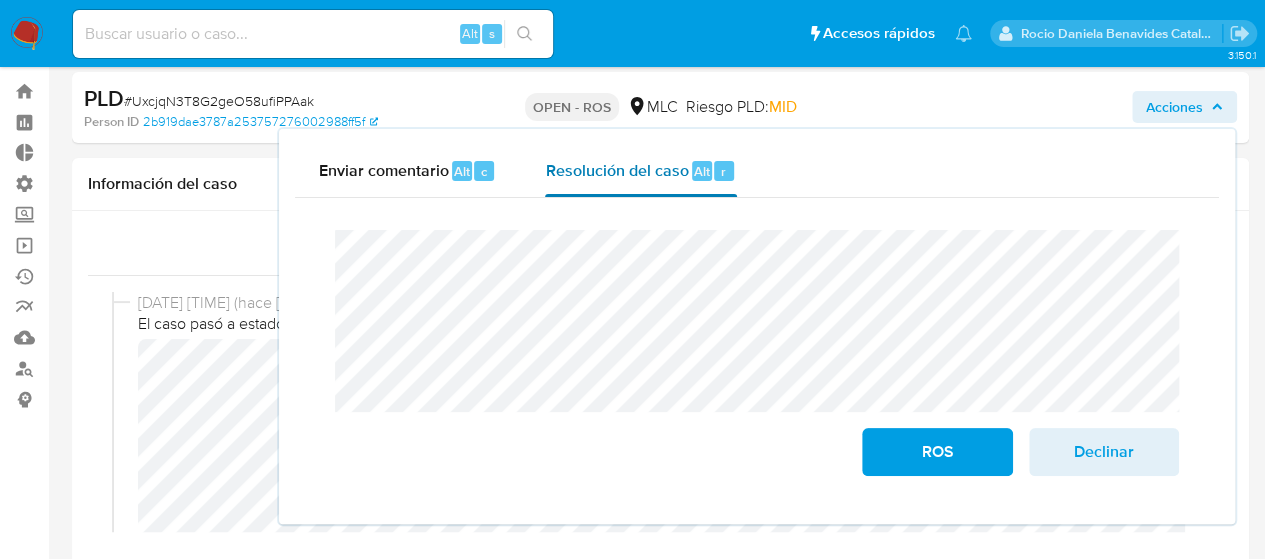 click on "Resolución del caso" at bounding box center [616, 170] 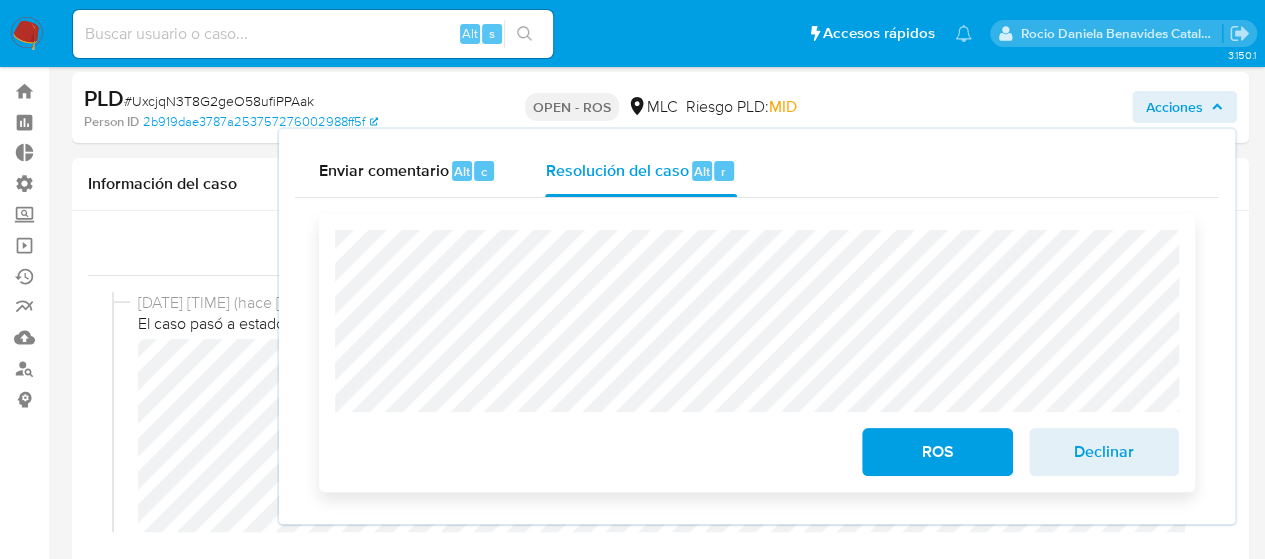 click on "ROS" at bounding box center (937, 452) 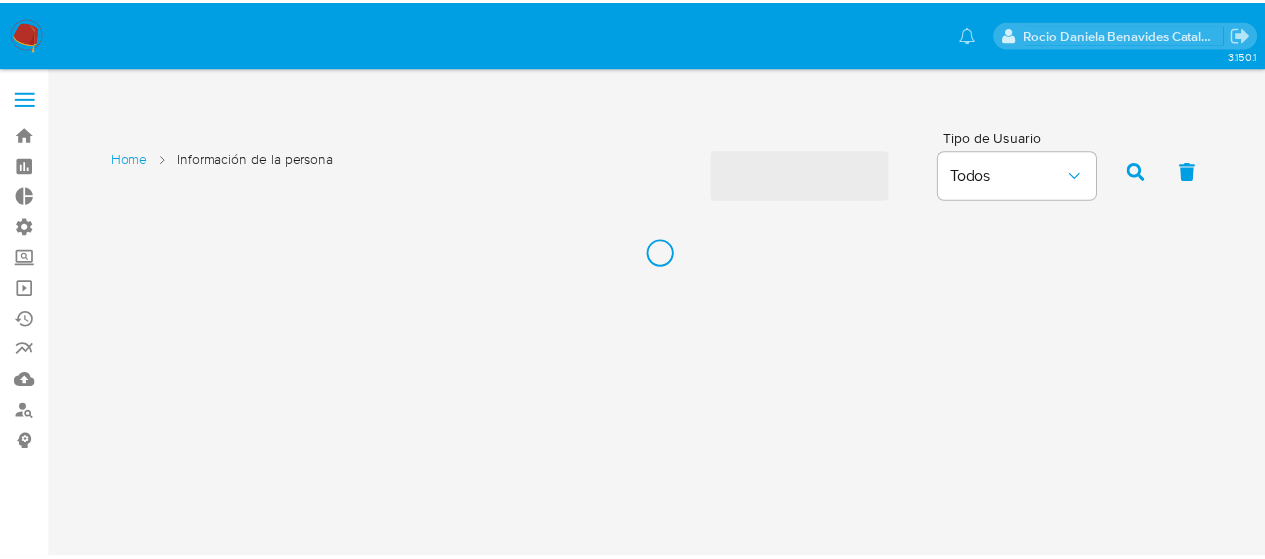 scroll, scrollTop: 0, scrollLeft: 0, axis: both 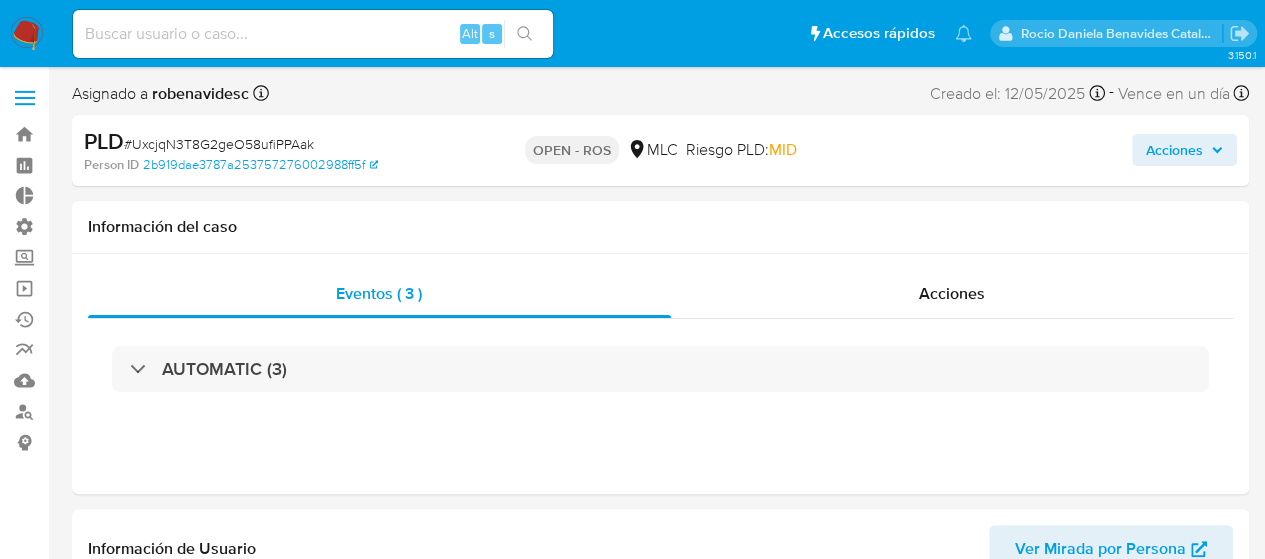 select on "10" 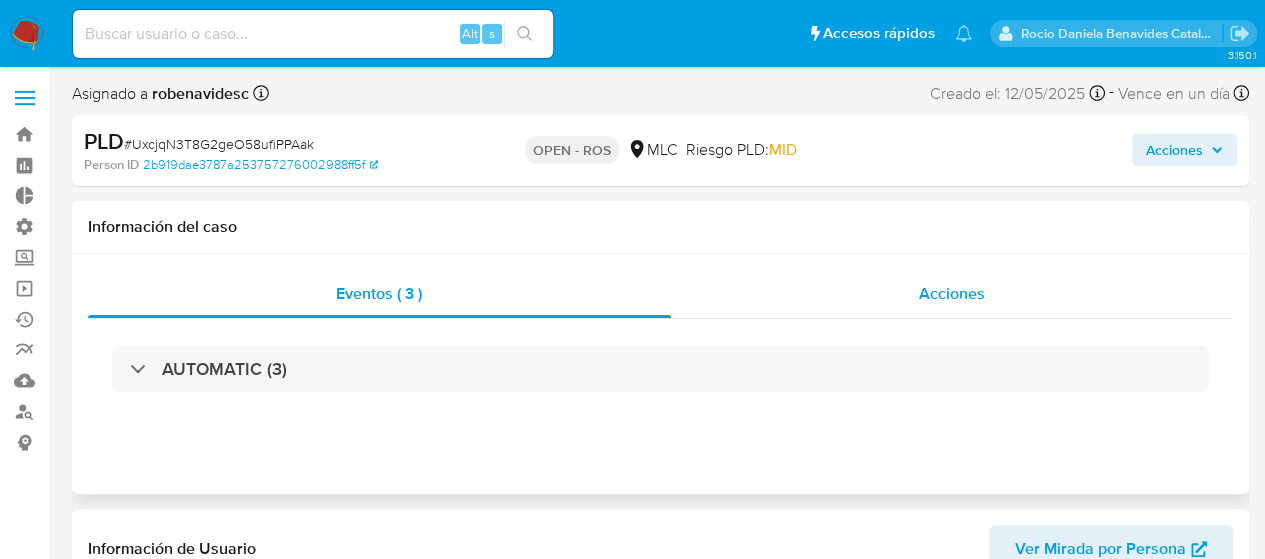 click on "Acciones" at bounding box center [952, 293] 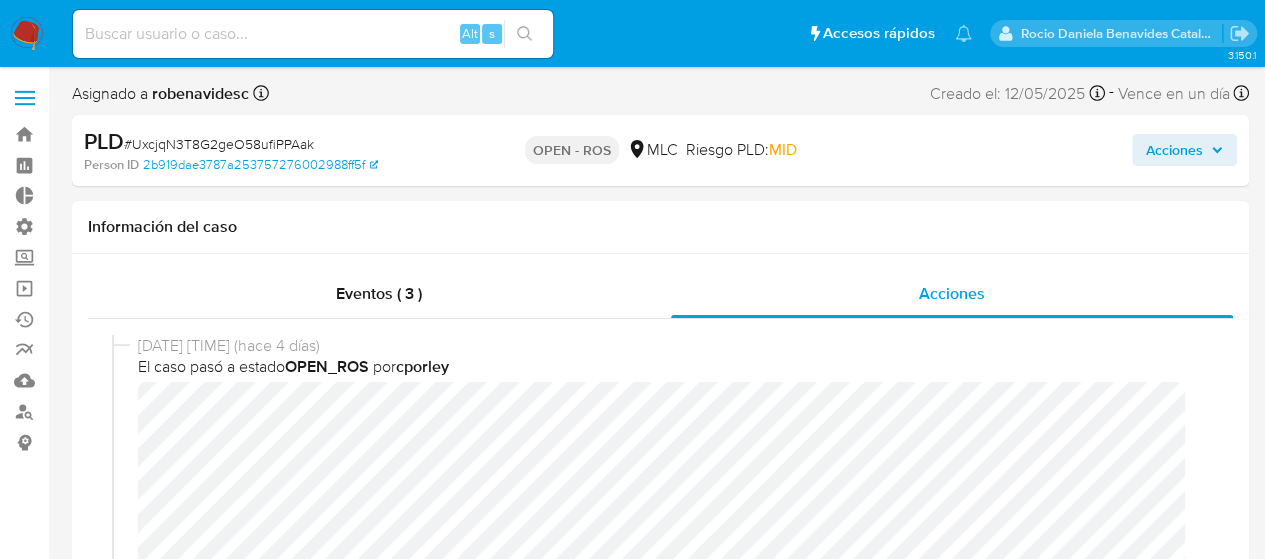 click on "Acciones" at bounding box center (1174, 150) 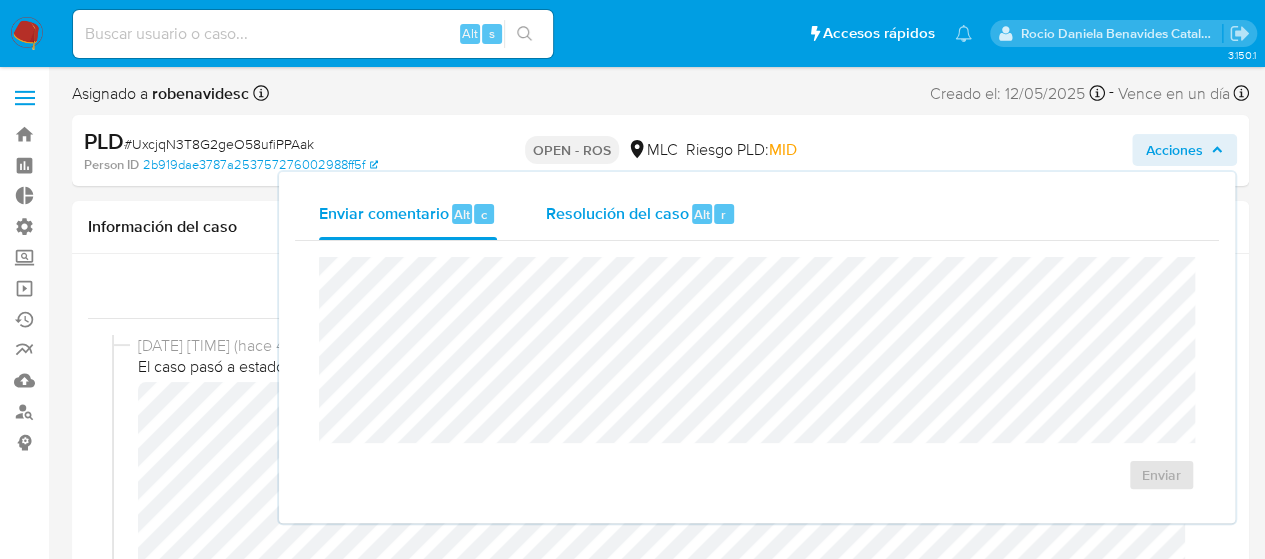 click on "Resolución del caso" at bounding box center [616, 213] 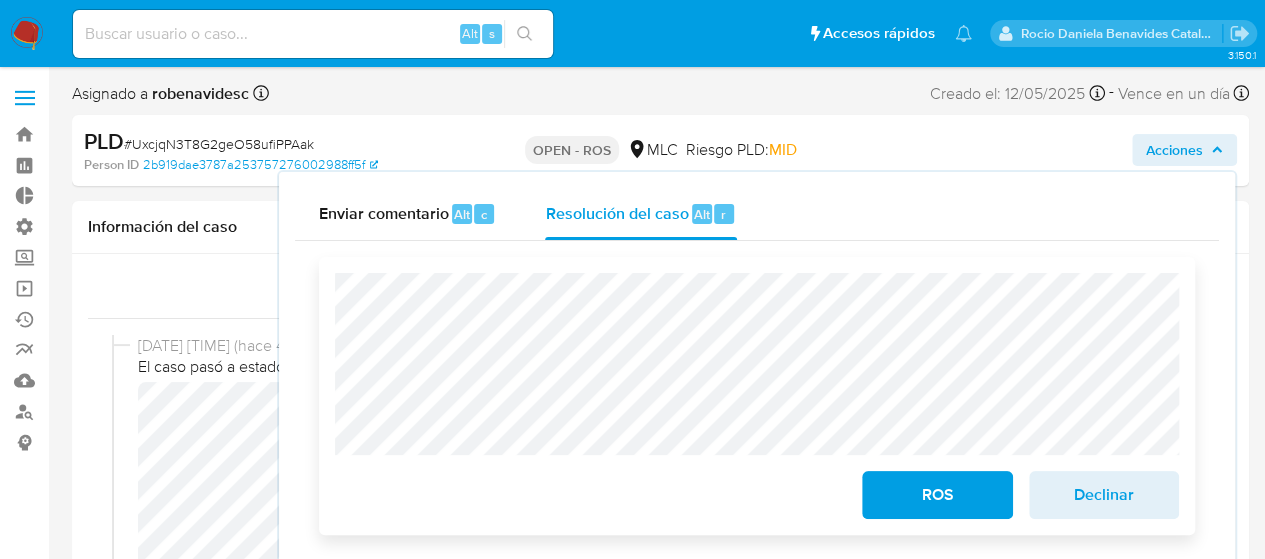 click on "ROS" at bounding box center [937, 495] 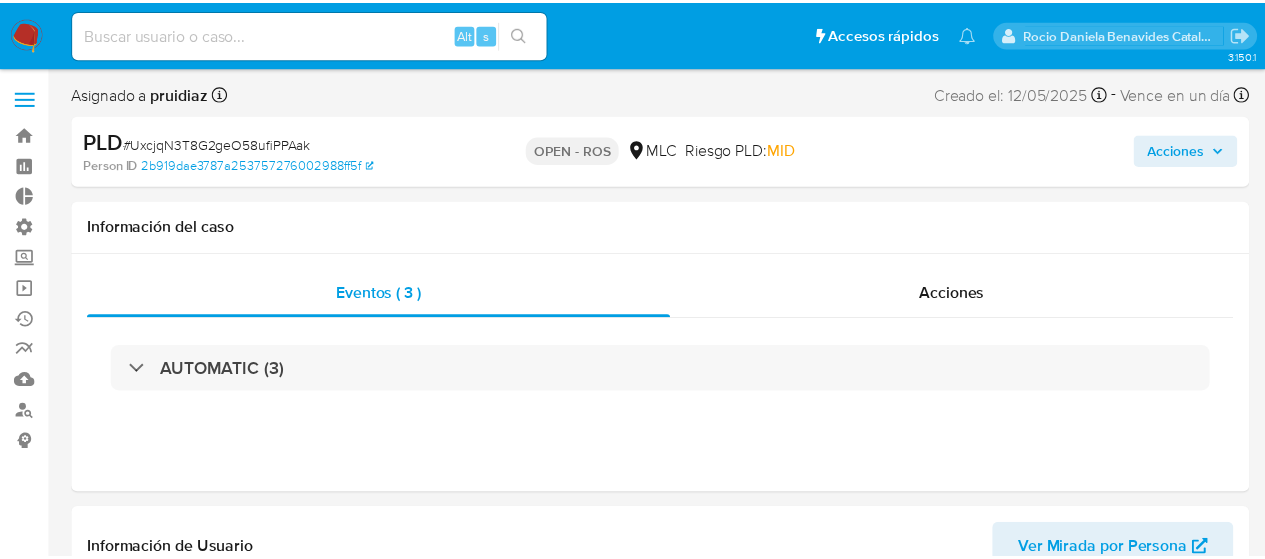 scroll, scrollTop: 0, scrollLeft: 0, axis: both 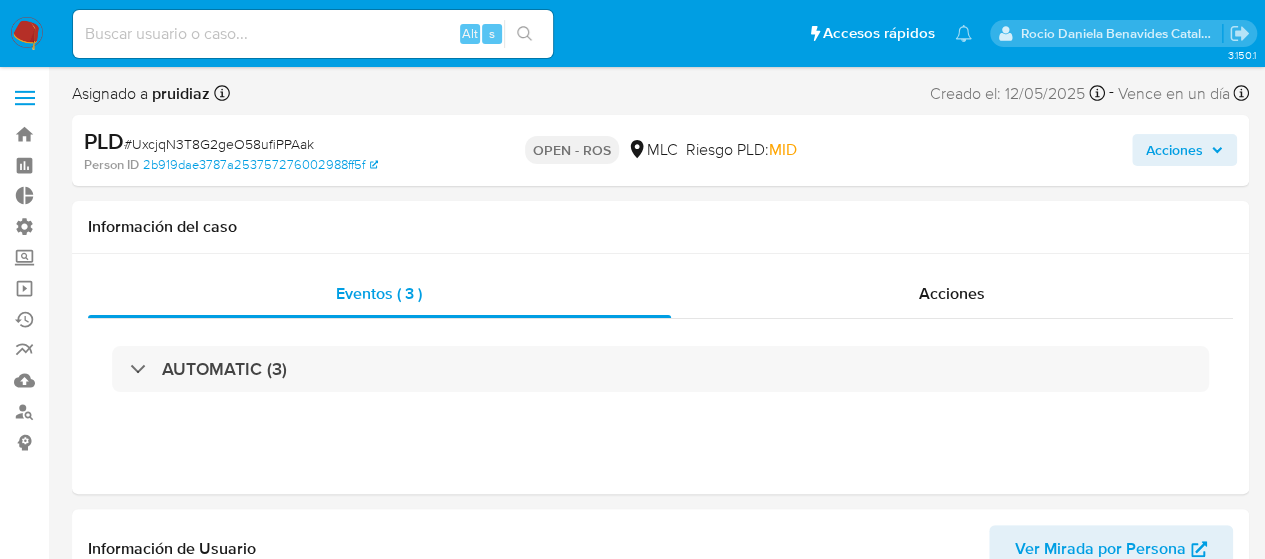 select on "10" 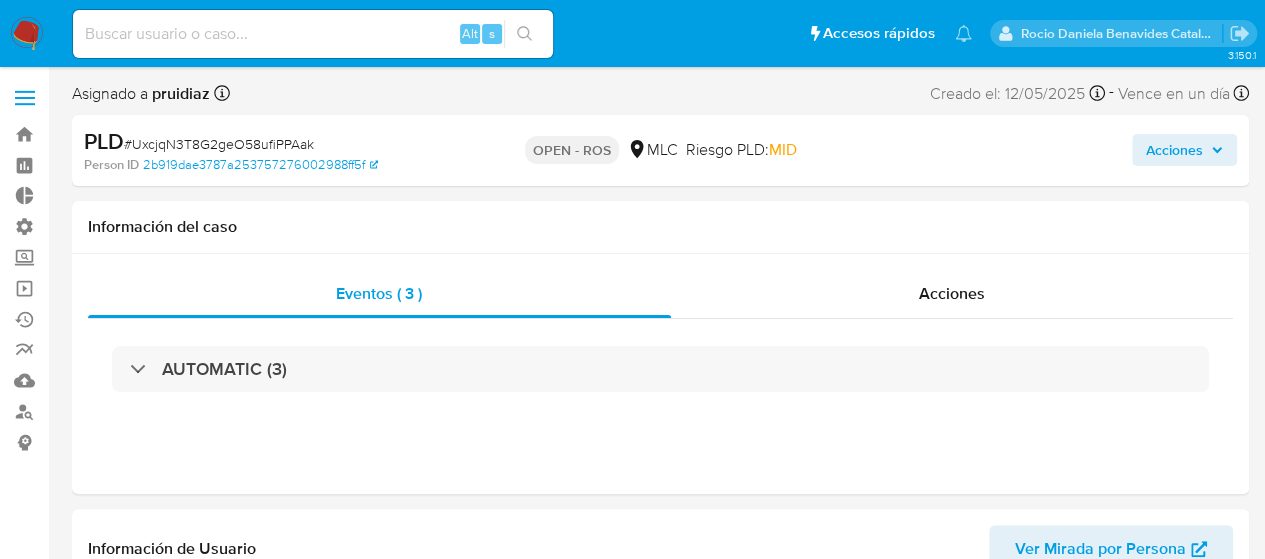 scroll, scrollTop: 797, scrollLeft: 0, axis: vertical 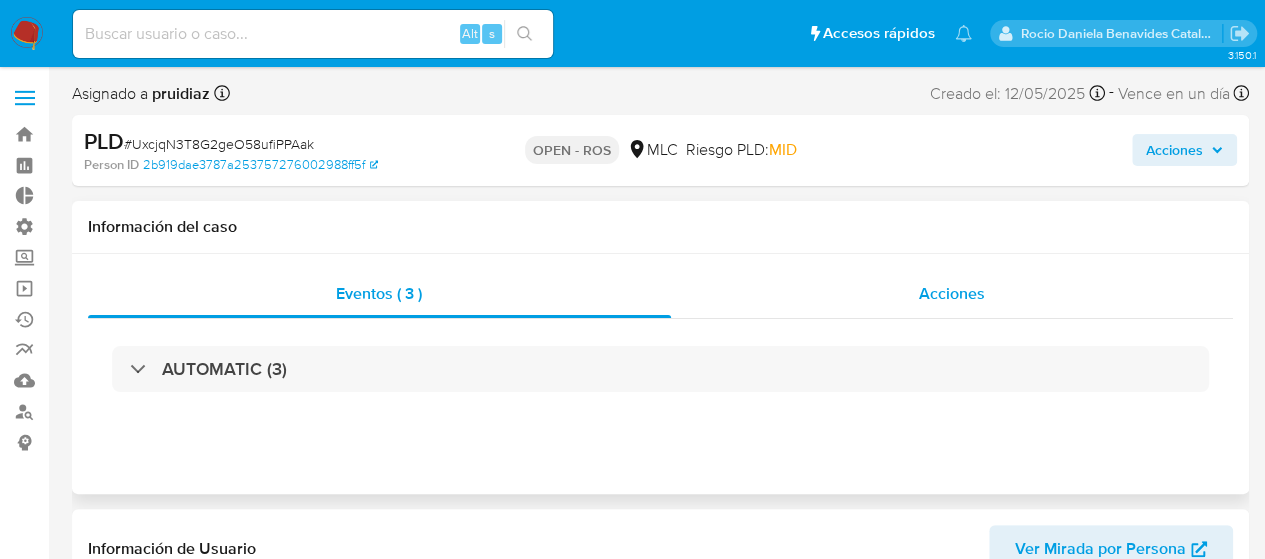 click on "Acciones" at bounding box center [952, 294] 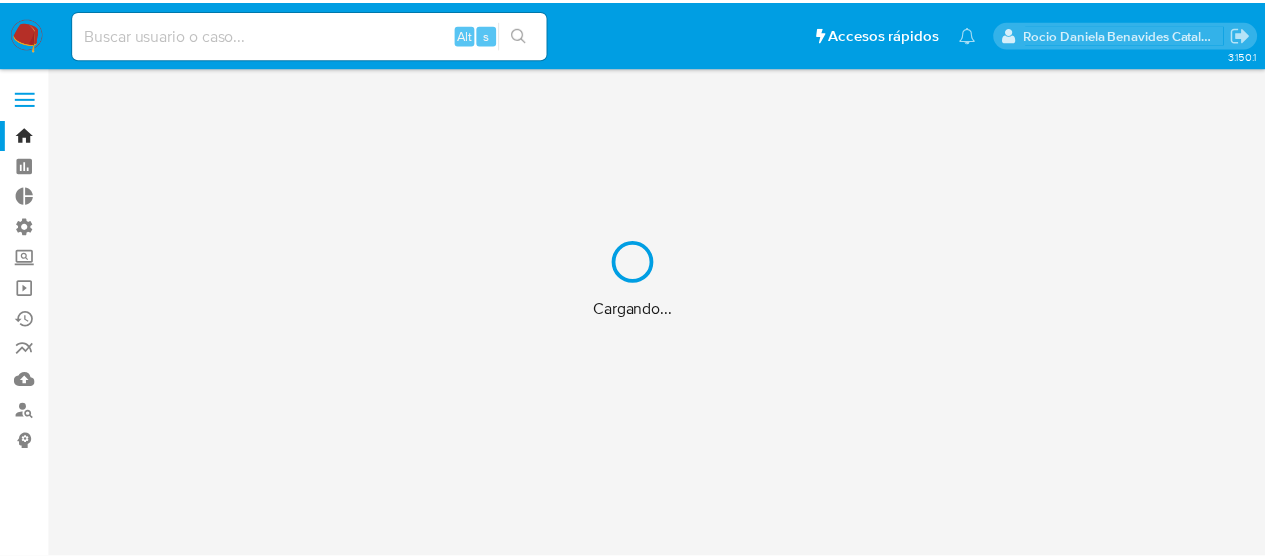 scroll, scrollTop: 0, scrollLeft: 0, axis: both 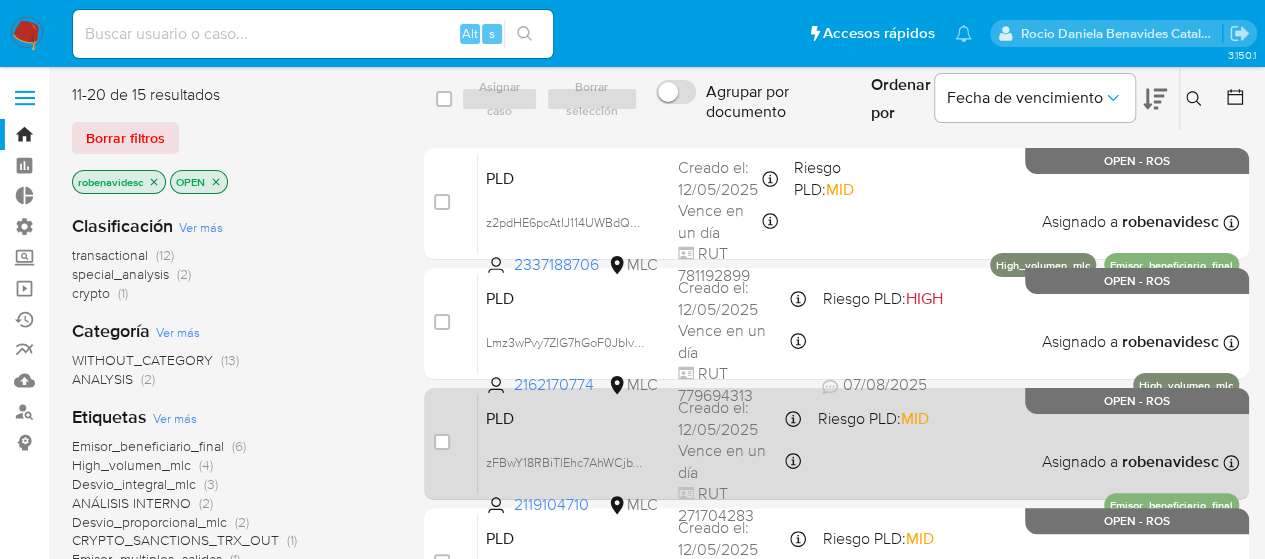 click on "PLD zFBwY18RBiTlEhc7AhWCjbVG 2119104710 MLC Riesgo PLD: MID Creado el: [DATE] Creado el: [DATE] [TIME] Vence en un día Vence el [DATE] [TIME] RUT [NUMBER] Asignado a [USERNAME] Asignado el: [DATE] [TIME] Emisor_beneficiario_final OPEN - ROS" at bounding box center [858, 443] 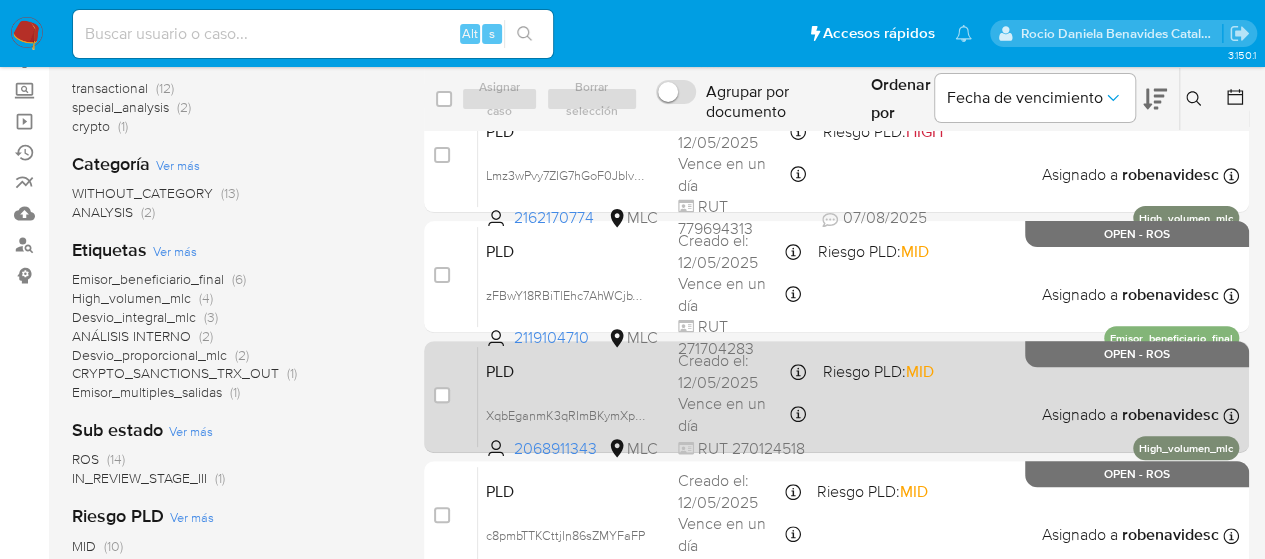 scroll, scrollTop: 103, scrollLeft: 0, axis: vertical 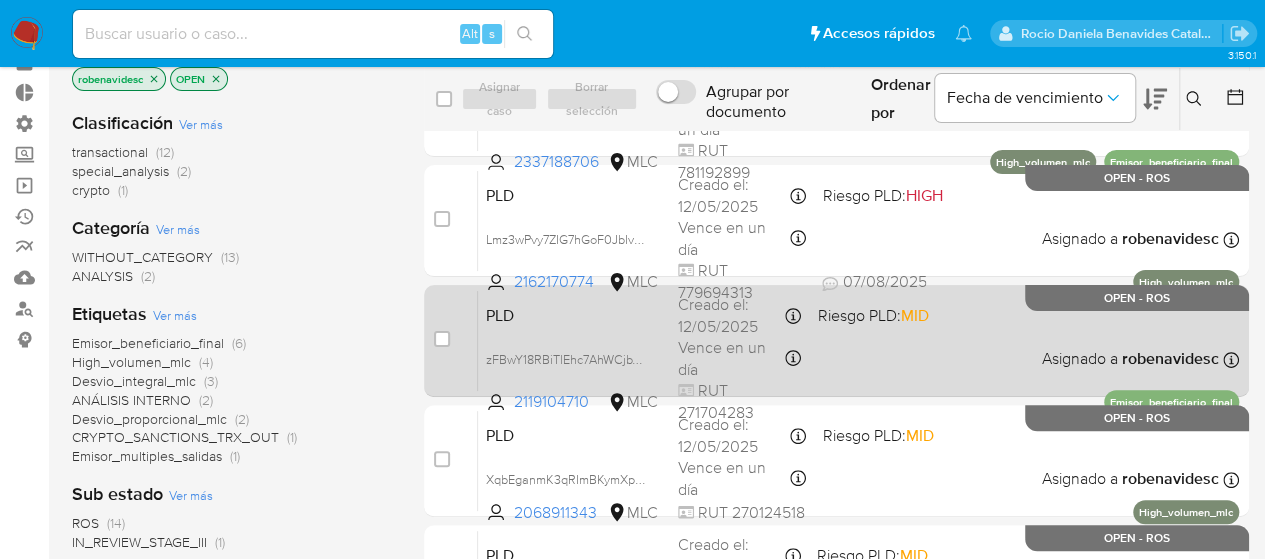 click on "Riesgo PLD:  MID" at bounding box center (872, 315) 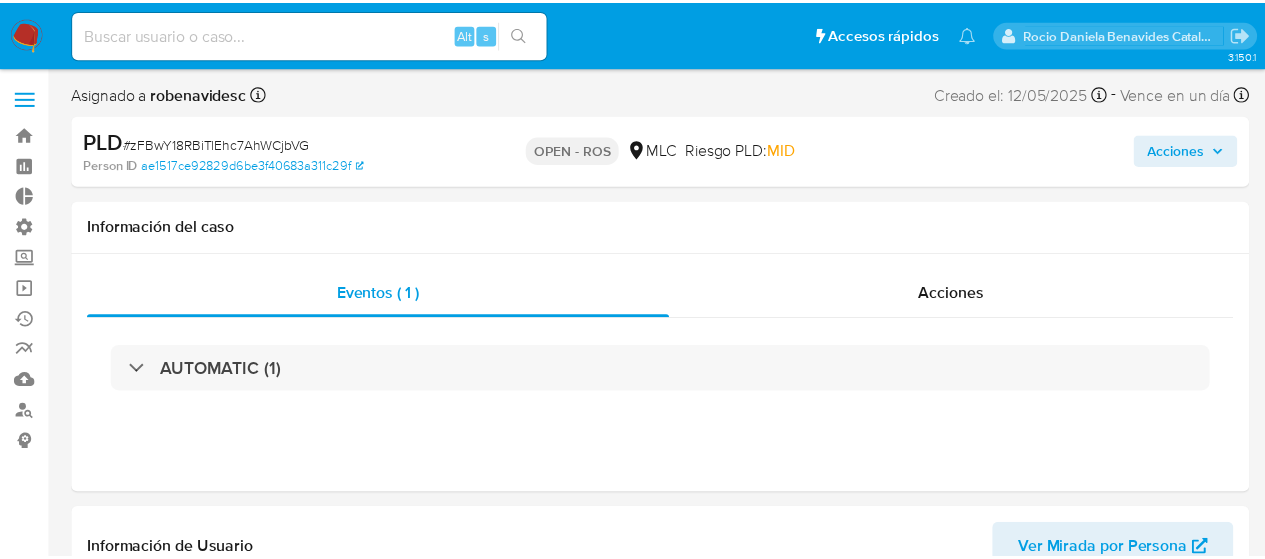 scroll, scrollTop: 0, scrollLeft: 0, axis: both 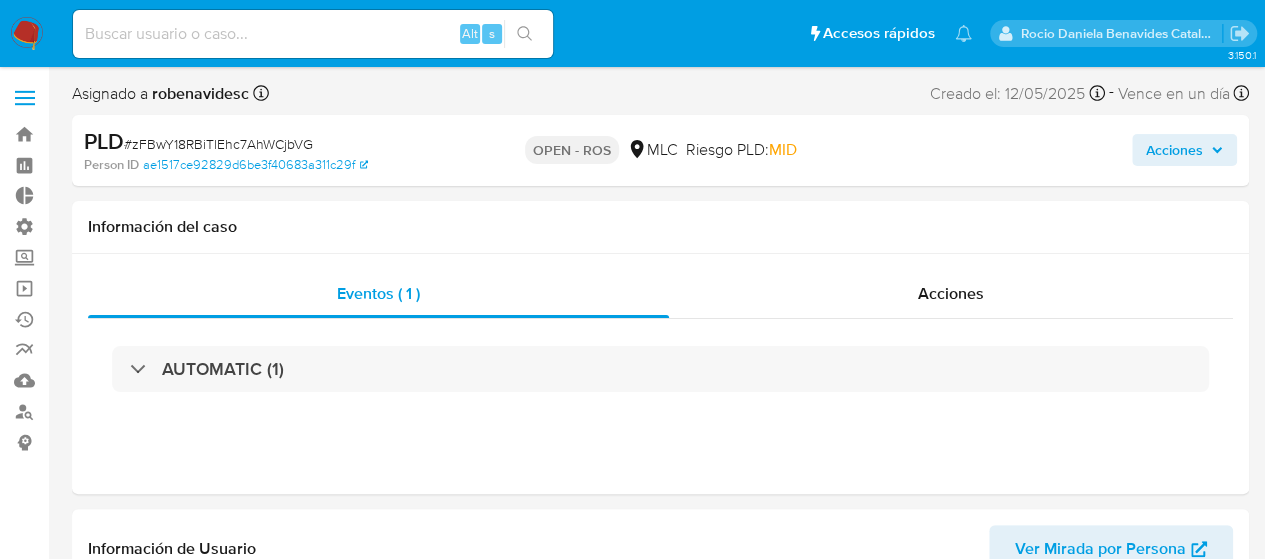 select on "10" 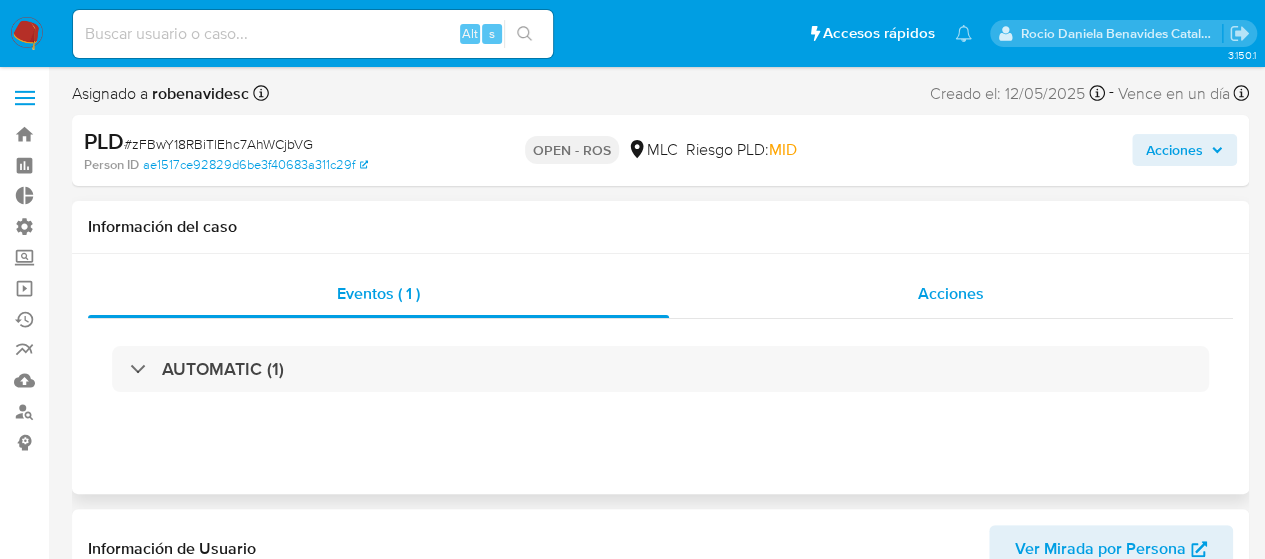 scroll, scrollTop: 797, scrollLeft: 0, axis: vertical 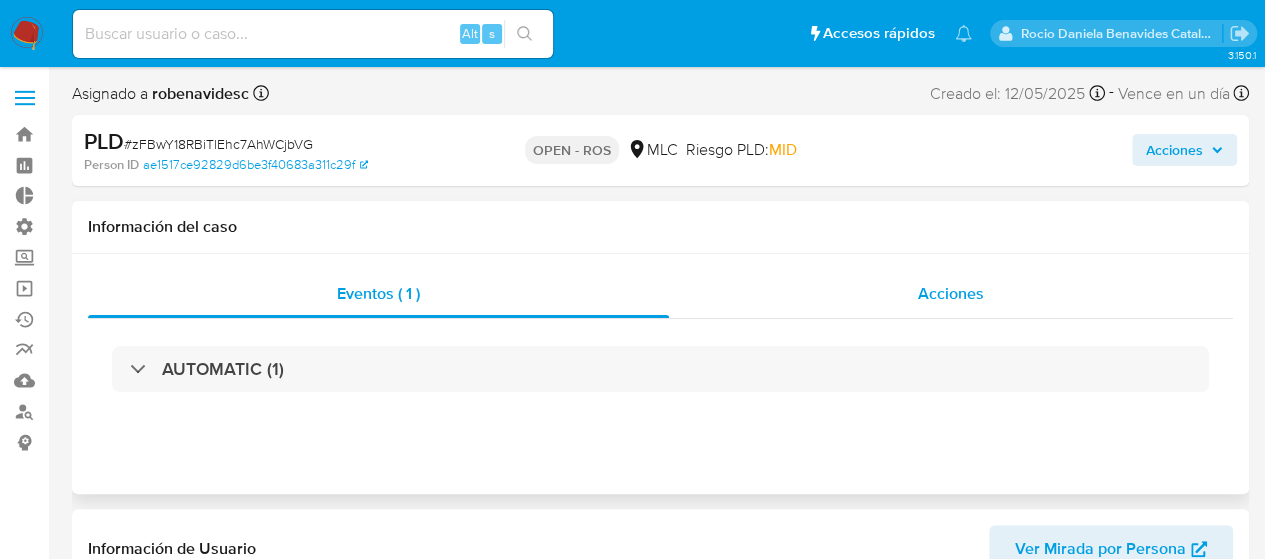 click on "Acciones" at bounding box center (951, 294) 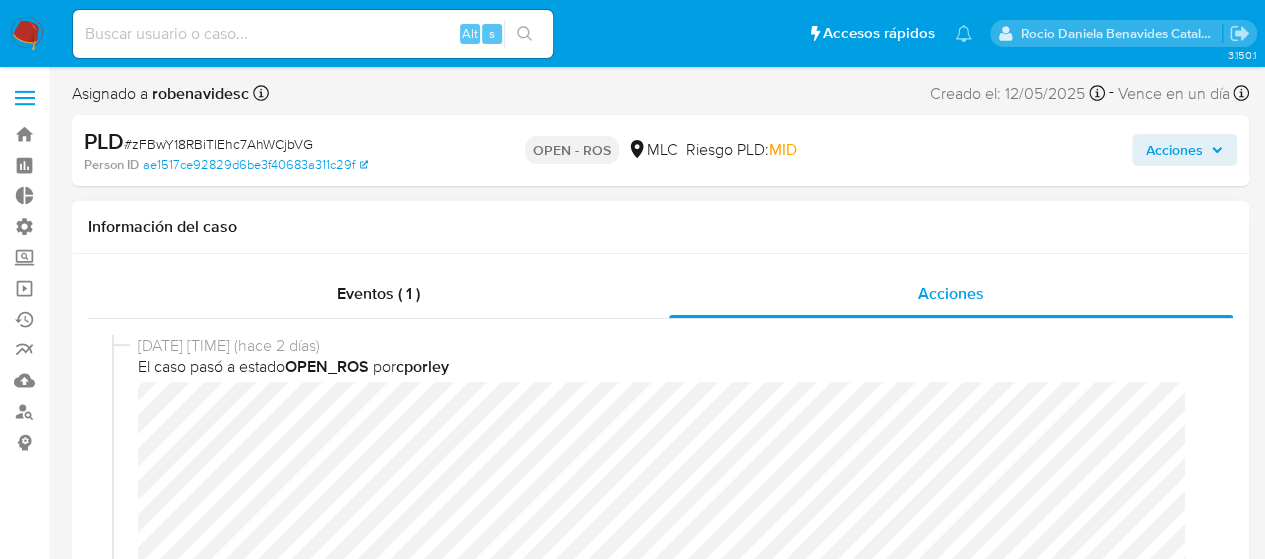 click on "El caso pasó a estado  OPEN_ROS      por  cporley" at bounding box center (669, 367) 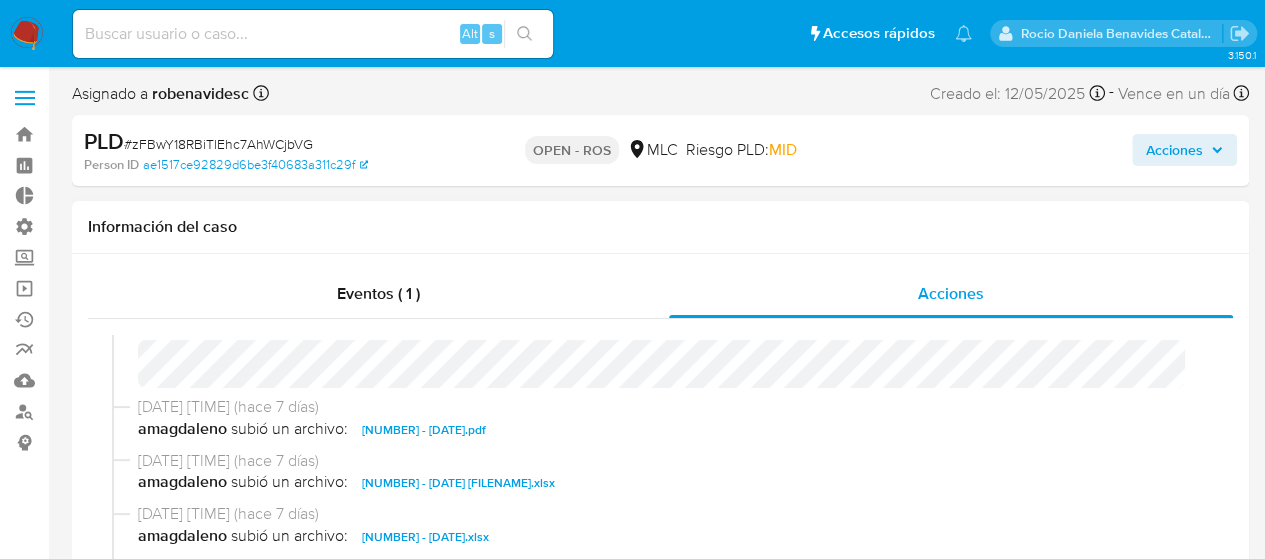 scroll, scrollTop: 658, scrollLeft: 0, axis: vertical 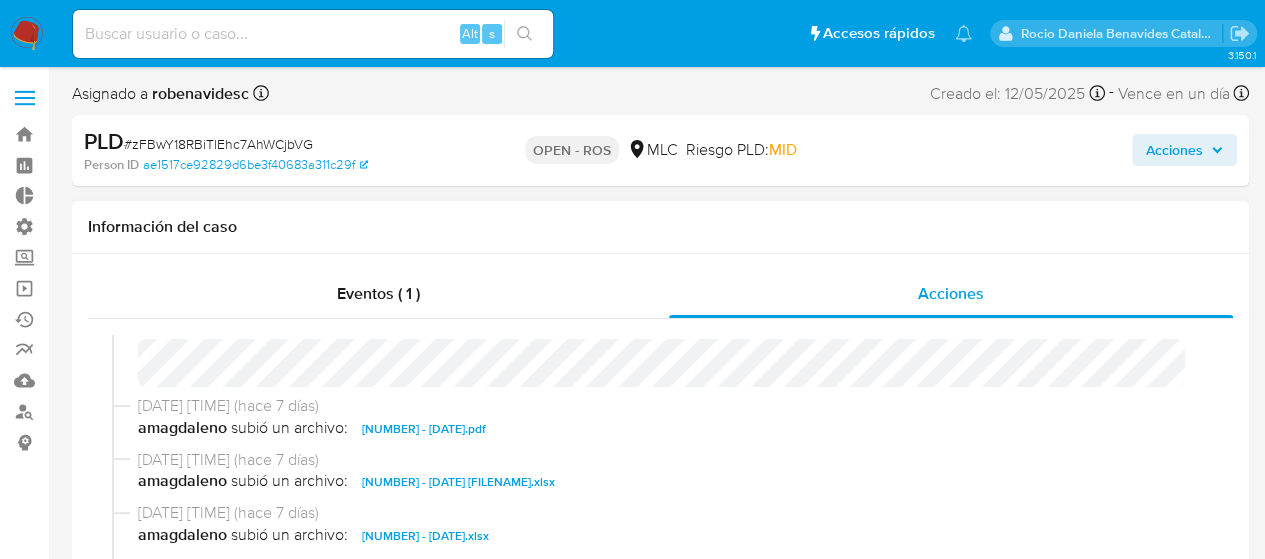 click on "2119104710 - 31_07_2025.pdf" at bounding box center (424, 429) 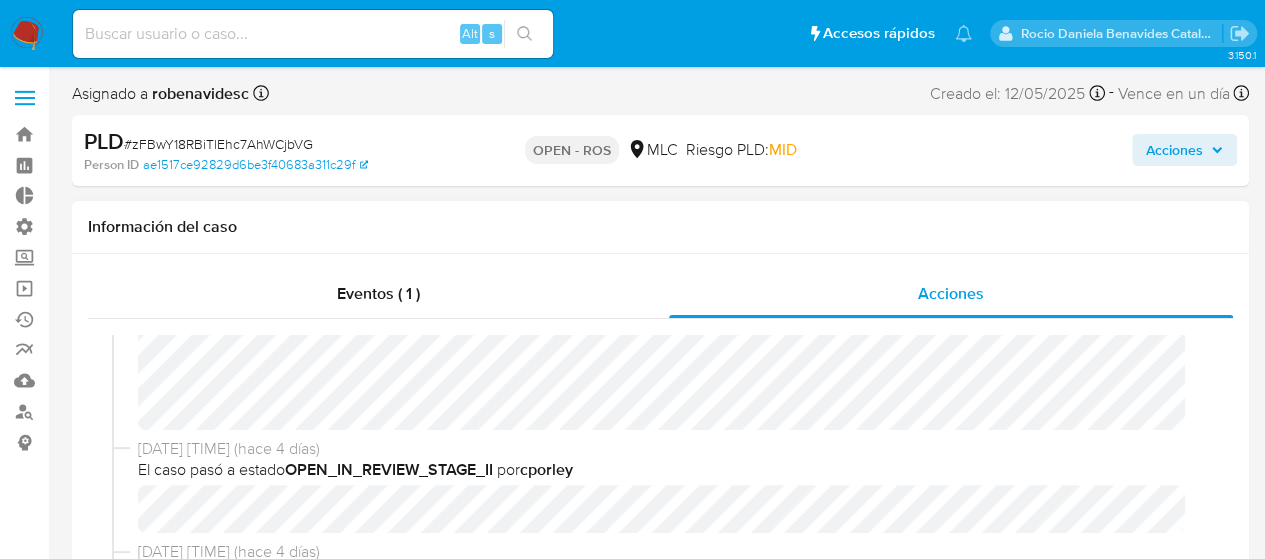 scroll, scrollTop: 356, scrollLeft: 0, axis: vertical 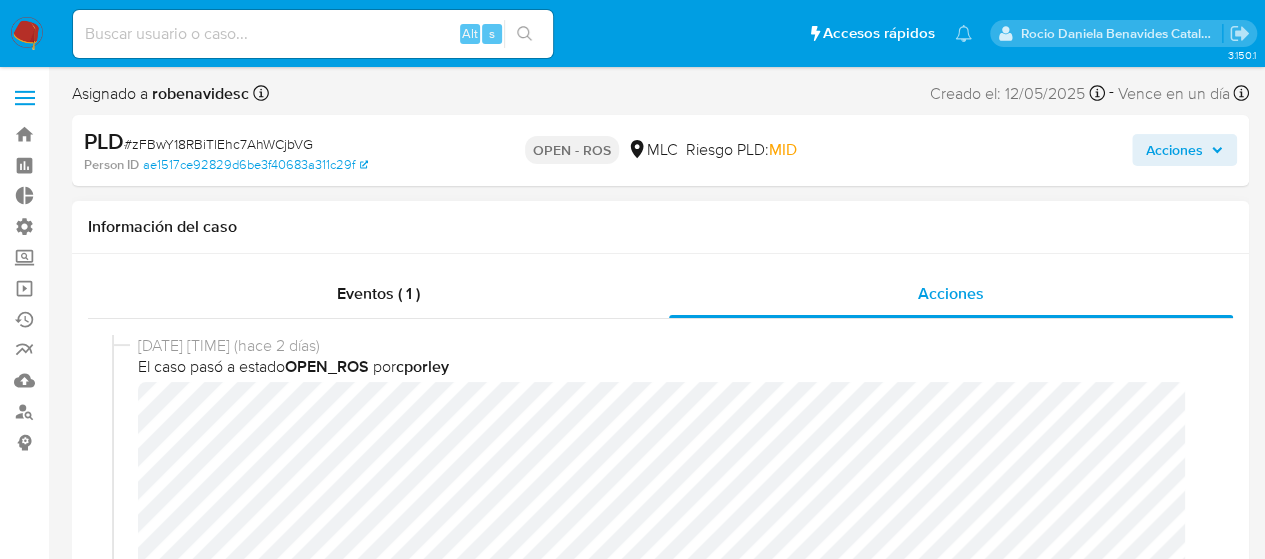 click on "07/08/2025 00:16:23 (hace 2 días) El caso pasó a estado  OPEN_ROS      por  cporley" at bounding box center [660, 565] 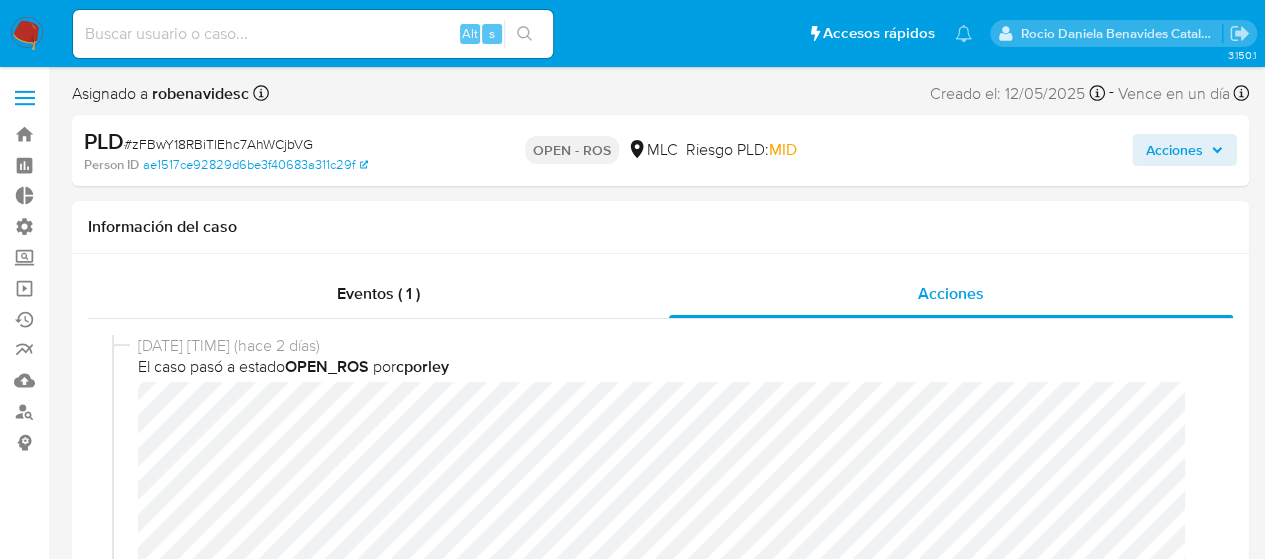 click on "Acciones" at bounding box center (1174, 150) 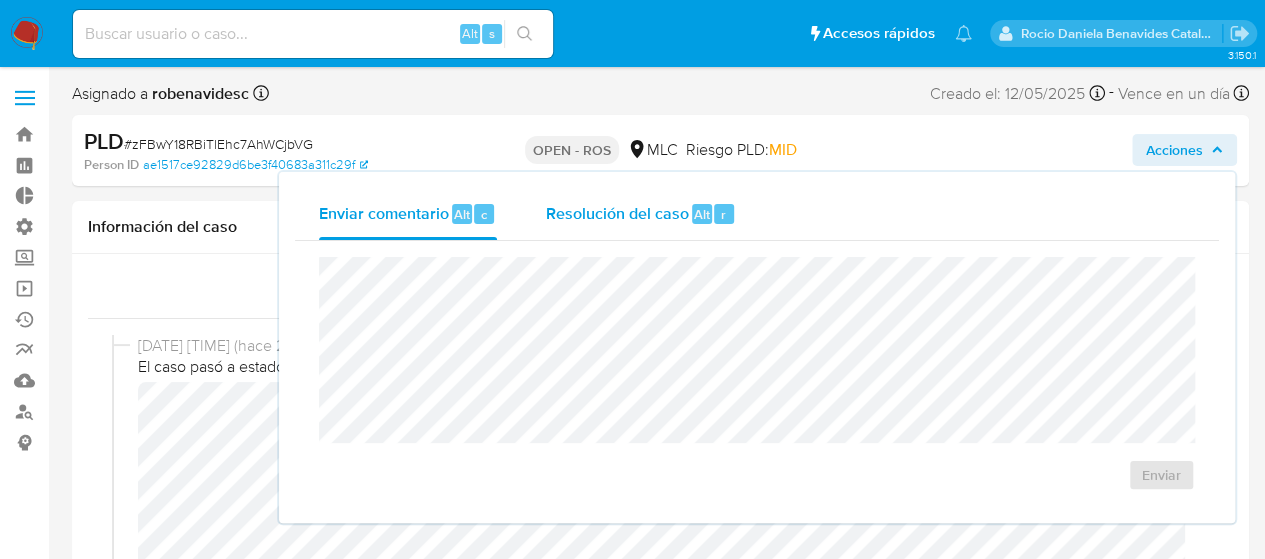 click on "Resolución del caso" at bounding box center (616, 213) 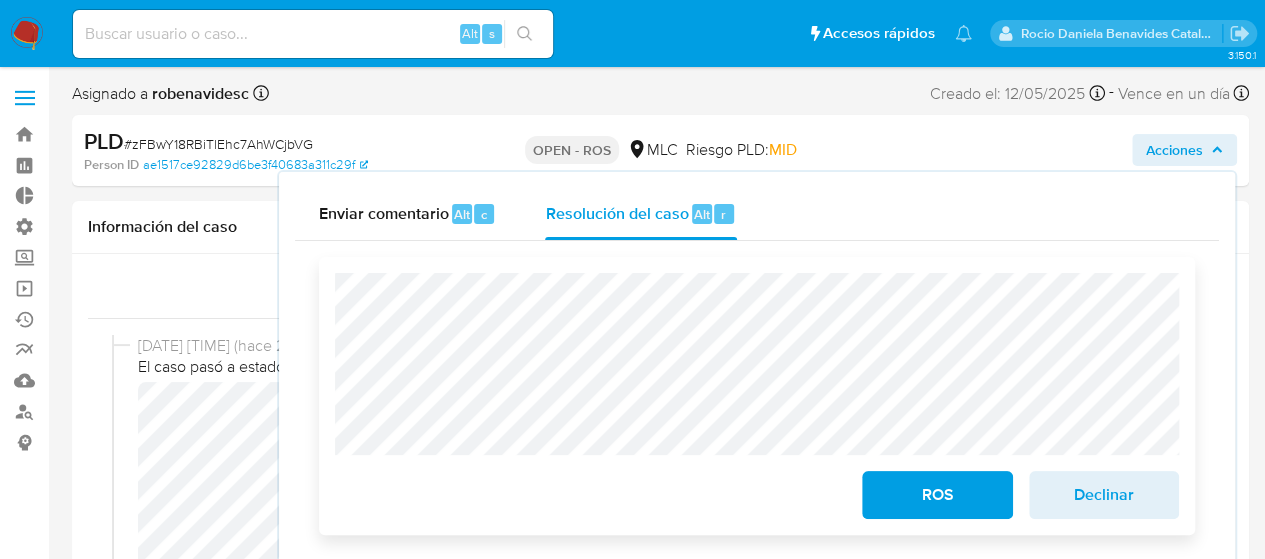 click on "ROS Declinar" at bounding box center [757, 396] 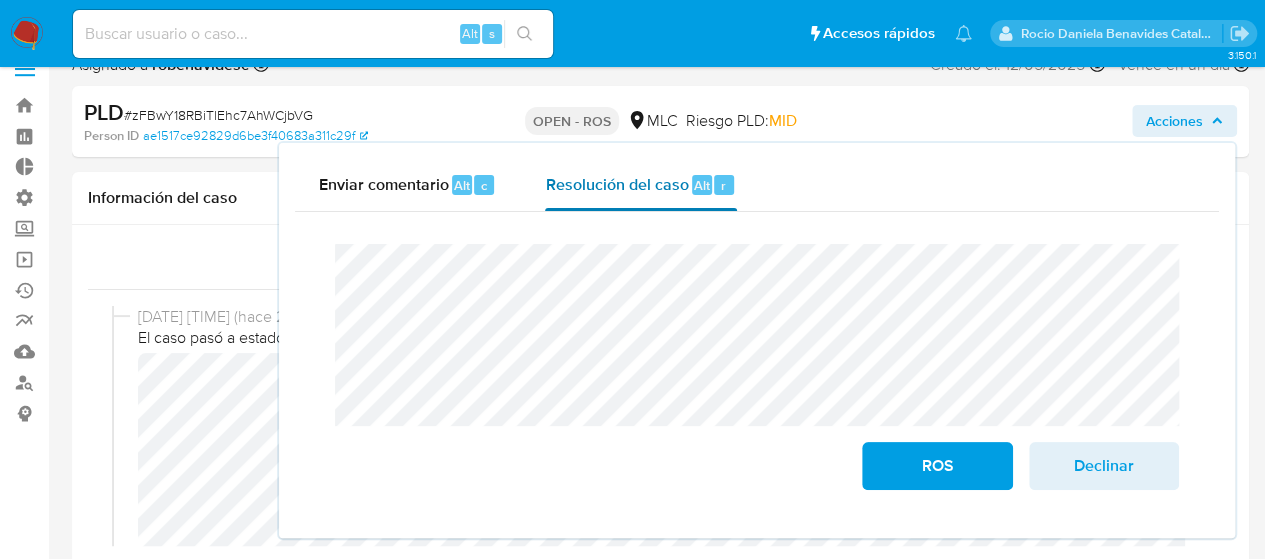 scroll, scrollTop: 30, scrollLeft: 0, axis: vertical 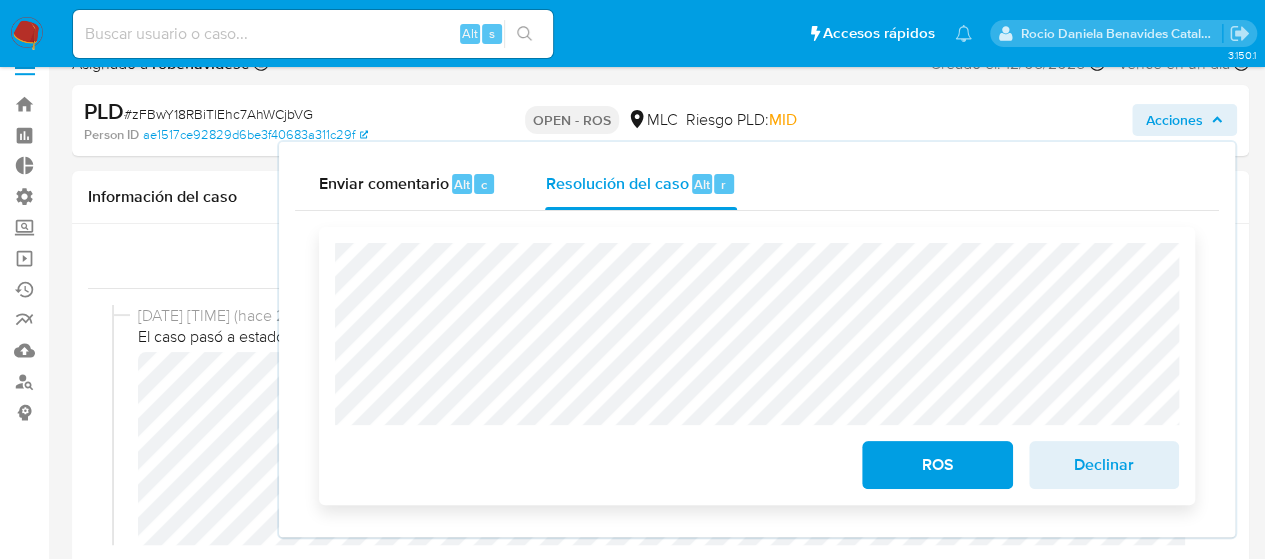 click on "ROS" at bounding box center (937, 465) 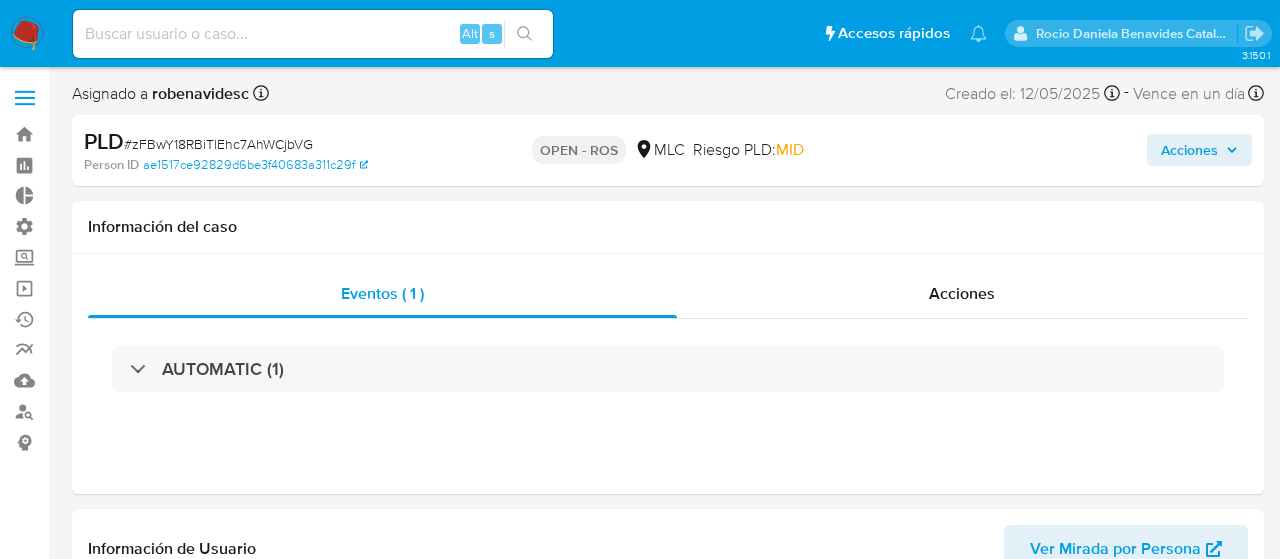 select on "10" 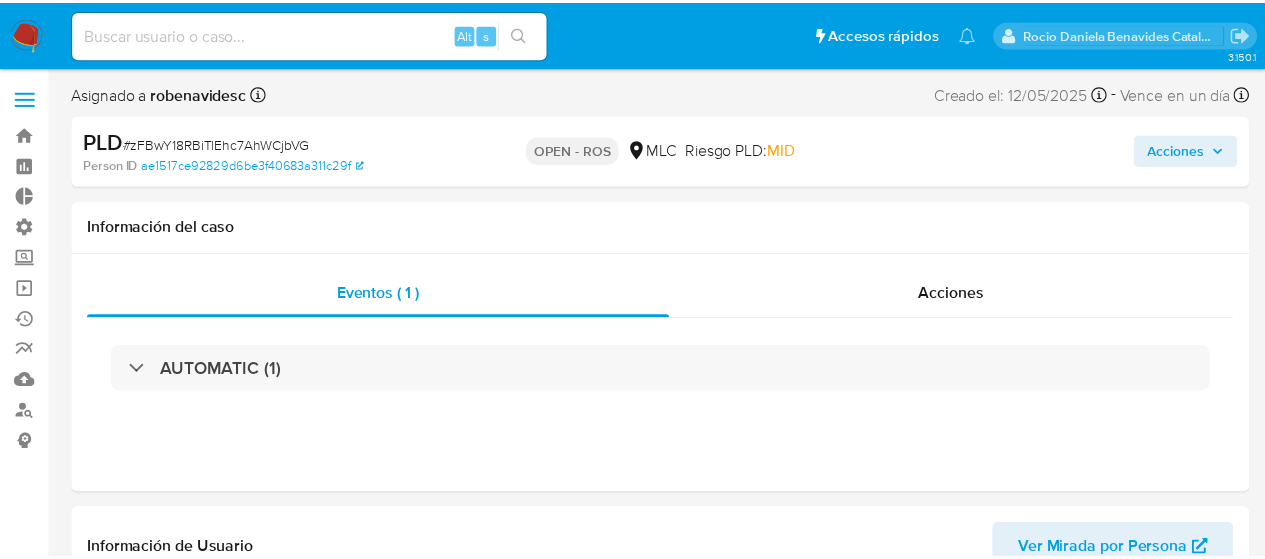 scroll, scrollTop: 0, scrollLeft: 0, axis: both 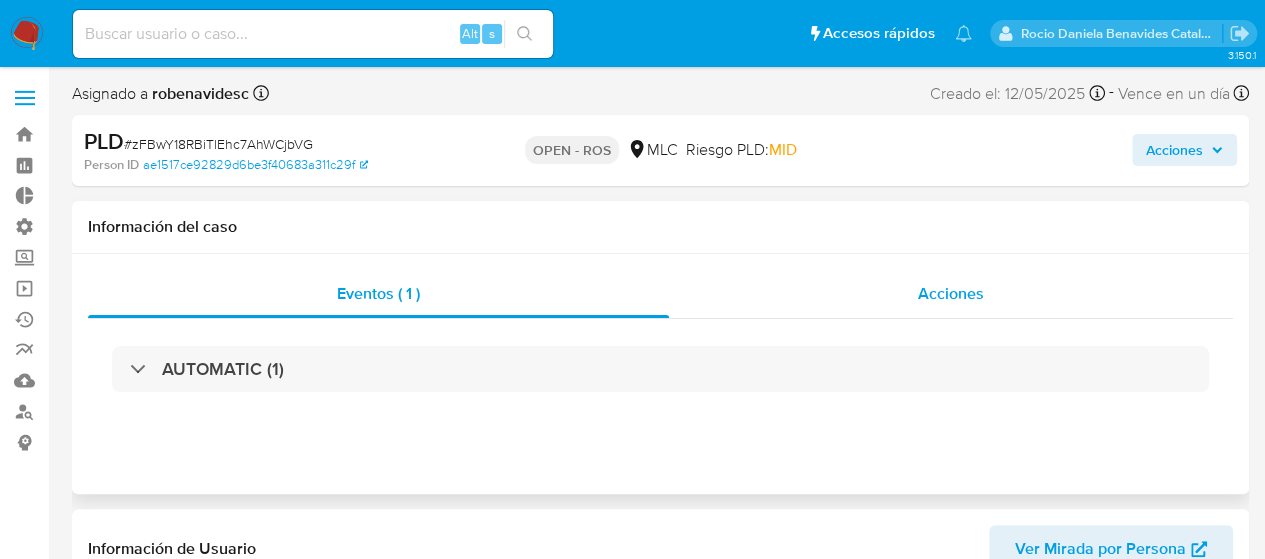 click on "Acciones" at bounding box center [951, 293] 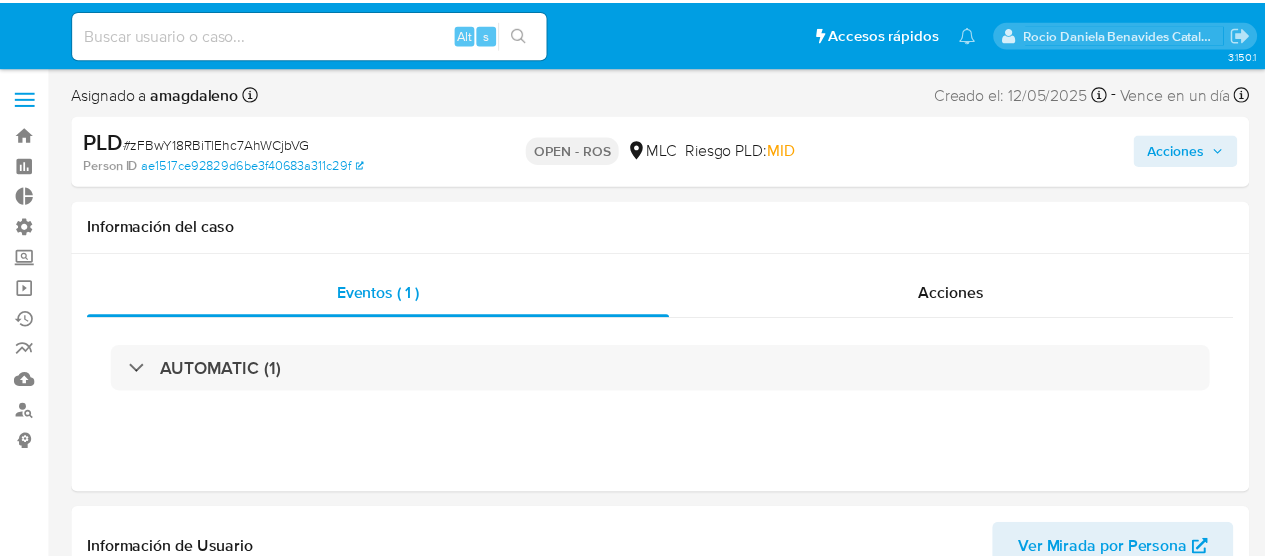 scroll, scrollTop: 0, scrollLeft: 0, axis: both 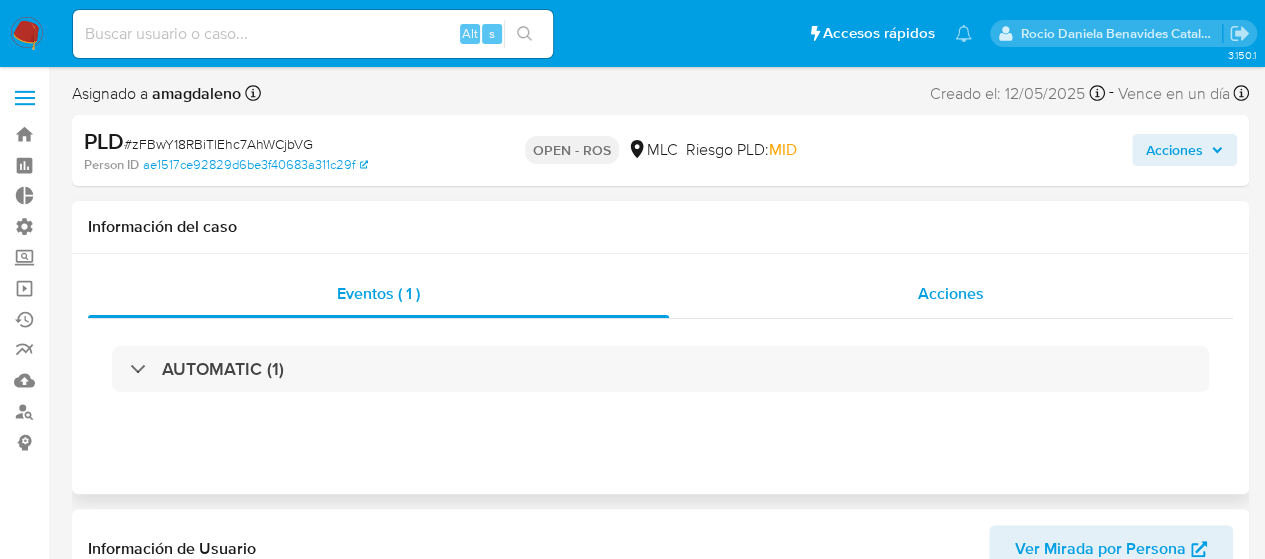 click on "Acciones" at bounding box center [951, 293] 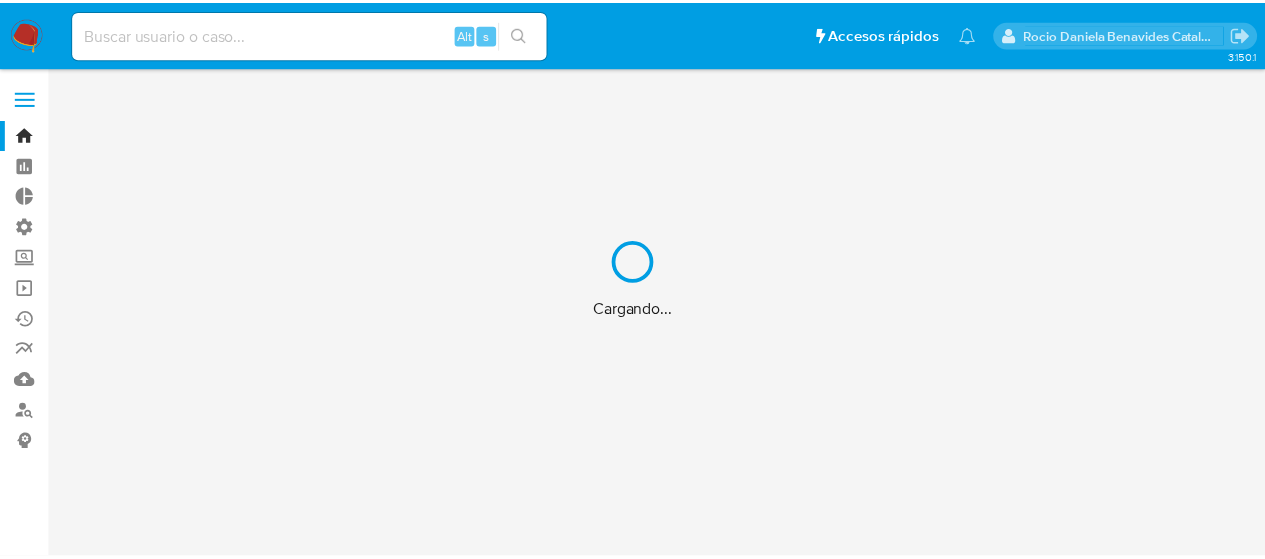 scroll, scrollTop: 0, scrollLeft: 0, axis: both 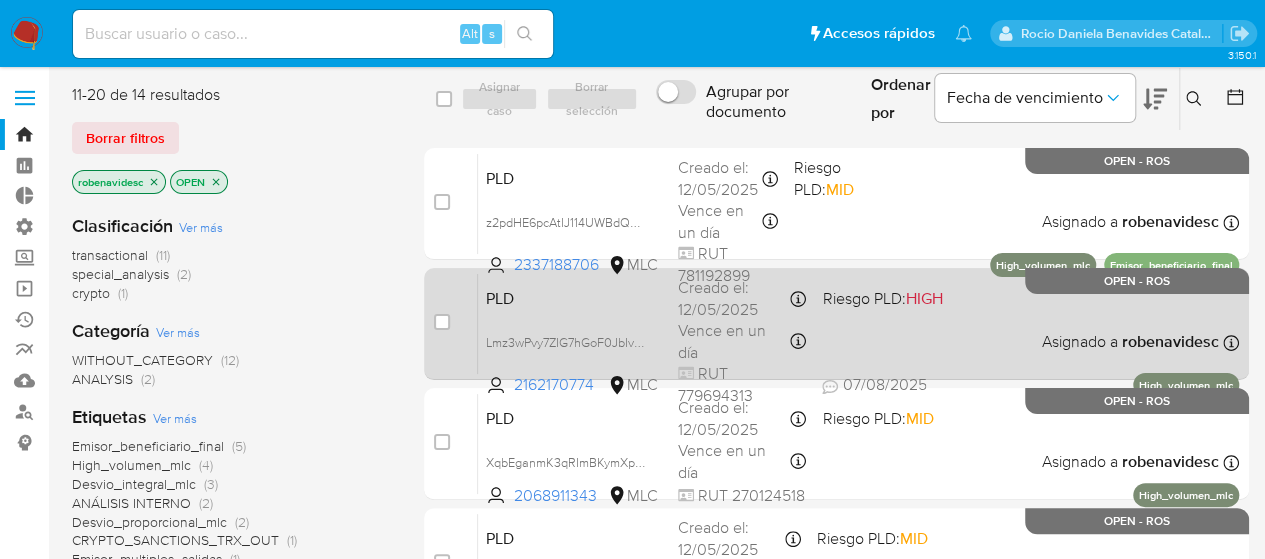 click on "Riesgo PLD:  HIGH" at bounding box center [882, 298] 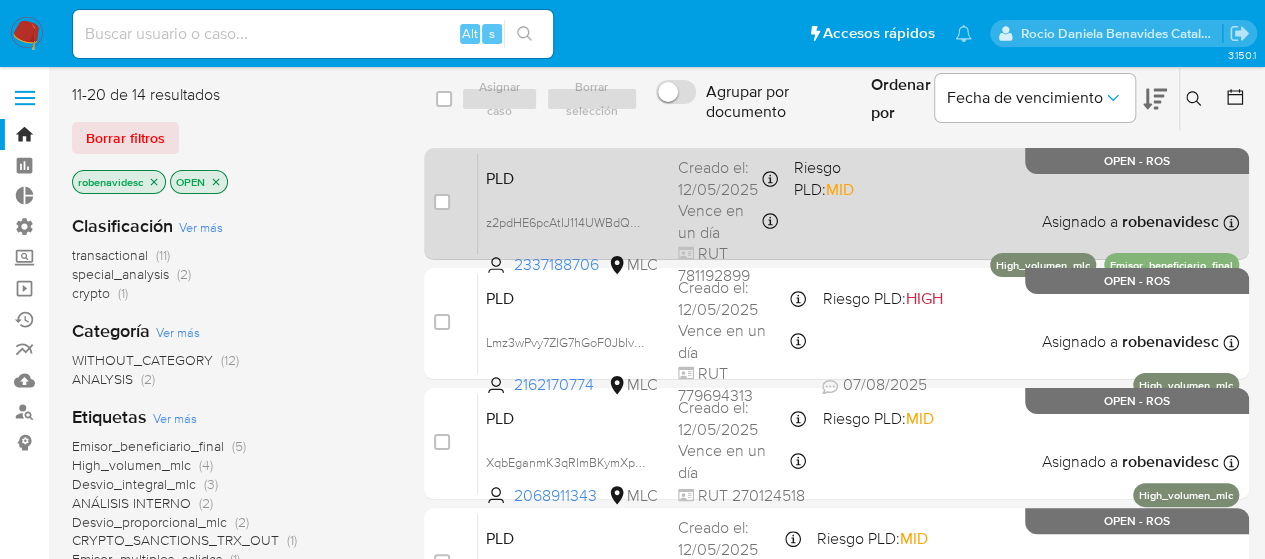 click on "PLD z2pdHE6pcAtIJ114UWBdQKzL 2337188706 MLC Riesgo PLD: MID Creado el: [DATE] Creado el: [DATE] [TIME] Vence en un día Vence el [DATE] [TIME] RUT [NUMBER] Asignado a [USERNAME] Asignado el: [DATE] [TIME] High_volumen_mlc Emisor_beneficiario_final OPEN - ROS" at bounding box center (858, 203) 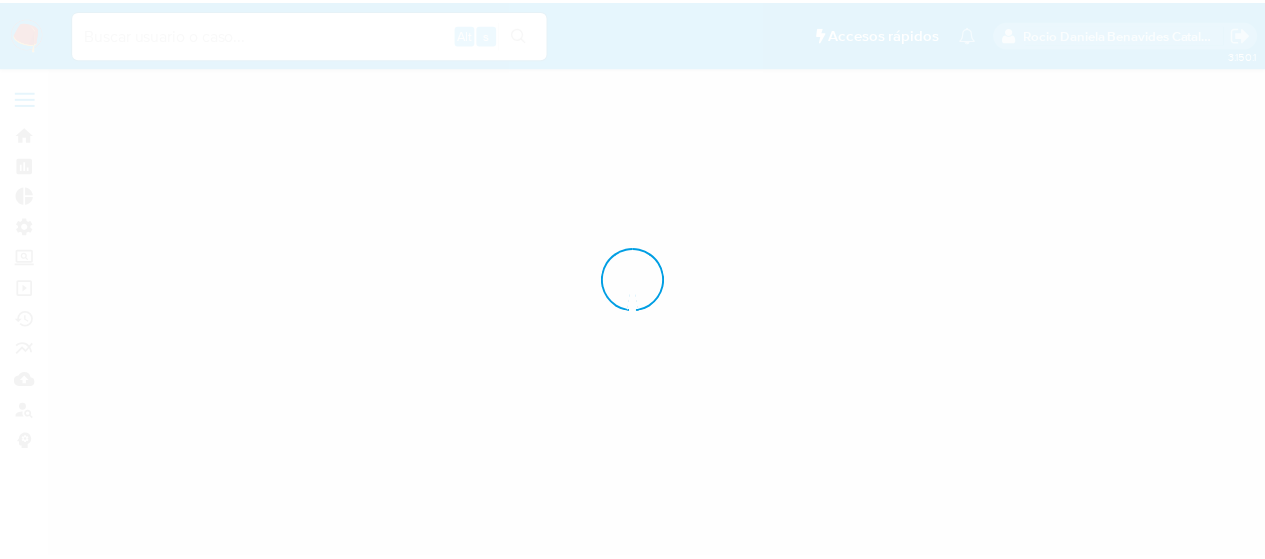 scroll, scrollTop: 0, scrollLeft: 0, axis: both 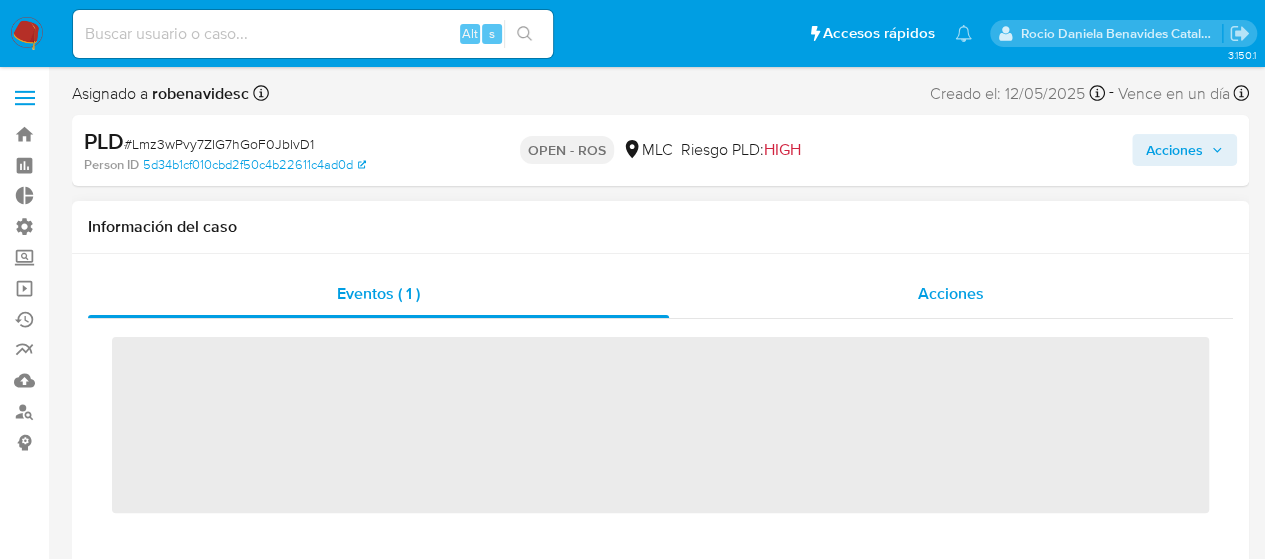 click on "Acciones" at bounding box center (951, 294) 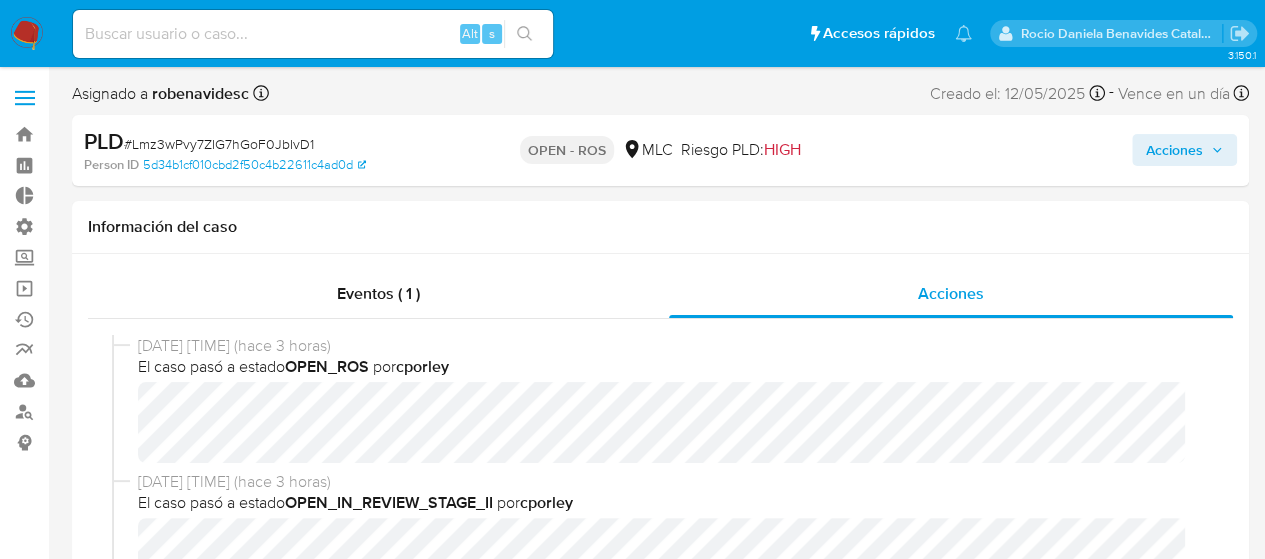 select on "10" 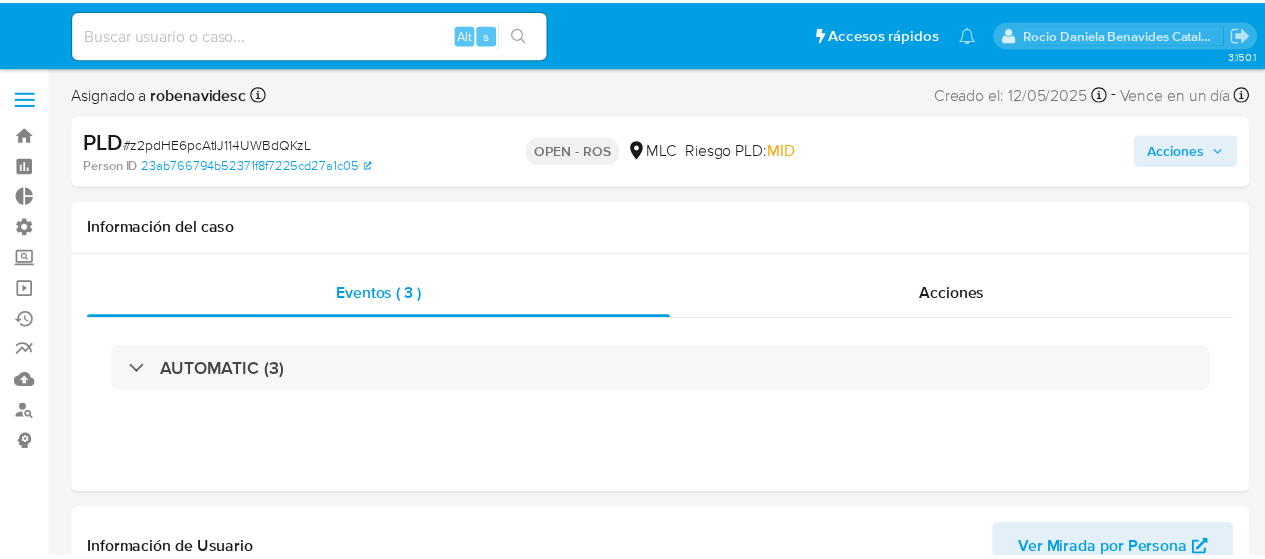 scroll, scrollTop: 0, scrollLeft: 0, axis: both 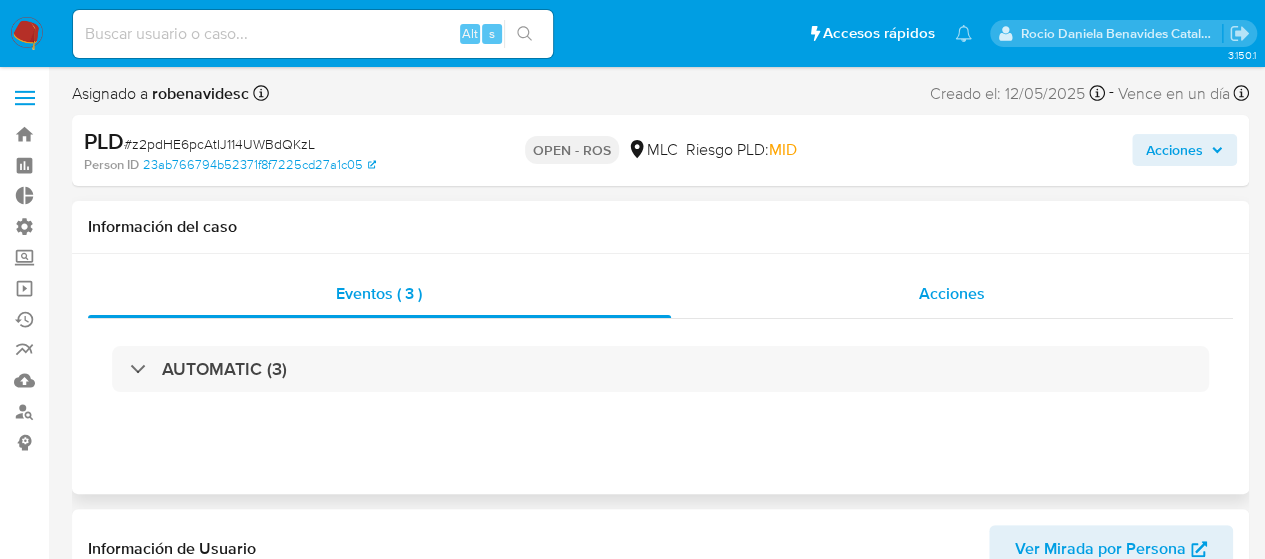 click on "Acciones" at bounding box center [952, 293] 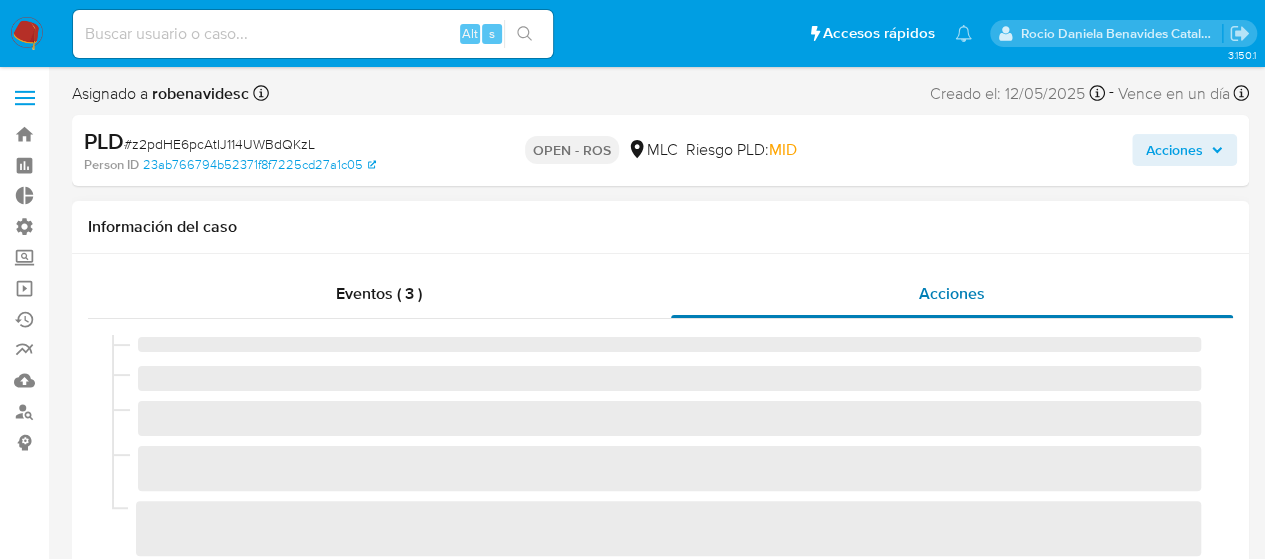 select on "10" 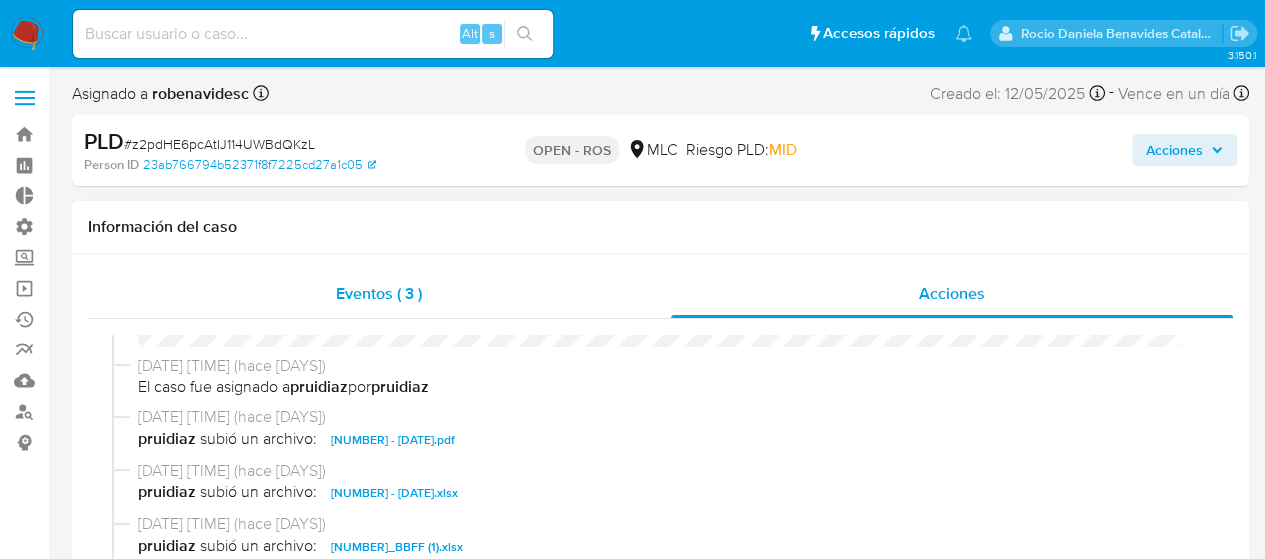 scroll, scrollTop: 901, scrollLeft: 0, axis: vertical 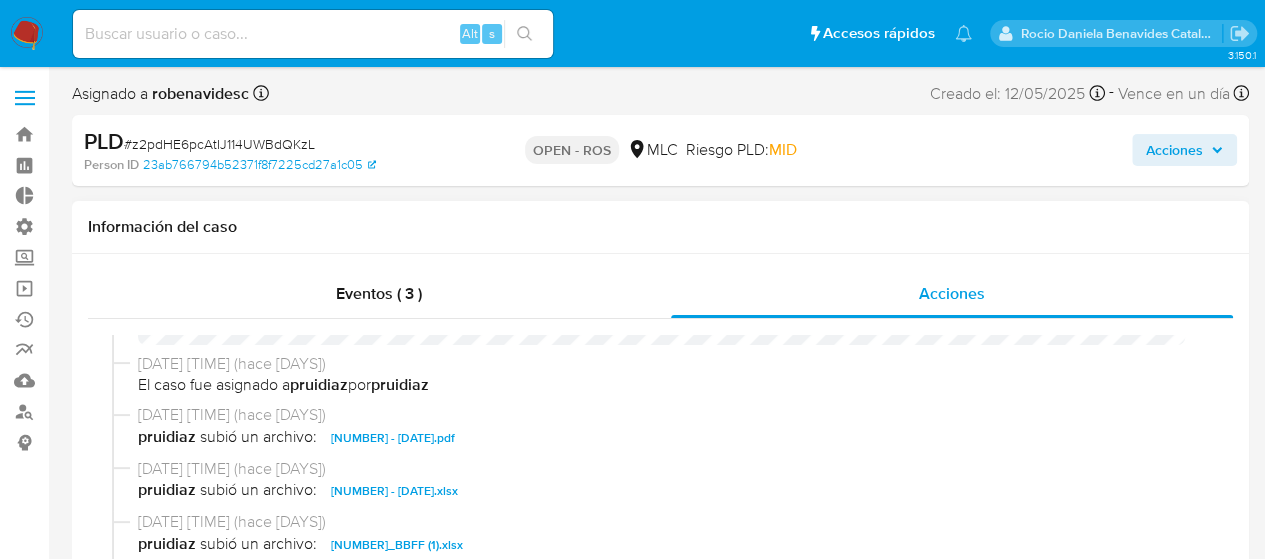 click on "2337188706 - 25_07_2025.pdf" at bounding box center [393, 438] 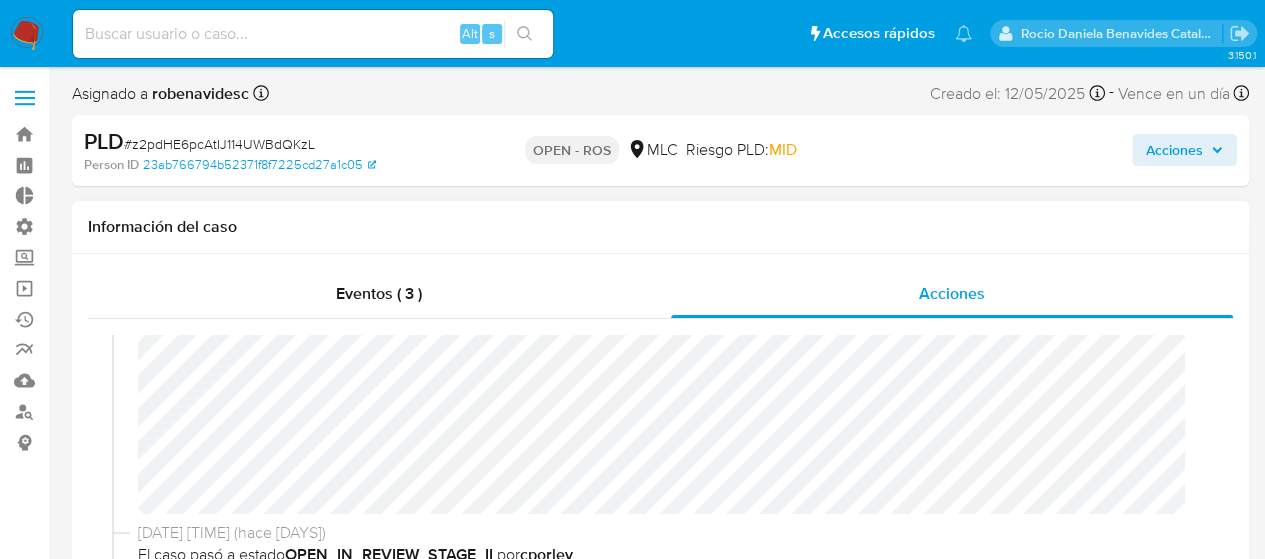scroll, scrollTop: 367, scrollLeft: 0, axis: vertical 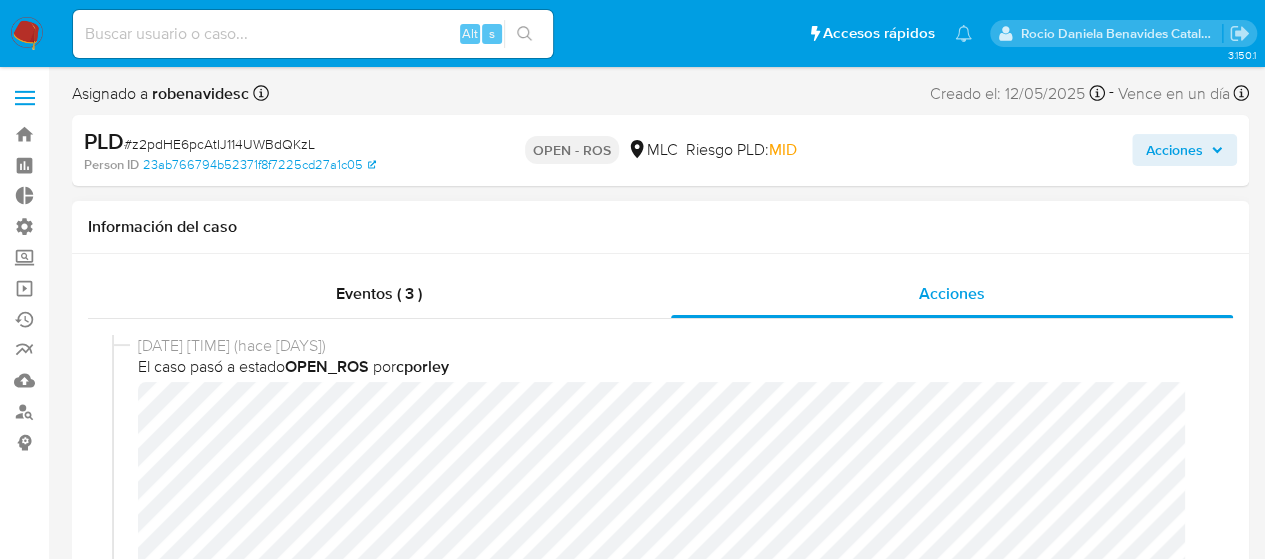 click on "05/08/2025 13:27:18 (hace 3 días) El caso pasó a estado  OPEN_ROS      por  cporley" at bounding box center [660, 613] 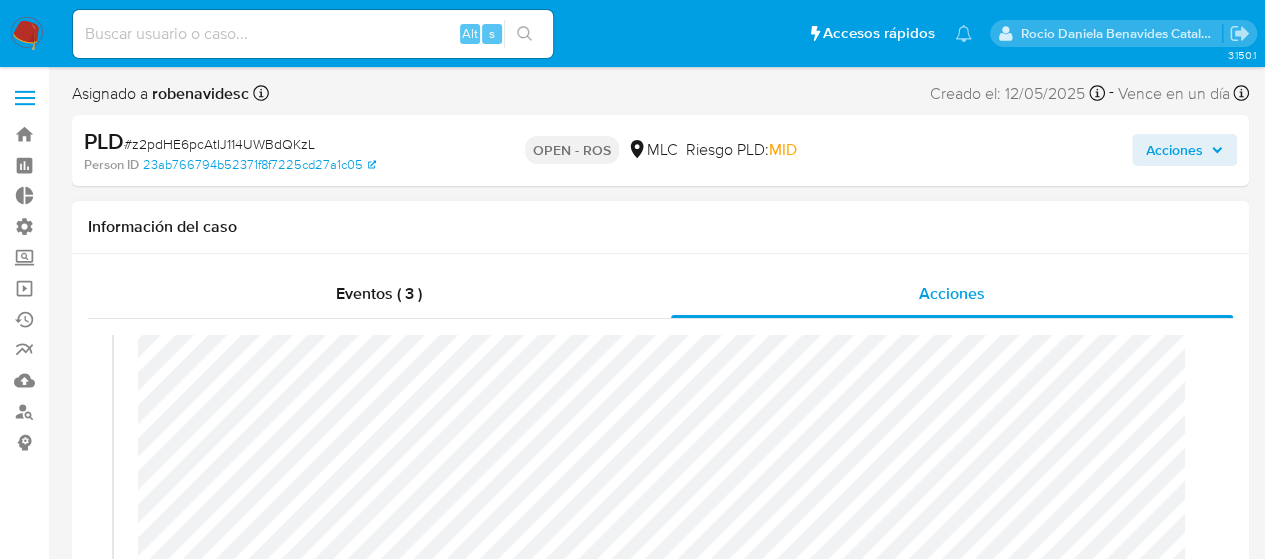 scroll, scrollTop: 0, scrollLeft: 0, axis: both 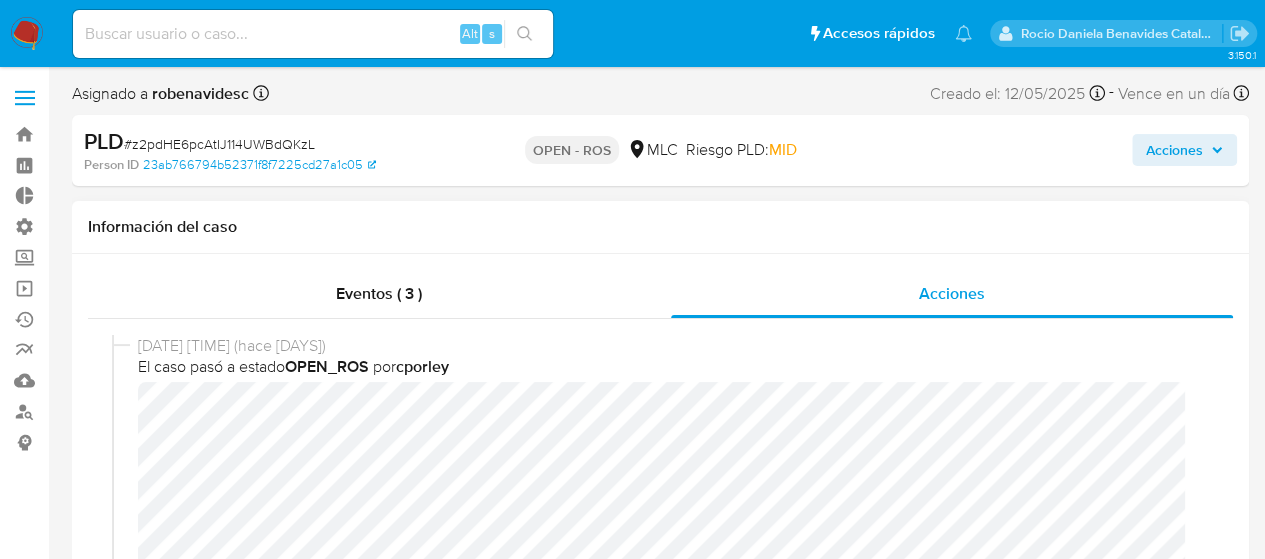 click on "El caso pasó a estado  OPEN_ROS      por  cporley" at bounding box center (669, 367) 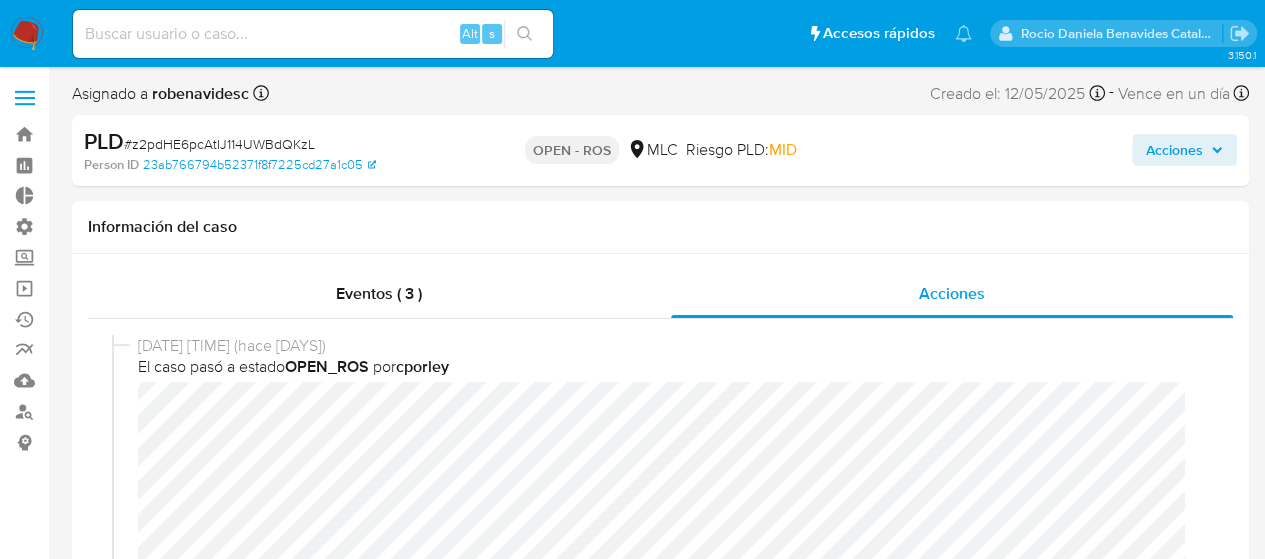 click on "Acciones" at bounding box center [1174, 150] 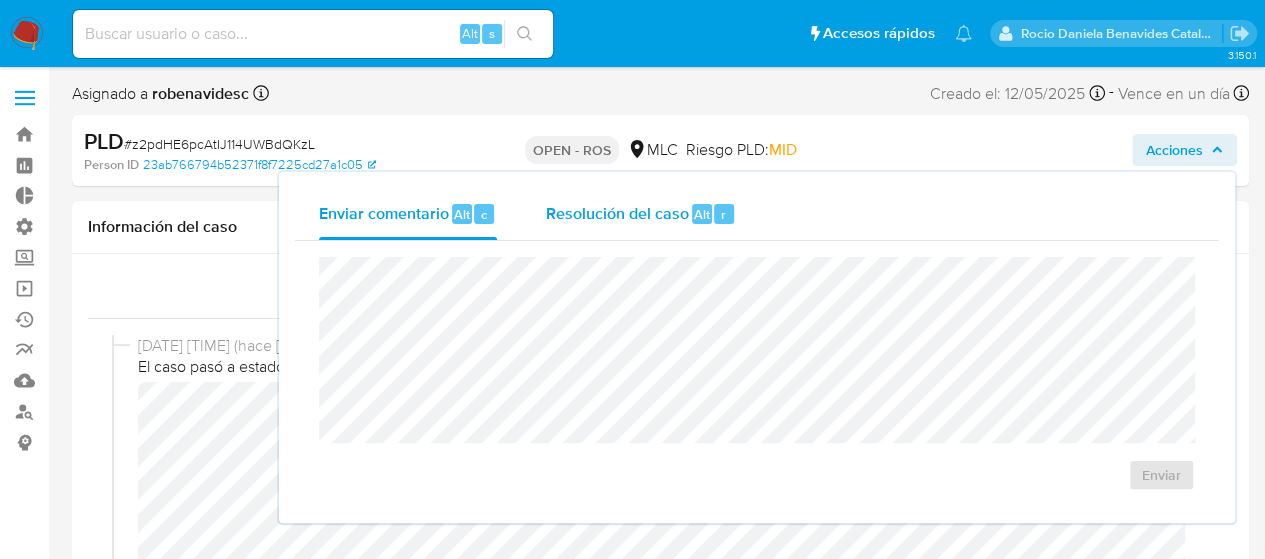 click on "Resolución del caso Alt r" at bounding box center [640, 214] 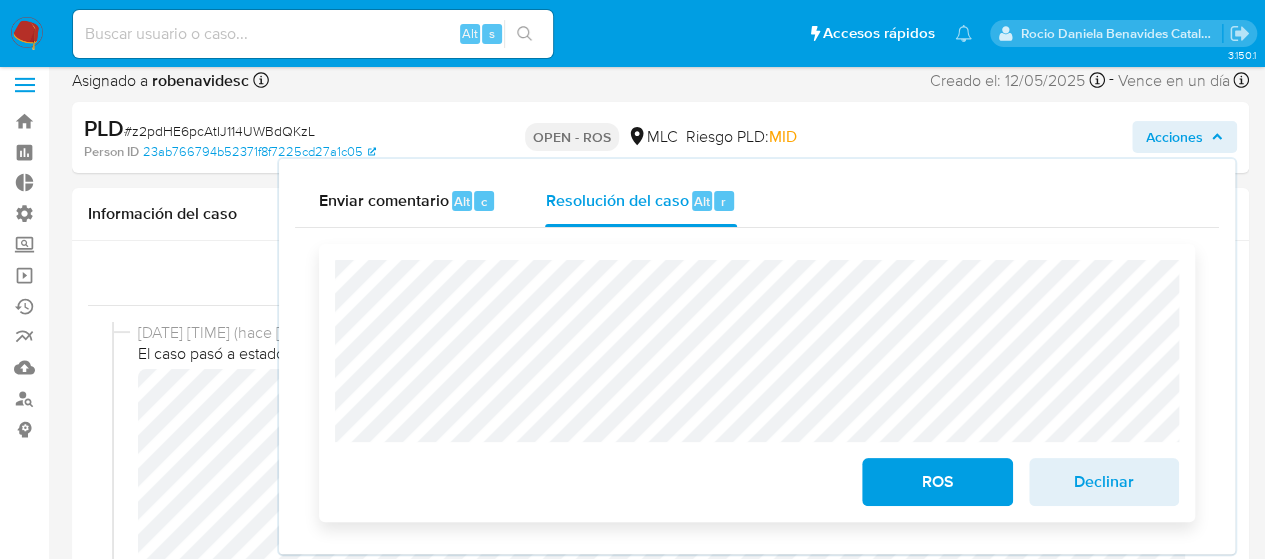 scroll, scrollTop: 14, scrollLeft: 0, axis: vertical 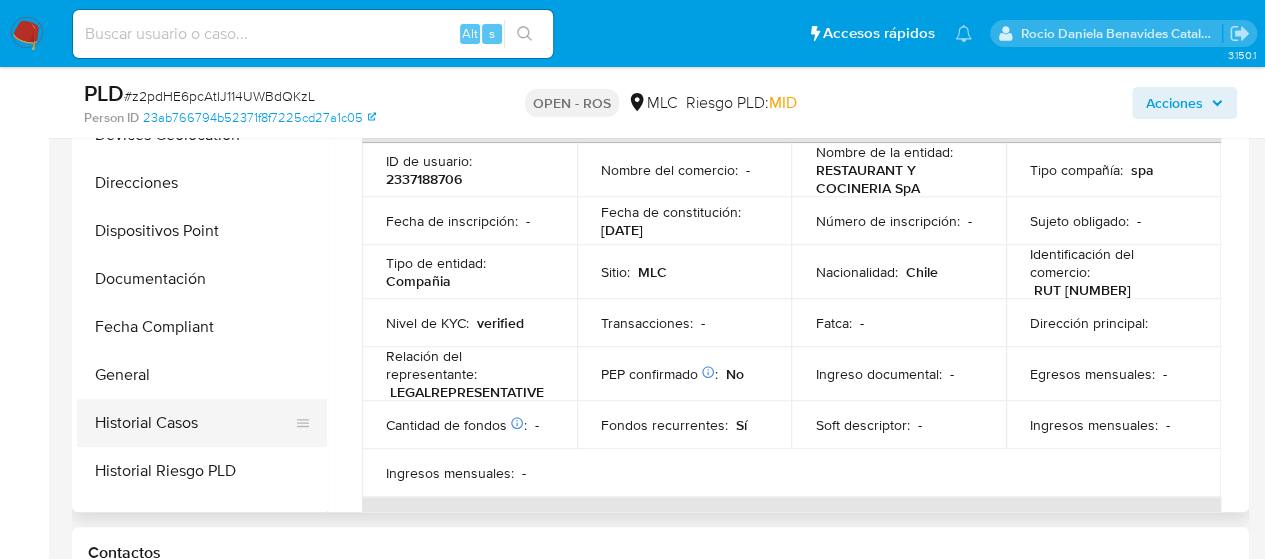 click on "Historial Casos" at bounding box center (194, 423) 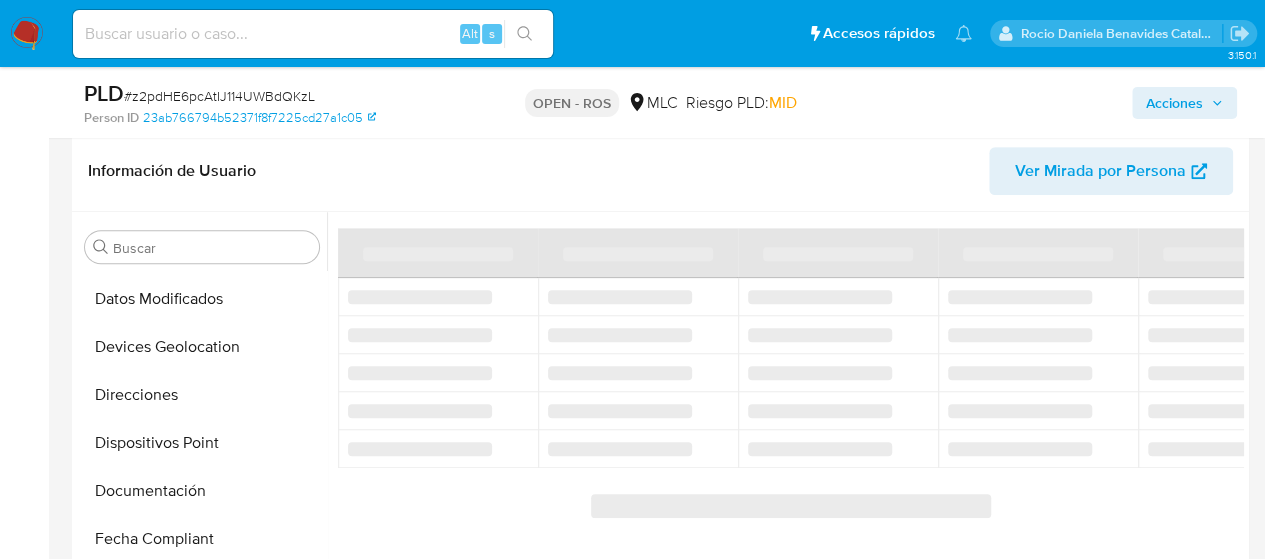 scroll, scrollTop: 447, scrollLeft: 0, axis: vertical 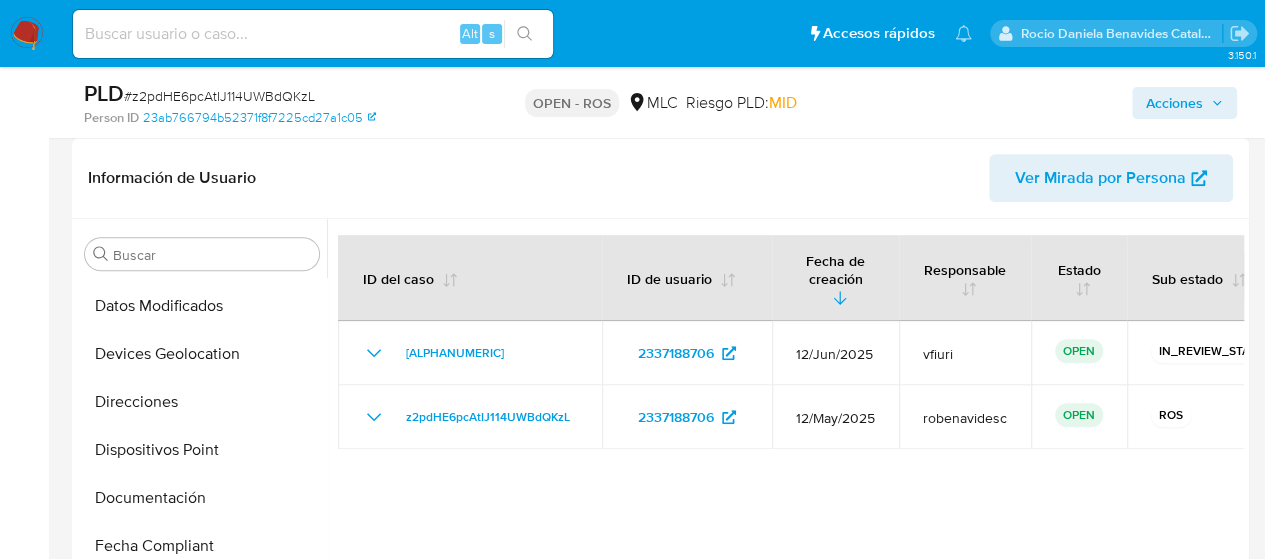 click at bounding box center (785, 475) 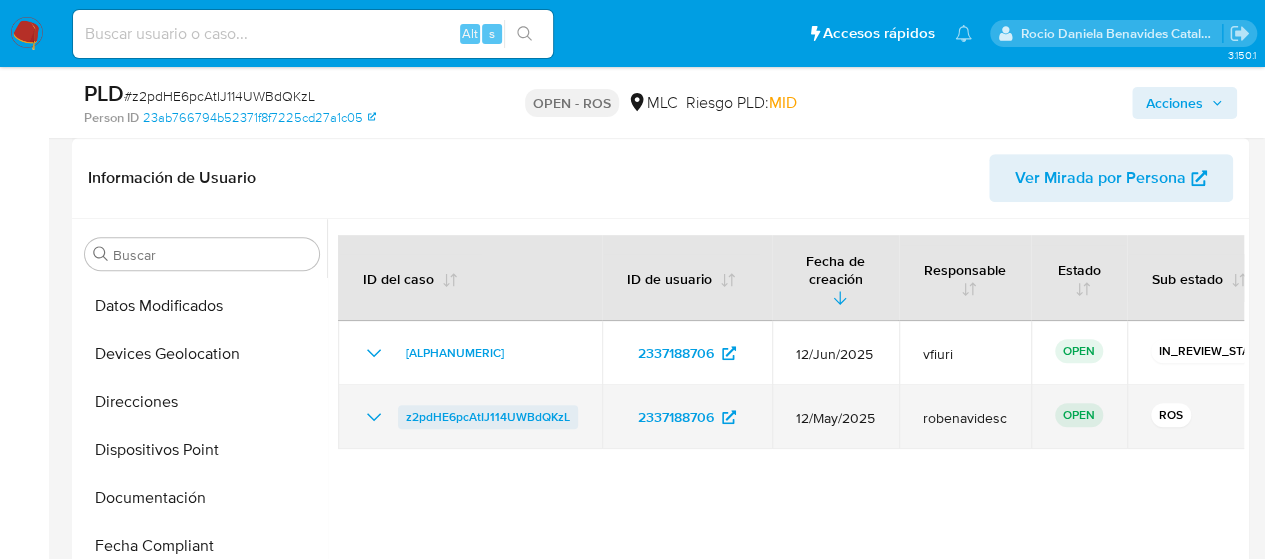 click on "z2pdHE6pcAtIJ114UWBdQKzL" at bounding box center (488, 417) 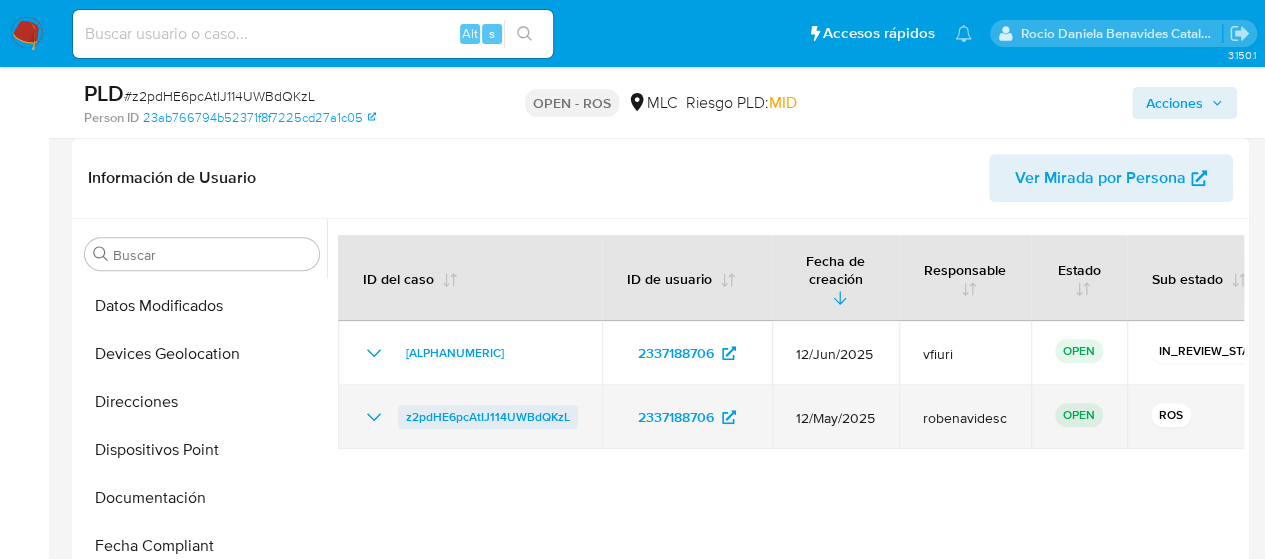 click on "z2pdHE6pcAtIJ114UWBdQKzL" at bounding box center [488, 417] 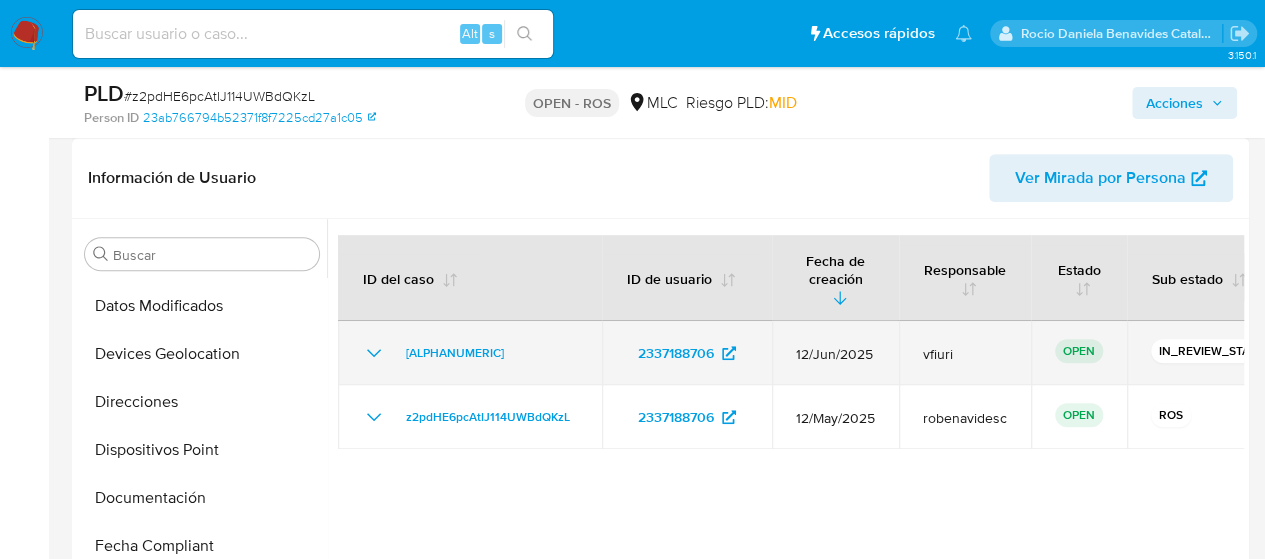 click 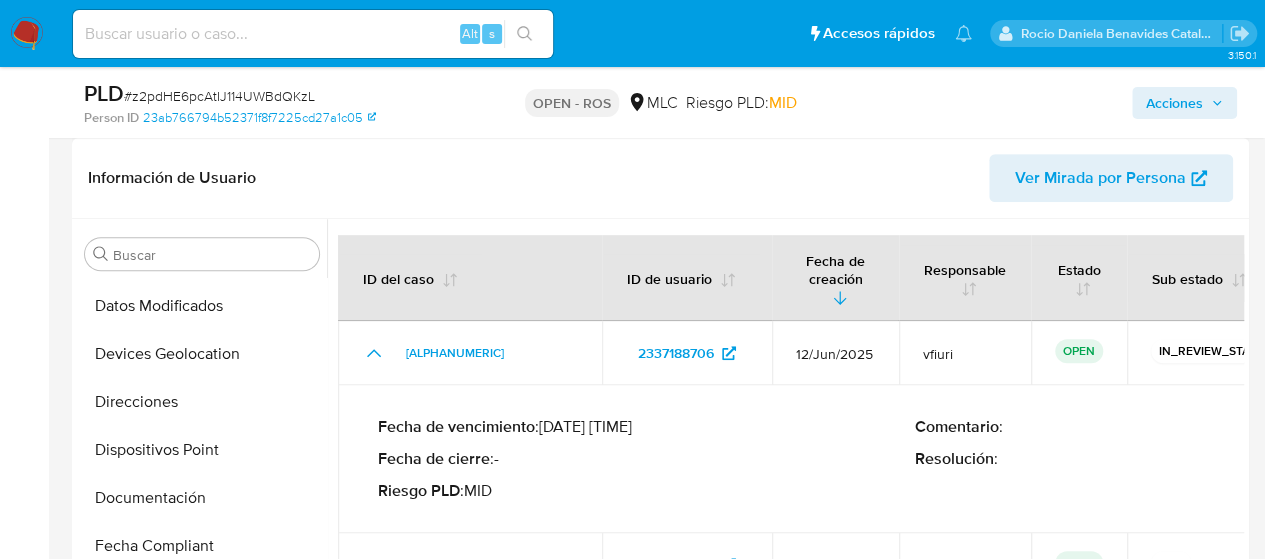 click on "Riesgo PLD  :  MID" at bounding box center (646, 491) 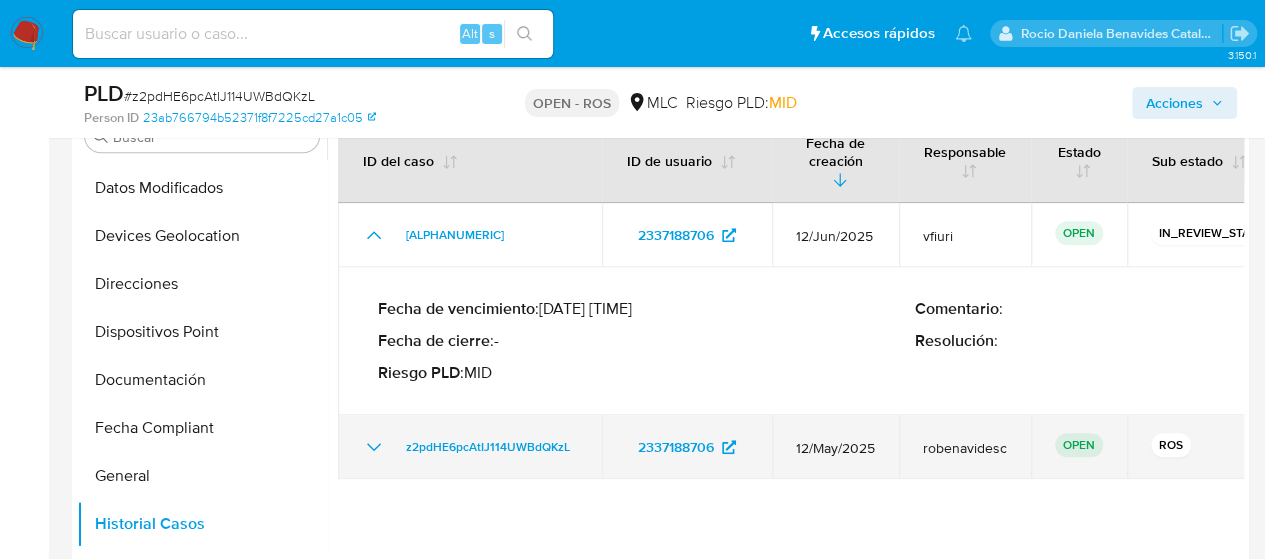 scroll, scrollTop: 566, scrollLeft: 0, axis: vertical 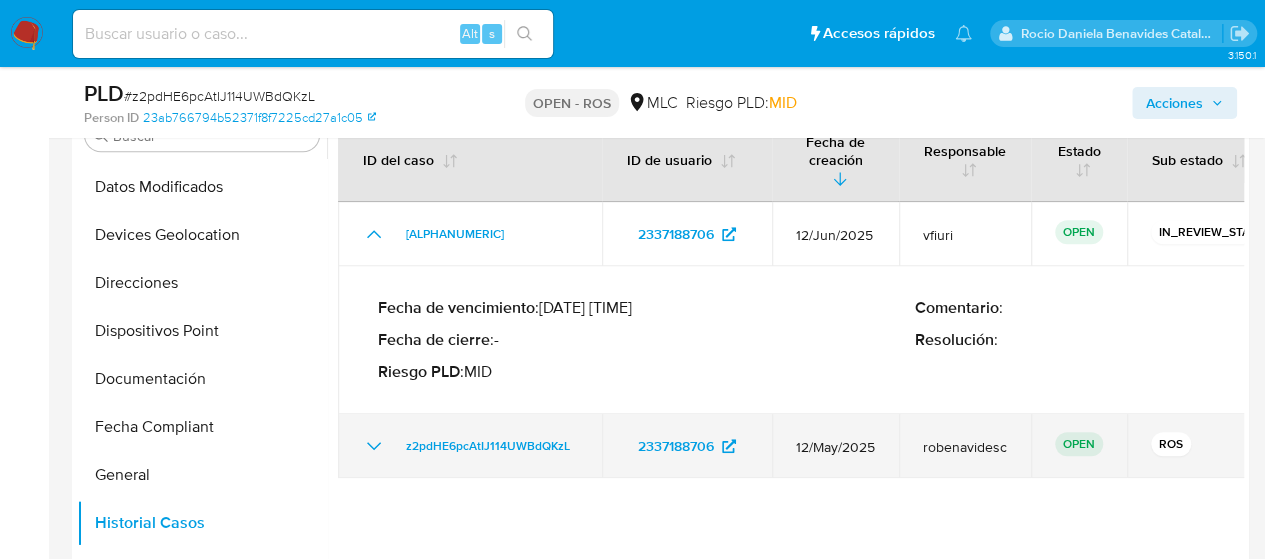 click 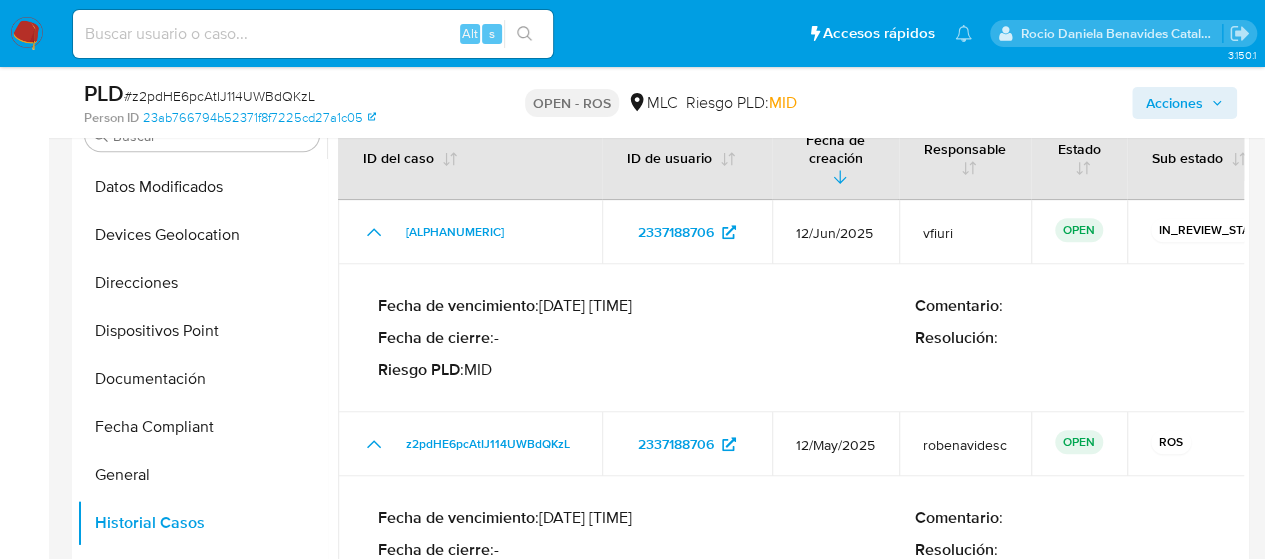scroll, scrollTop: 6, scrollLeft: 0, axis: vertical 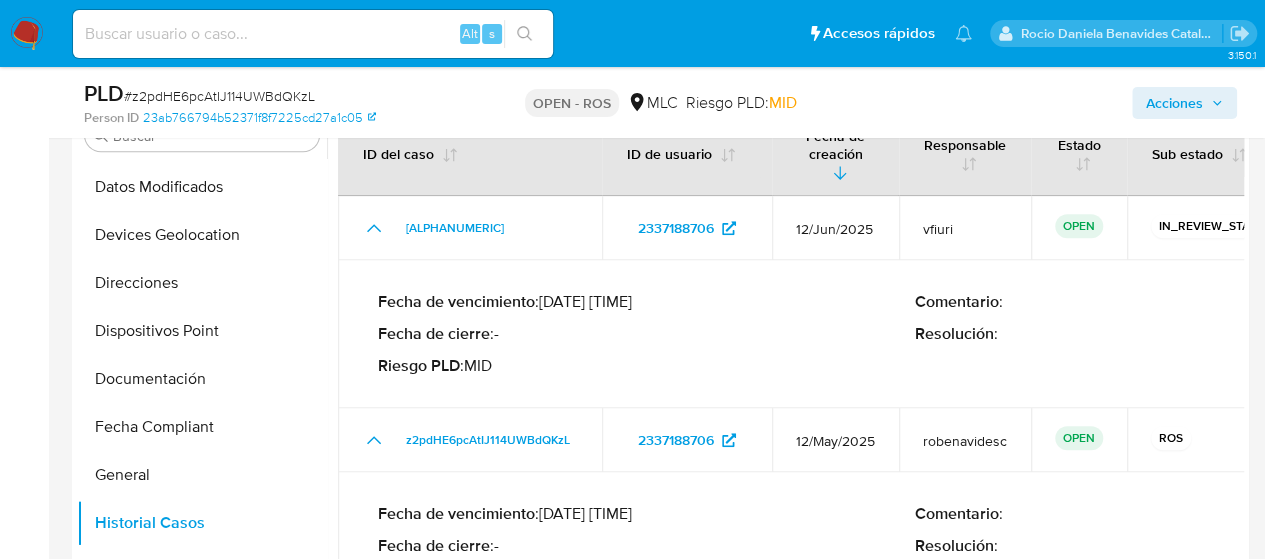 click on "Resolución  :" at bounding box center (1183, 334) 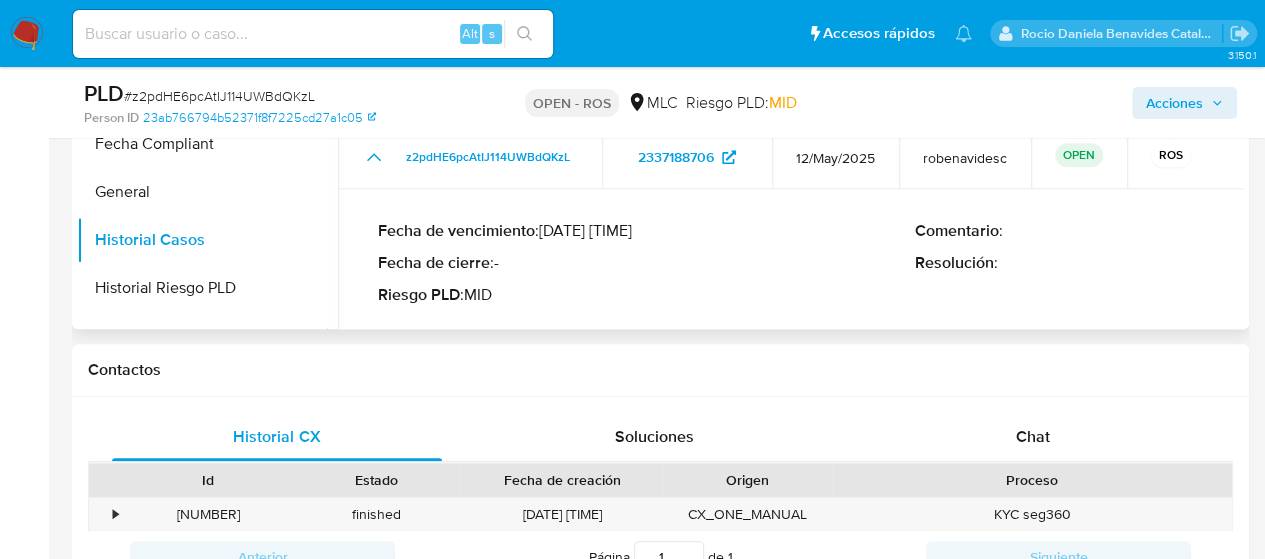 scroll, scrollTop: 851, scrollLeft: 0, axis: vertical 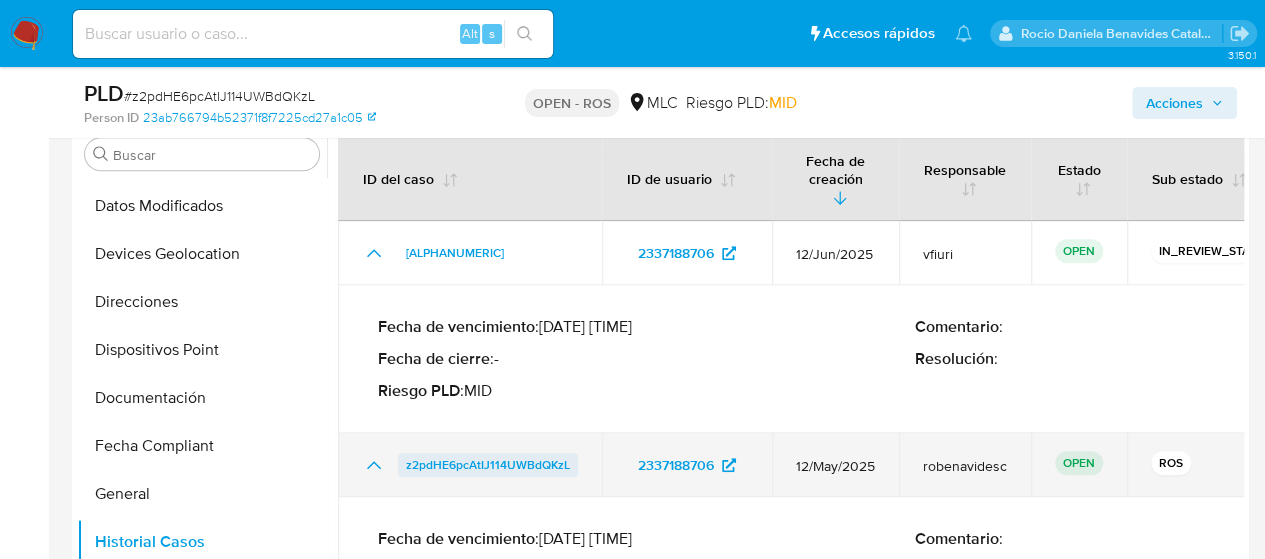 click on "z2pdHE6pcAtIJ114UWBdQKzL" at bounding box center [488, 465] 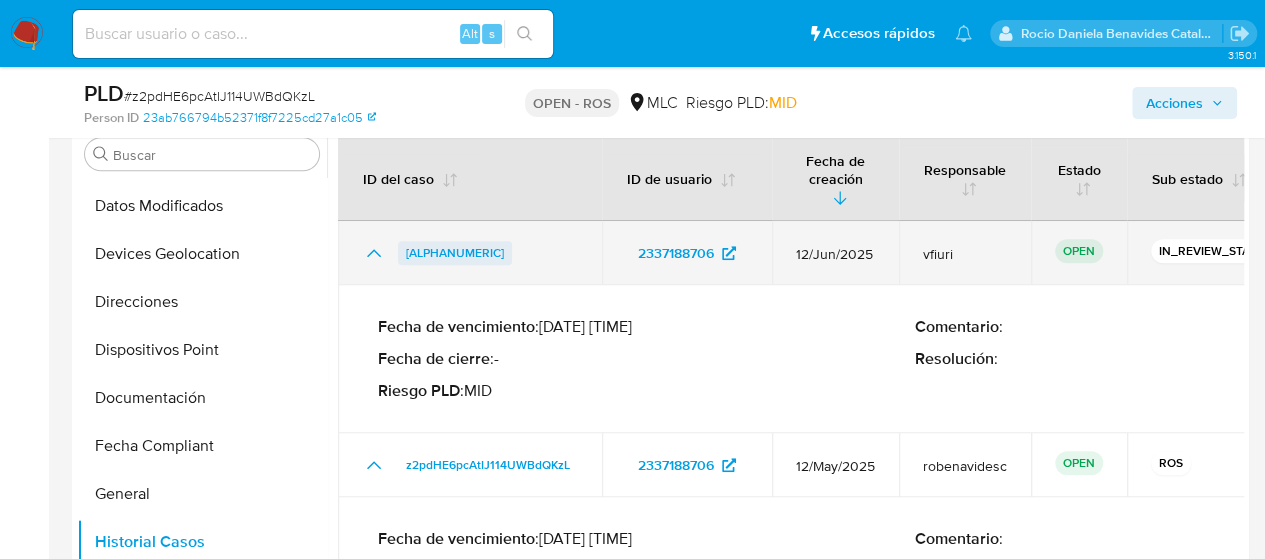 click on "Io8pZXx9HKWtT2ZPCy9aW7YH" at bounding box center [455, 253] 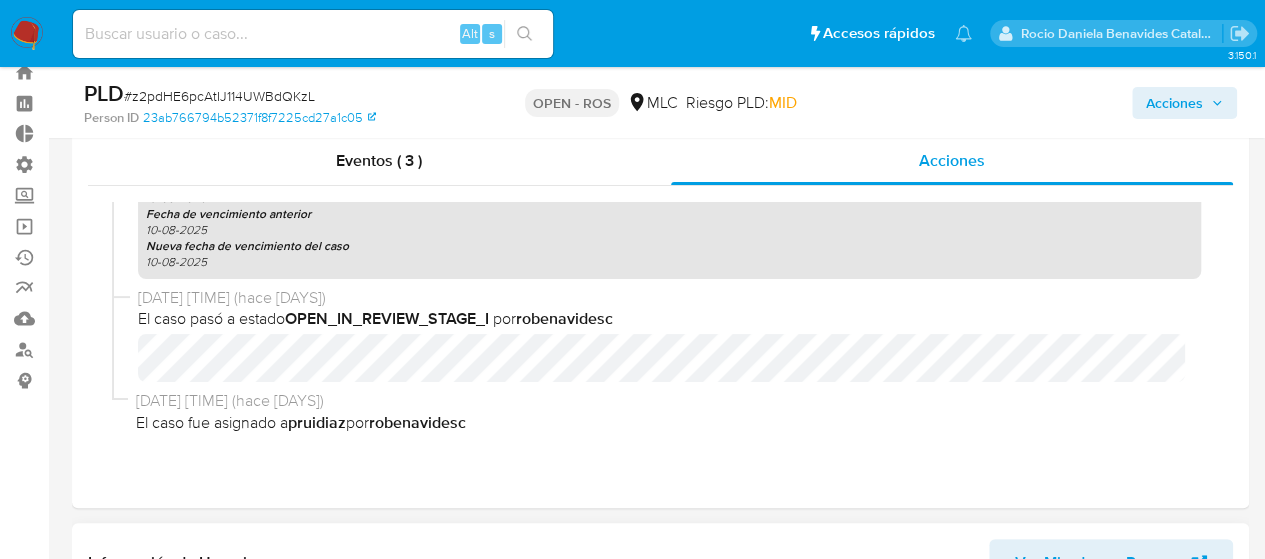 scroll, scrollTop: 0, scrollLeft: 0, axis: both 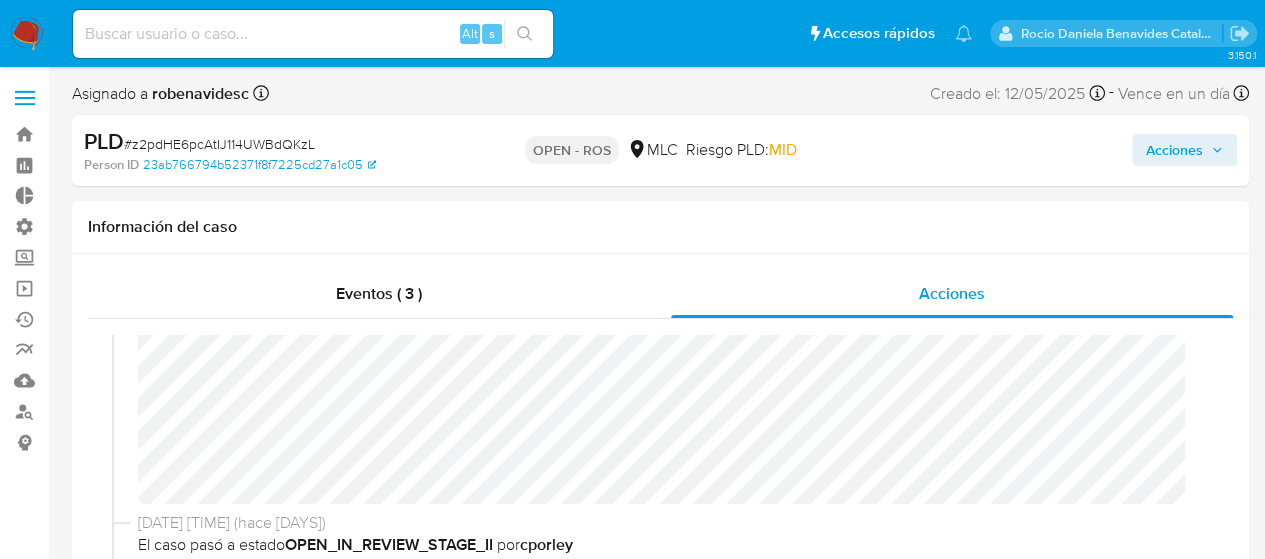 click on "Acciones" at bounding box center (1174, 150) 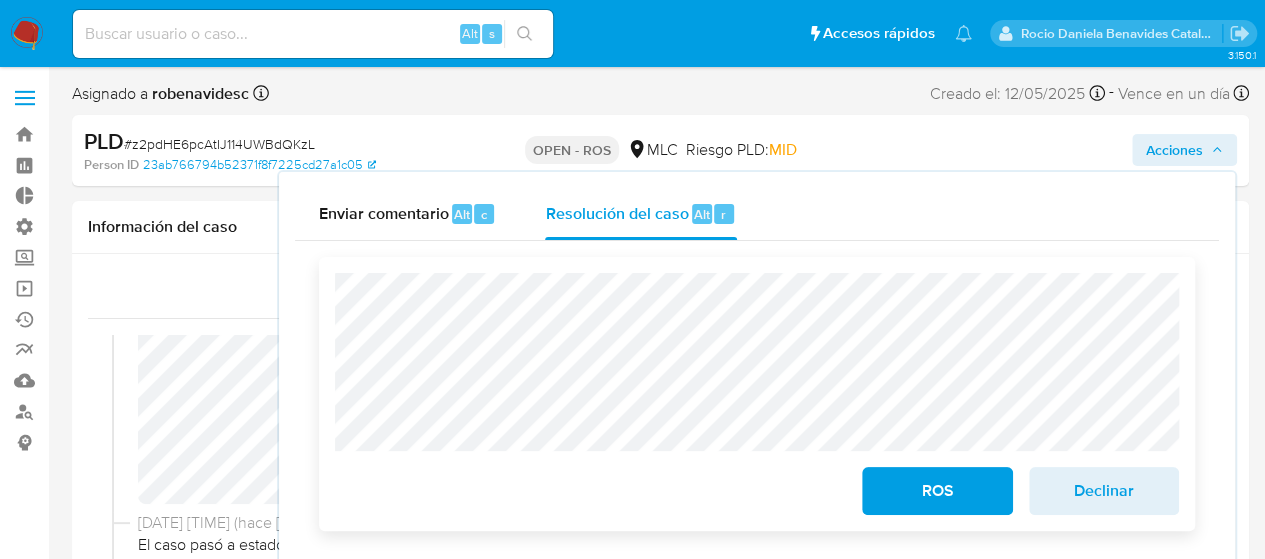 click on "ROS" at bounding box center [937, 491] 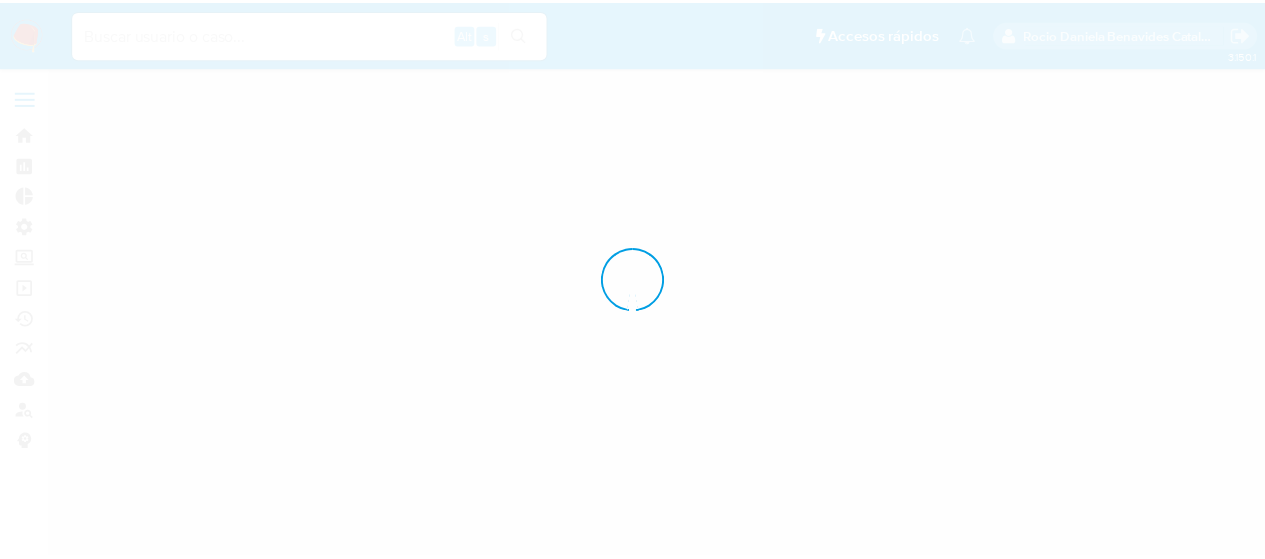 scroll, scrollTop: 0, scrollLeft: 0, axis: both 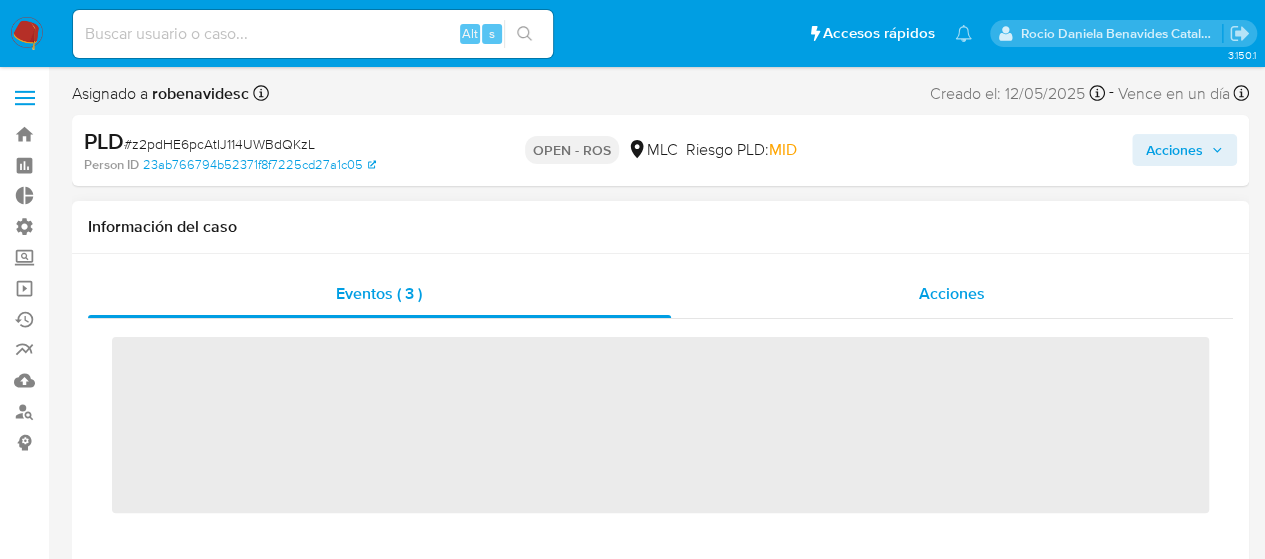 click on "Acciones" at bounding box center [952, 293] 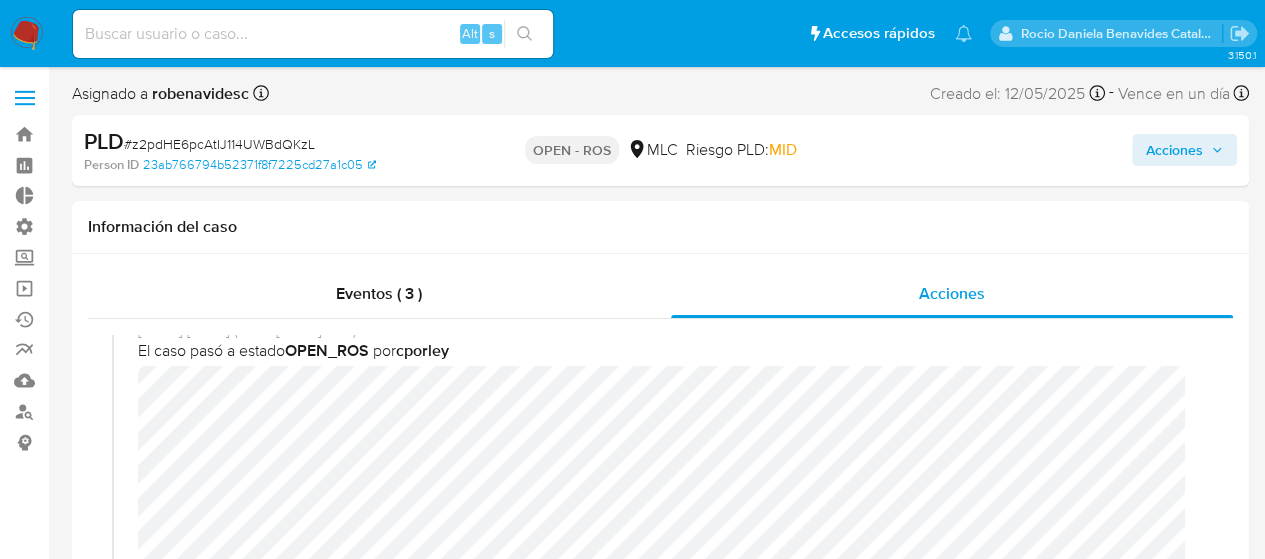 select on "10" 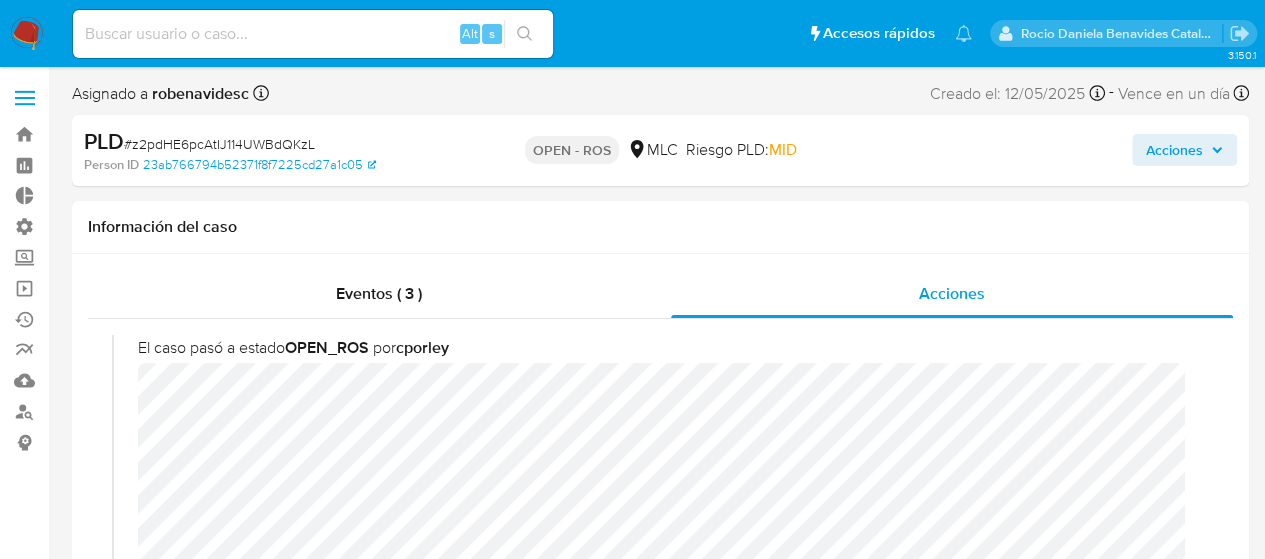 scroll, scrollTop: 0, scrollLeft: 0, axis: both 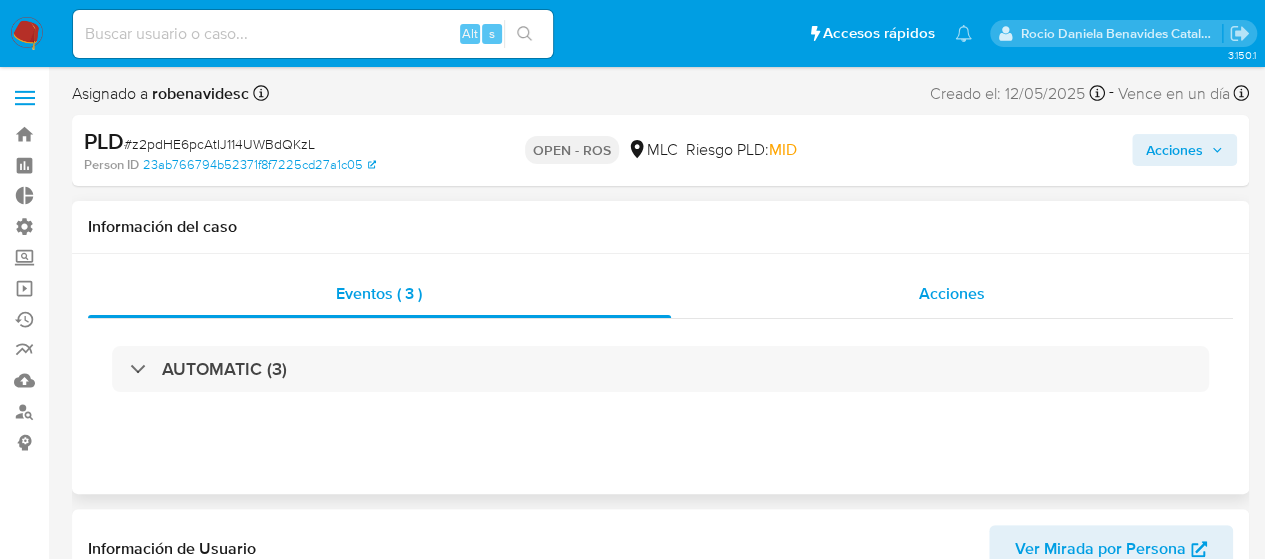 click on "Acciones" at bounding box center [952, 294] 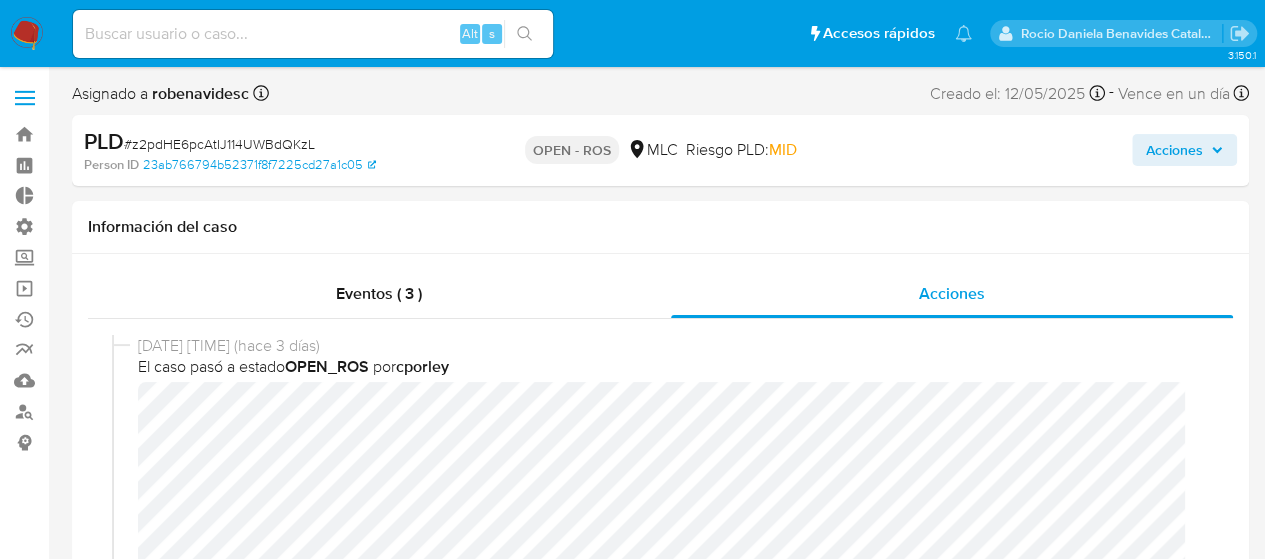 select on "10" 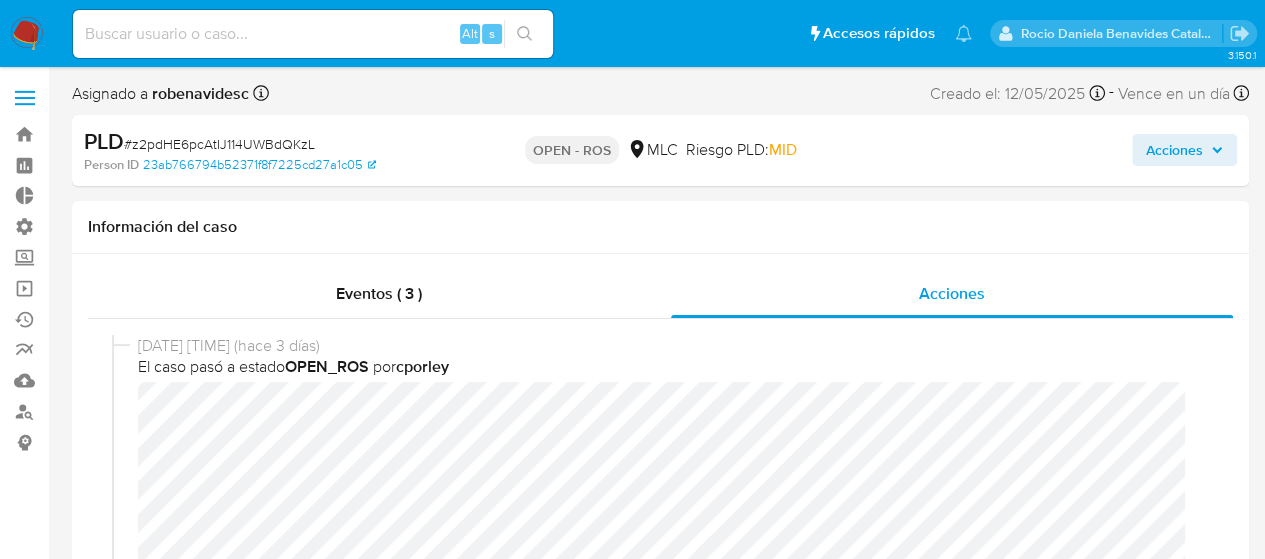 scroll, scrollTop: 4, scrollLeft: 0, axis: vertical 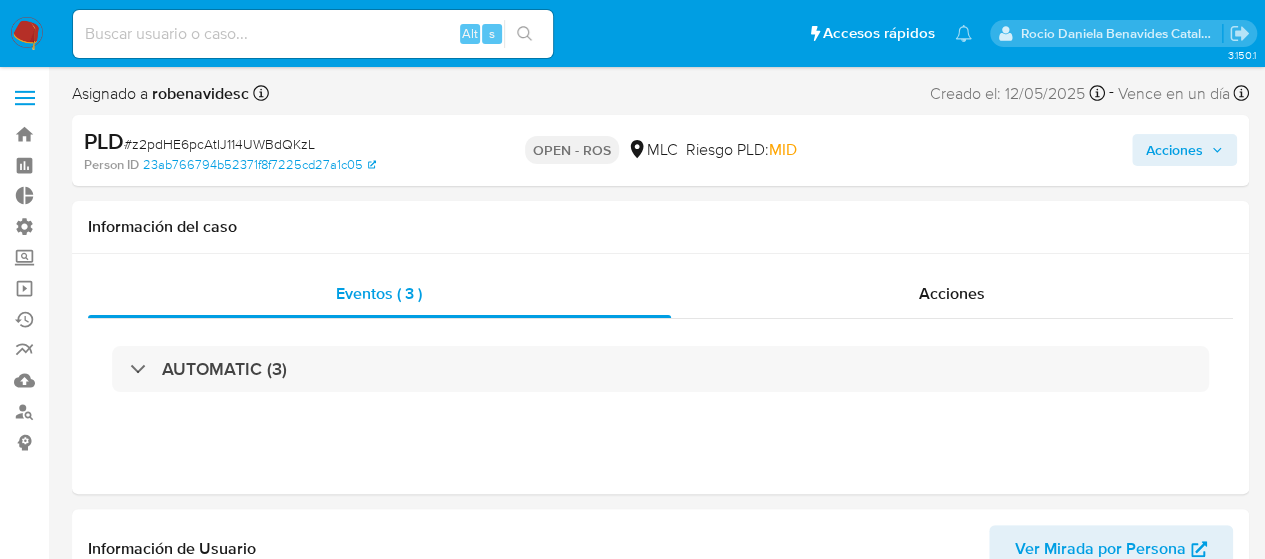 select on "10" 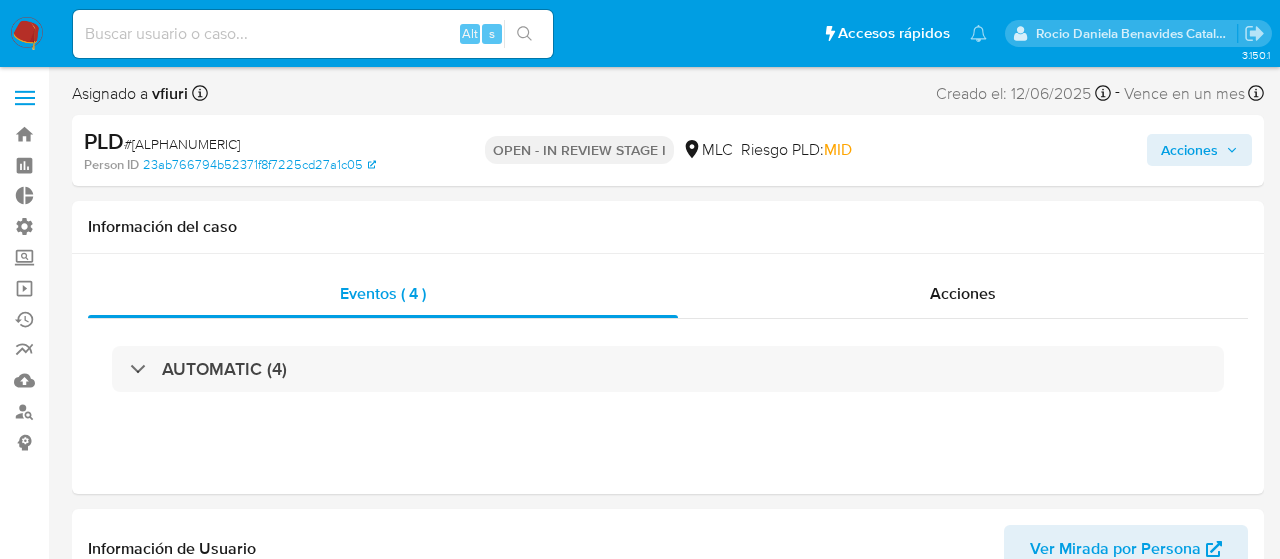 select on "10" 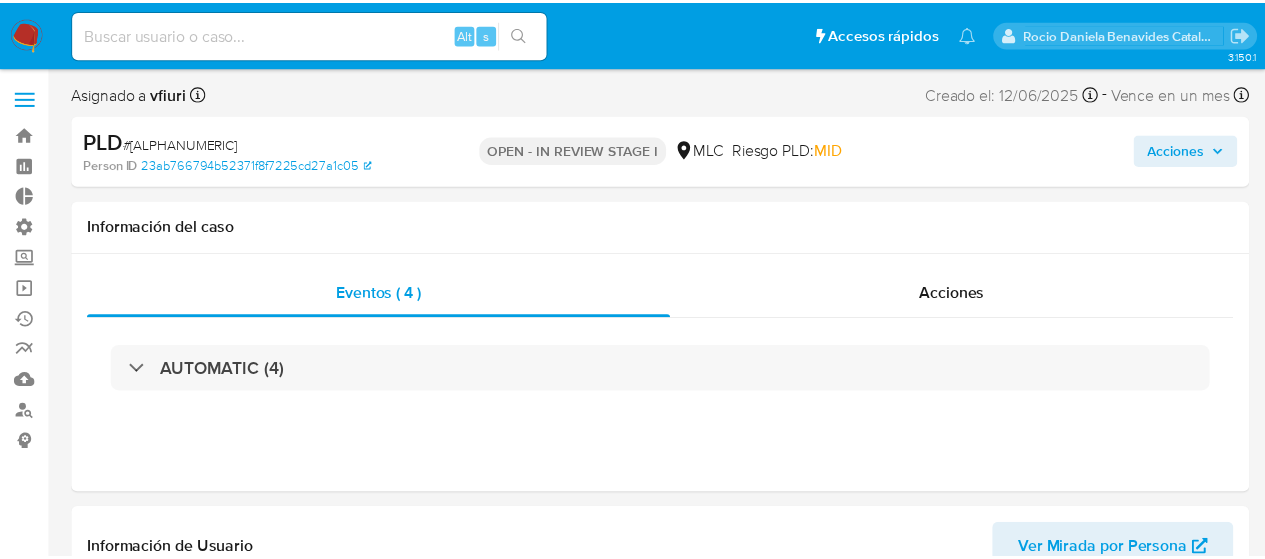 scroll, scrollTop: 0, scrollLeft: 0, axis: both 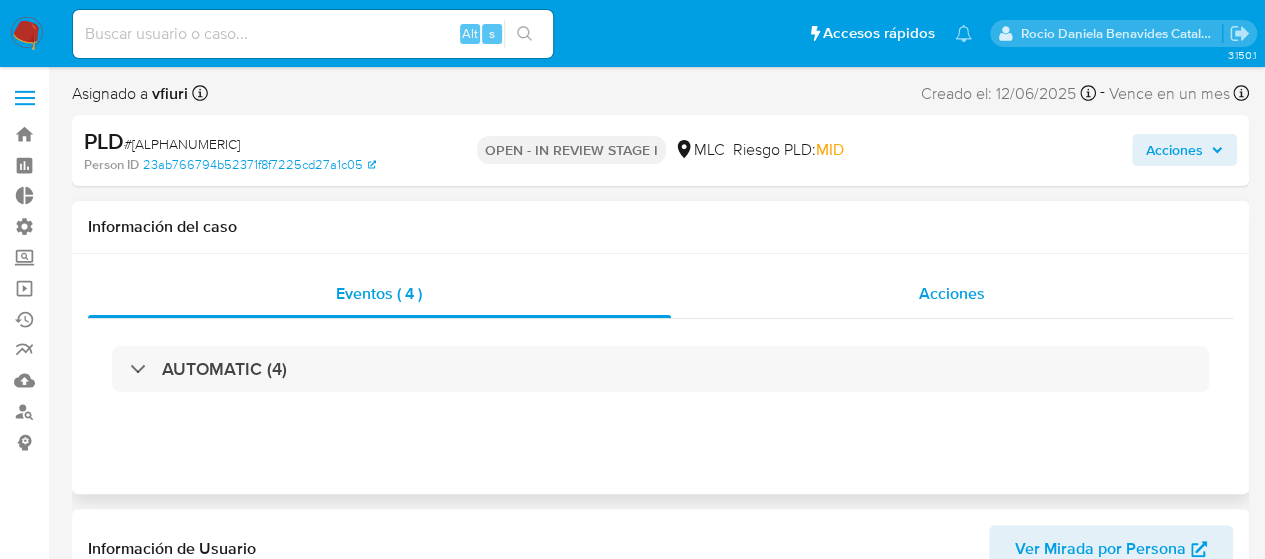 click on "Acciones" at bounding box center [952, 294] 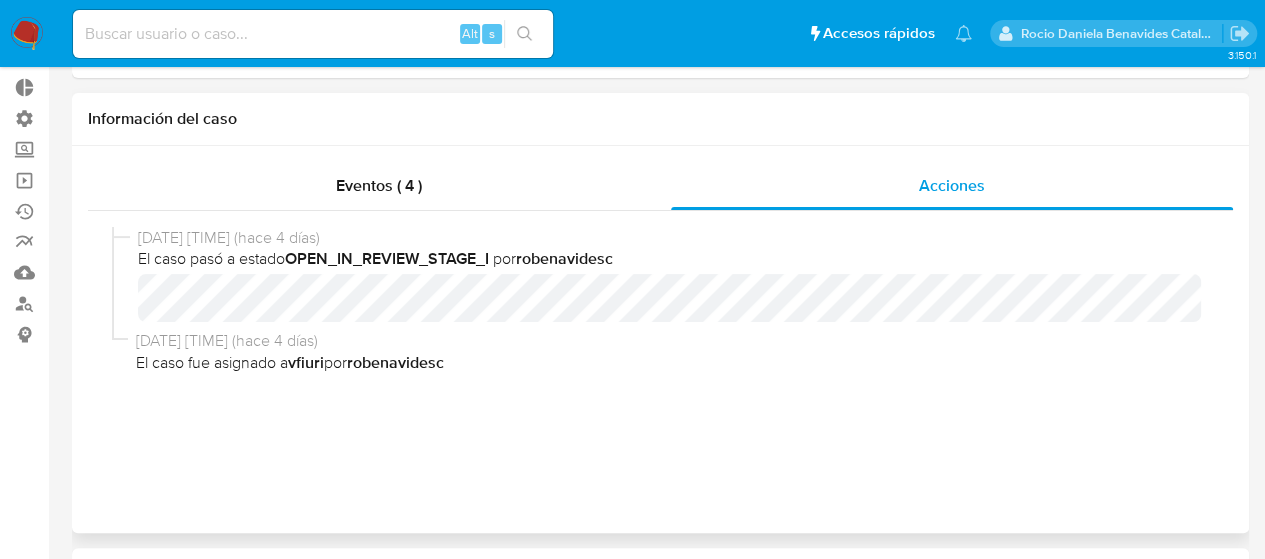 scroll, scrollTop: 0, scrollLeft: 0, axis: both 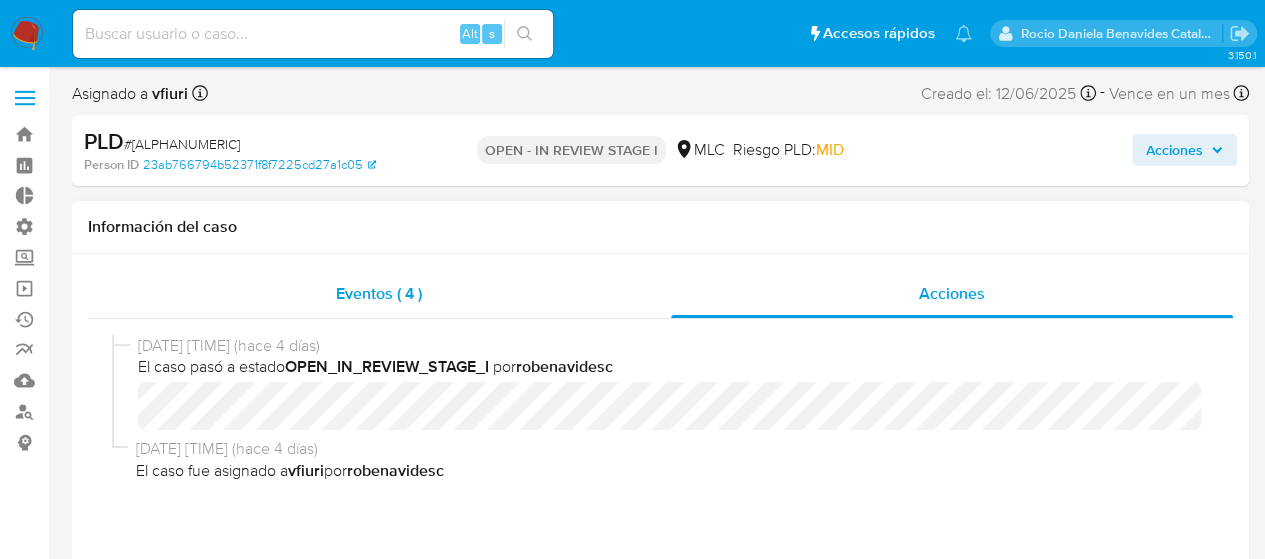 click on "Eventos ( 4 )" at bounding box center [379, 293] 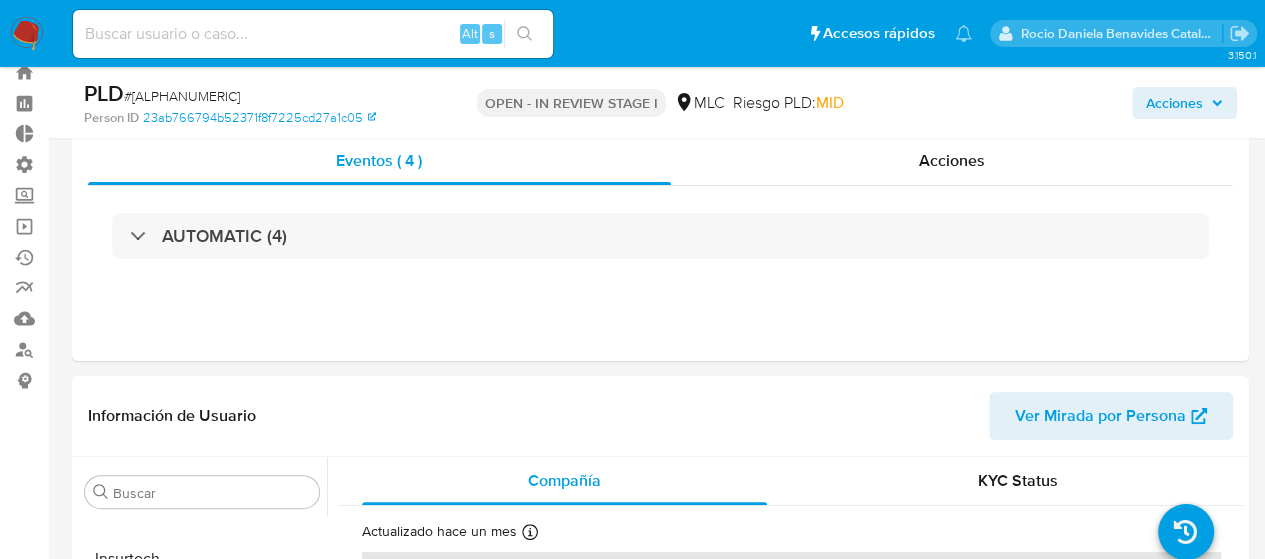 scroll, scrollTop: 67, scrollLeft: 0, axis: vertical 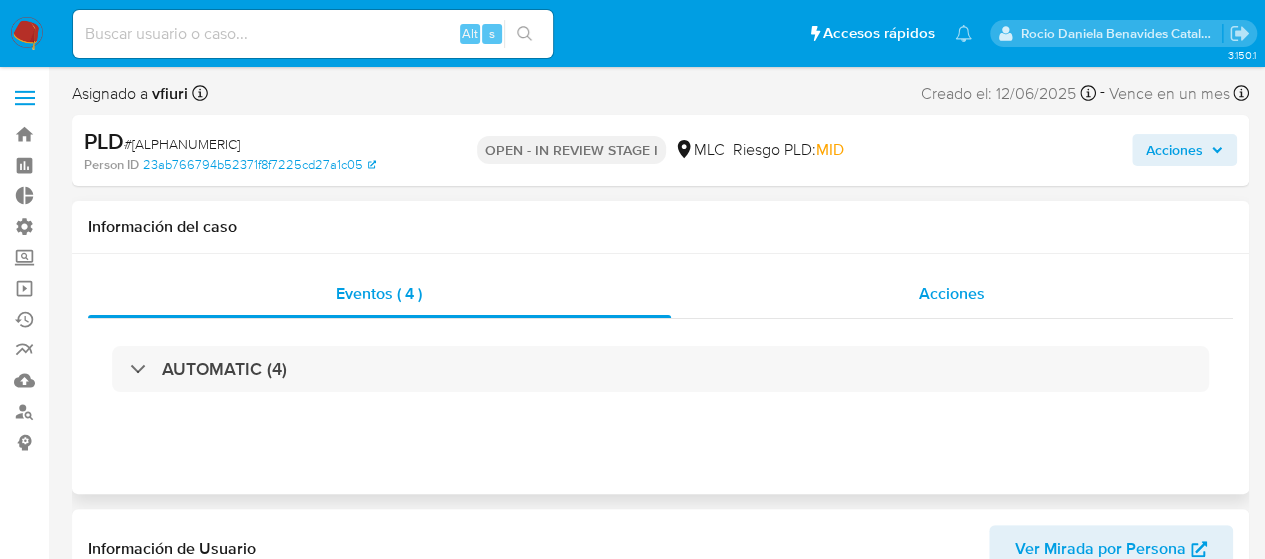 click on "Acciones" at bounding box center (952, 293) 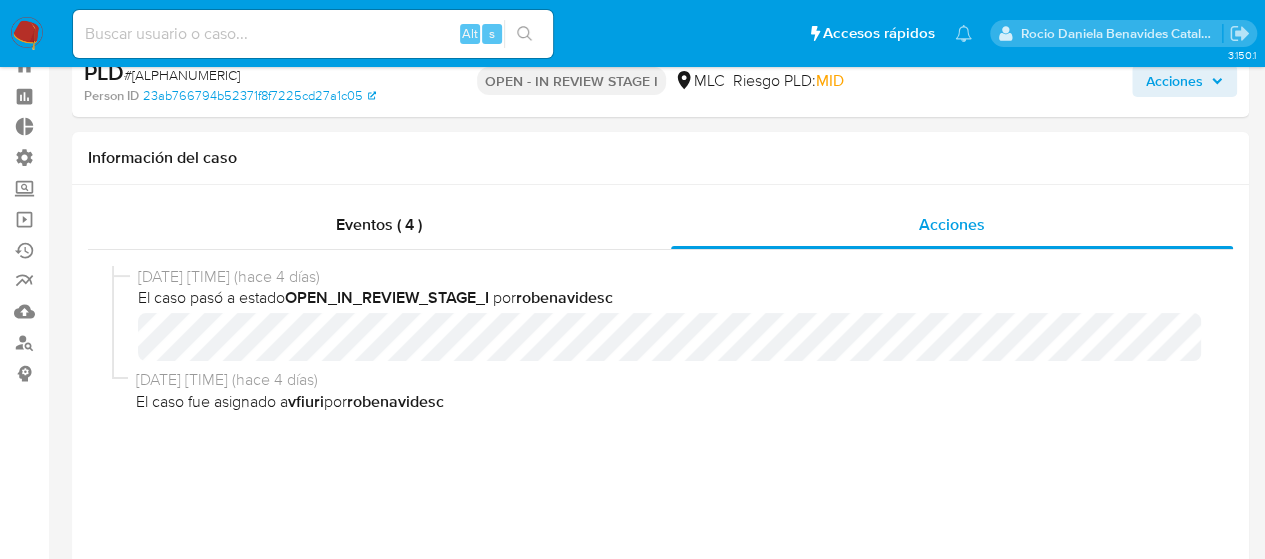 scroll, scrollTop: 0, scrollLeft: 0, axis: both 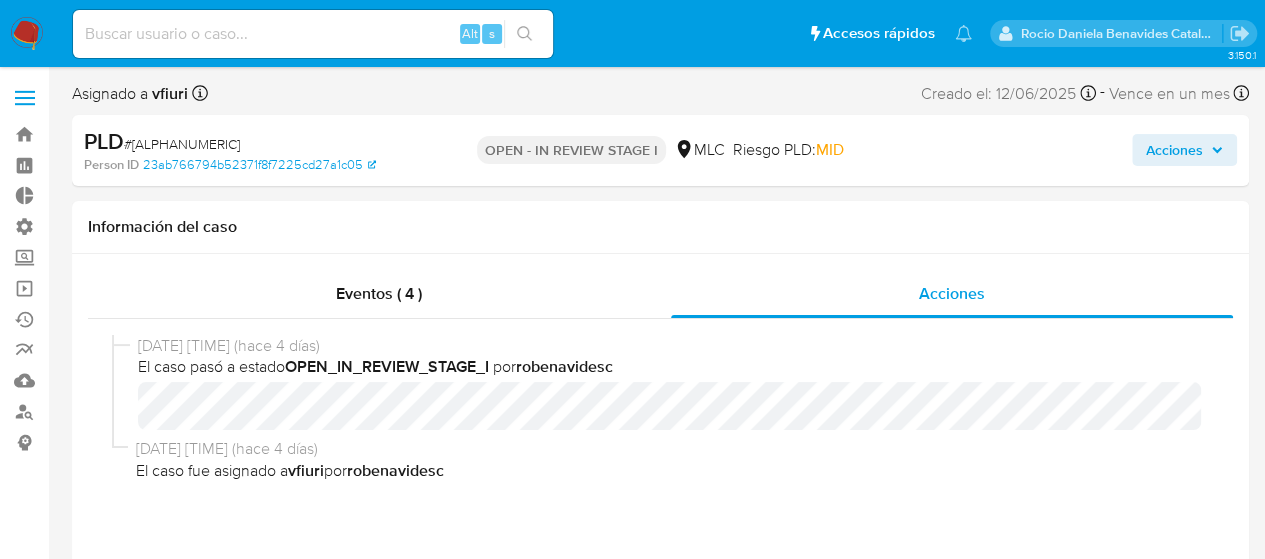 click on "Acciones" at bounding box center (1047, 150) 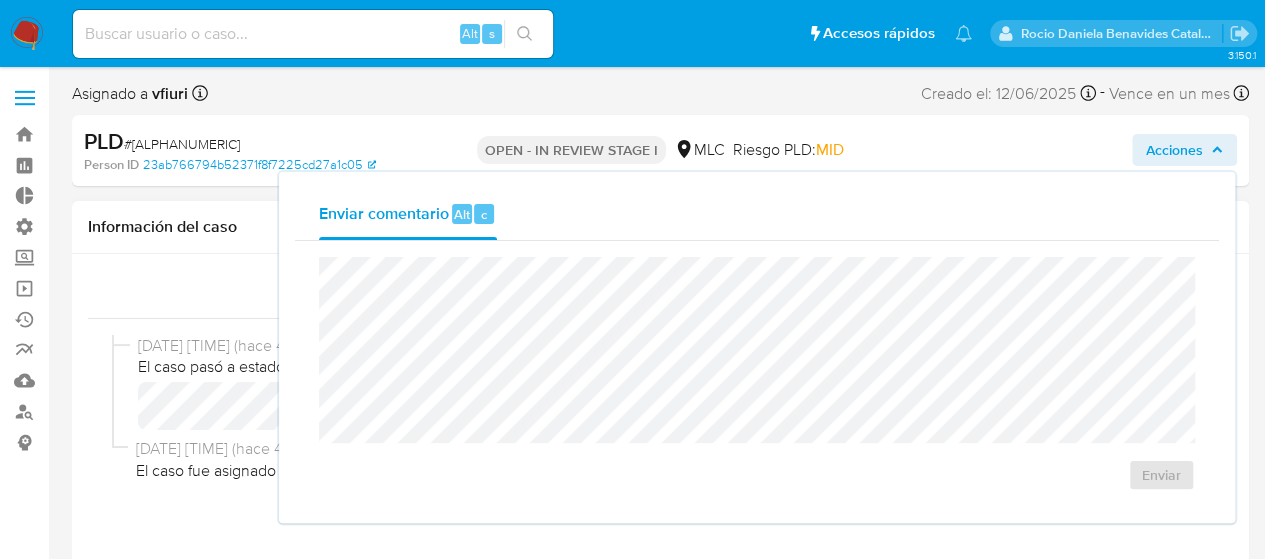 click on "Eventos ( 4 )" at bounding box center (379, 294) 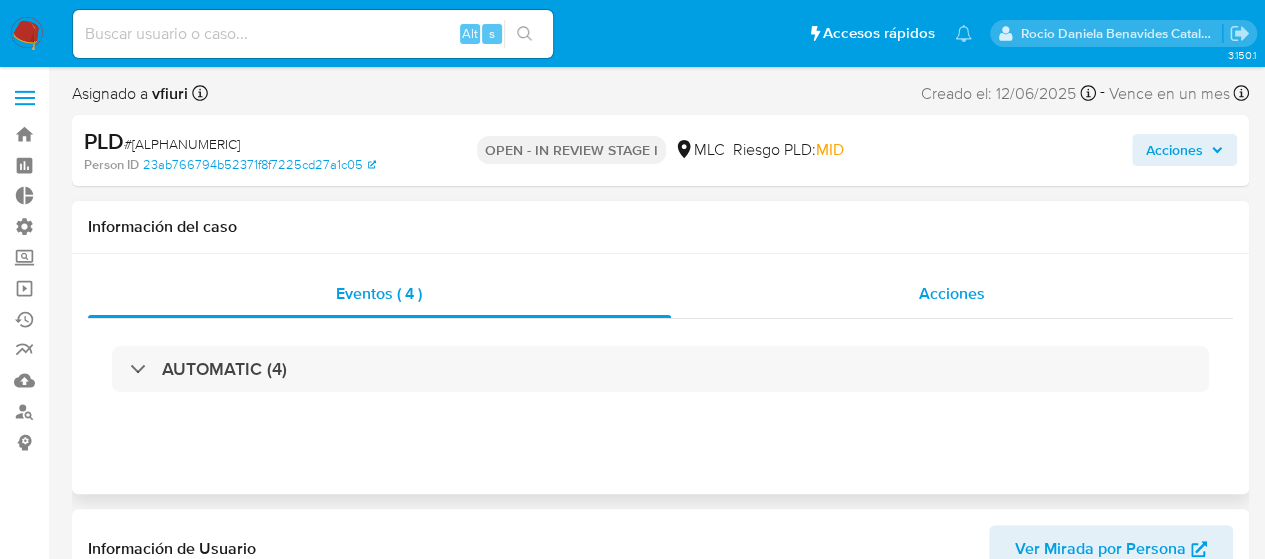 click on "Acciones" at bounding box center [952, 294] 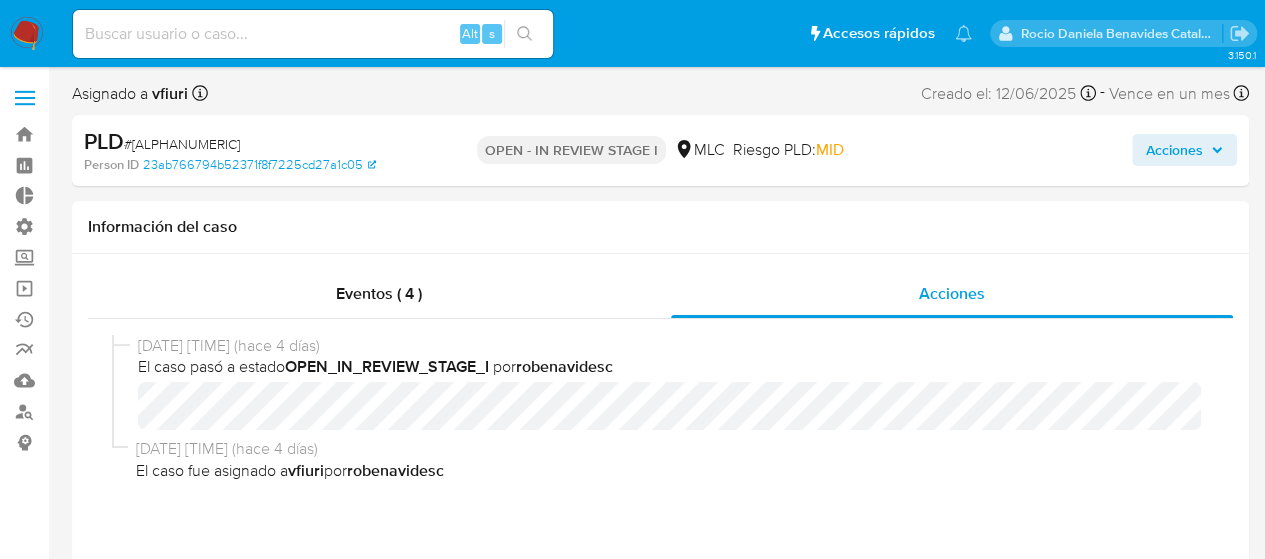 drag, startPoint x: 372, startPoint y: 147, endPoint x: 125, endPoint y: 146, distance: 247.00203 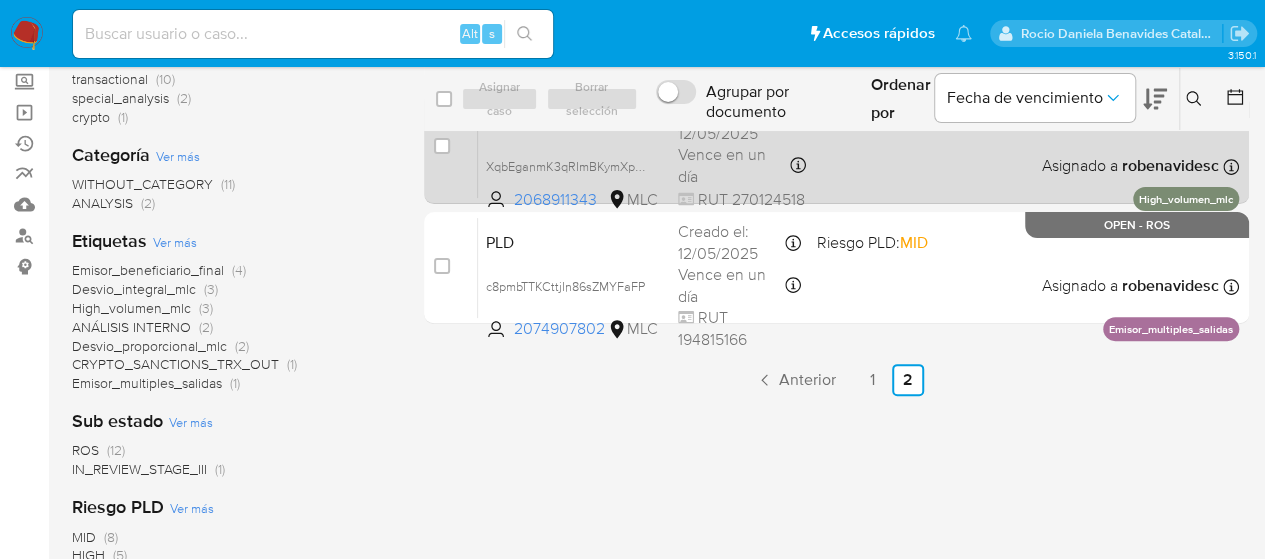 scroll, scrollTop: 177, scrollLeft: 0, axis: vertical 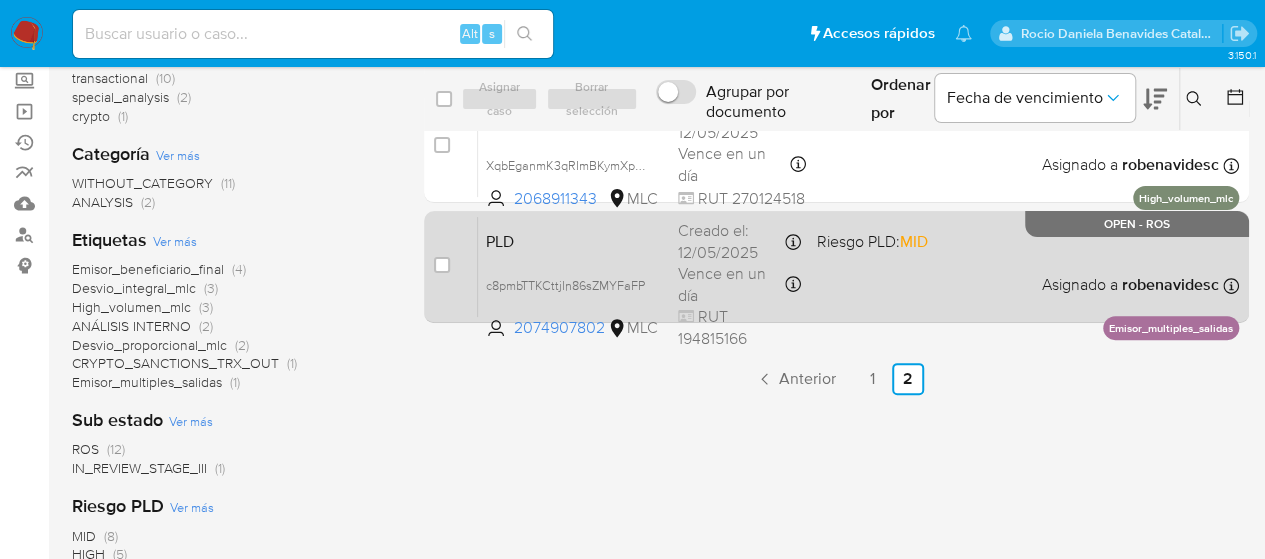 click on "PLD c8pmbTTKCttjIn86sZMYFaFP [PHONE] MLC Riesgo PLD:  MID Creado el: [DATE]   Creado el: [DATE] [TIME] Vence en un día   Vence el [DATE] [TIME] RUT   [NUMBER] Asignado a   [NAME] Asignado el: [DATE] [TIME] Emisor_multiples_salidas OPEN - ROS" at bounding box center (858, 266) 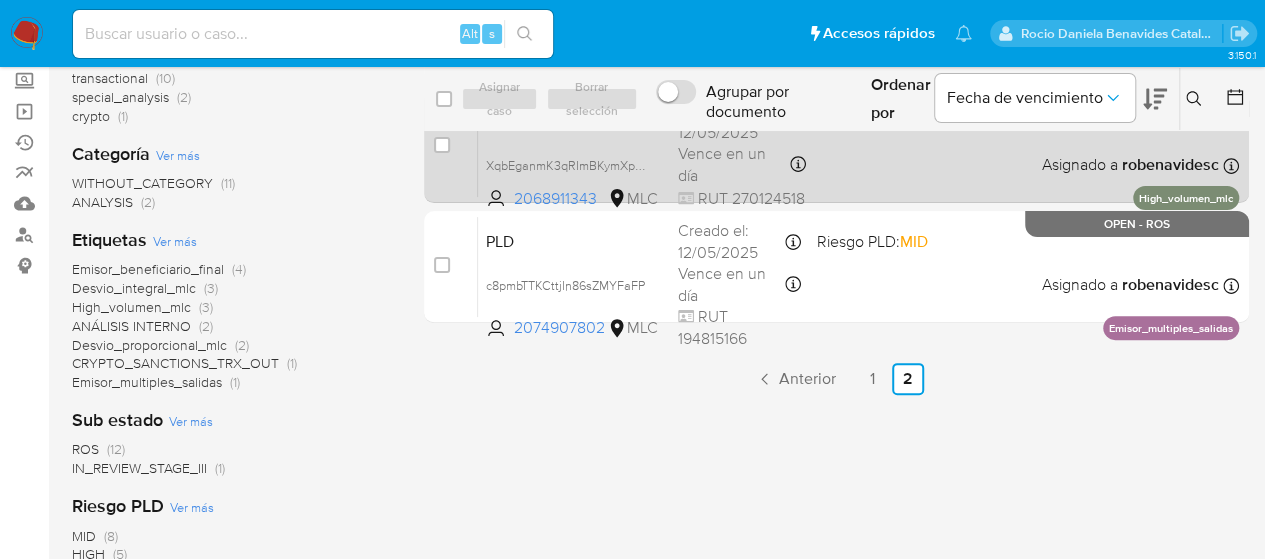 scroll, scrollTop: 0, scrollLeft: 0, axis: both 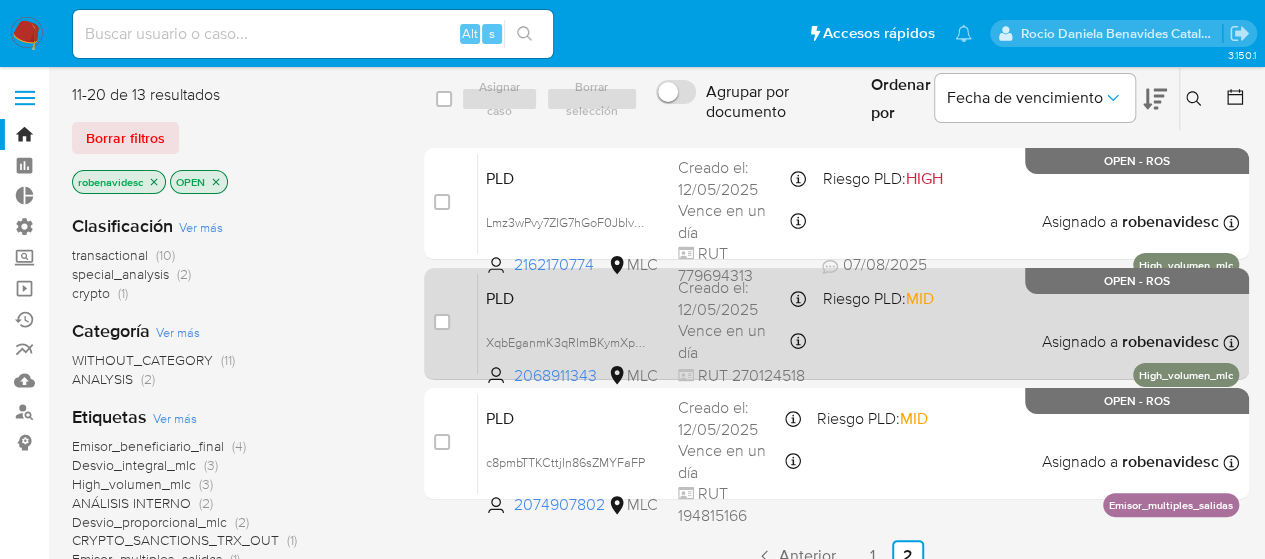 click on "Riesgo PLD:  MID" at bounding box center [877, 298] 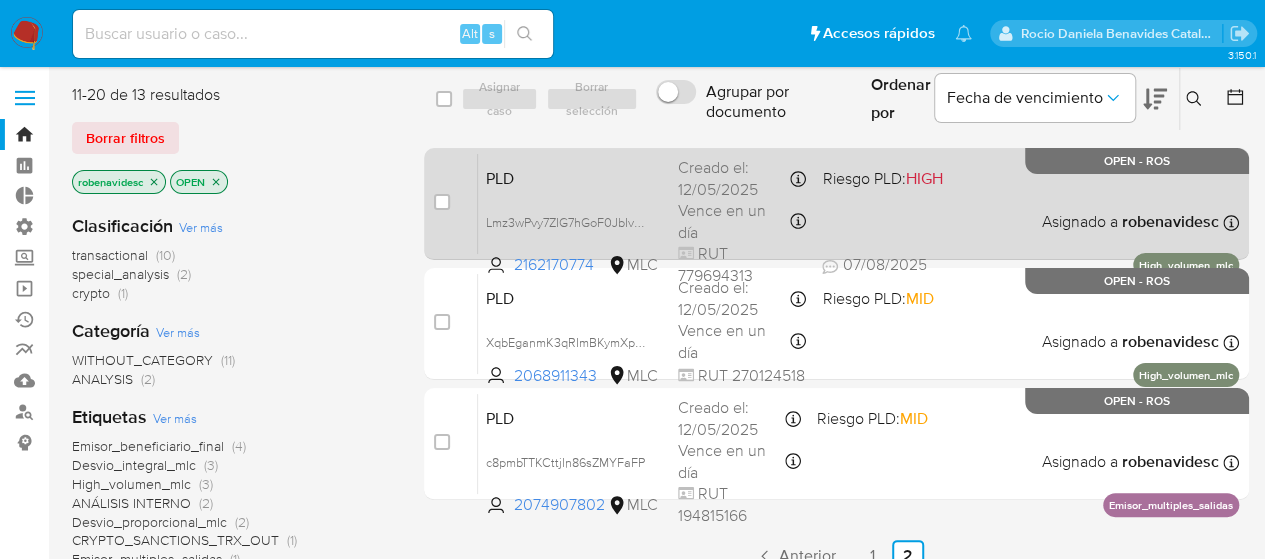 click on "HIGH" at bounding box center (923, 178) 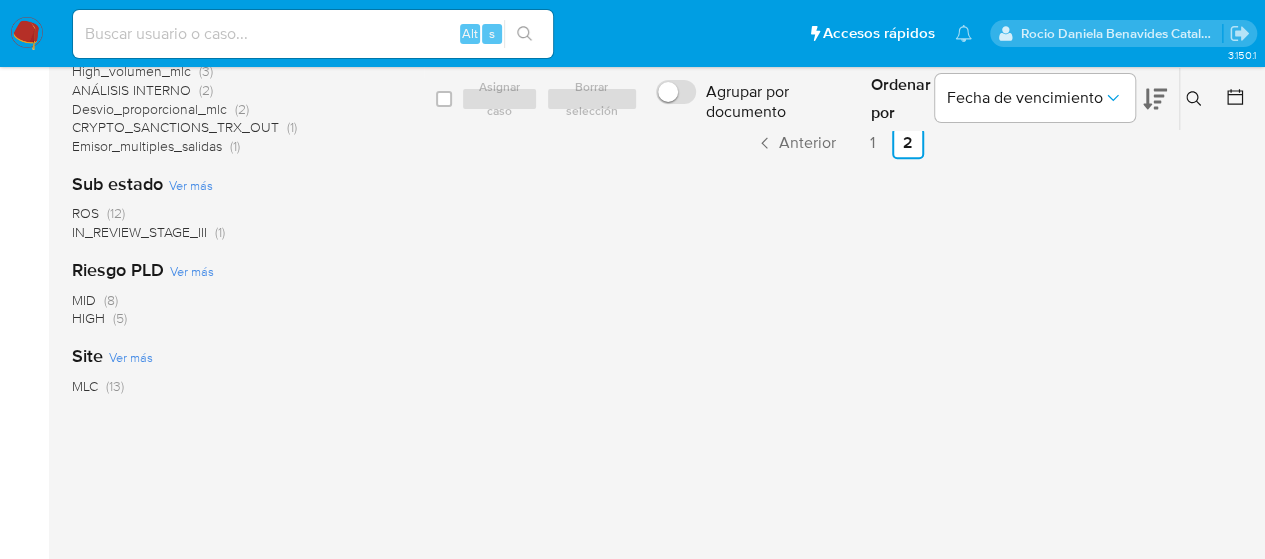 scroll, scrollTop: 420, scrollLeft: 0, axis: vertical 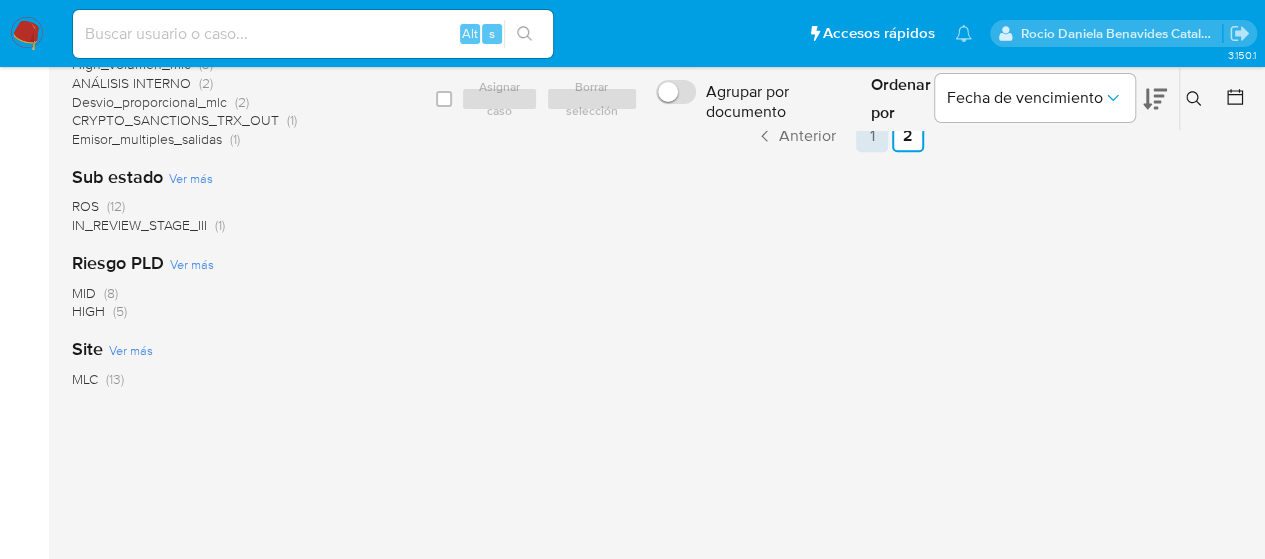 click on "1" at bounding box center [872, 136] 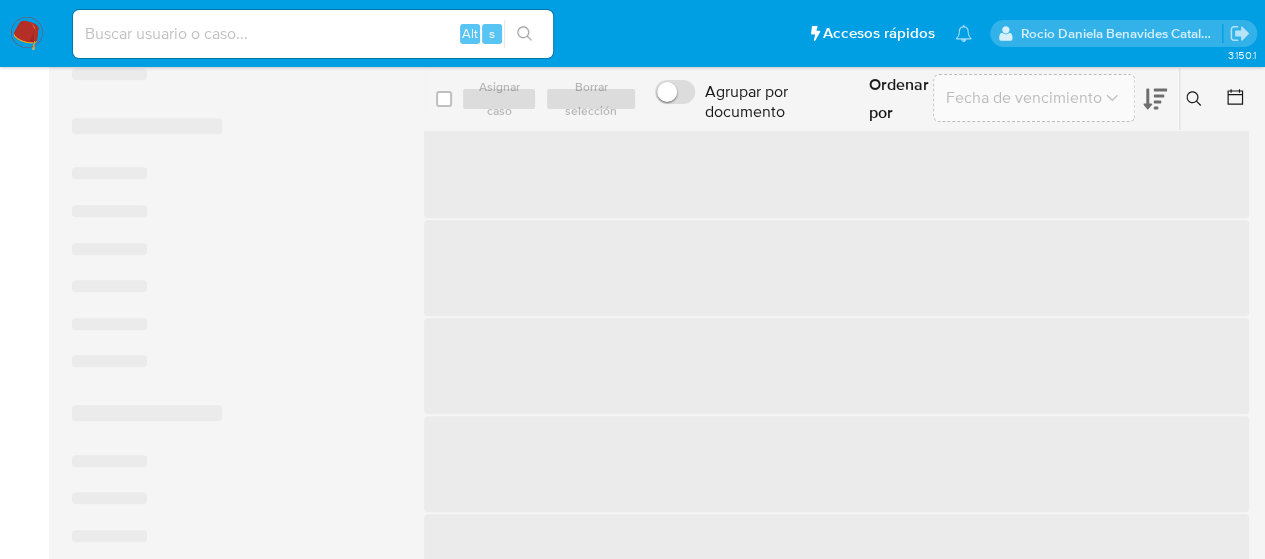 scroll, scrollTop: 0, scrollLeft: 0, axis: both 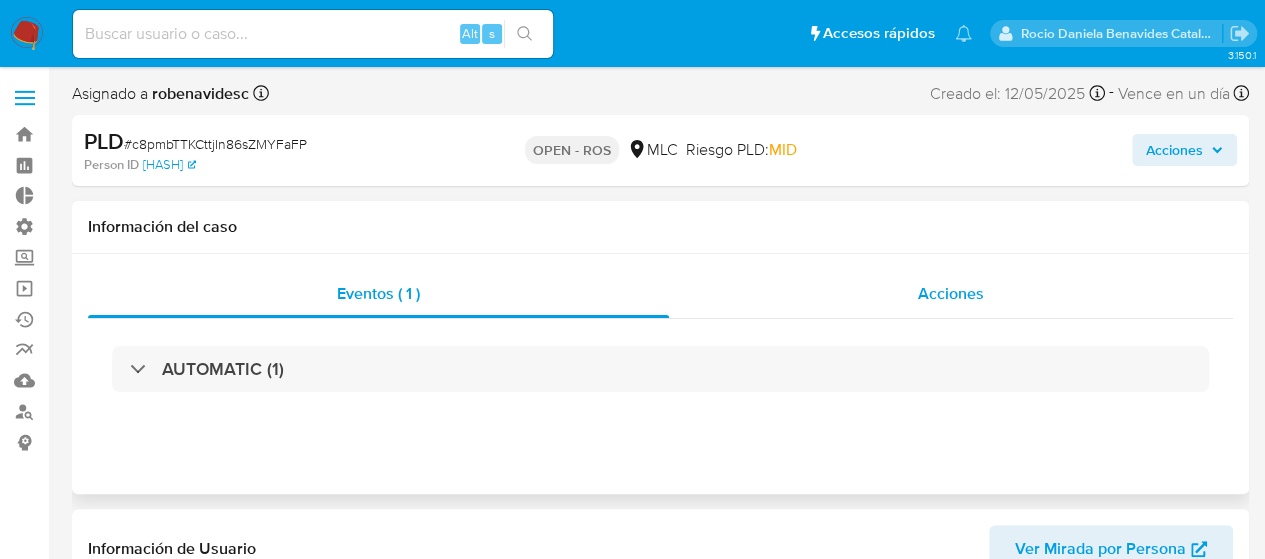 click on "Acciones" at bounding box center (951, 294) 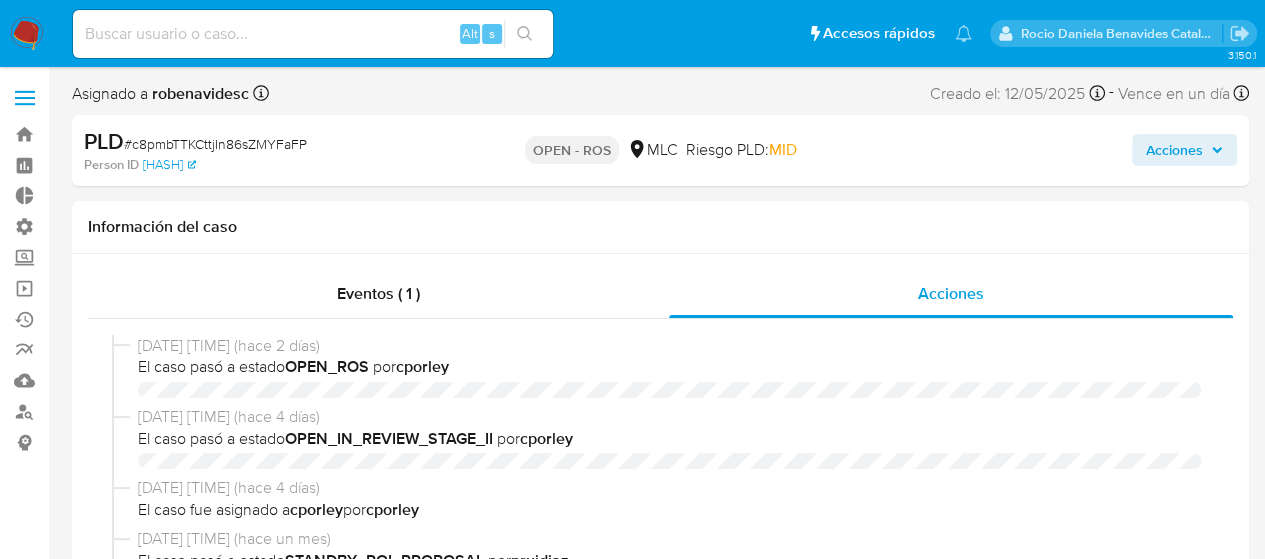 select on "10" 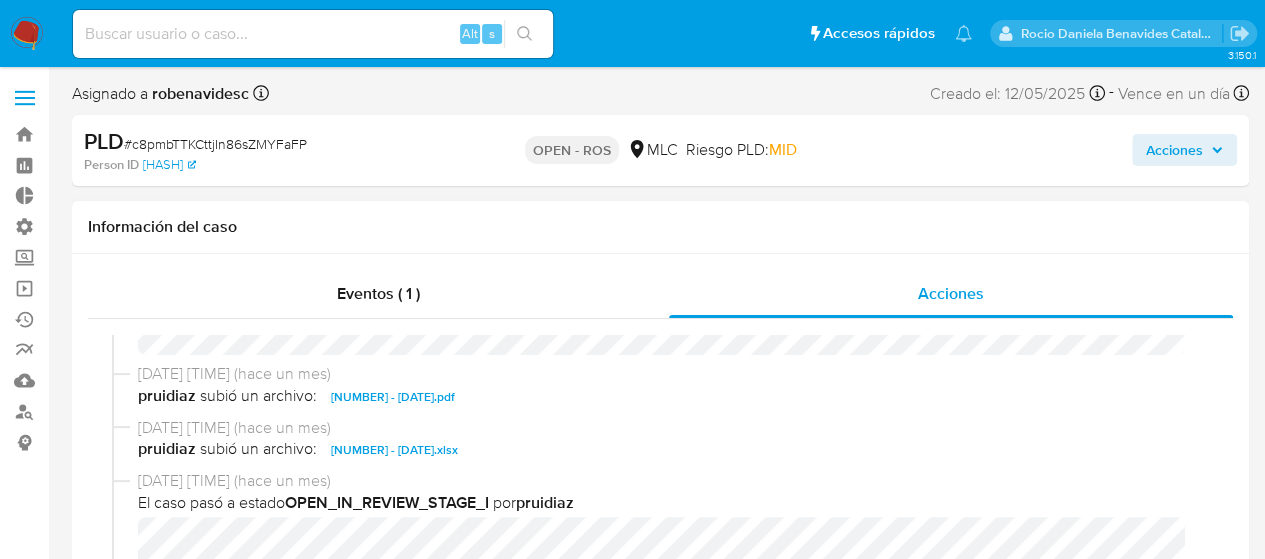 scroll, scrollTop: 580, scrollLeft: 0, axis: vertical 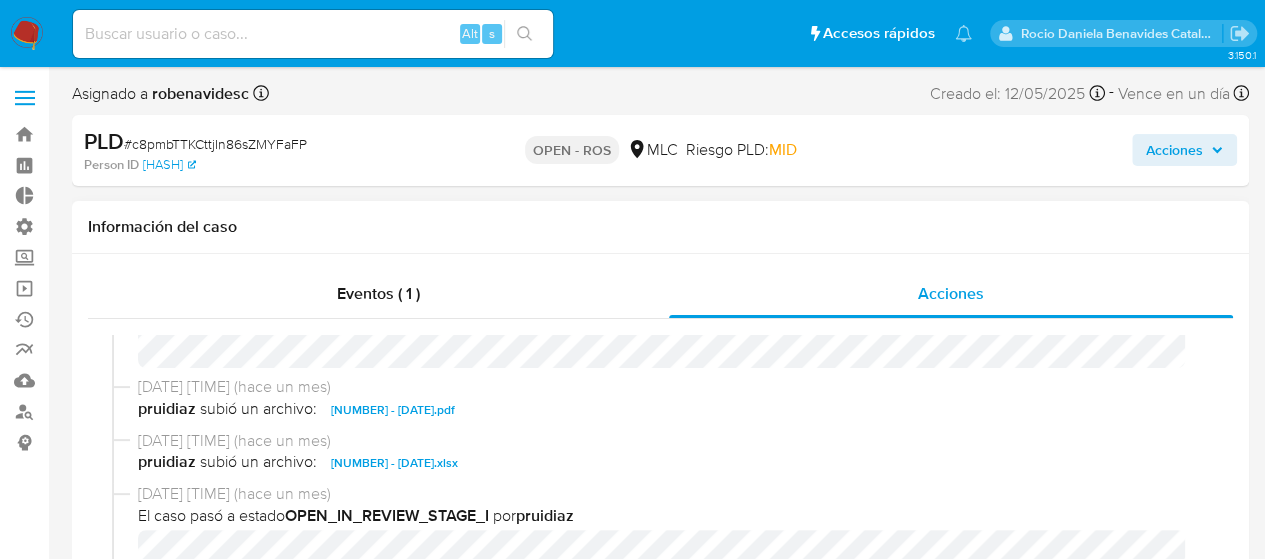 click on "[NUMBER] - [DATE].pdf" at bounding box center (393, 410) 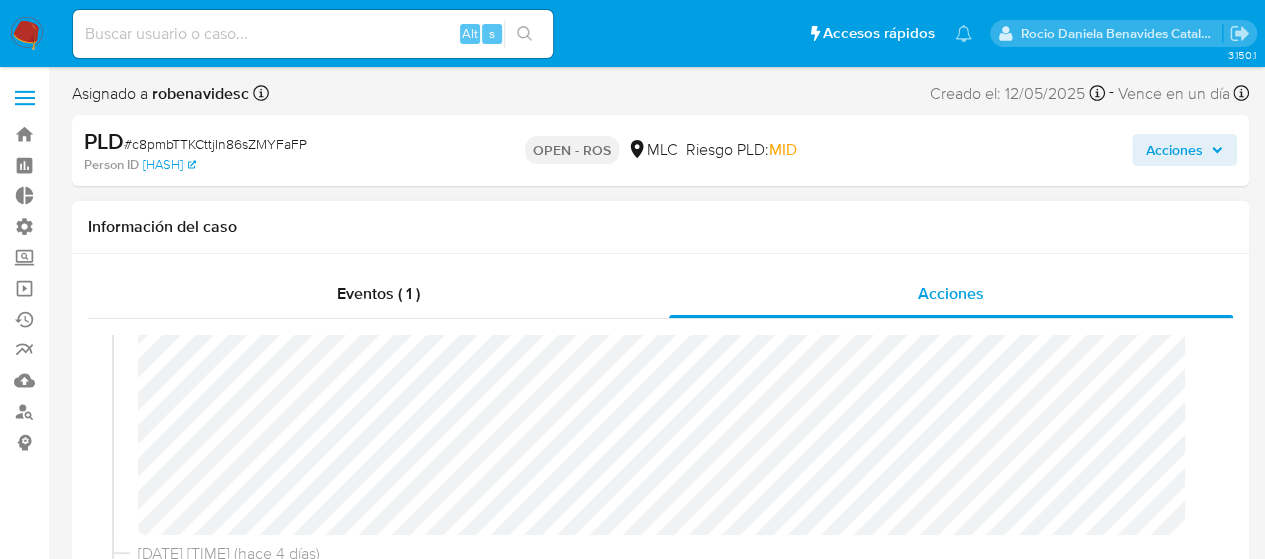 scroll, scrollTop: 154, scrollLeft: 0, axis: vertical 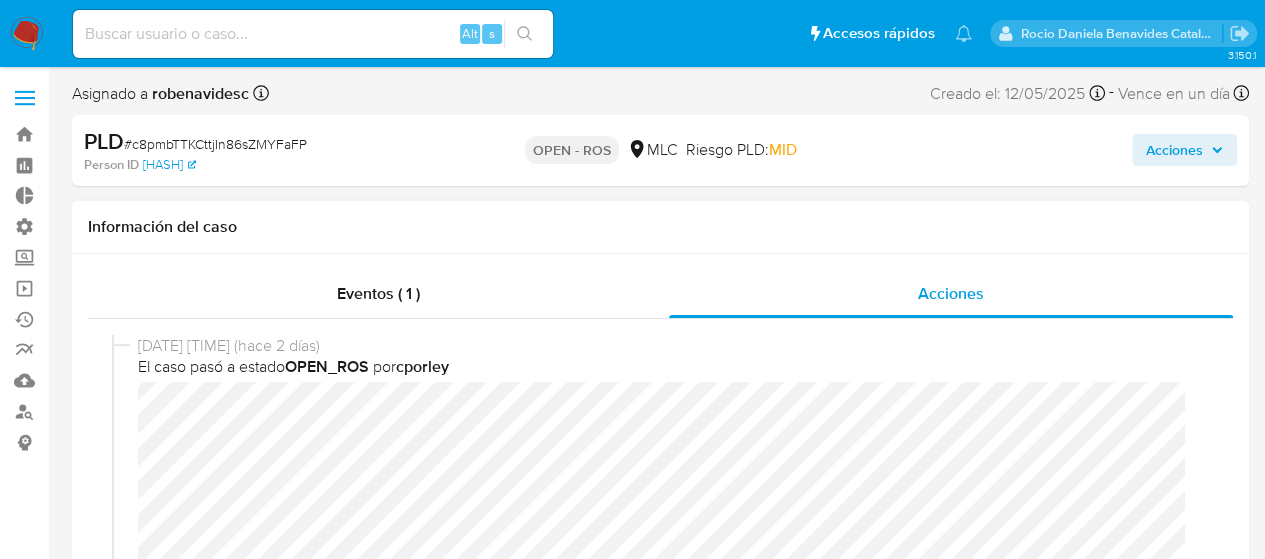 click on "06/08/2025 08:35:55 (hace 2 días) El caso pasó a estado  OPEN_ROS      por  cporley" at bounding box center (660, 516) 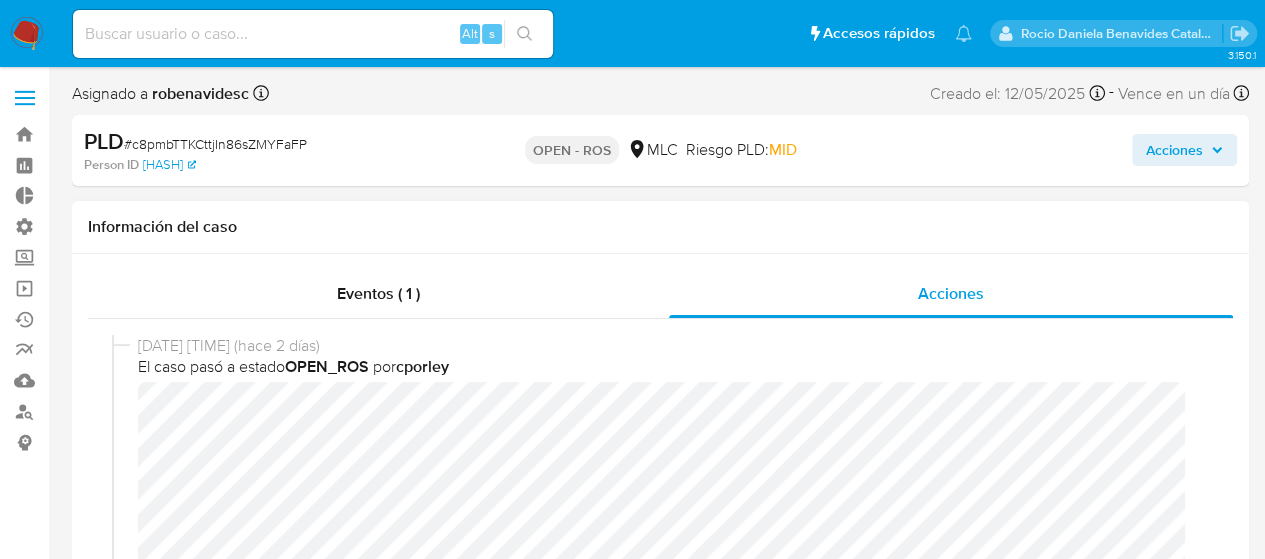 click on "06/08/2025 08:35:55 (hace 2 días) El caso pasó a estado  OPEN_ROS      por  cporley 04/08/2025 09:07:02 (hace 4 días) El caso pasó a estado  OPEN_IN_REVIEW_STAGE_II      por  cporley 04/08/2025 09:07:02 (hace 4 días) El caso fue asignado a  cporley  por  cporley 11/07/2025 13:57:10 (hace un mes) El caso pasó a estado  STANDBY_ROI_PROPOSAL      por  pruidiaz 11/07/2025 13:56:44 (hace un mes) pruidiaz  subió un archivo: 2074907802 - 11_07_2025.pdf 11/07/2025 13:56:43 (hace un mes) pruidiaz  subió un archivo: 2074907802 - 11_07_2025.xlsx 11/07/2025 12:59:41 (hace un mes) El caso pasó a estado  OPEN_IN_REVIEW_STAGE_I      por  pruidiaz 11/07/2025 12:59:41 (hace un mes) El caso fue asignado a  pruidiaz  por  pruidiaz 13/06/2025 20:01:03 (hace 2 meses) El caso pasó a estado  OPEN_EXPIRED_RESPONSE      por  fraudmp 10/06/2025 18:12:27 (hace 2 meses) Notificación push accionada   por  robenavidesc Estado Enviado Detalle del estado 201-Notification successfully created 10/06/2025 18:12:26 (hace 2 meses)" at bounding box center [660, 455] 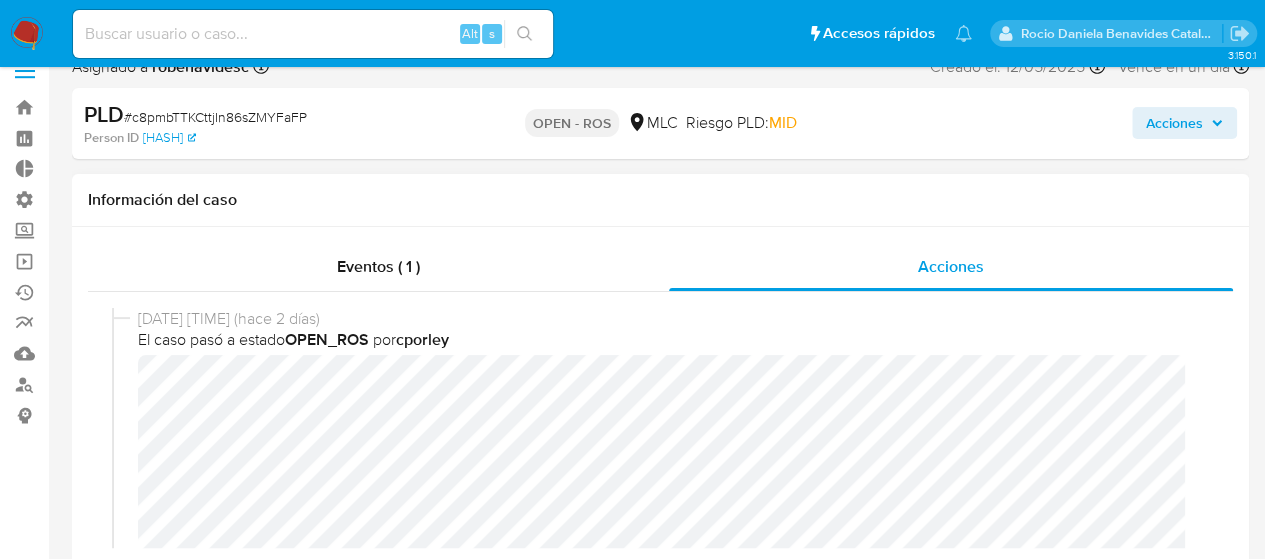 scroll, scrollTop: 26, scrollLeft: 0, axis: vertical 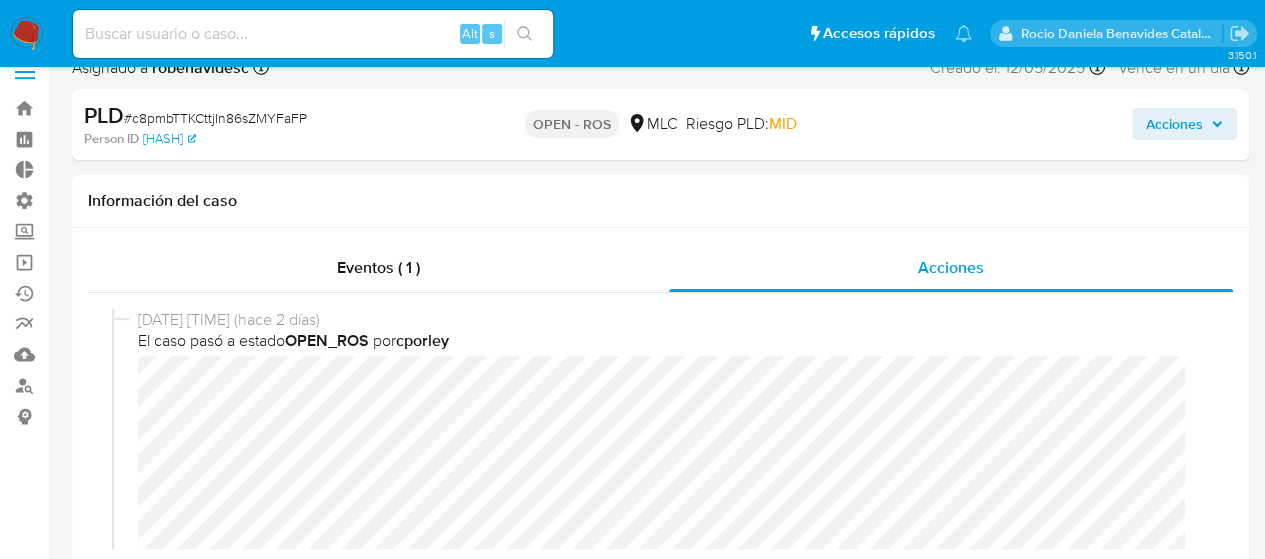 click on "Acciones" at bounding box center [1184, 124] 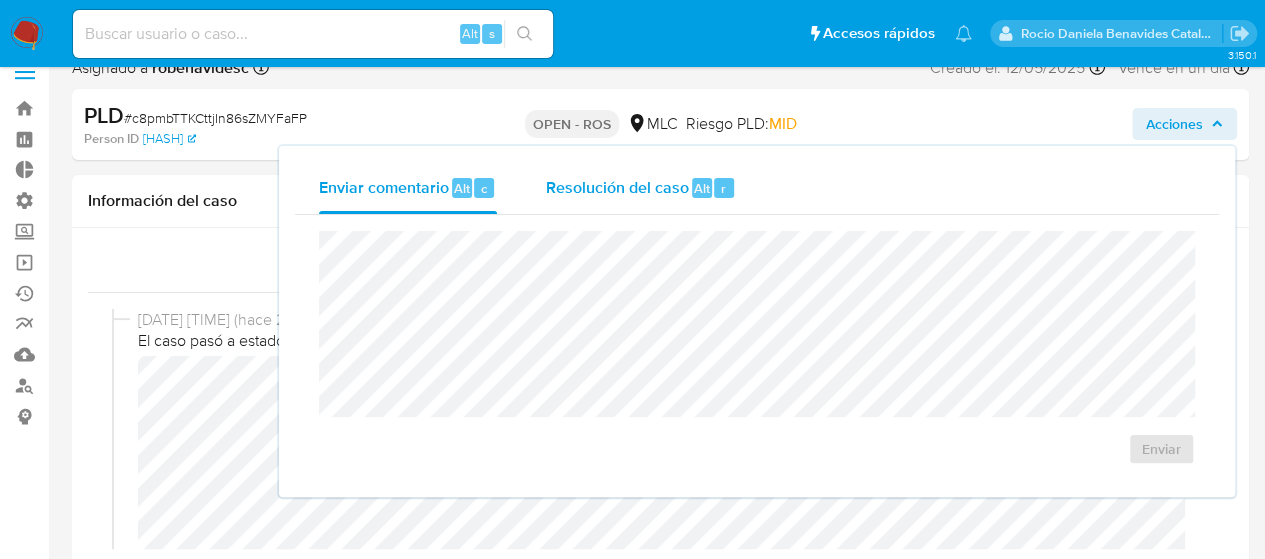 click on "Resolución del caso Alt r" at bounding box center [640, 188] 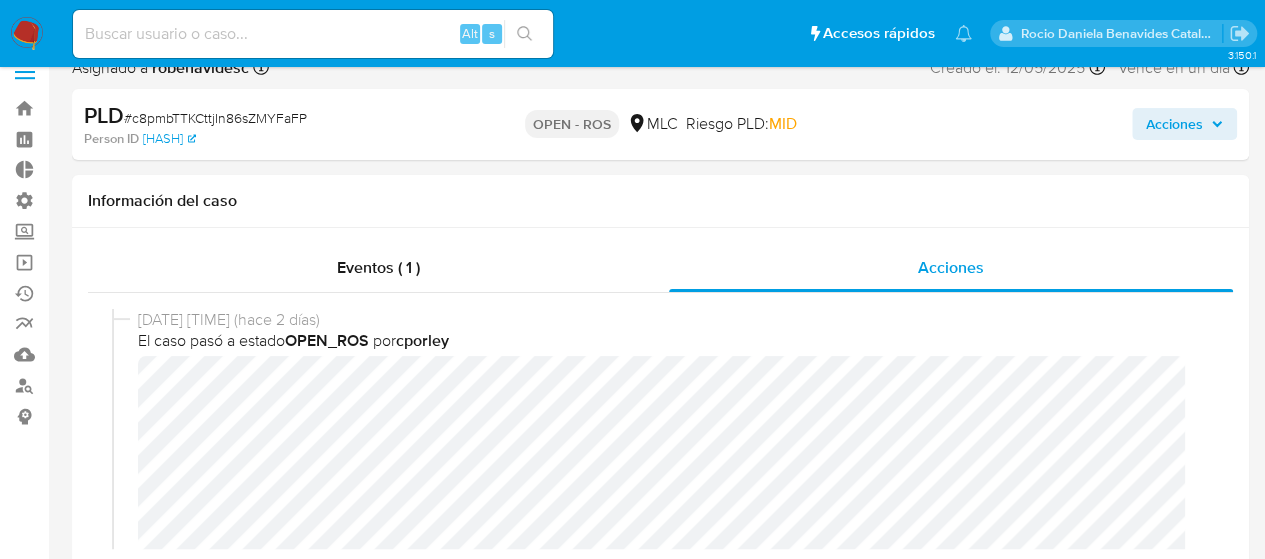 click on "Acciones" at bounding box center (1174, 124) 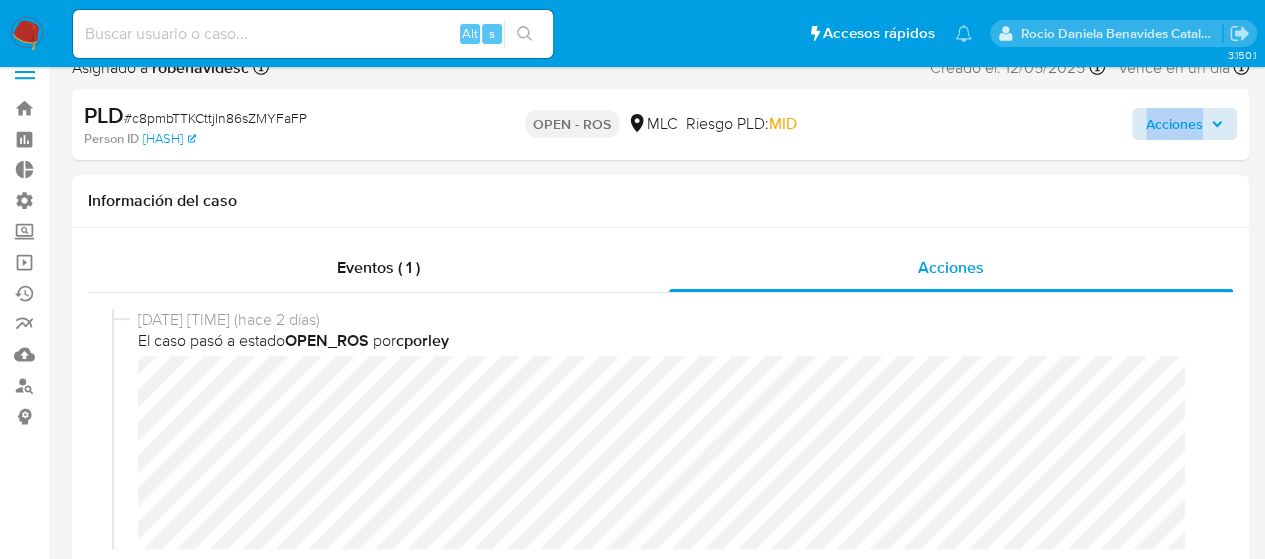 drag, startPoint x: 1138, startPoint y: 143, endPoint x: 1147, endPoint y: 138, distance: 10.29563 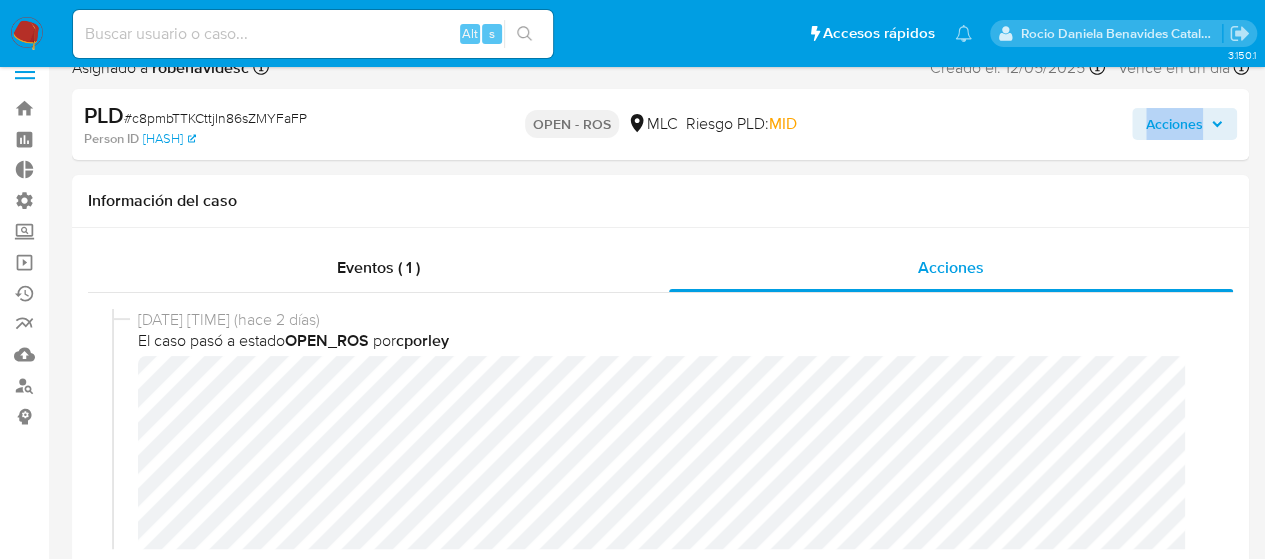 click on "Acciones" at bounding box center (1174, 124) 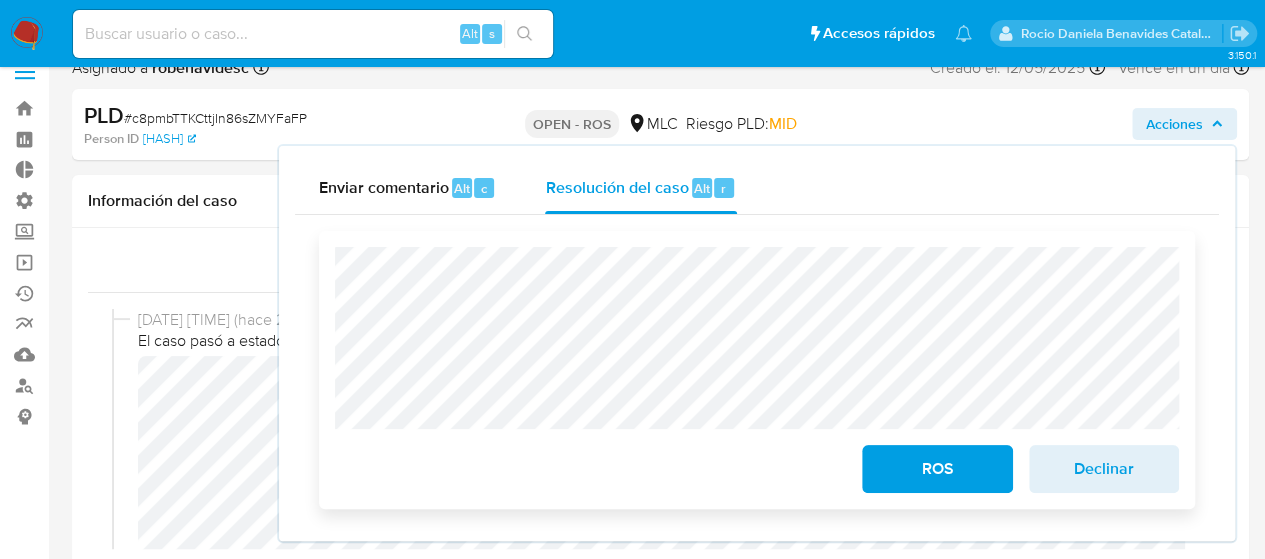 scroll, scrollTop: 31, scrollLeft: 0, axis: vertical 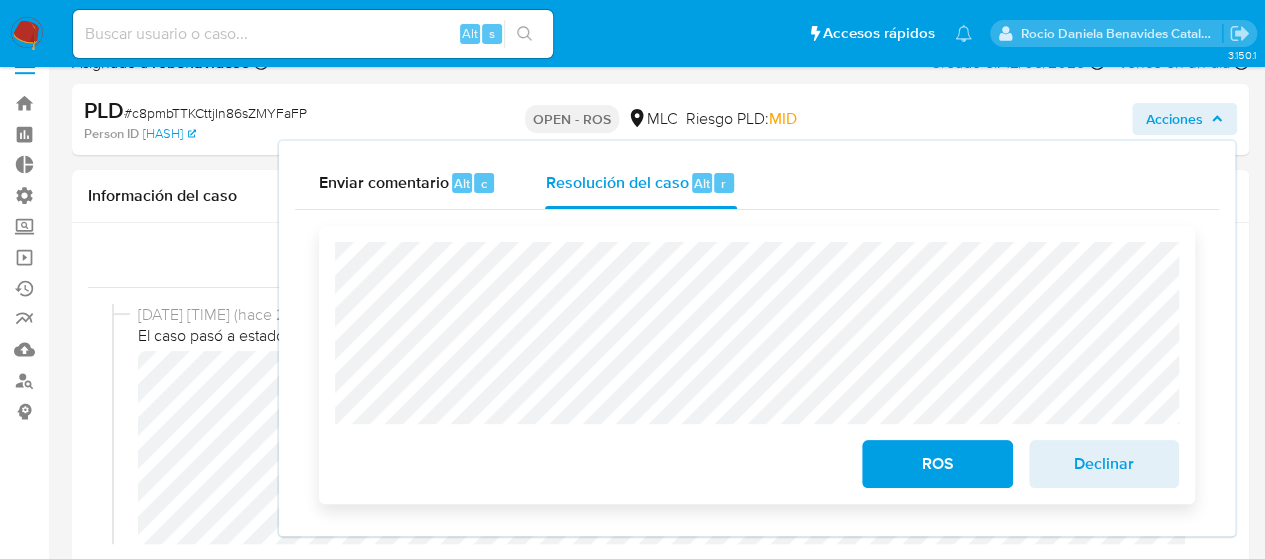 click on "ROS" at bounding box center [937, 464] 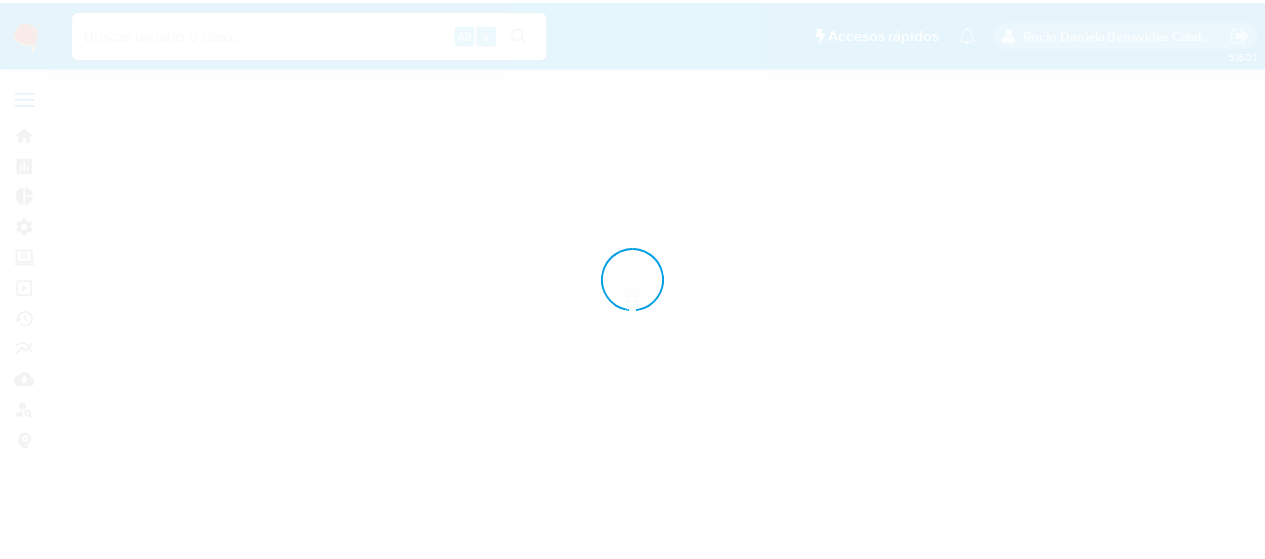 scroll, scrollTop: 0, scrollLeft: 0, axis: both 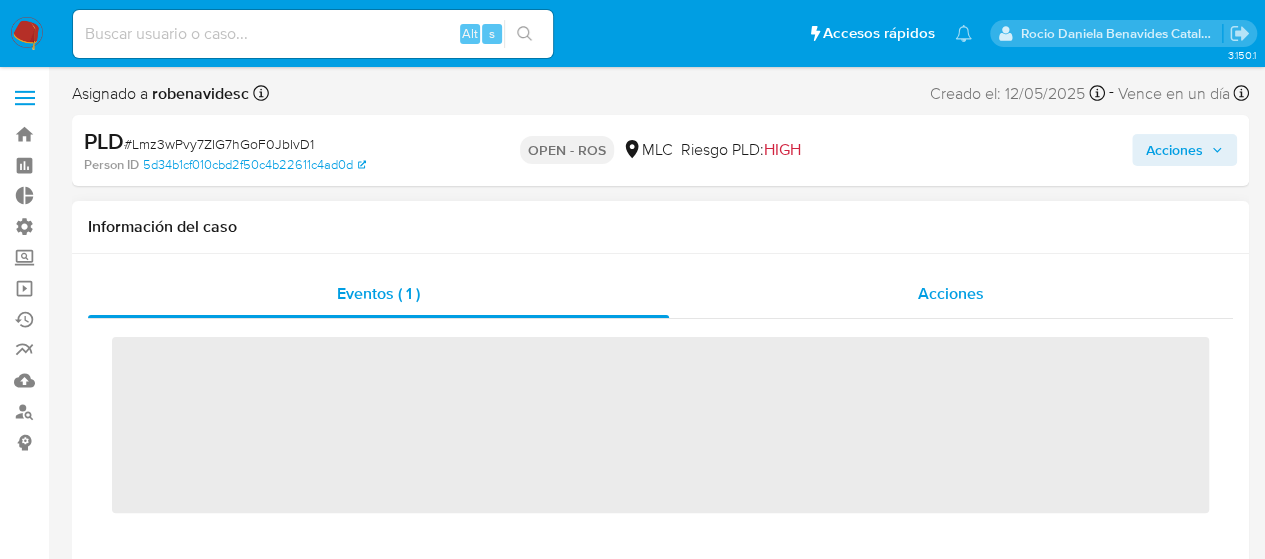 click on "Acciones" at bounding box center [951, 294] 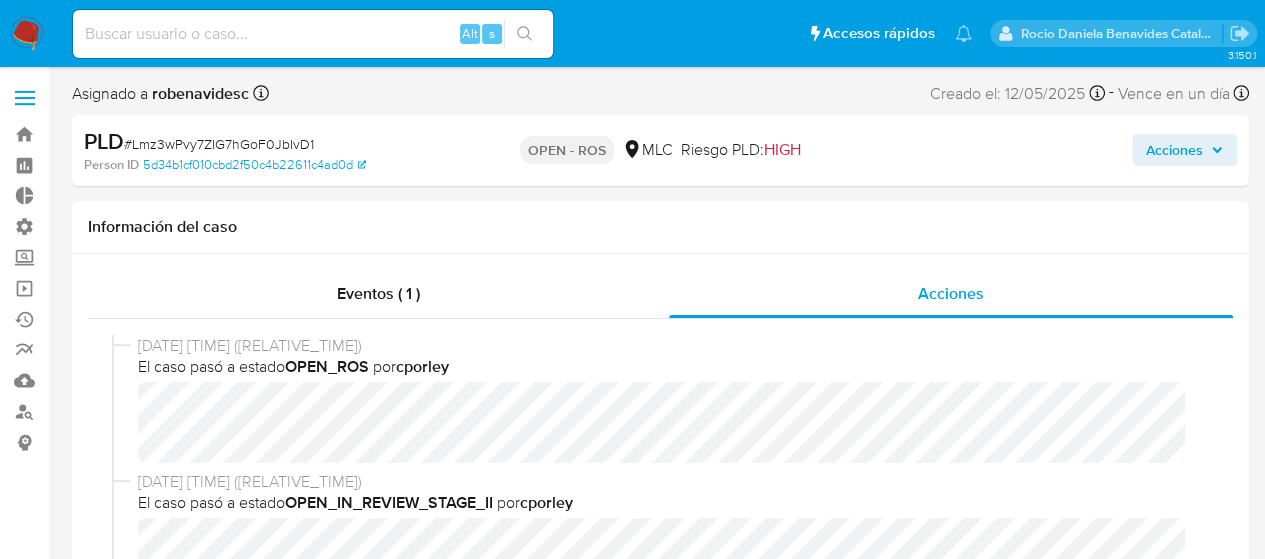 select on "10" 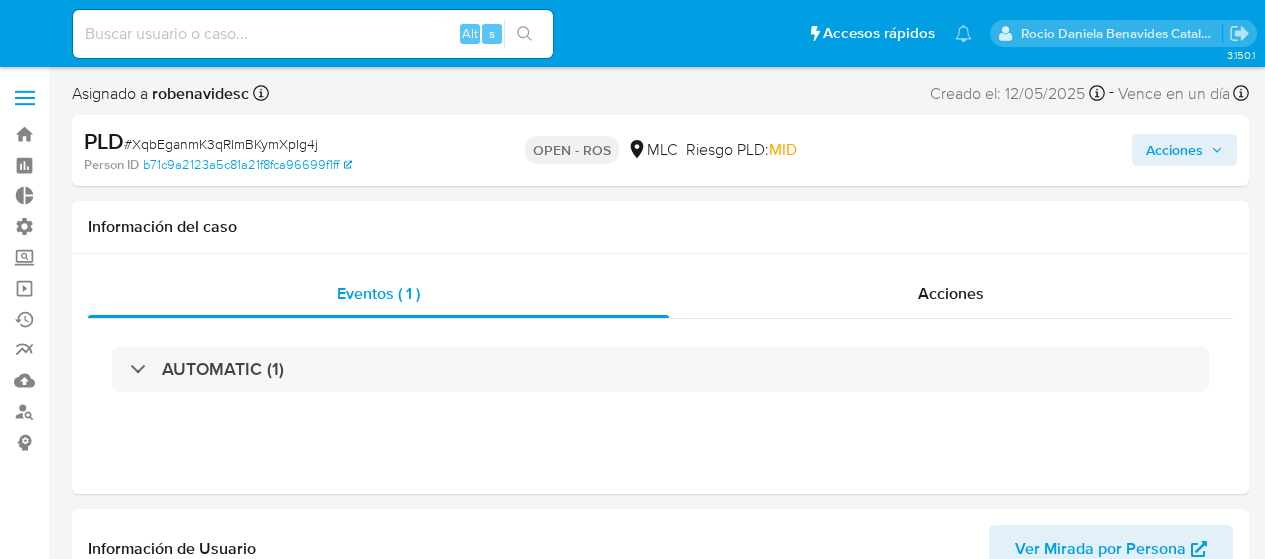 scroll, scrollTop: 0, scrollLeft: 0, axis: both 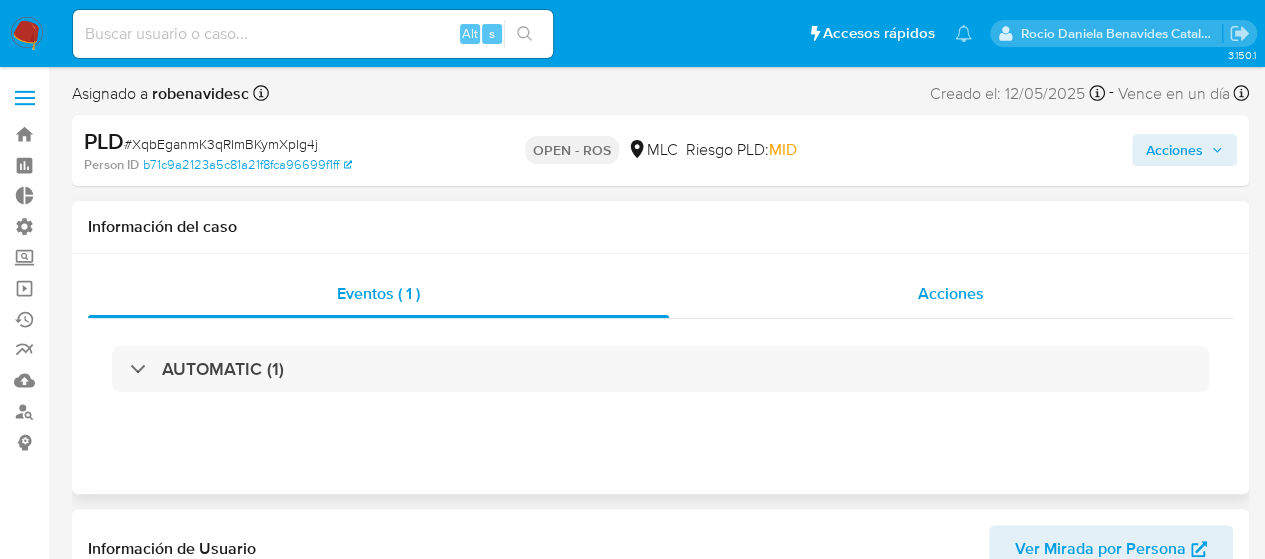click on "Acciones" at bounding box center (951, 294) 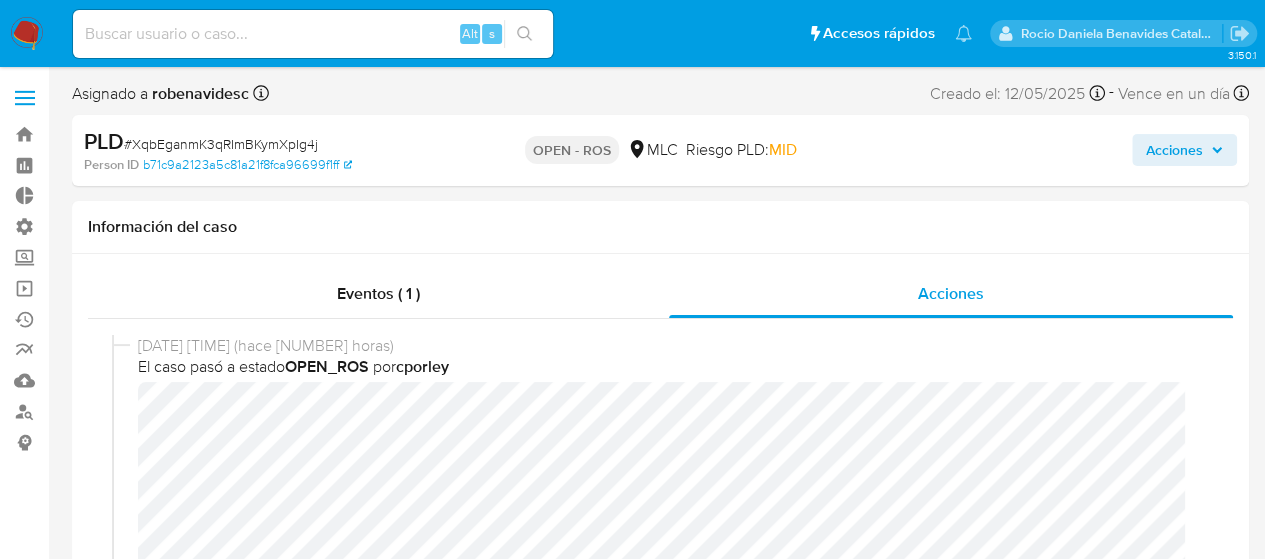 select on "10" 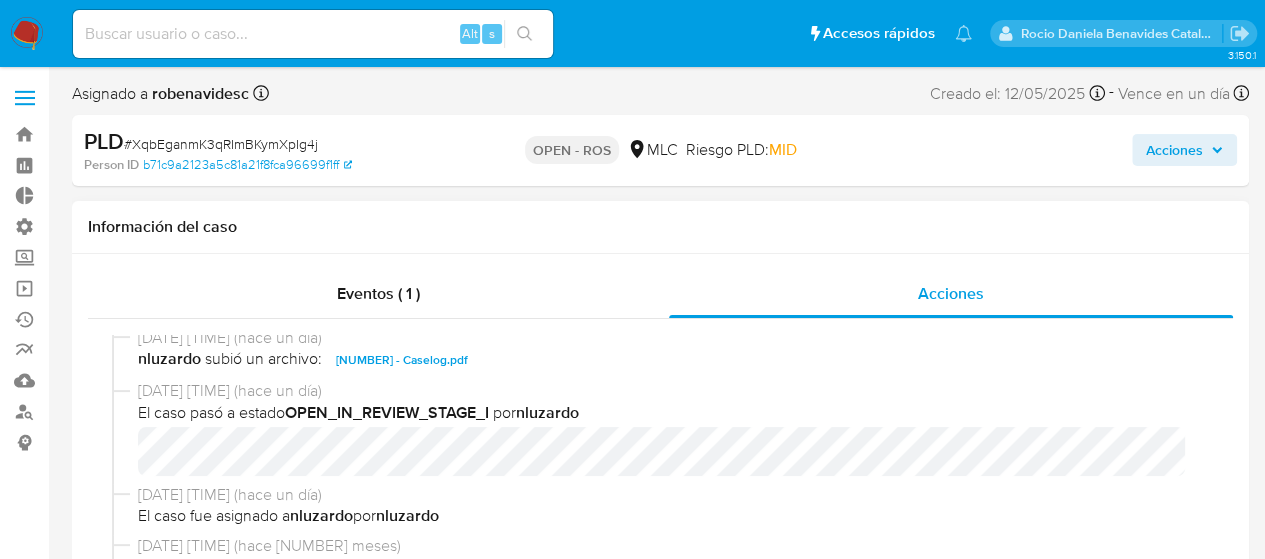 scroll, scrollTop: 679, scrollLeft: 0, axis: vertical 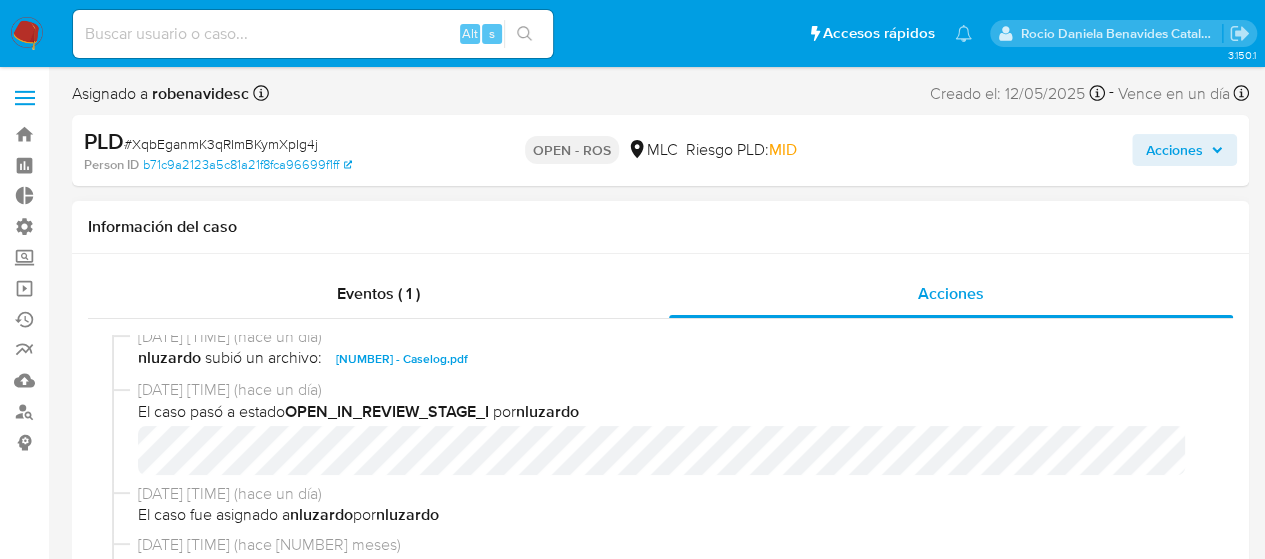 click on "2068911343 - Caselog.pdf" at bounding box center [402, 359] 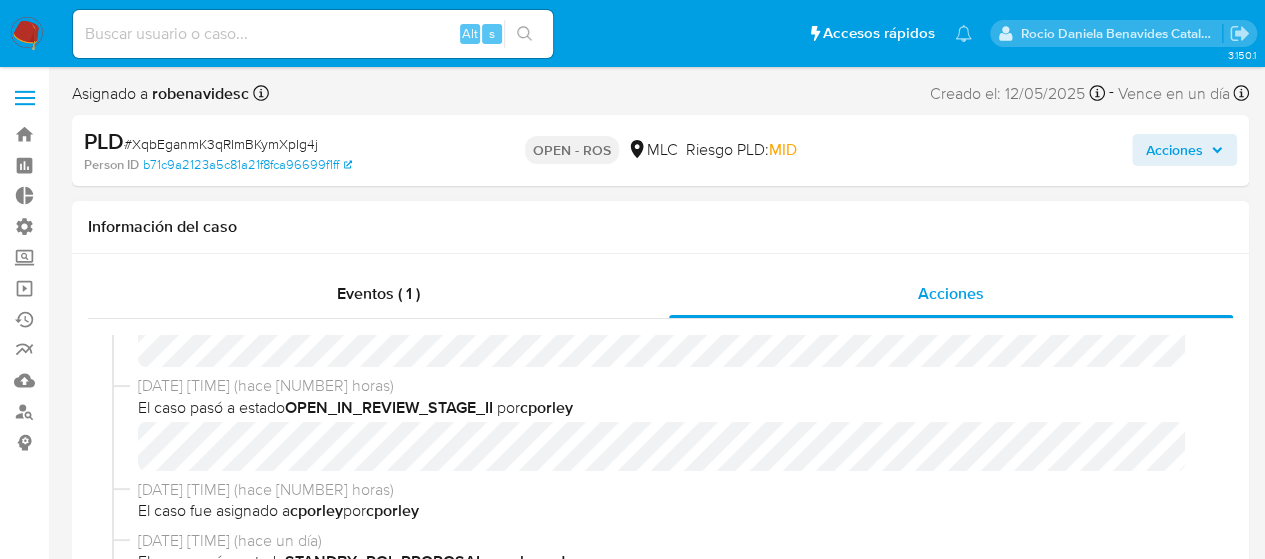 scroll, scrollTop: 252, scrollLeft: 0, axis: vertical 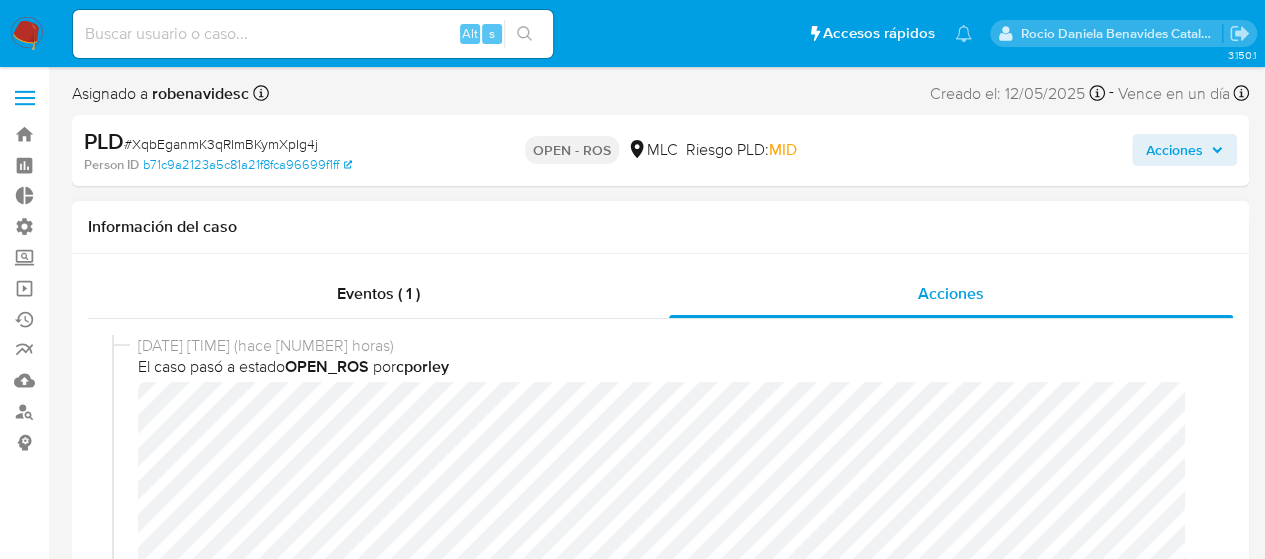 click on "08/08/2025 13:35:34 (hace 4 horas) El caso pasó a estado  OPEN_ROS      por  cporley" at bounding box center [660, 532] 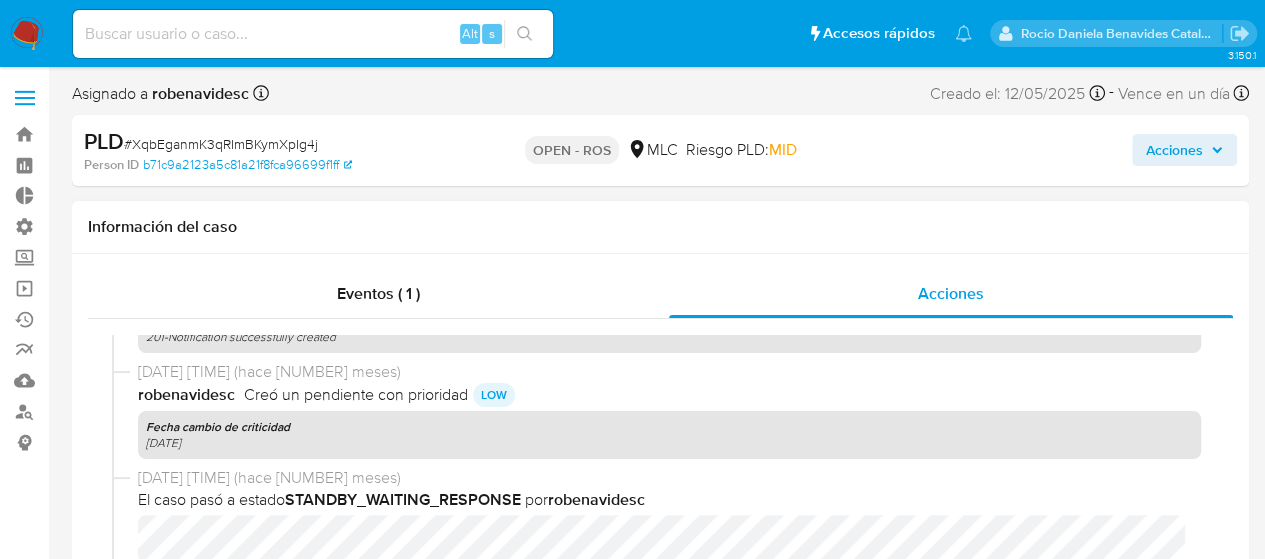 scroll, scrollTop: 1418, scrollLeft: 0, axis: vertical 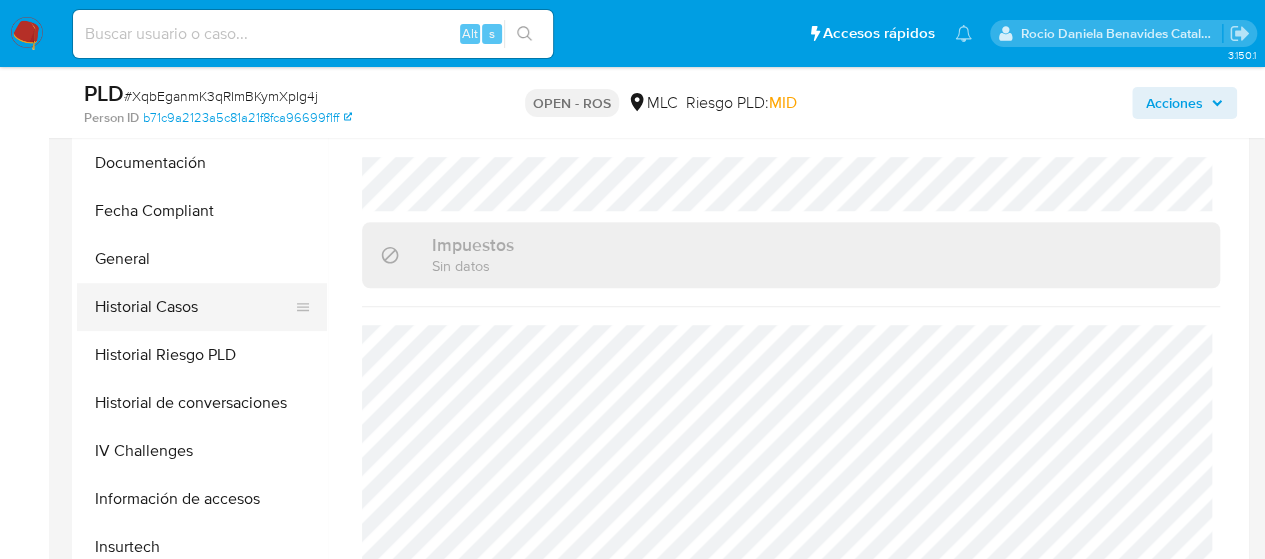 click on "Historial Casos" at bounding box center (194, 307) 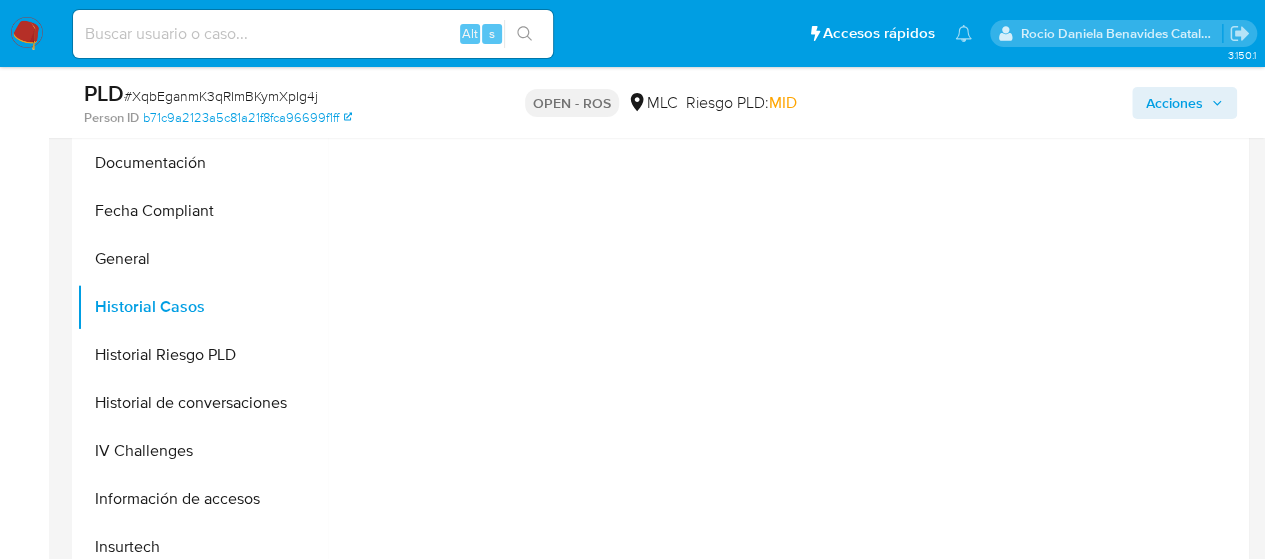 scroll, scrollTop: 0, scrollLeft: 0, axis: both 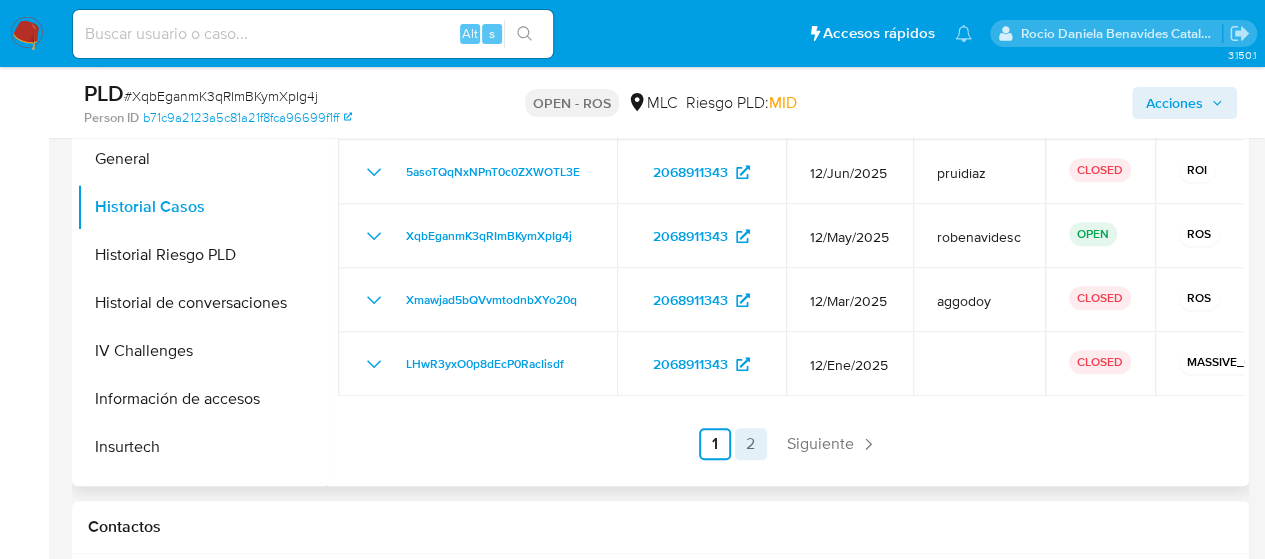 click on "2" at bounding box center [751, 444] 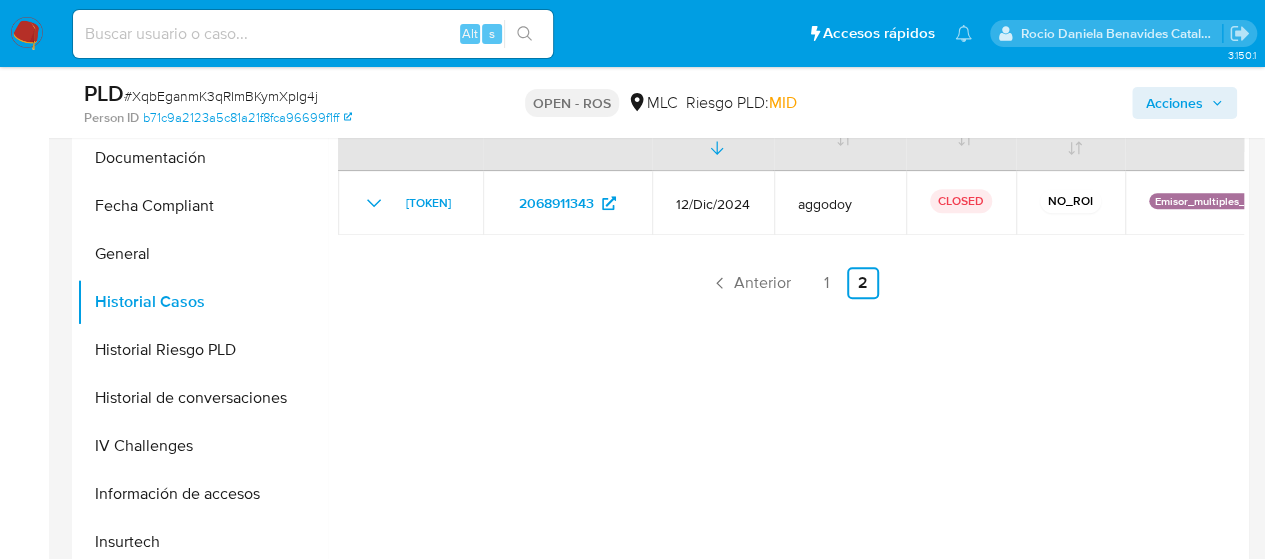 scroll, scrollTop: 553, scrollLeft: 0, axis: vertical 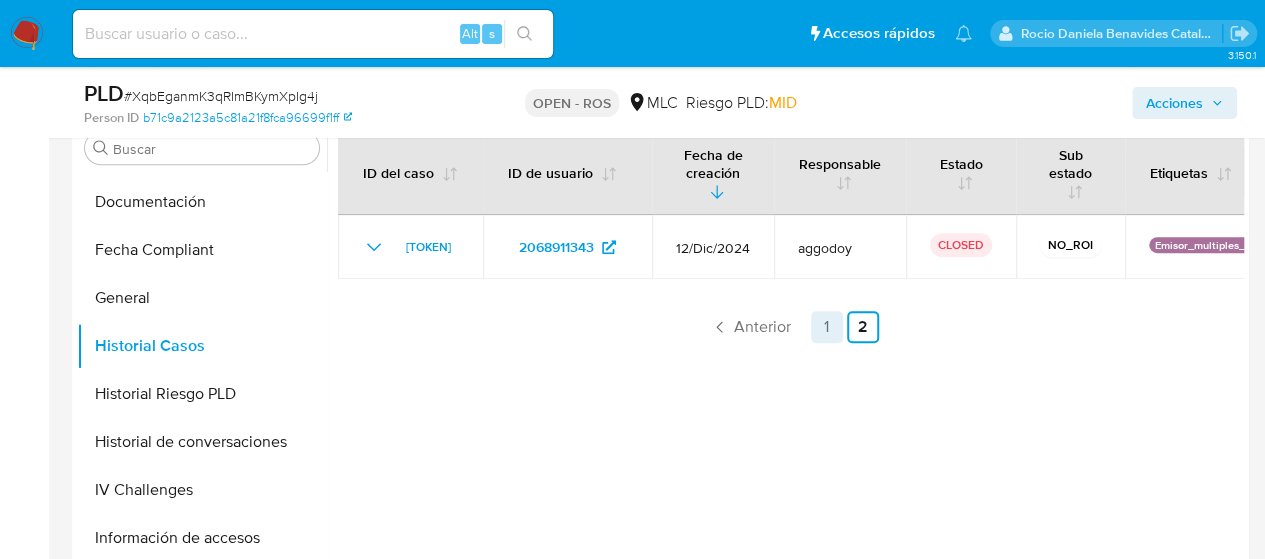 click on "1" at bounding box center [827, 327] 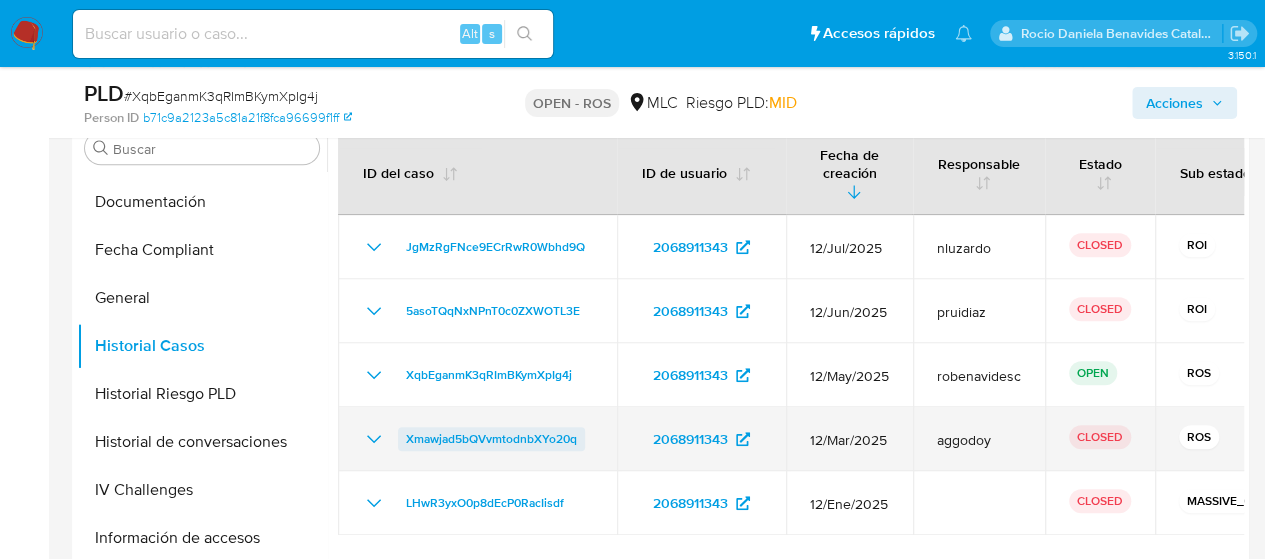 click on "Xmawjad5bQVvmtodnbXYo20q" at bounding box center (491, 439) 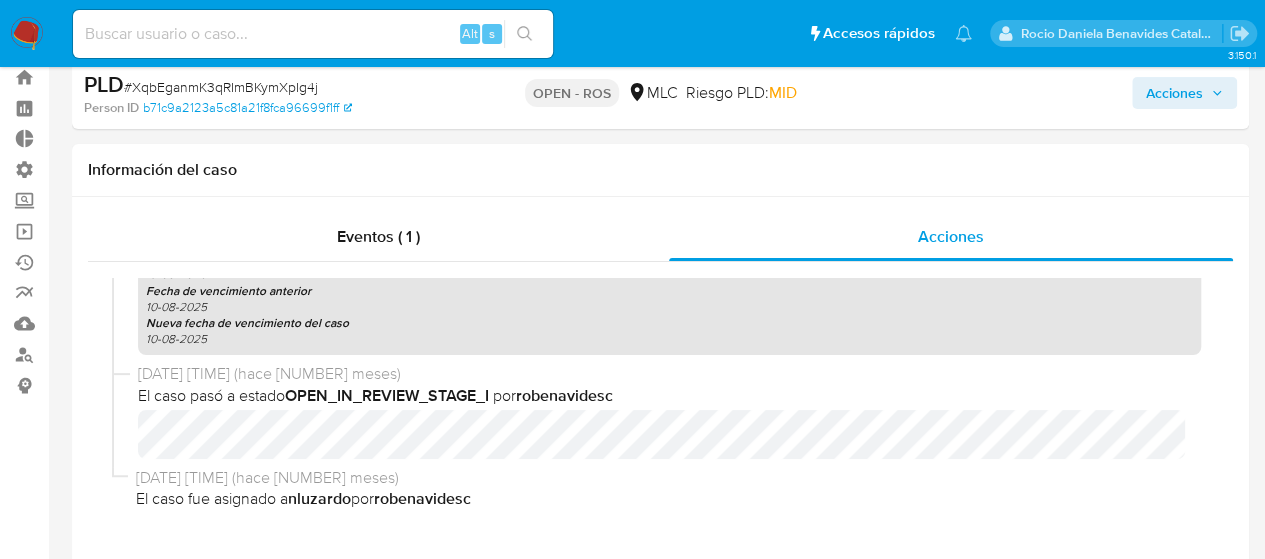 scroll, scrollTop: 0, scrollLeft: 0, axis: both 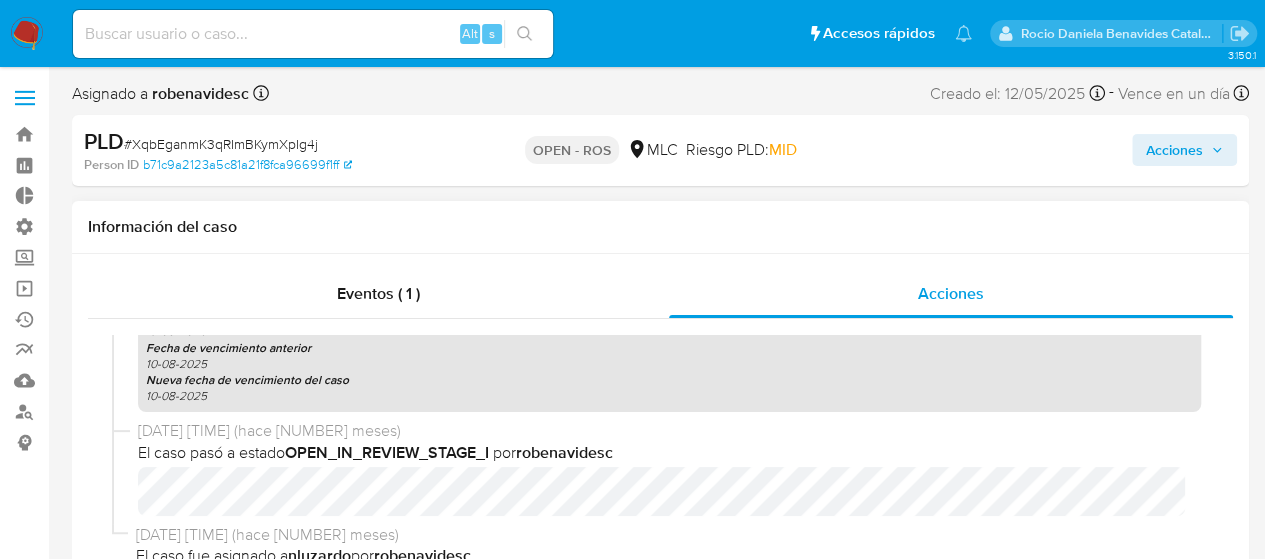 click on "Vencimiento comunicación 13-06-2025 Fecha de vencimiento anterior 10-08-2025 Nueva fecha de vencimiento del caso 10-08-2025" at bounding box center (669, 355) 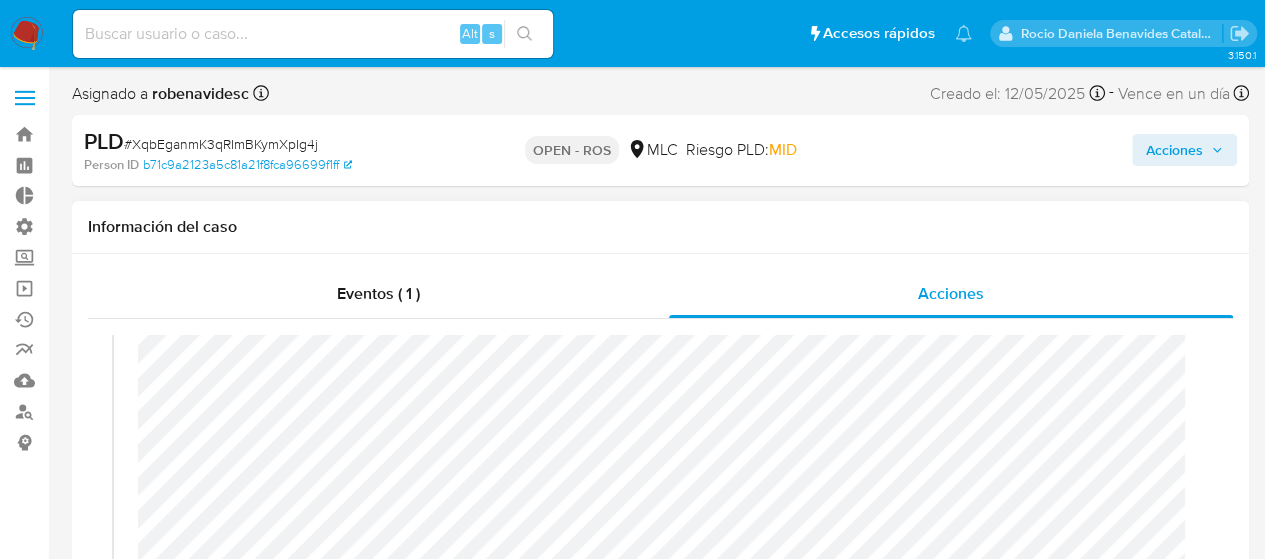 scroll, scrollTop: 0, scrollLeft: 0, axis: both 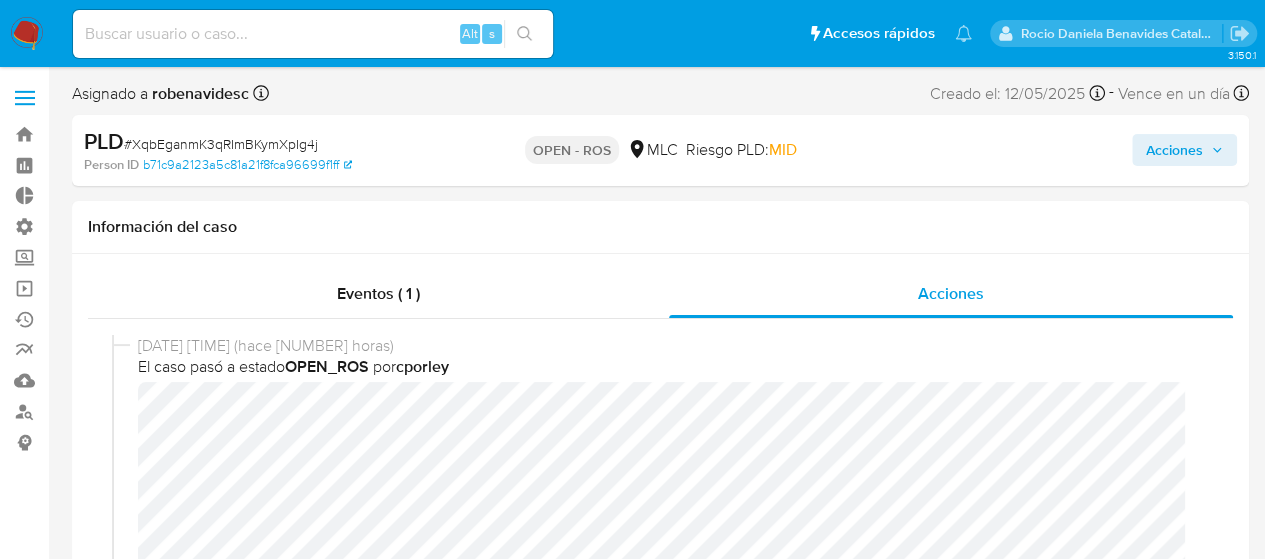 click on "Acciones" at bounding box center (1174, 150) 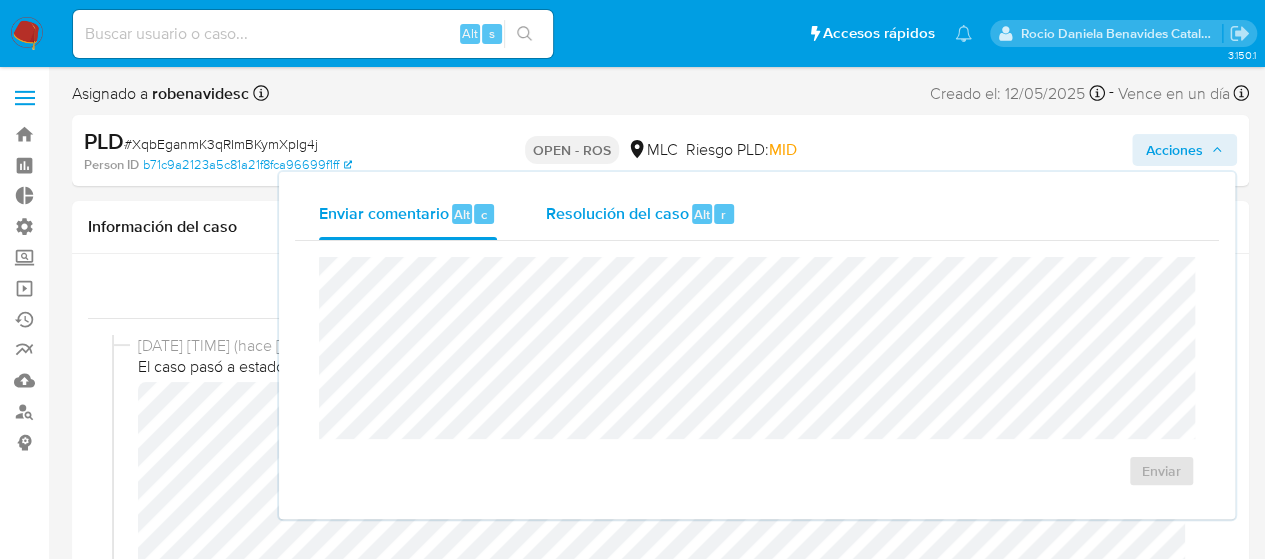 click on "Resolución del caso" at bounding box center (616, 213) 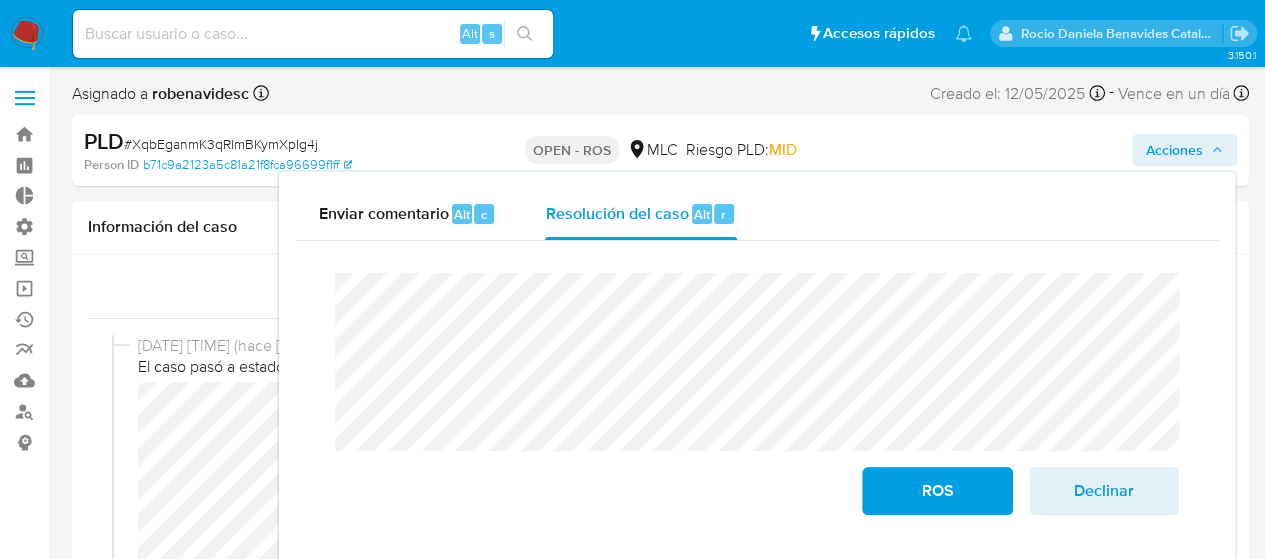 click on "Cierre de caso ROS Declinar" at bounding box center [757, 394] 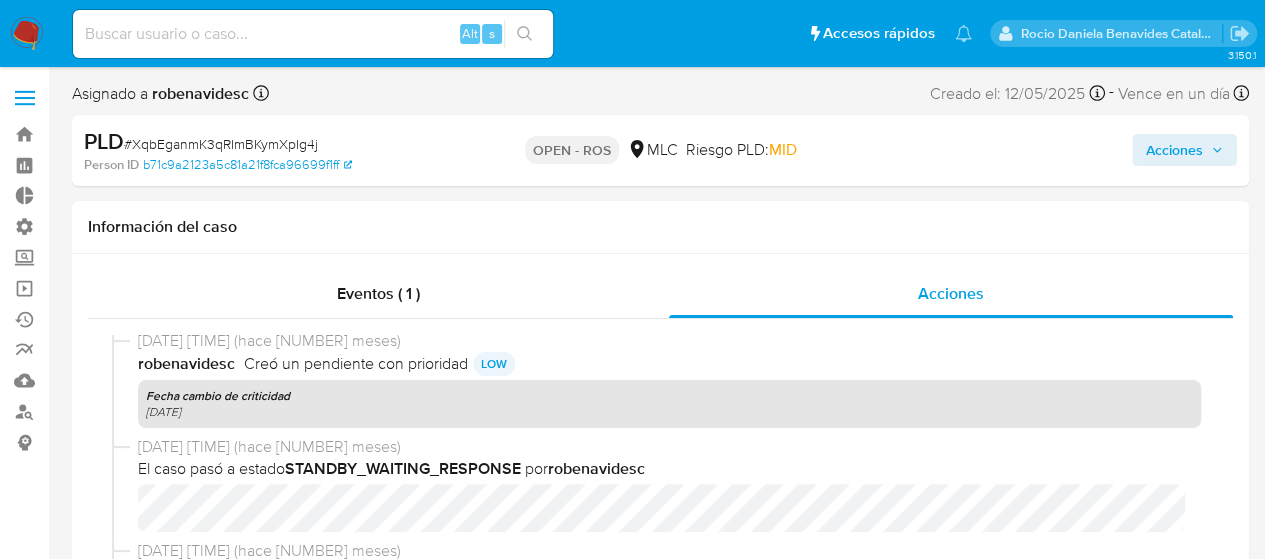 scroll, scrollTop: 1418, scrollLeft: 0, axis: vertical 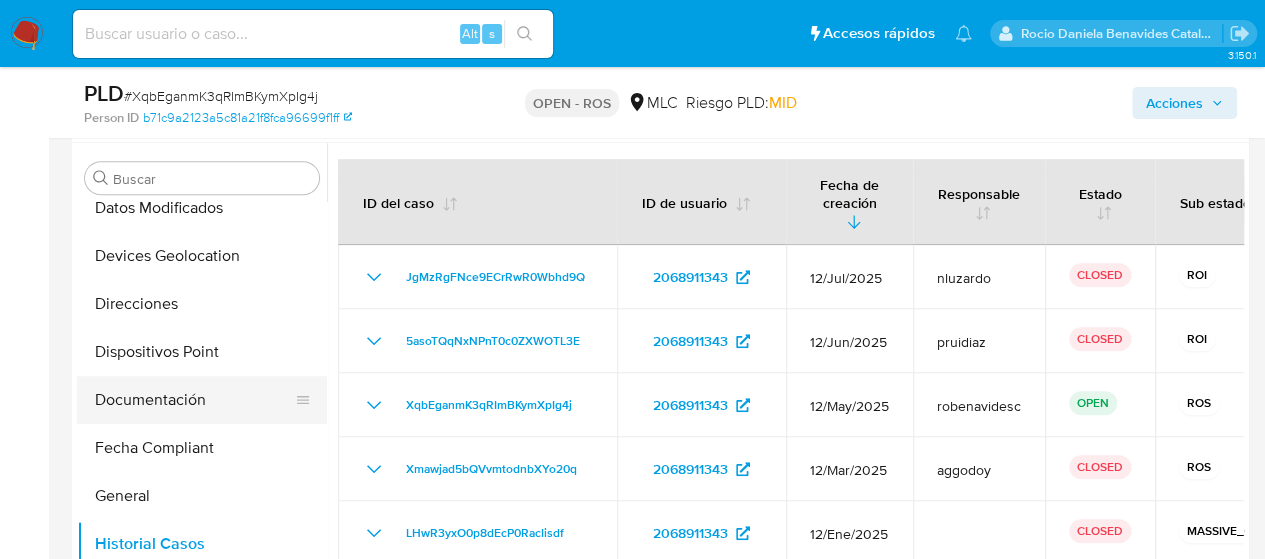 click on "Documentación" at bounding box center (194, 400) 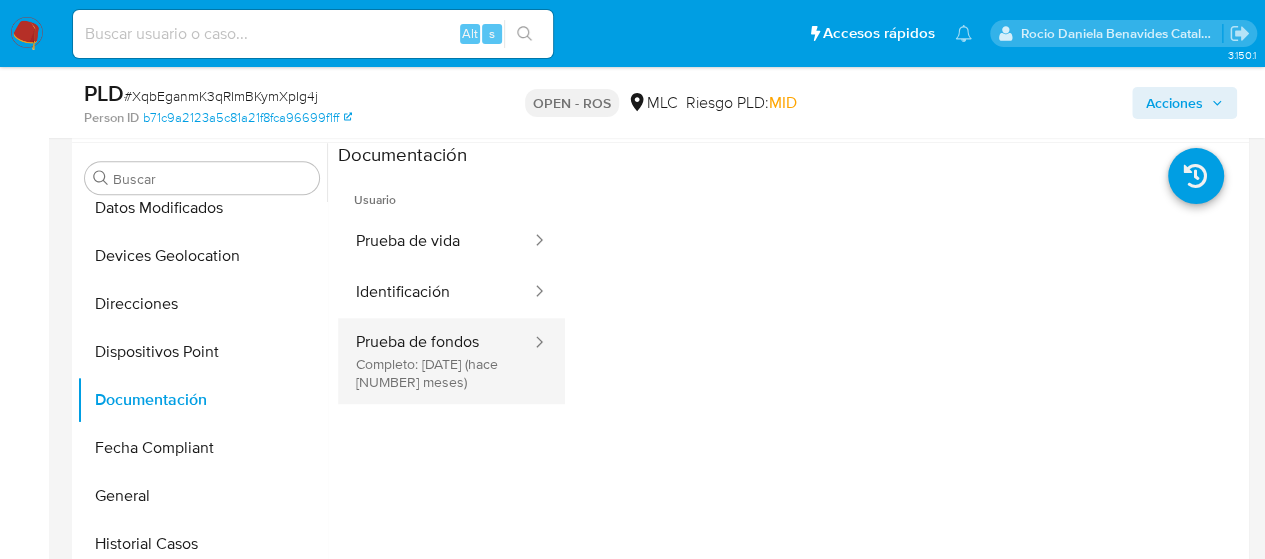 click on "Prueba de fondos Completo: 17/12/2024 (hace 8 meses)" at bounding box center (435, 361) 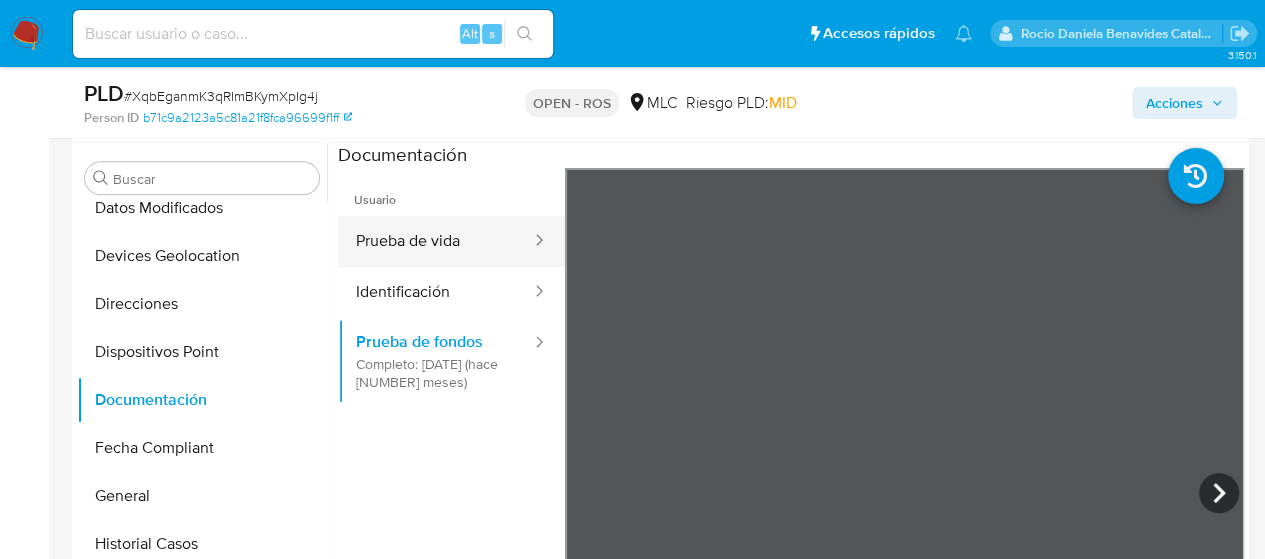 click on "Prueba de vida" at bounding box center [435, 241] 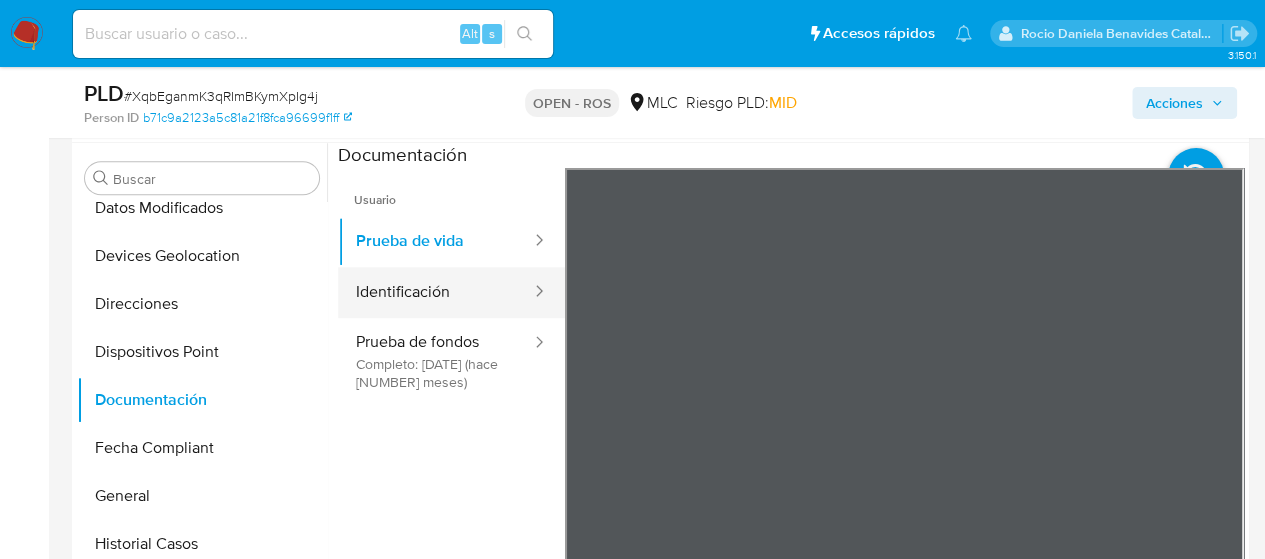 click on "Identificación" at bounding box center (435, 292) 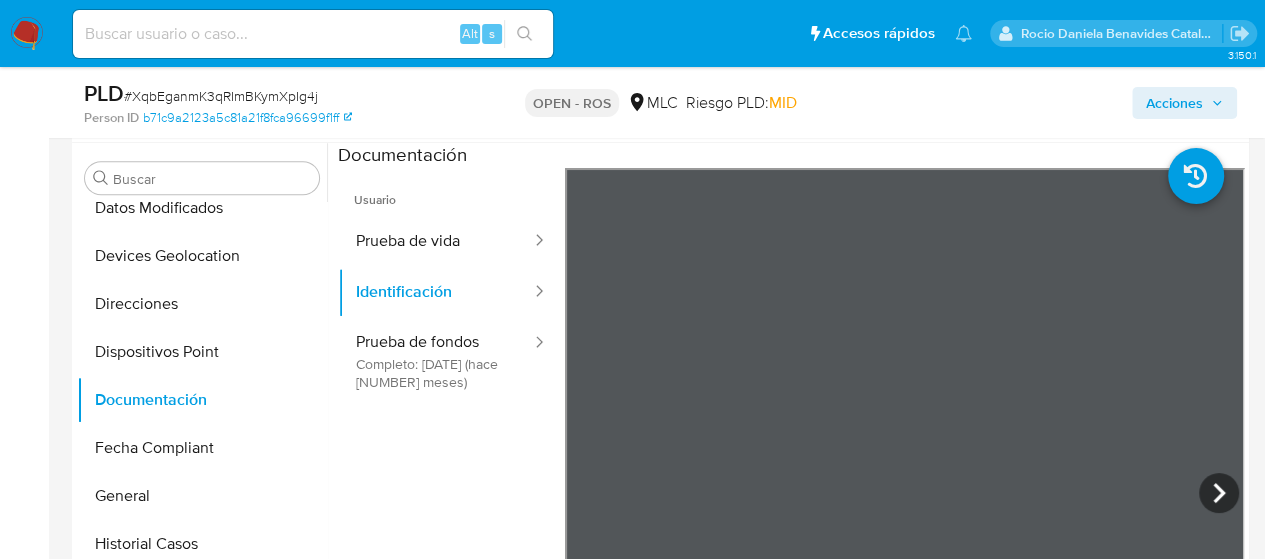 click on "Usuario Prueba de vida Identificación Prueba de fondos Completo: 17/12/2024 (hace 8 meses)" at bounding box center [451, 456] 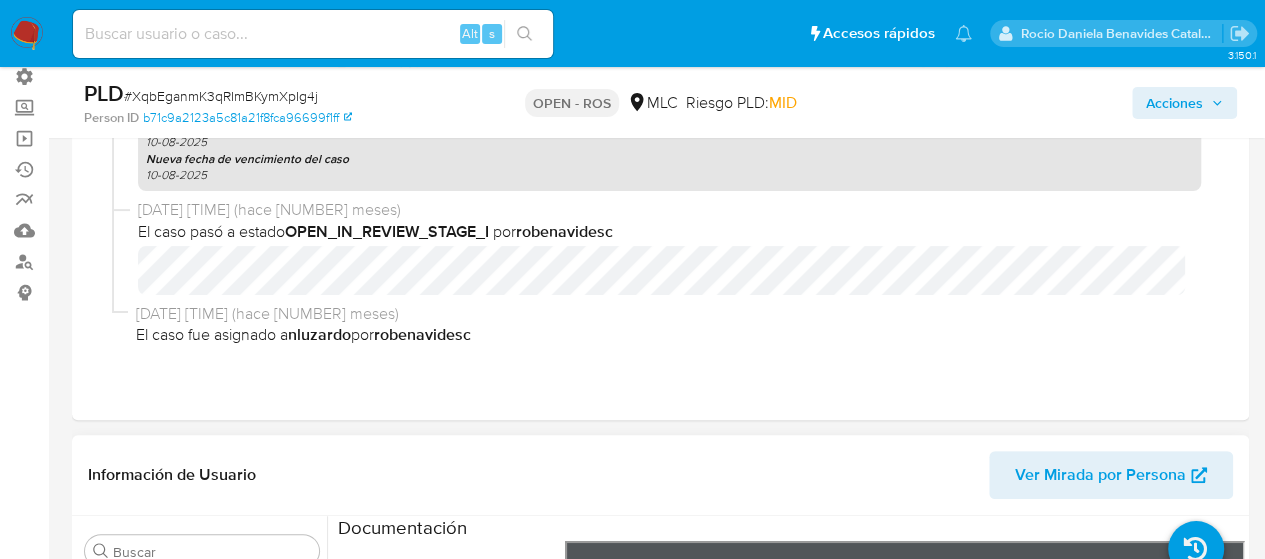 scroll, scrollTop: 147, scrollLeft: 0, axis: vertical 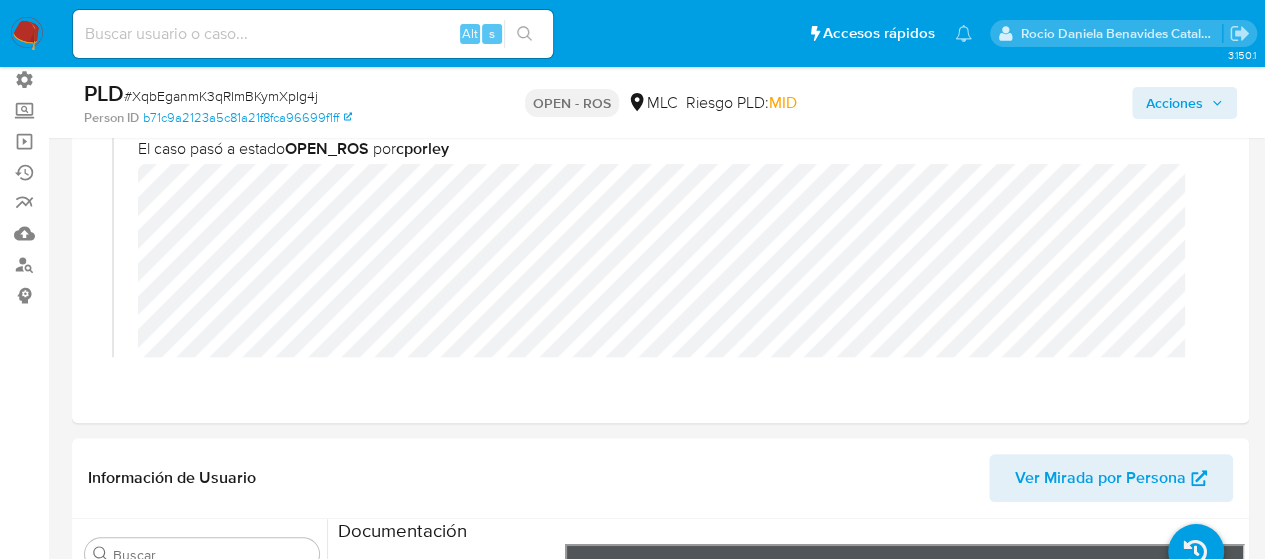 click on "Acciones" at bounding box center (1174, 103) 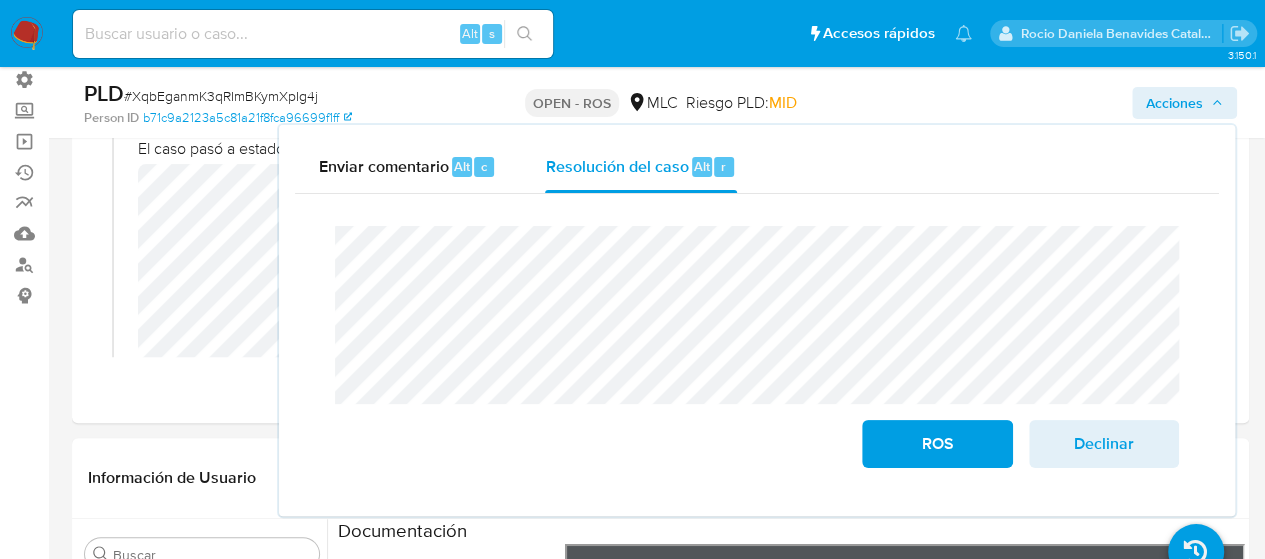click on "Pausado Ver notificaciones Alt s Accesos rápidos   Presiona las siguientes teclas para acceder a algunas de las funciones Buscar caso o usuario Alt s Volver al home Alt h Agregar un comentario Alt c Ir a la resolucion de un caso Alt r Agregar un archivo adjunto Alt a Solicitar KYC challenge Alt 3 Agregar restricción Alt 4 Eliminar restricción Alt 5 Rocio Daniela Benavides Catalan Bandeja Tablero Tablero Externo Administración Reglas Usuarios Equipos Configuración de Casos Screening Screening por Frecuencia Búsqueda en Listas Watchlist Herramientas Operaciones masivas Ejecuciones automáticas Reportes Mulan Buscador de personas Consolidado 3.150.1 Asignado a   robenavidesc   Asignado el: 10/06/2025 14:50:24 Creado el: 12/05/2025   Creado el: 12/05/2025 05:06:48 - Vence en un día   Vence el 10/08/2025 05:06:49 PLD # XqbEganmK3qRImBKymXpIg4j Person ID b71c9a2123a5c81a21f8fca96699f1ff OPEN - ROS  MLC Riesgo PLD:  MID Acciones Enviar comentario Alt c Resolución del caso Alt r Cierre de caso ROS Declinar" at bounding box center (632, 1872) 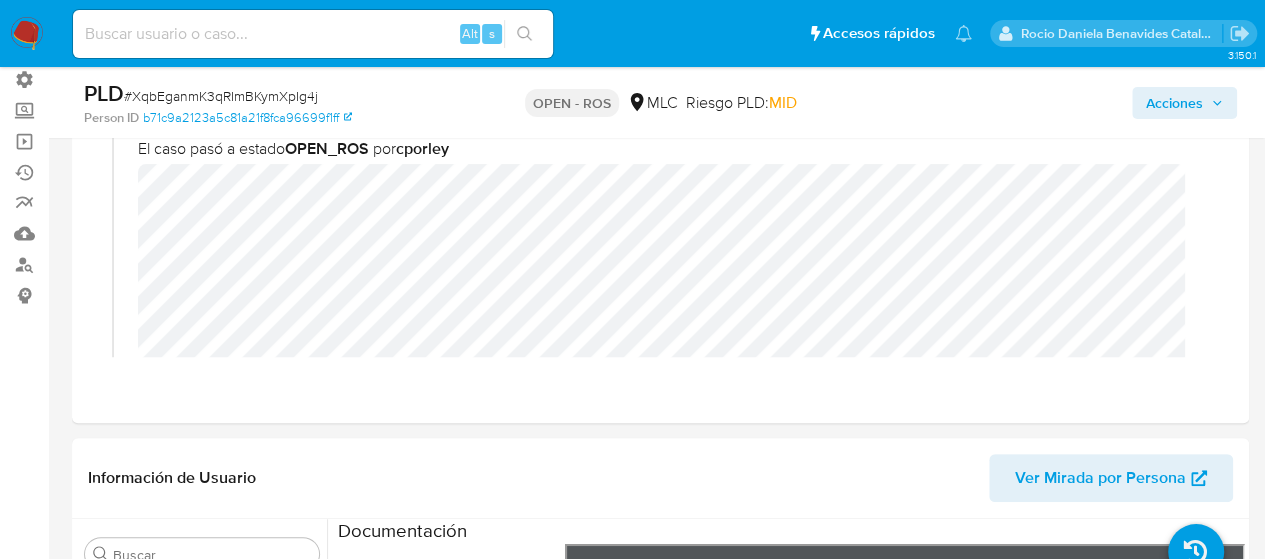 click on "Acciones" at bounding box center (1174, 103) 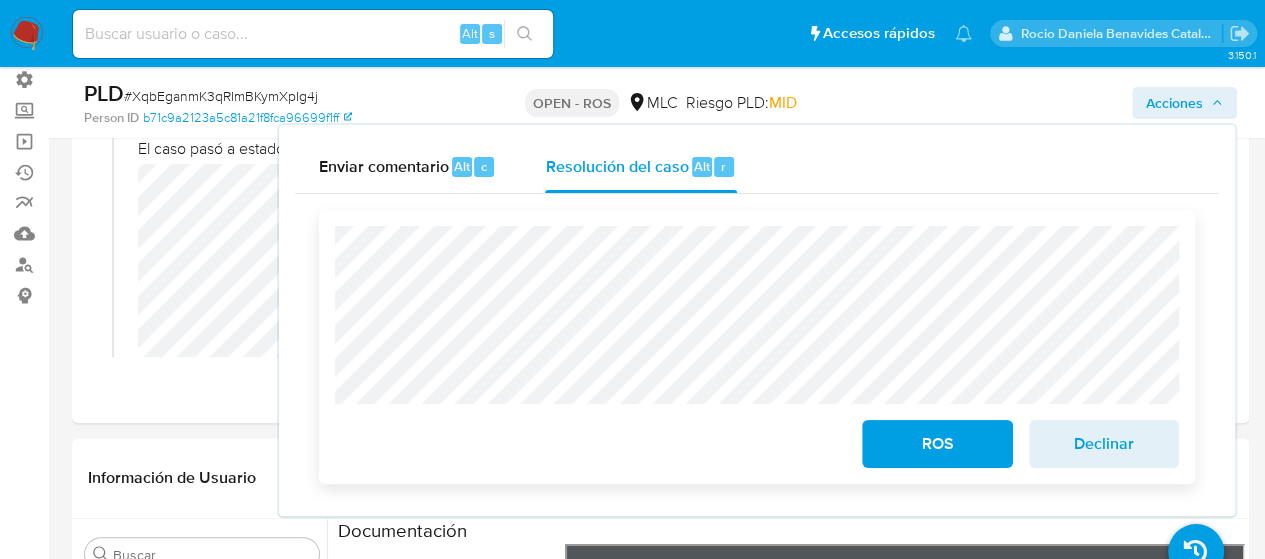 click on "ROS Declinar" at bounding box center [757, 347] 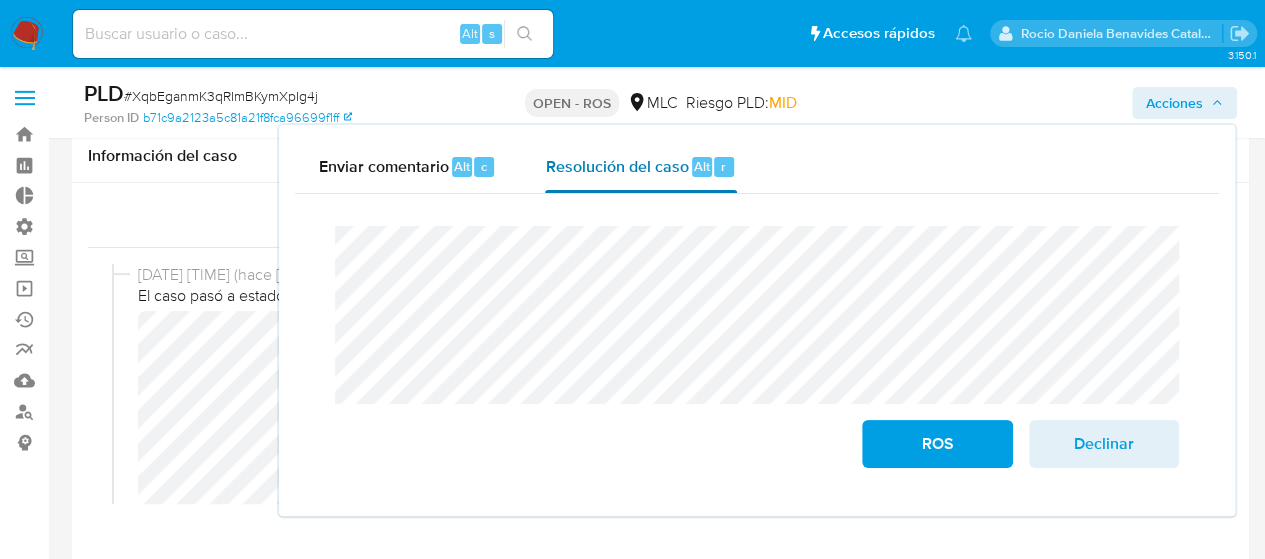 scroll, scrollTop: 277, scrollLeft: 0, axis: vertical 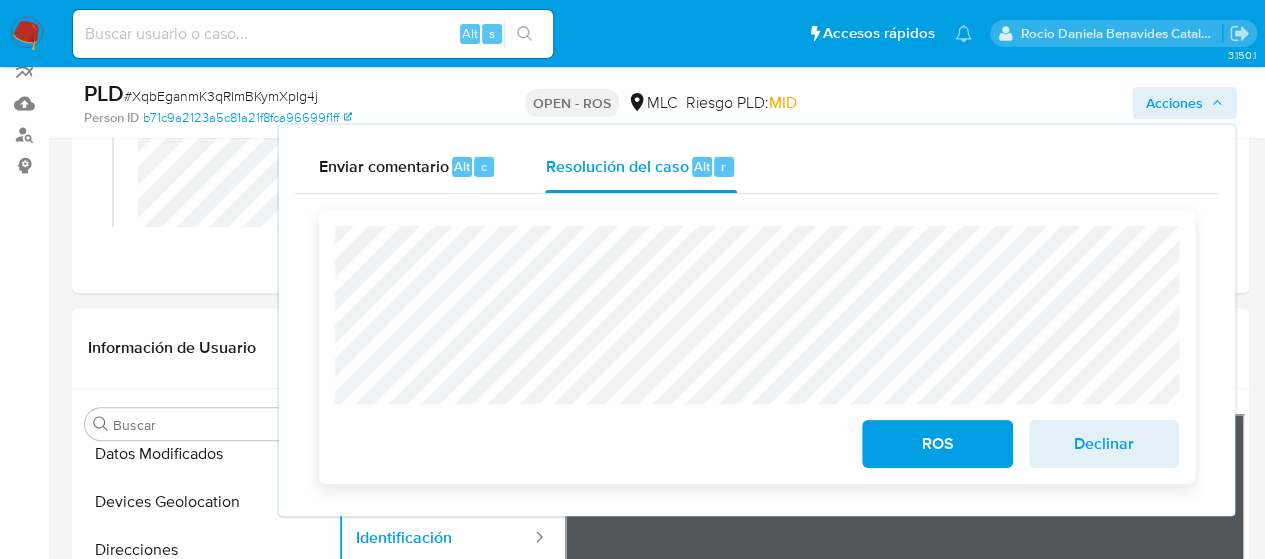 click on "ROS" at bounding box center (937, 444) 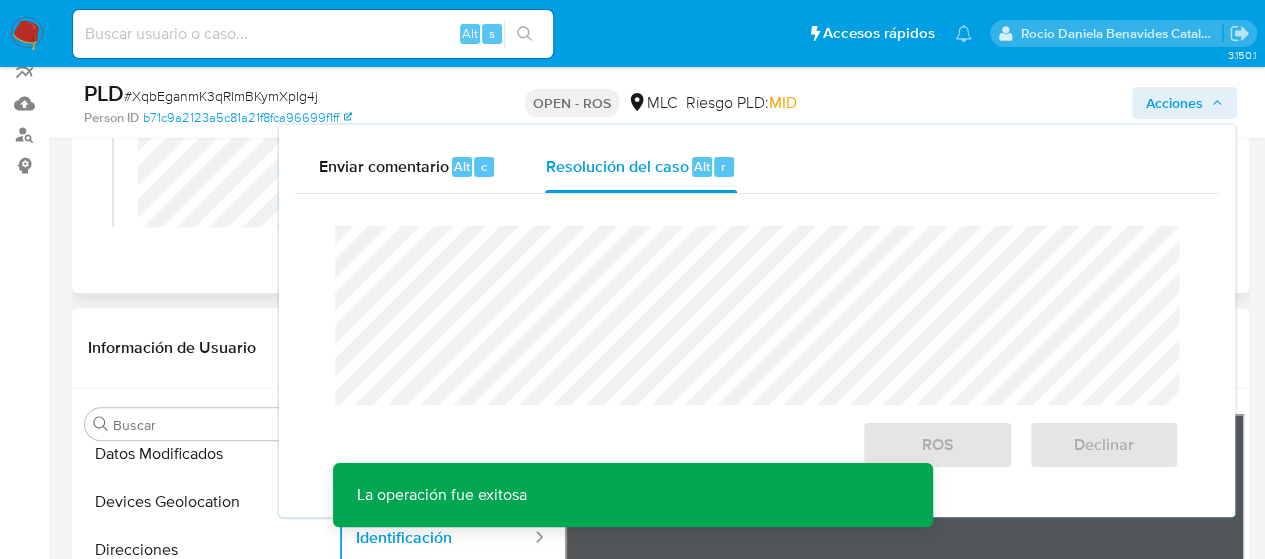 click on "Eventos ( 1 ) Acciones 08/08/2025 13:35:34 (hace 4 horas) El caso pasó a estado  OPEN_ROS      por  cporley 08/08/2025 13:07:21 (hace 5 horas) El caso pasó a estado  OPEN_IN_REVIEW_STAGE_II      por  cporley 08/08/2025 13:07:21 (hace 5 horas) El caso fue asignado a  cporley  por  cporley 07/08/2025 12:05:16 (hace un día) El caso pasó a estado  STANDBY_ROI_PROPOSAL      por  nluzardo 07/08/2025 12:04:14 (hace un día) nluzardo  subió un archivo: 2068911343 - Caselog.pdf 07/08/2025 12:03:41 (hace un día) El caso pasó a estado  OPEN_IN_REVIEW_STAGE_I      por  nluzardo 07/08/2025 12:03:41 (hace un día) El caso fue asignado a  nluzardo  por  nluzardo 13/06/2025 20:00:40 (hace 2 meses) El caso pasó a estado  OPEN_EXPIRED_RESPONSE      por  fraudmp 10/06/2025 18:11:26 (hace 2 meses) Notificación push accionada   por  robenavidesc Estado Enviado Detalle del estado 201-Notification successfully created 10/06/2025 18:11:26 (hace 2 meses) robenavidesc   Creó un pendiente con prioridad LOW 12-06-2025" at bounding box center [660, 99] 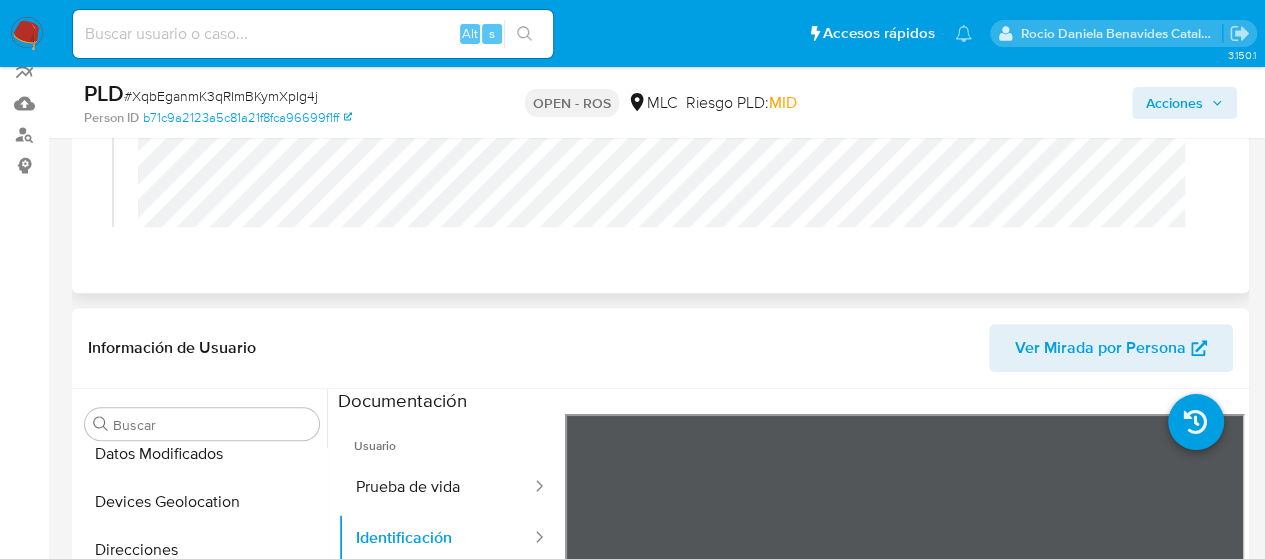 scroll, scrollTop: 0, scrollLeft: 0, axis: both 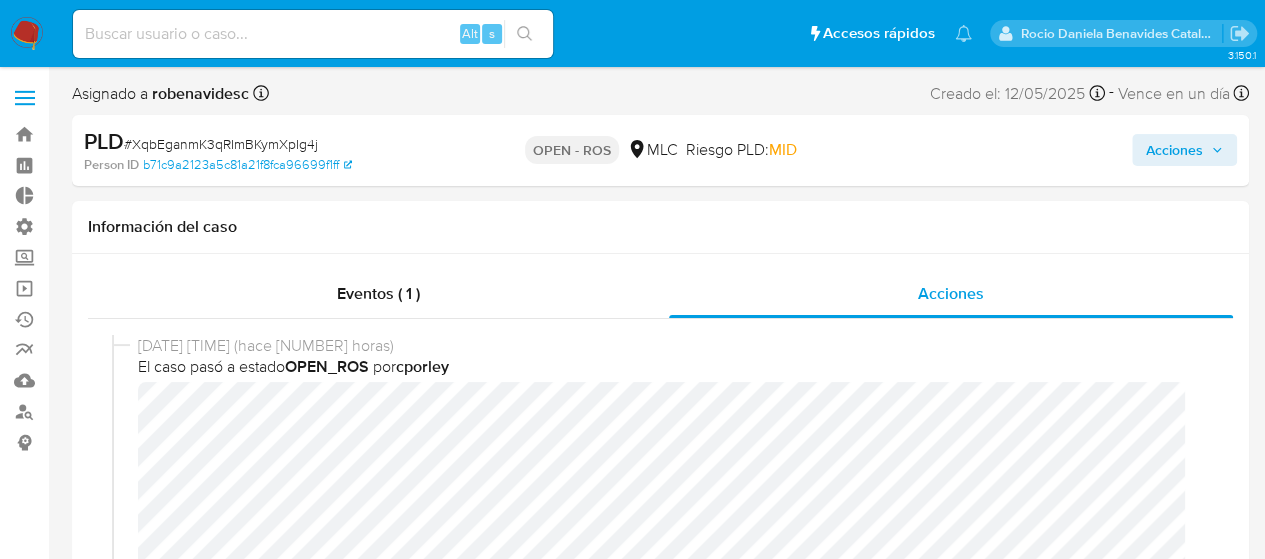 click on "Acciones" at bounding box center (1047, 150) 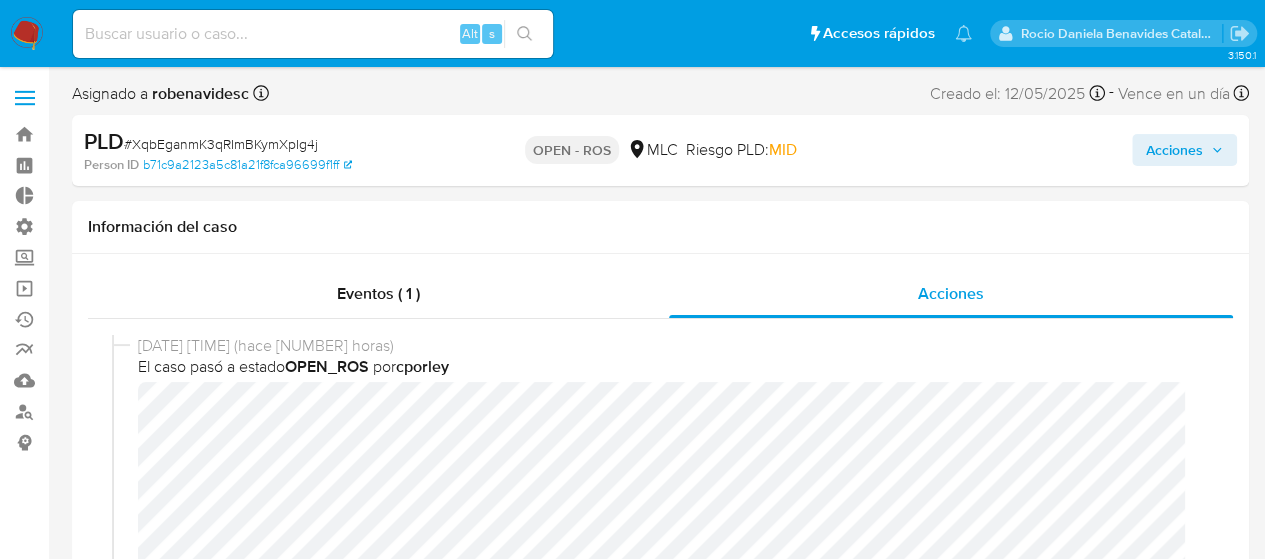 click on "Acciones" at bounding box center [1174, 150] 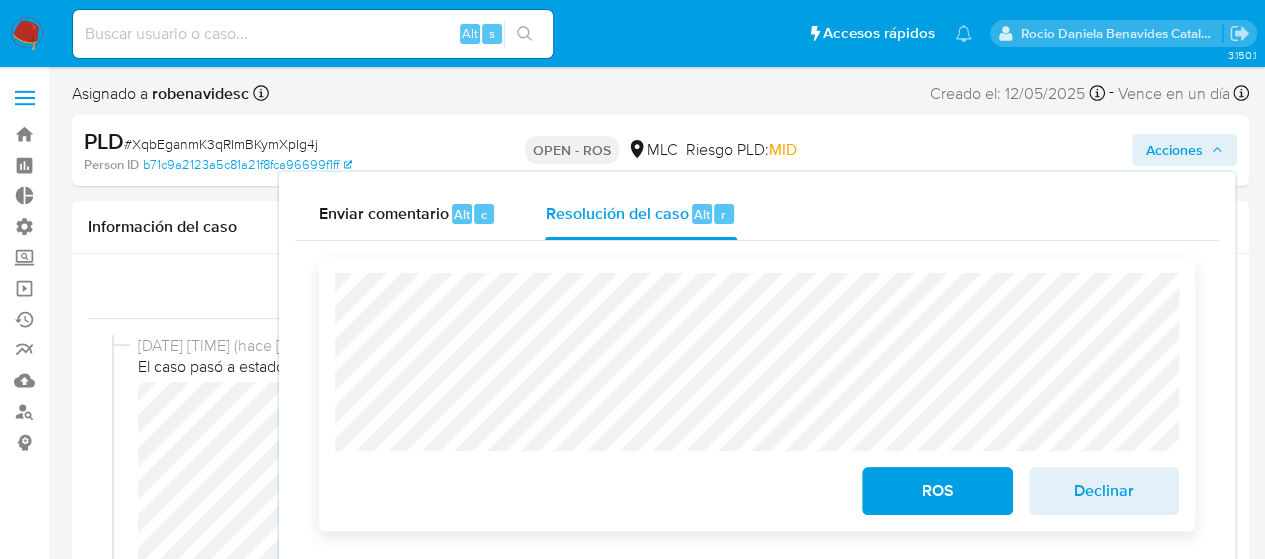 click on "ROS" at bounding box center (937, 491) 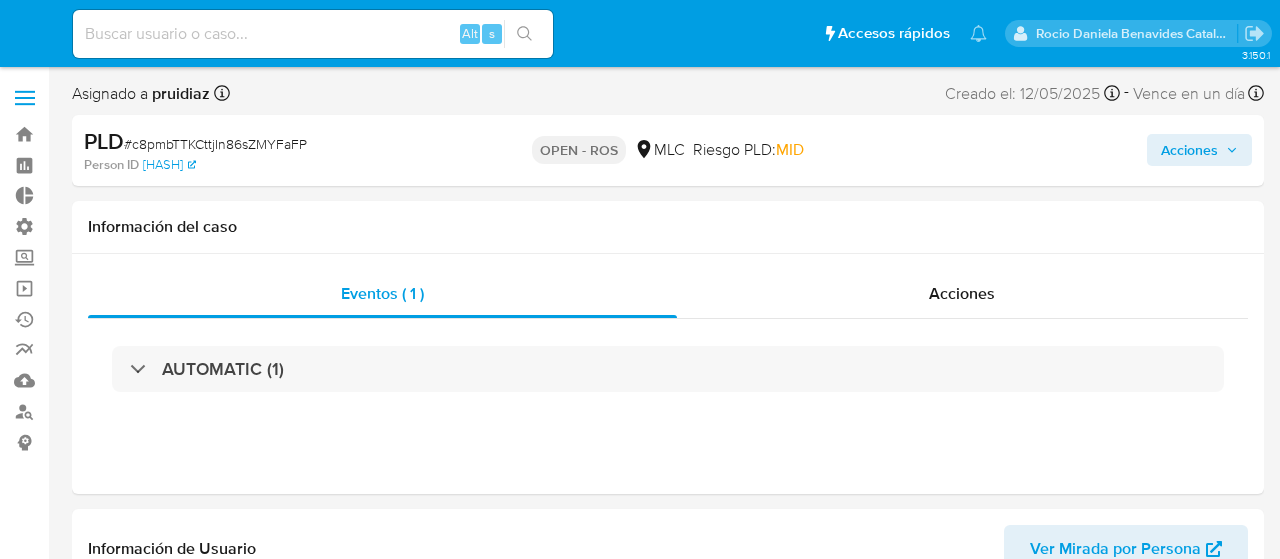 select on "10" 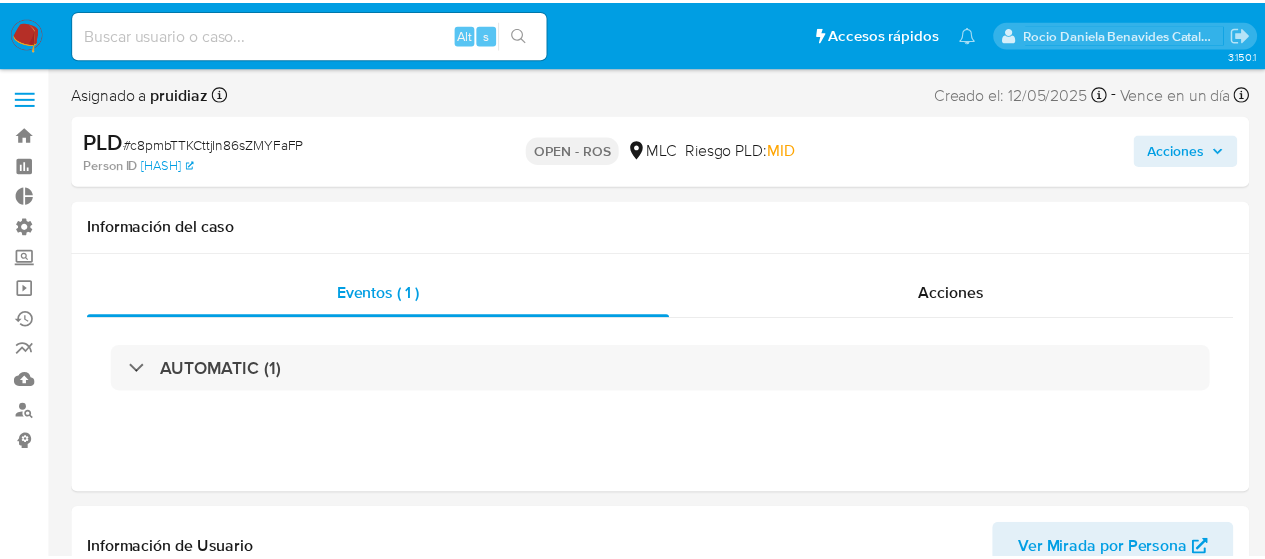 scroll, scrollTop: 0, scrollLeft: 0, axis: both 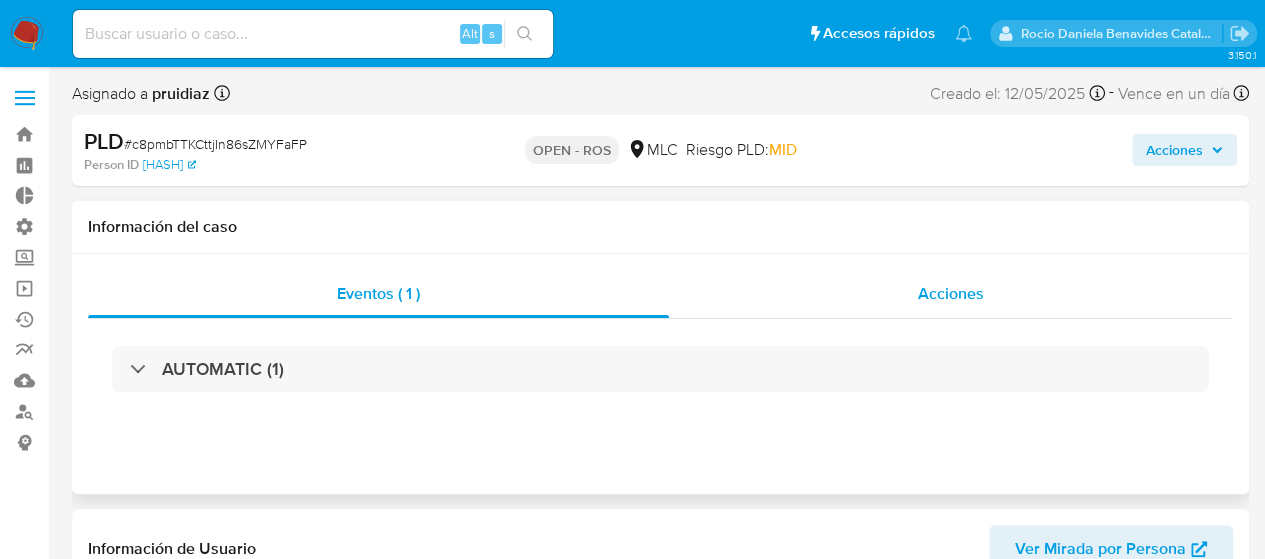 click on "Acciones" at bounding box center [951, 294] 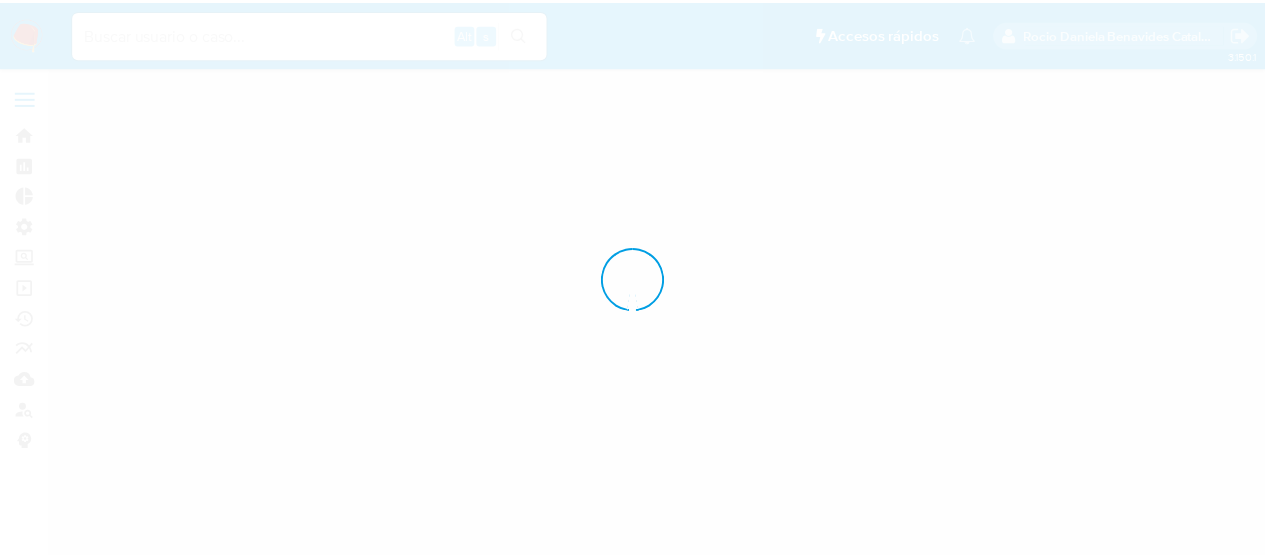 scroll, scrollTop: 0, scrollLeft: 0, axis: both 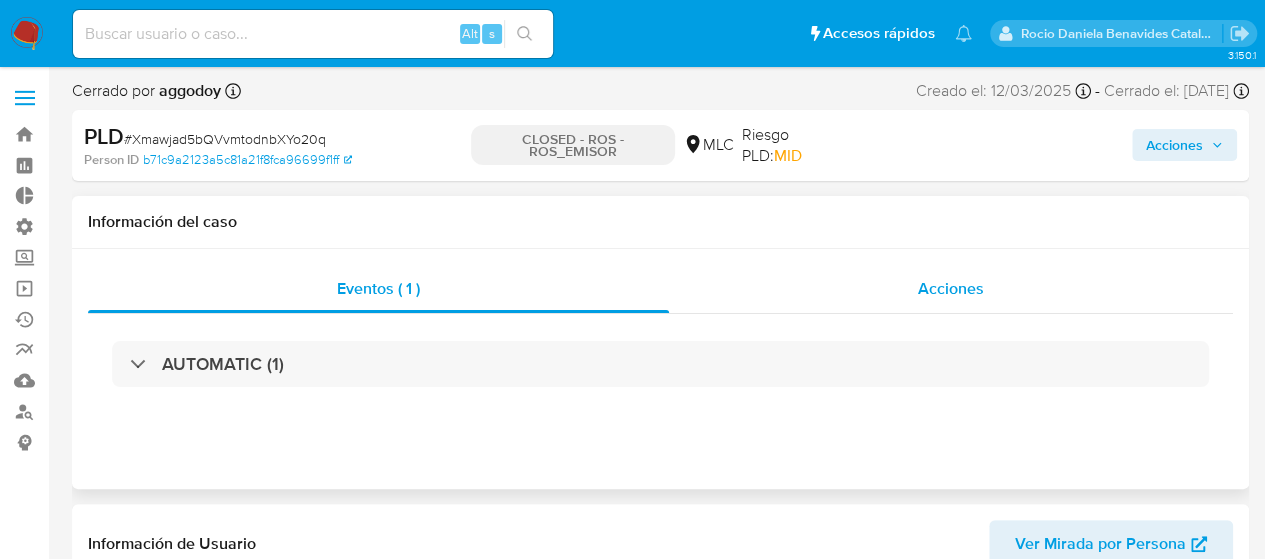 click on "Acciones" at bounding box center (951, 289) 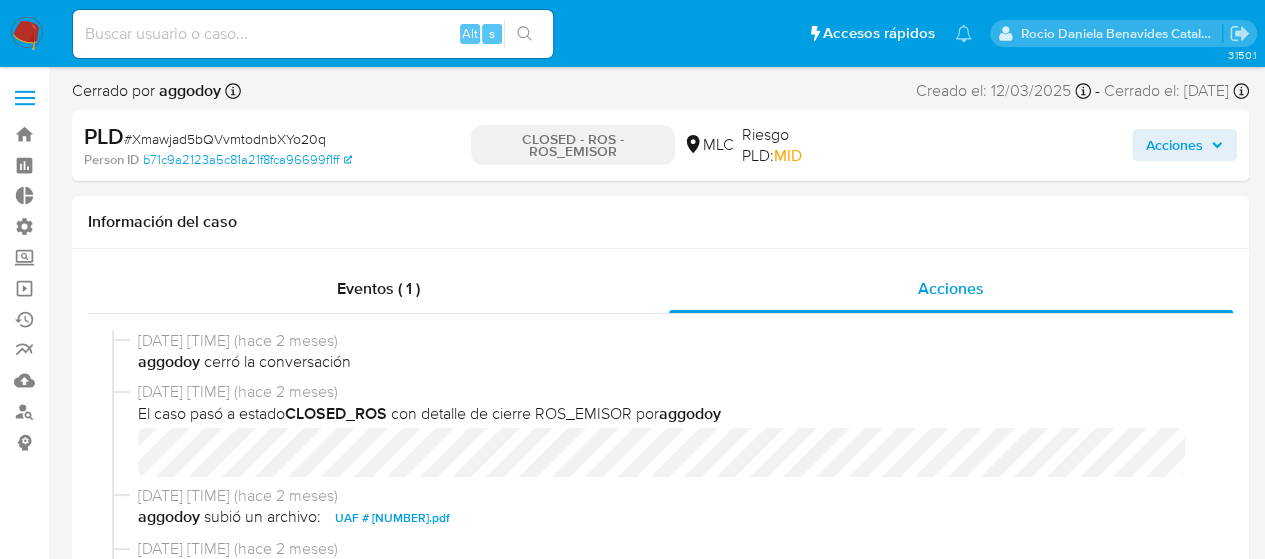 select on "10" 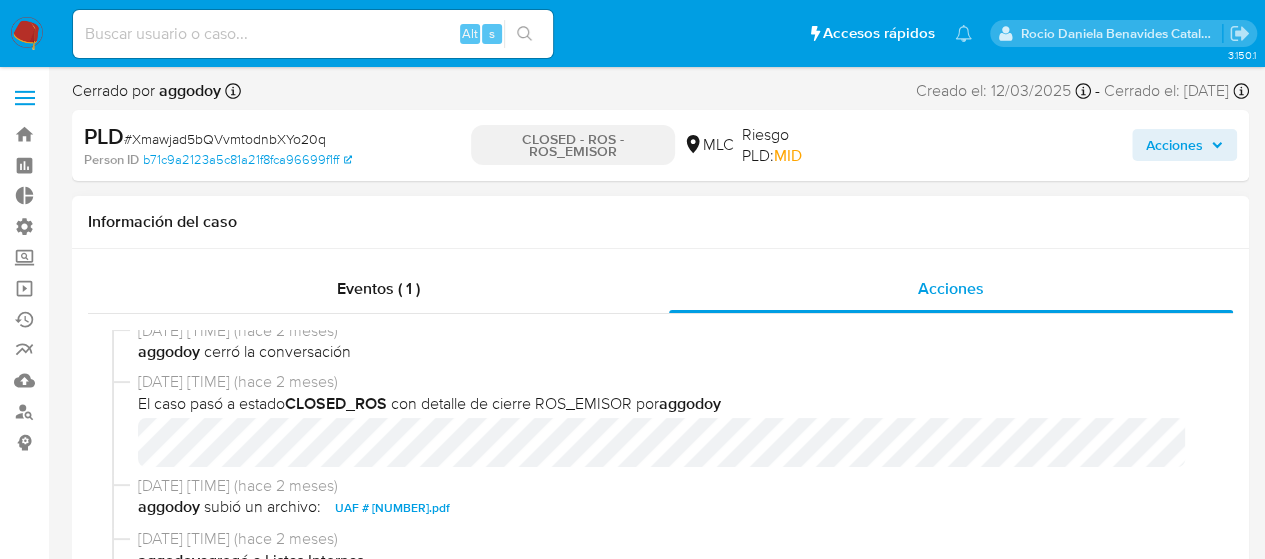 scroll, scrollTop: 0, scrollLeft: 0, axis: both 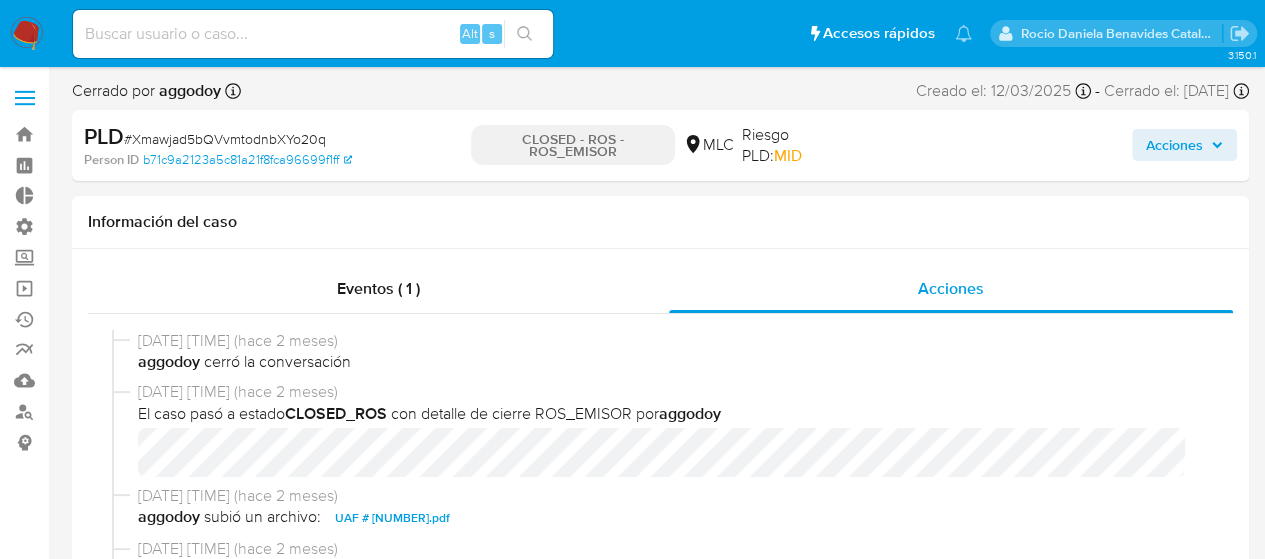 click on "PLD # [NUMBER] Person ID [HASH] CLOSED - ROS  - ROS_EMISOR MLC Riesgo PLD:  MID Acciones" at bounding box center [660, 145] 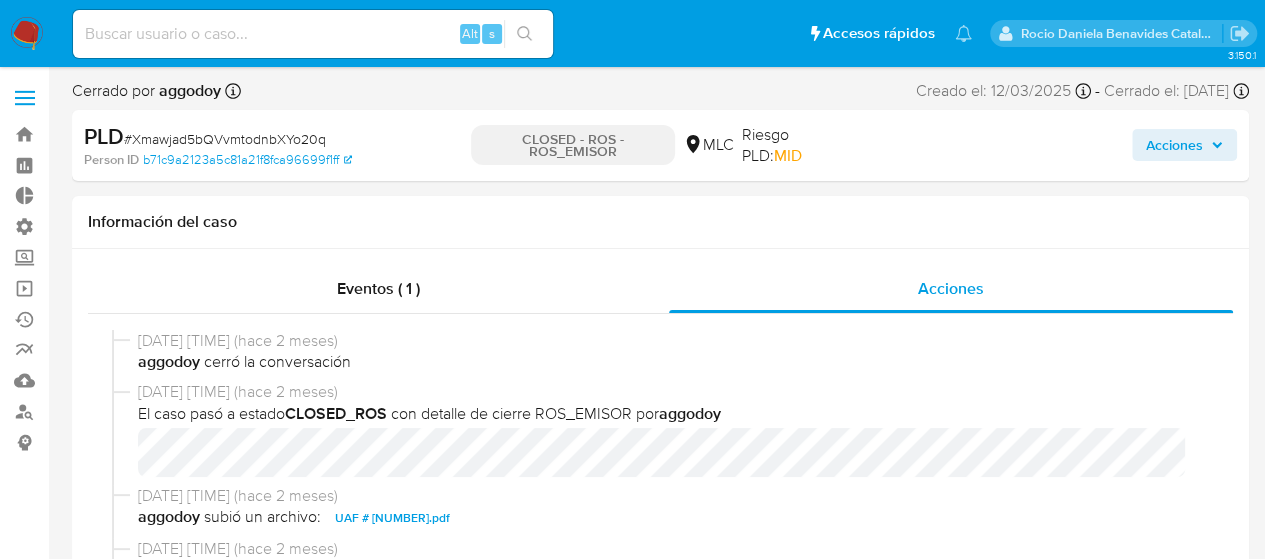 click on "Acciones" at bounding box center (1174, 145) 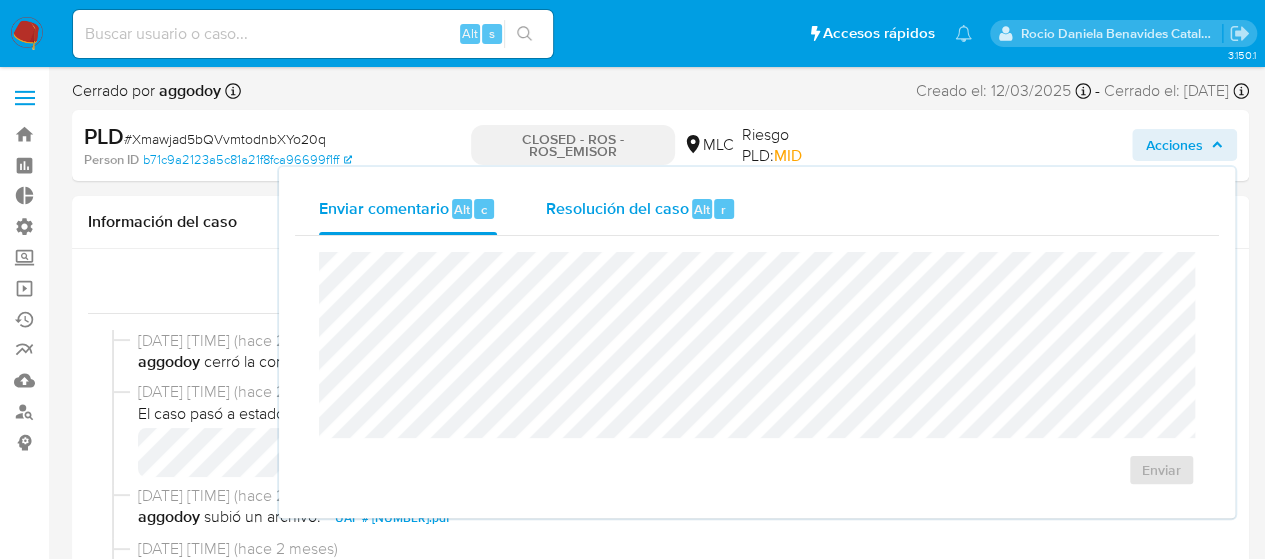 click on "Resolución del caso" at bounding box center [616, 208] 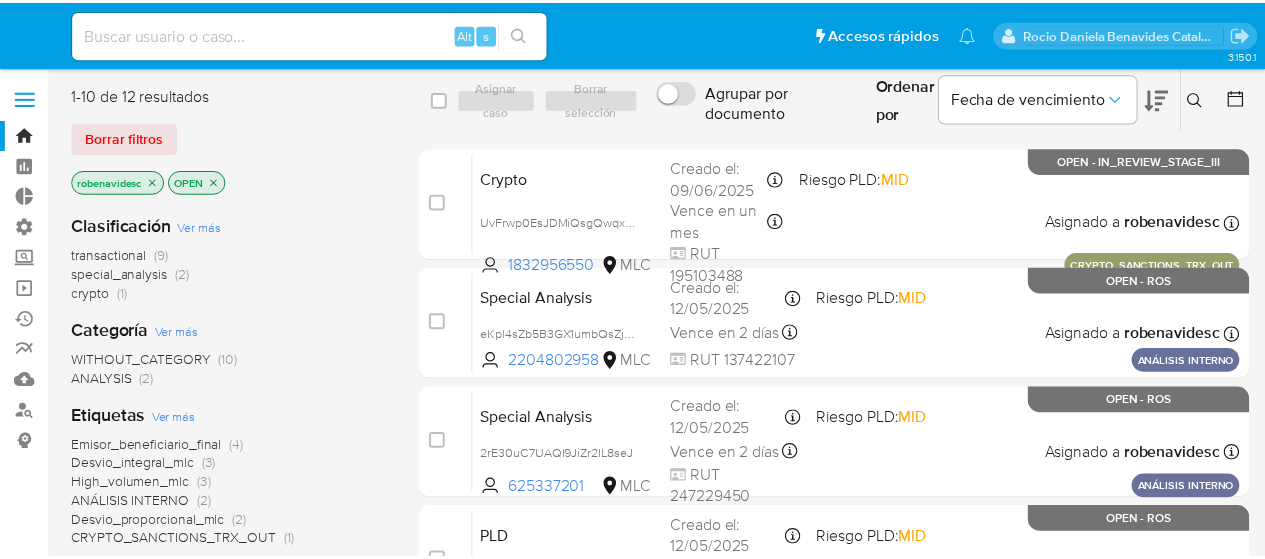 scroll, scrollTop: 0, scrollLeft: 0, axis: both 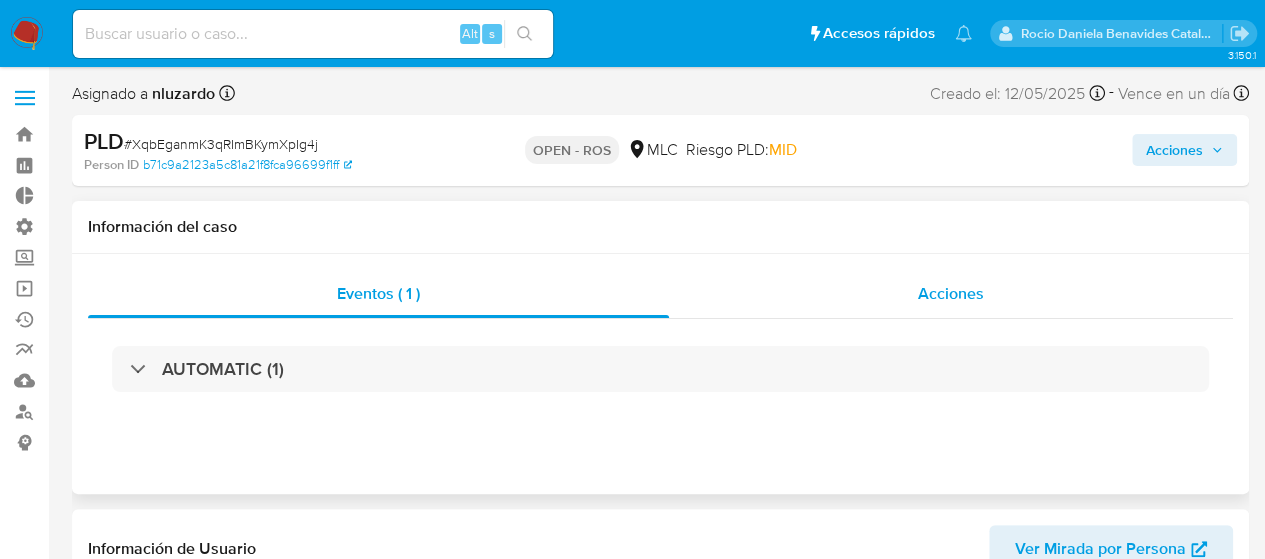 click on "Acciones" at bounding box center [951, 293] 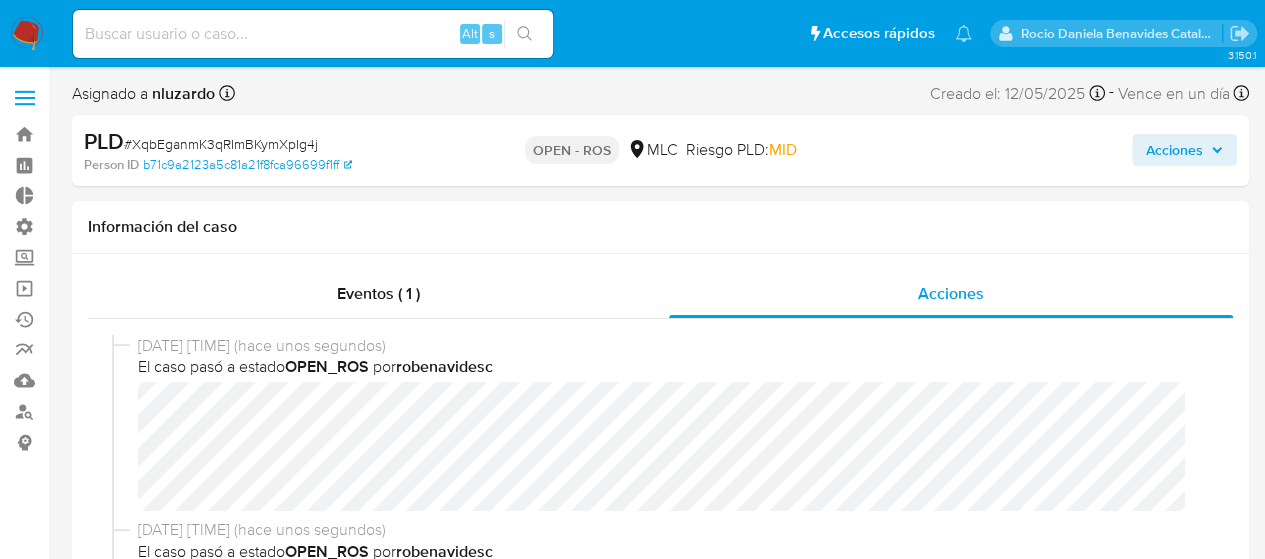select on "10" 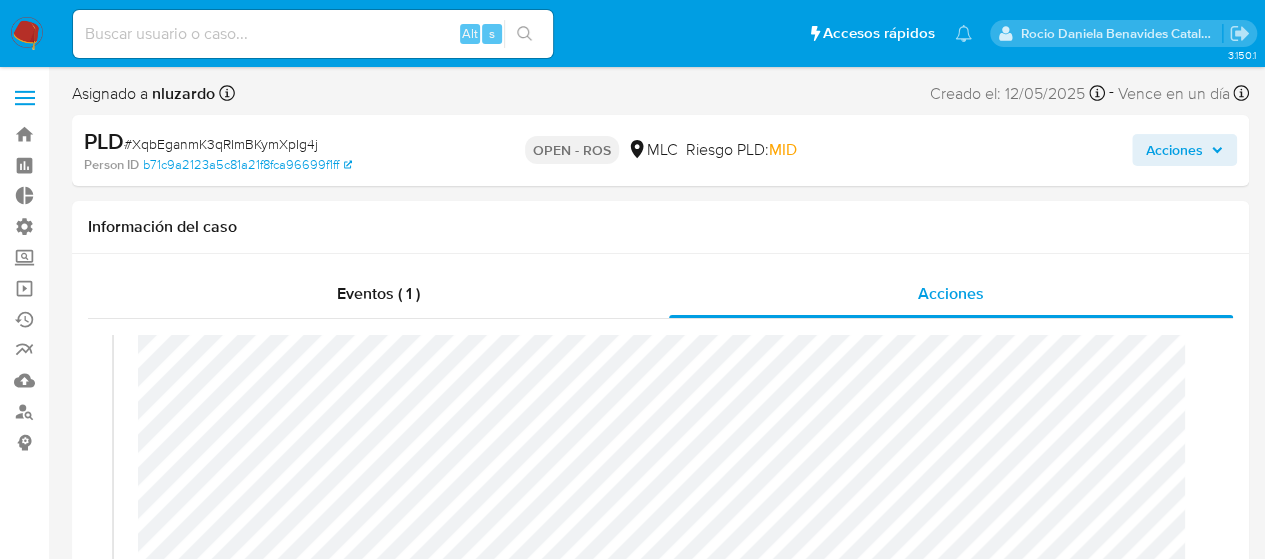 scroll, scrollTop: 0, scrollLeft: 0, axis: both 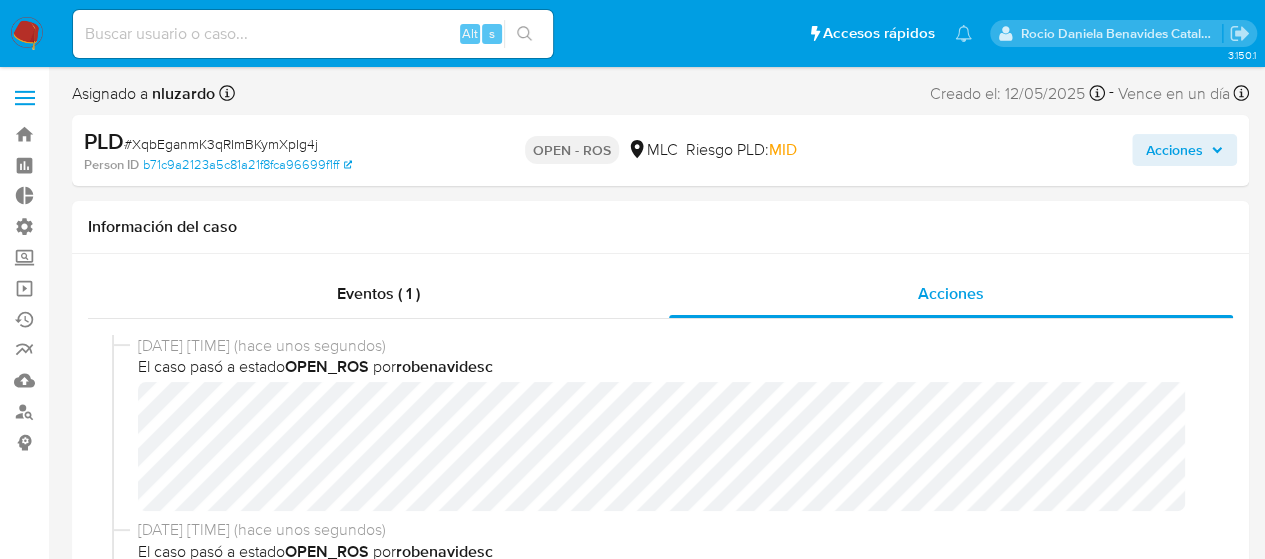 click on "Acciones" at bounding box center [1174, 150] 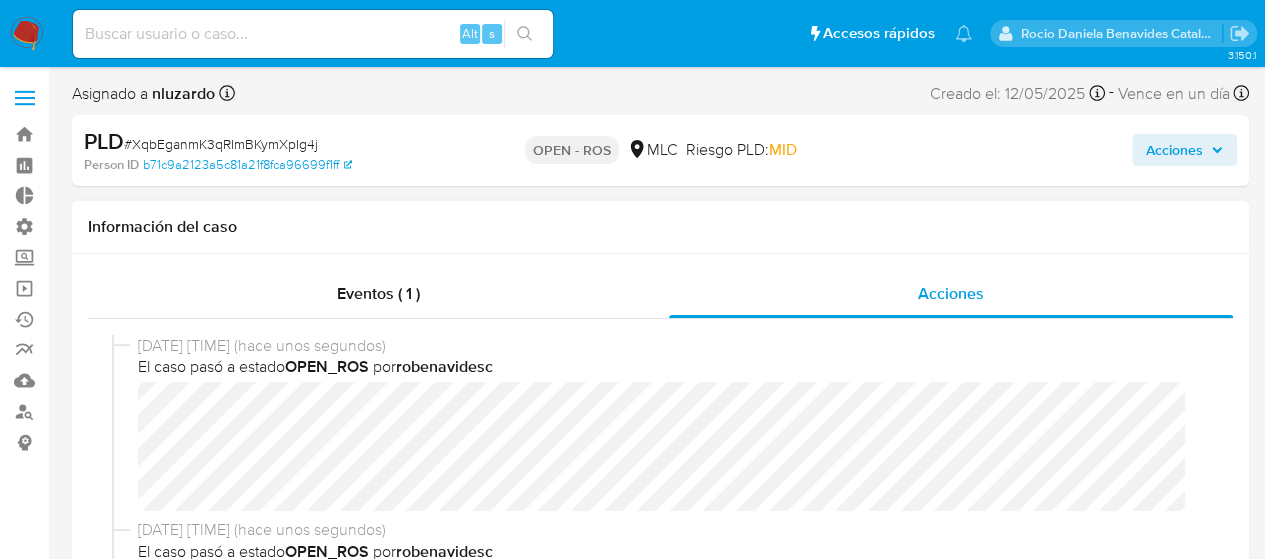 scroll, scrollTop: 2, scrollLeft: 0, axis: vertical 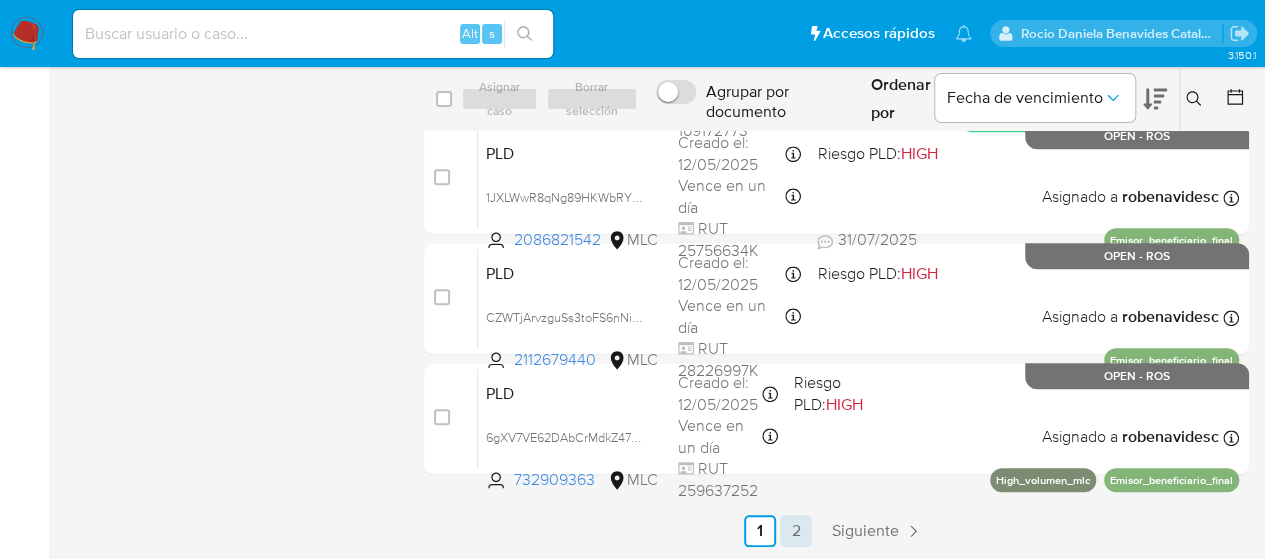click on "2" at bounding box center (796, 531) 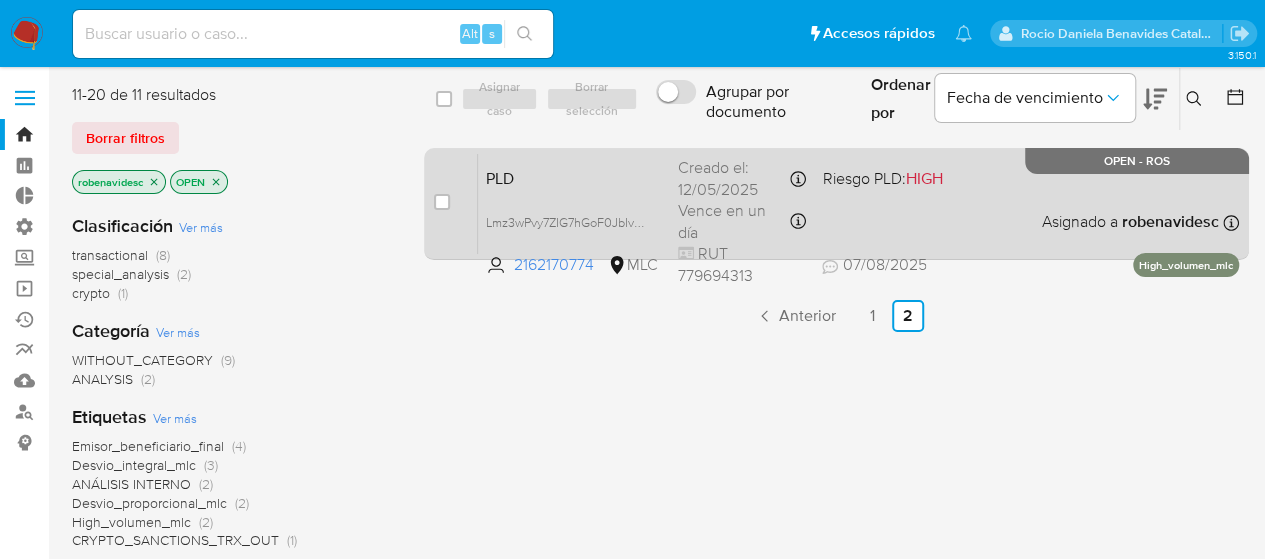 click on "HIGH" at bounding box center [923, 178] 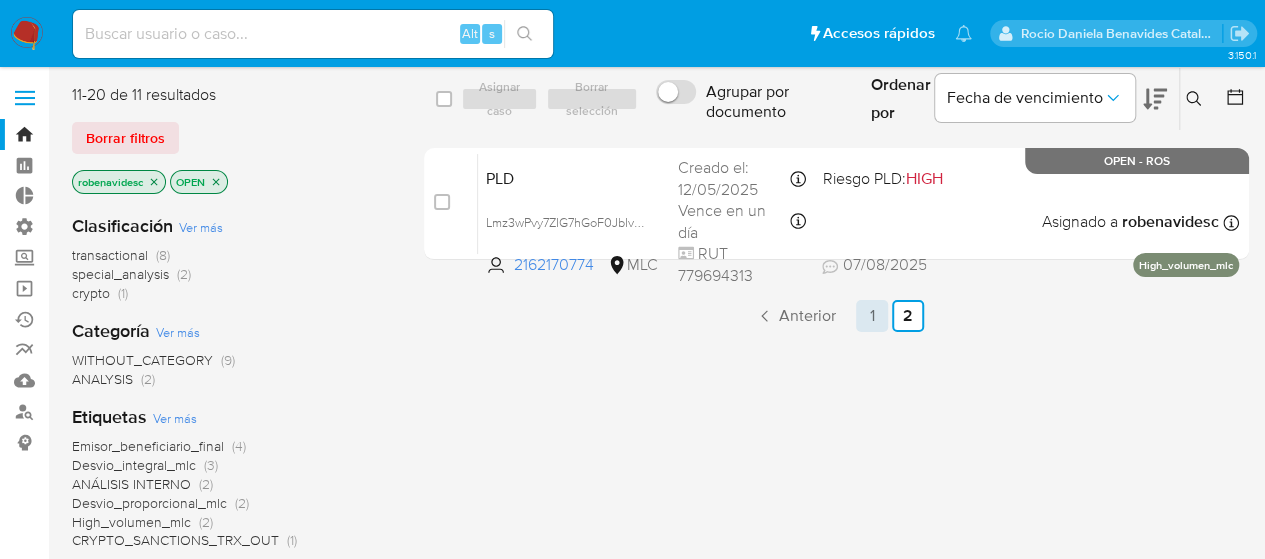 click on "1" at bounding box center (872, 316) 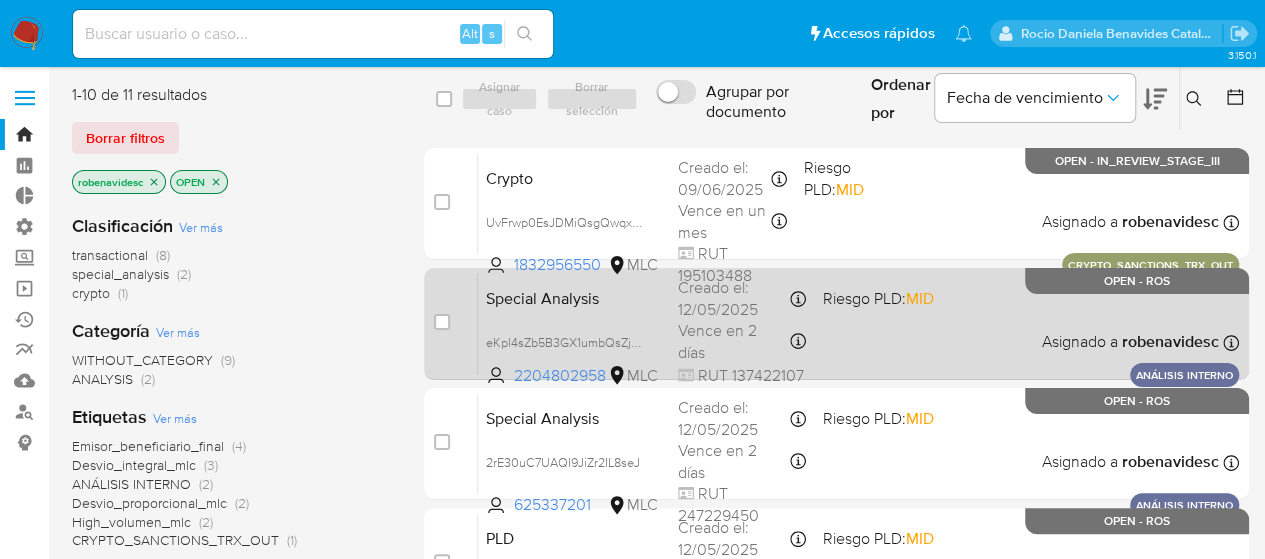 click on "Special Analysis eKpl4sZb5B3GX1umbQsZj2Hu 2204802958 MLC Riesgo PLD:  MID Creado el: 12/05/2025   Creado el: 12/05/2025 16:11:16 Vence en 2 días   Vence el 10/08/2025 16:11:16 RUT   137422107 Asignado a   robenavidesc   Asignado el: 12/05/2025 16:11:16 ANÁLISIS INTERNO OPEN - ROS" at bounding box center (858, 323) 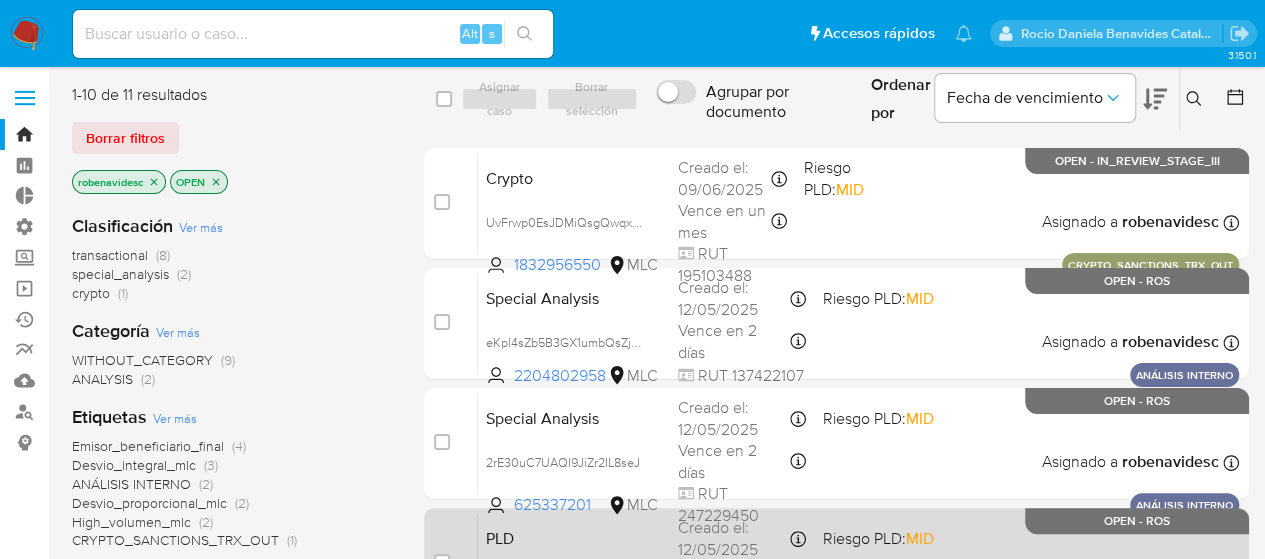 click on "MID" at bounding box center (919, 538) 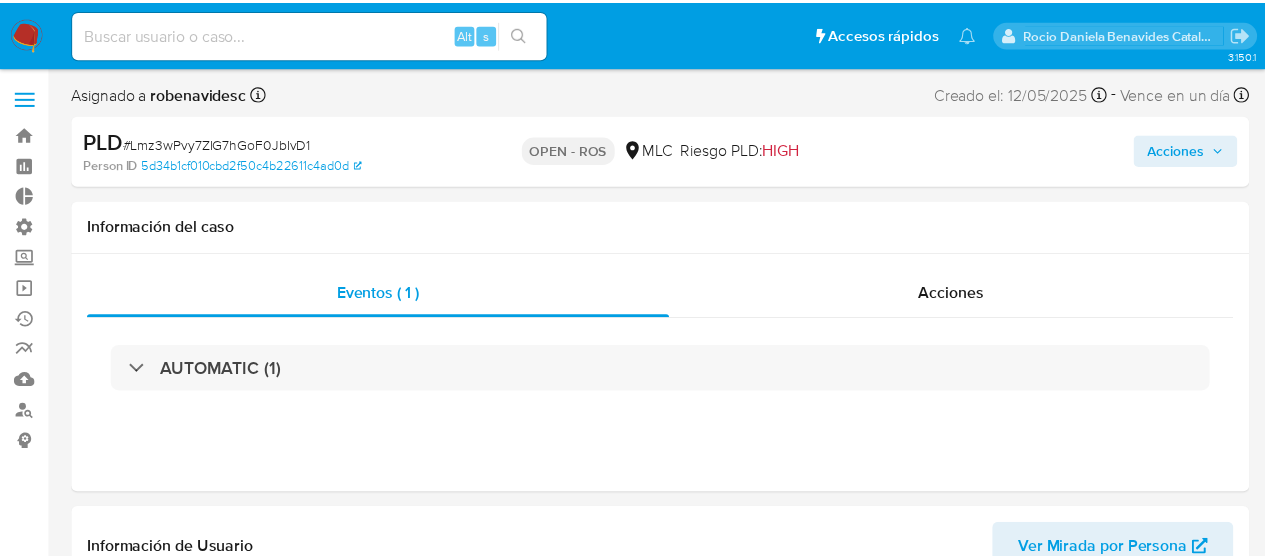 scroll, scrollTop: 0, scrollLeft: 0, axis: both 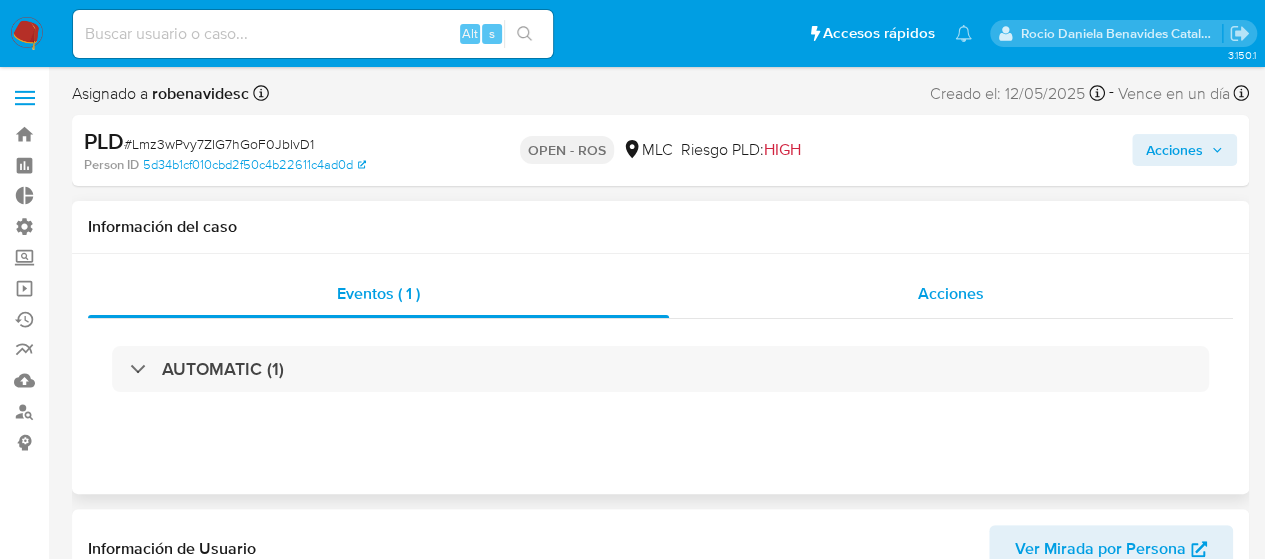 click on "Acciones" at bounding box center (951, 294) 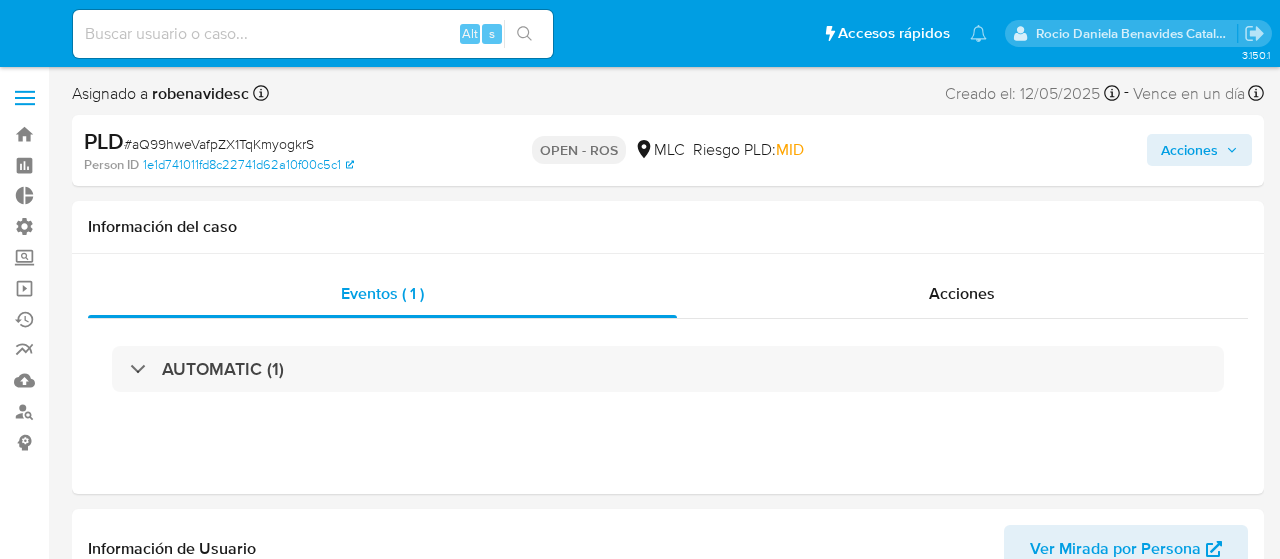 select on "10" 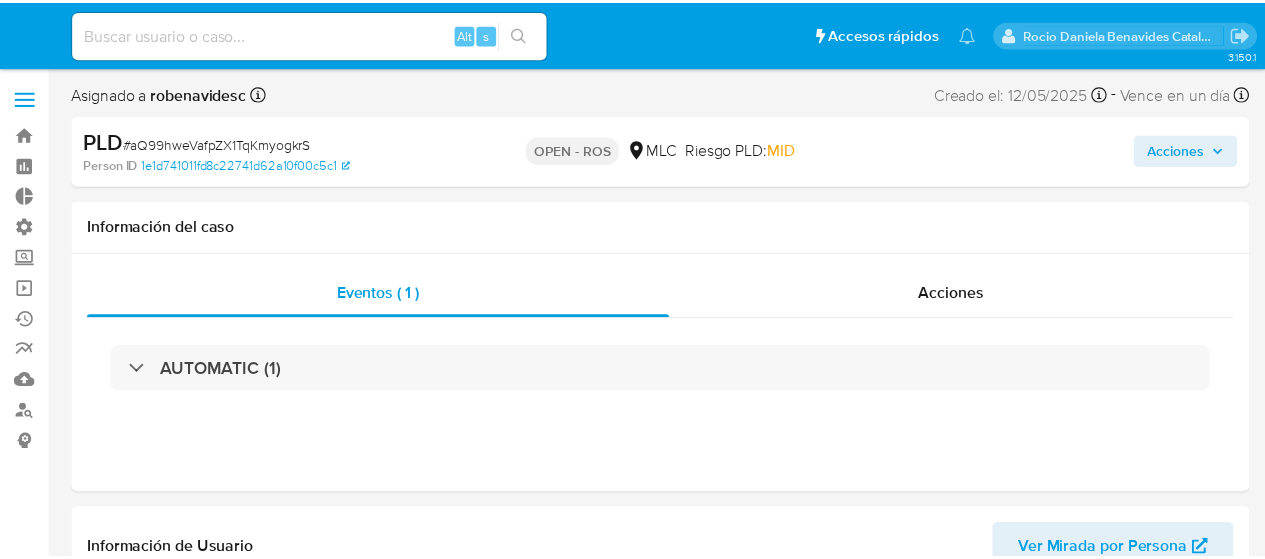 scroll, scrollTop: 0, scrollLeft: 0, axis: both 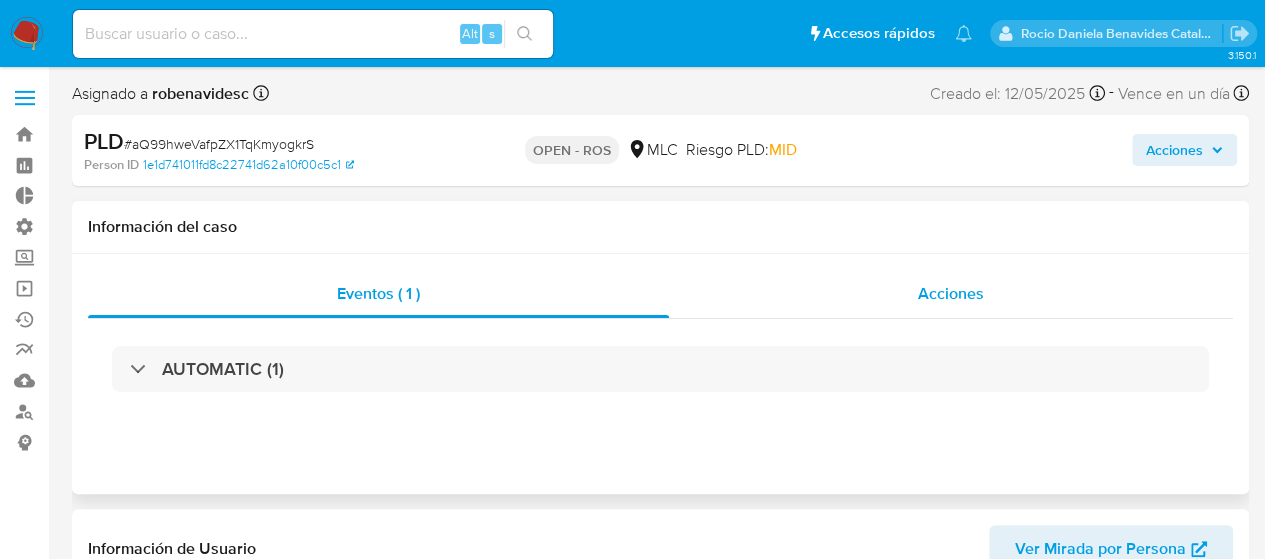 click on "Acciones" at bounding box center (951, 294) 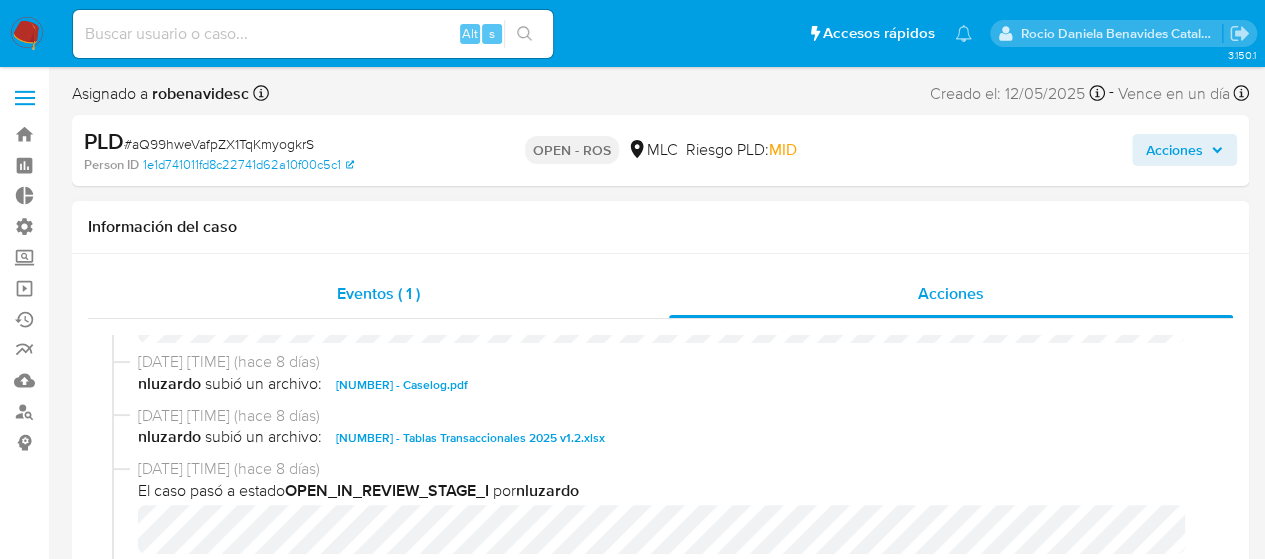 scroll, scrollTop: 801, scrollLeft: 0, axis: vertical 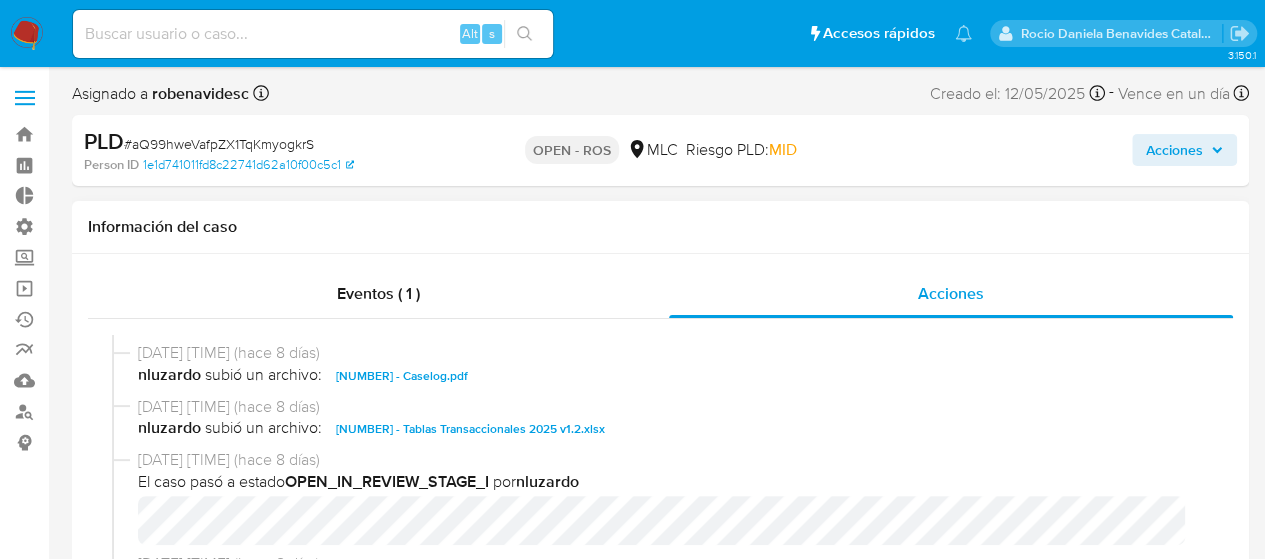 click on "2355618388 - Caselog.pdf" at bounding box center (402, 376) 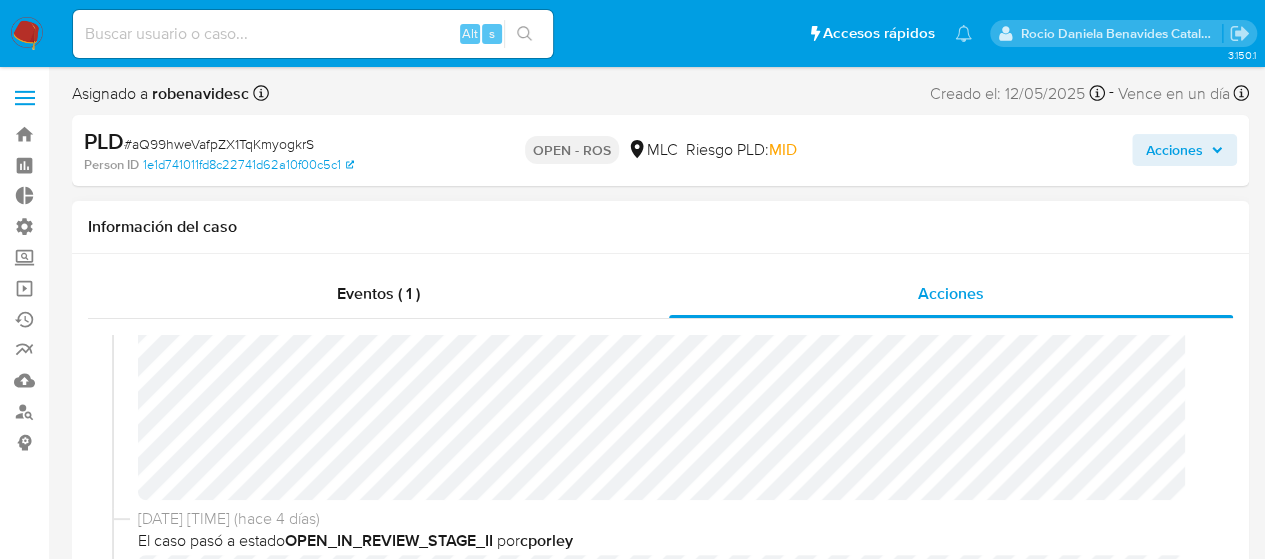 scroll, scrollTop: 219, scrollLeft: 0, axis: vertical 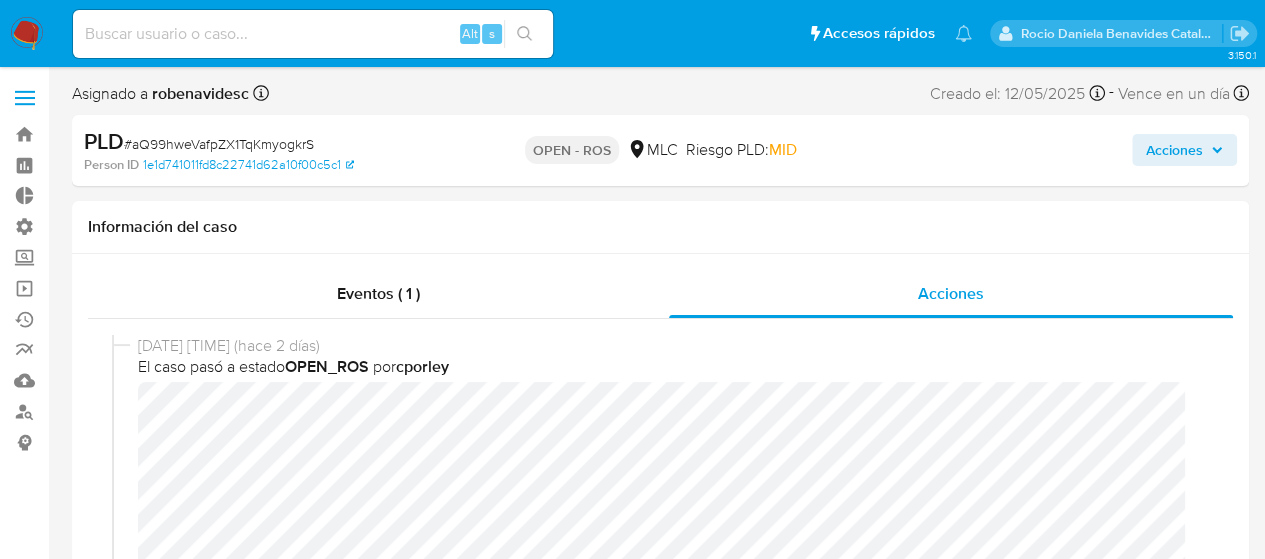 click on "Acciones" at bounding box center [1174, 150] 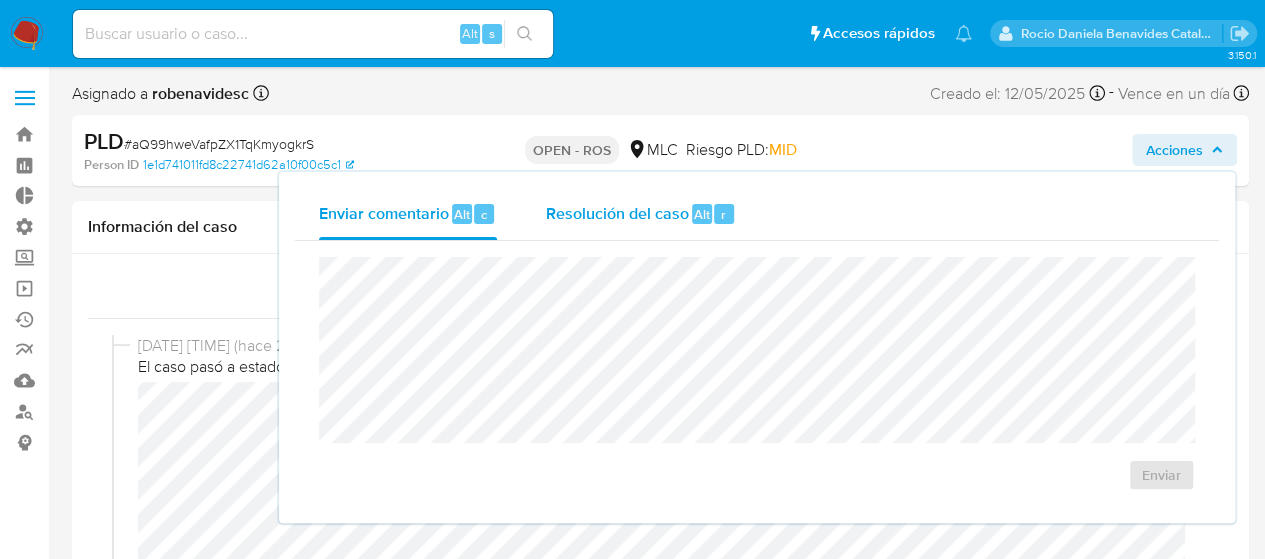 click on "Resolución del caso" at bounding box center [616, 213] 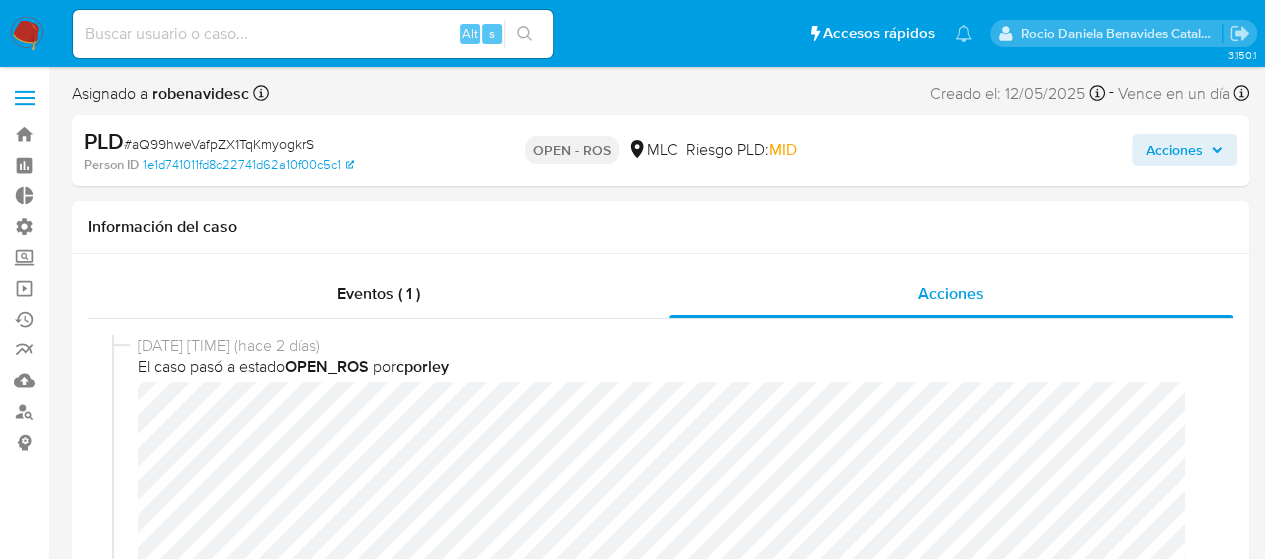 scroll, scrollTop: 15, scrollLeft: 0, axis: vertical 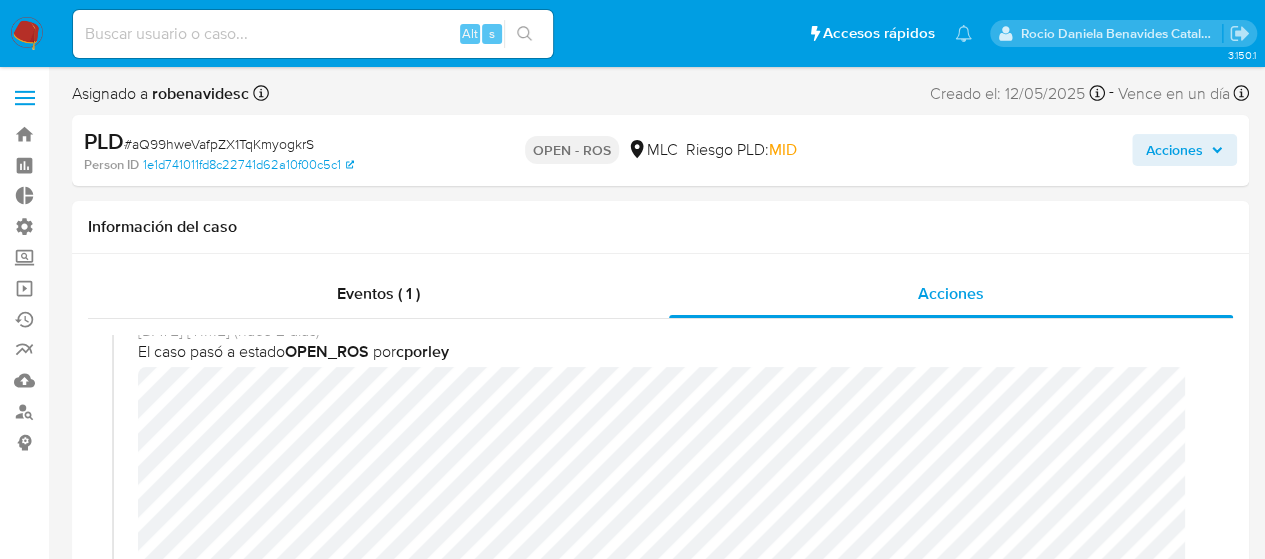 click on "Acciones" at bounding box center [1184, 150] 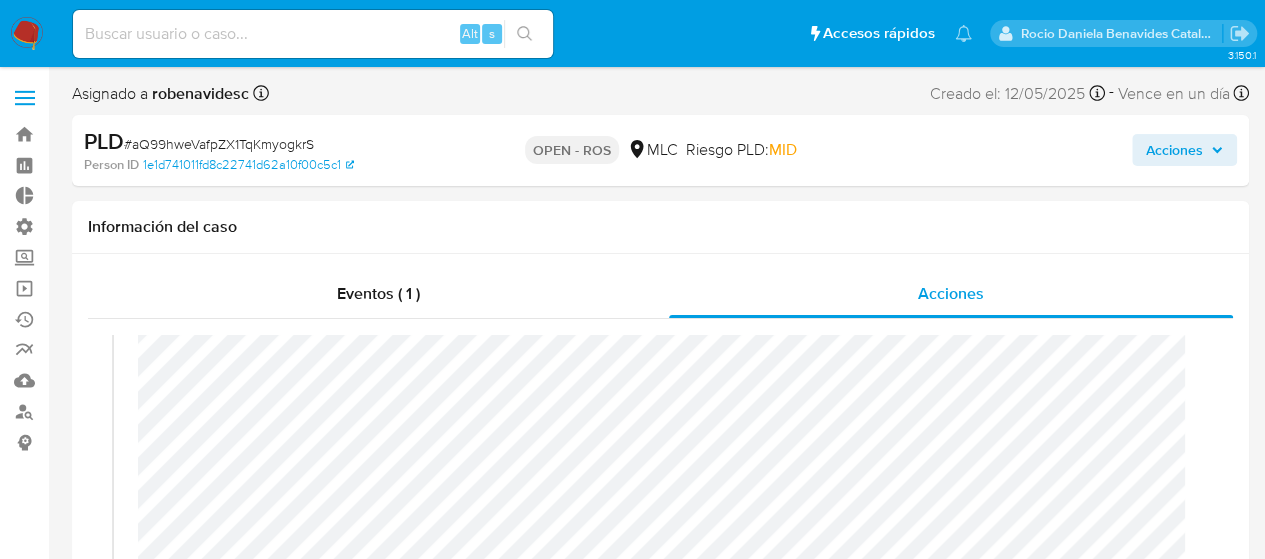 scroll, scrollTop: 0, scrollLeft: 0, axis: both 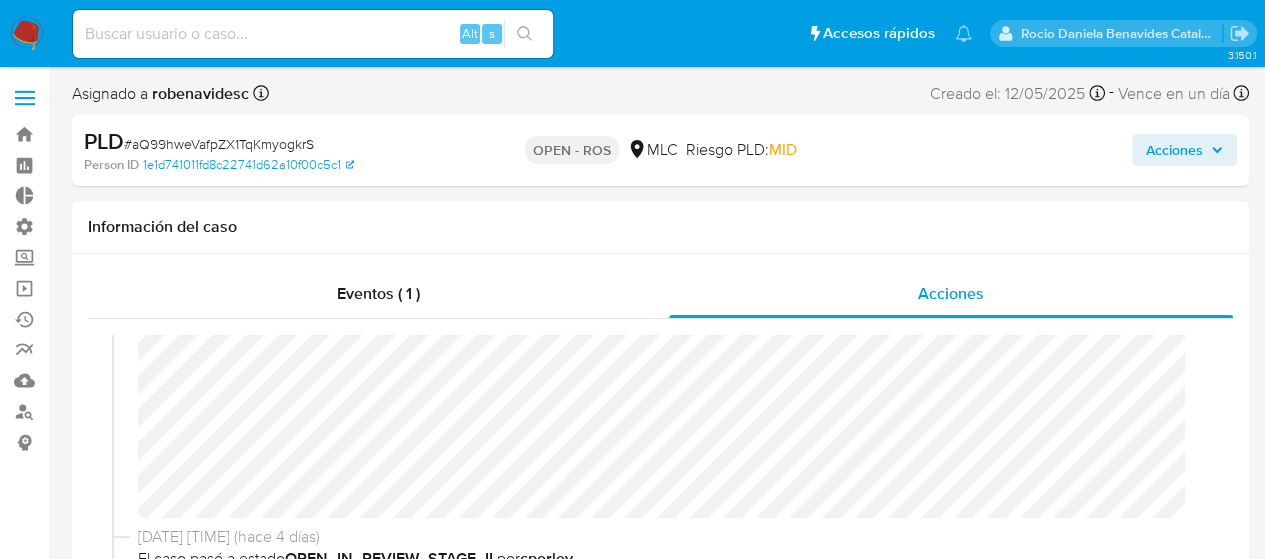 click on "Acciones" at bounding box center [1184, 150] 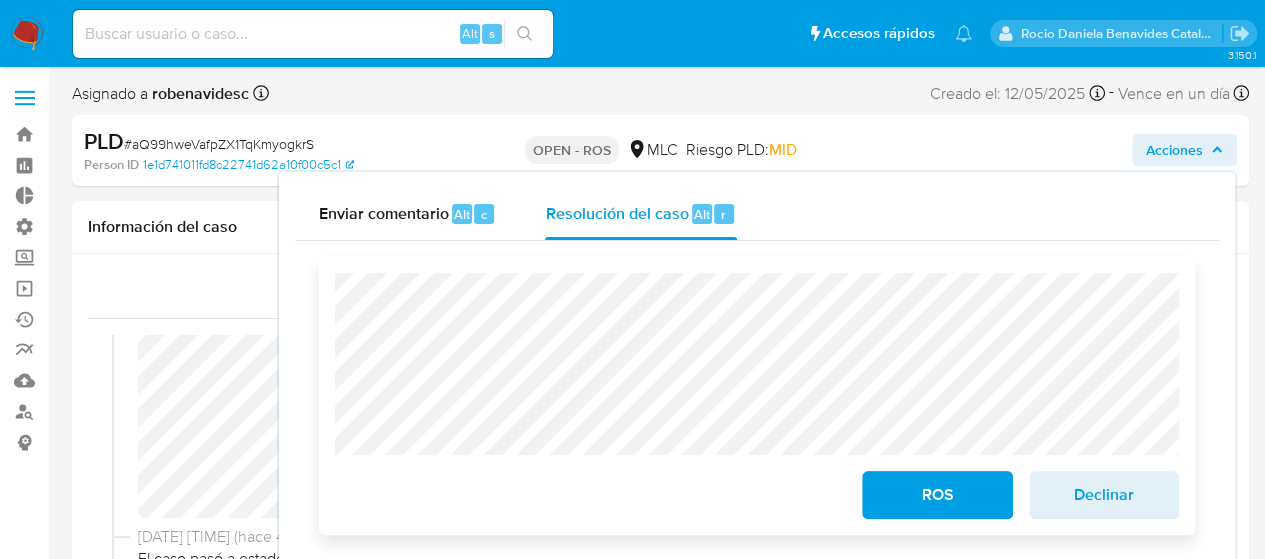 click on "ROS" at bounding box center [937, 495] 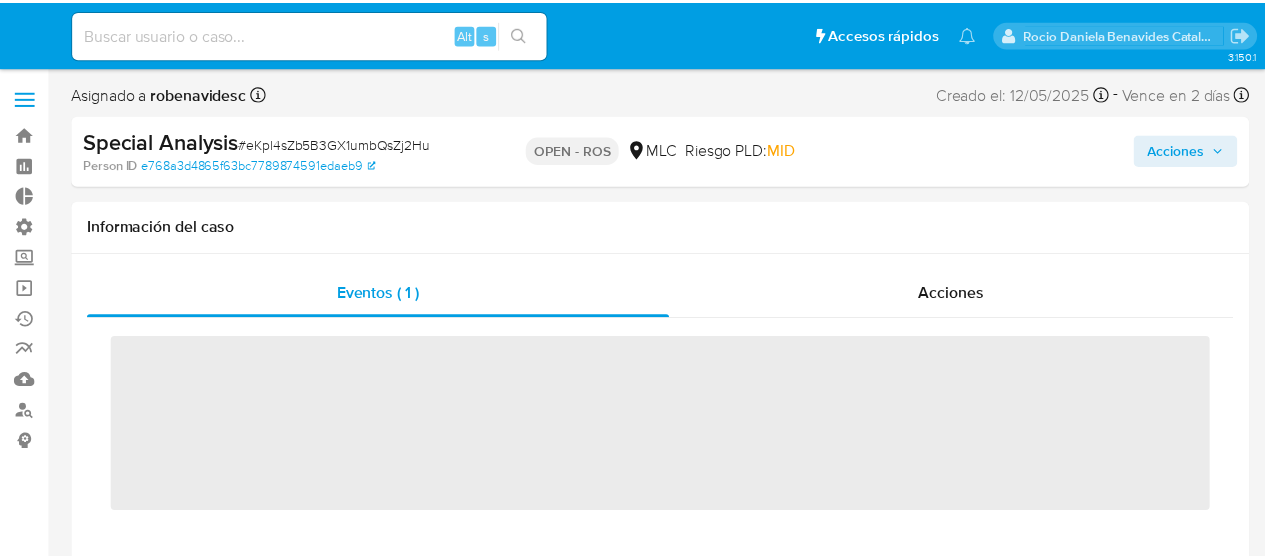 scroll, scrollTop: 0, scrollLeft: 0, axis: both 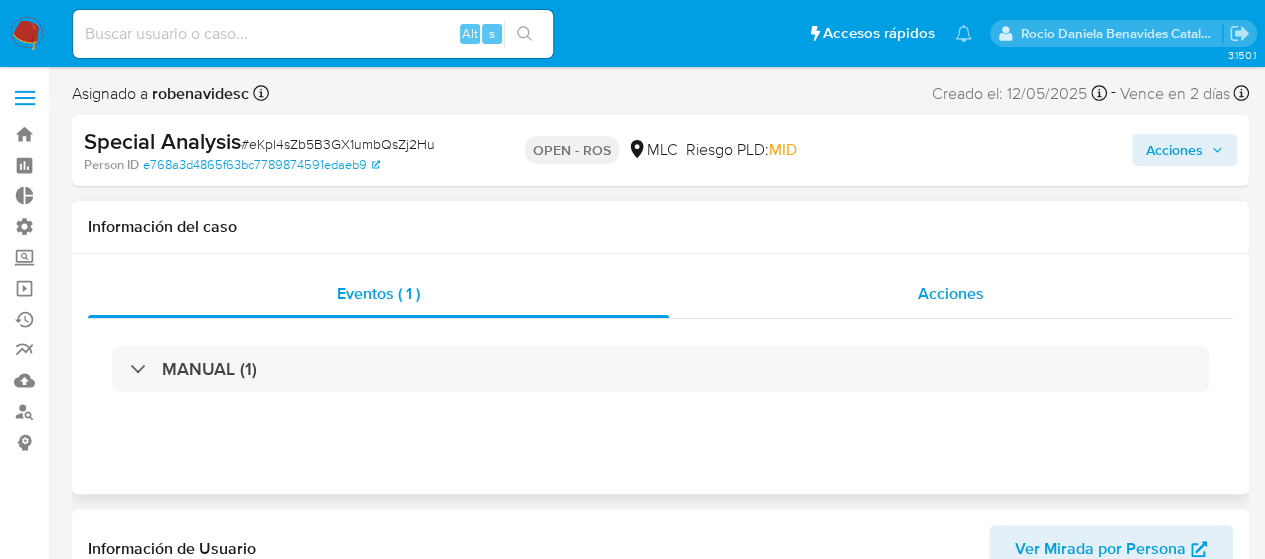 click on "Acciones" at bounding box center (951, 293) 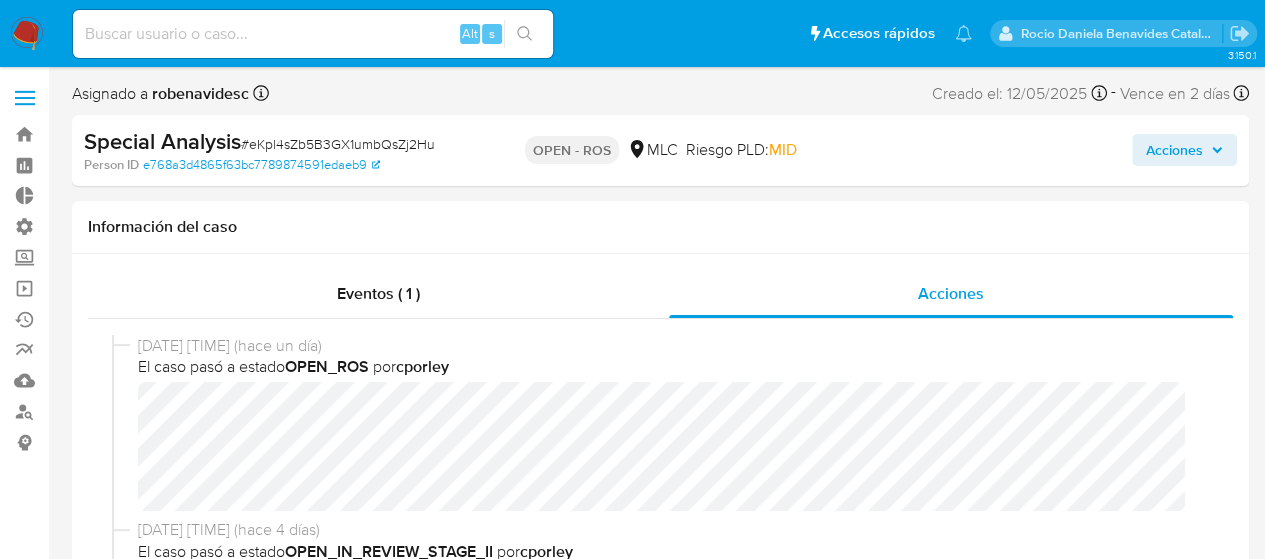 select on "10" 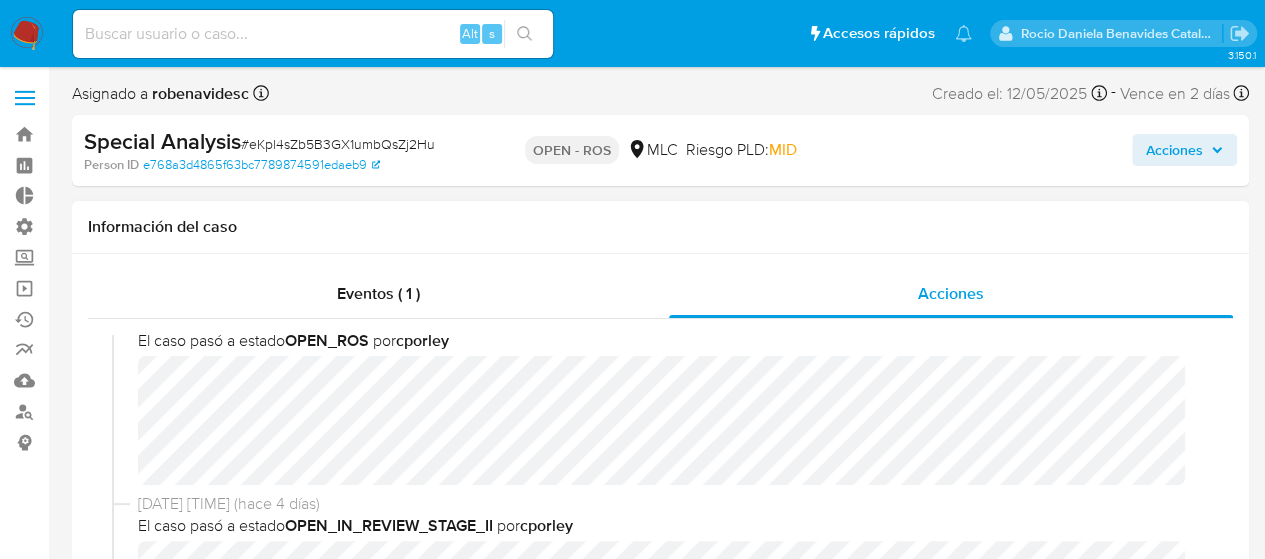 scroll, scrollTop: 25, scrollLeft: 0, axis: vertical 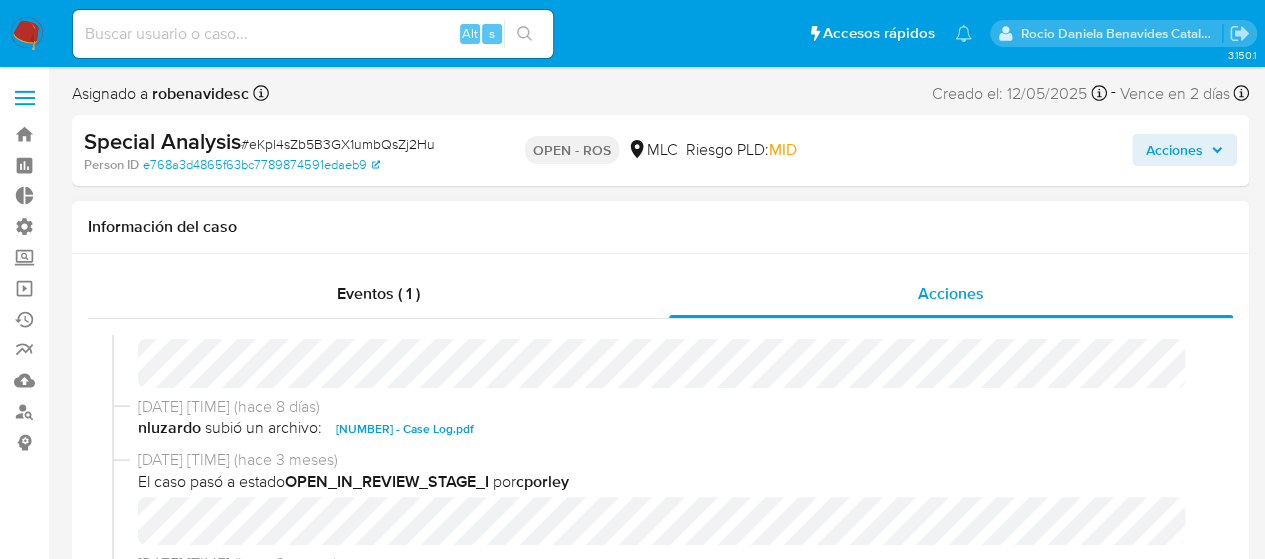 click on "[NUMBER] - Case Log.pdf" at bounding box center (405, 429) 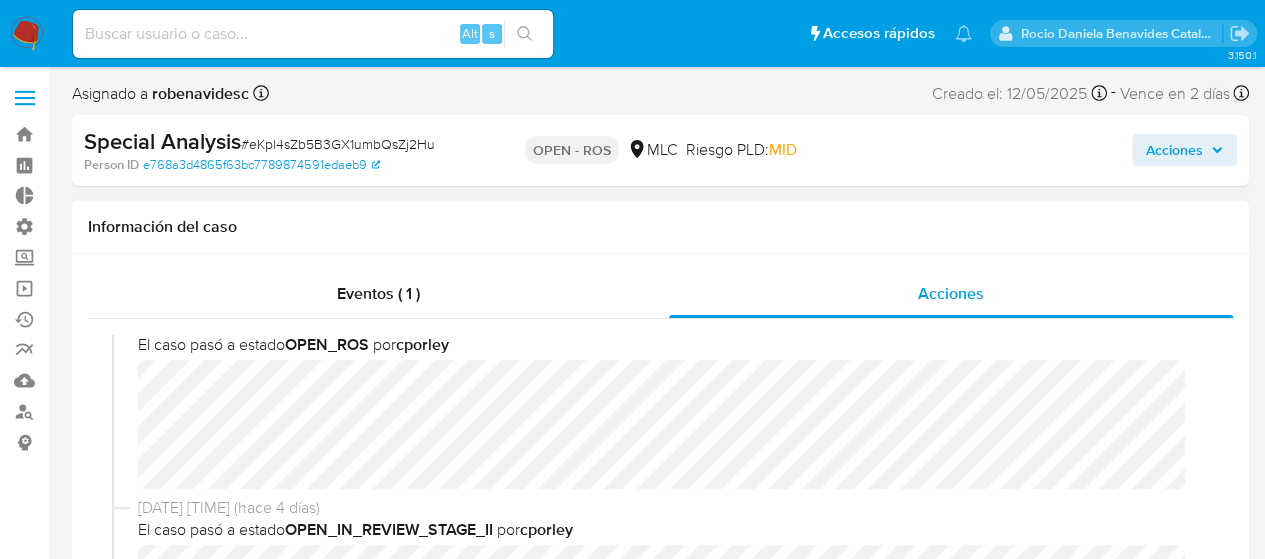 scroll, scrollTop: 0, scrollLeft: 0, axis: both 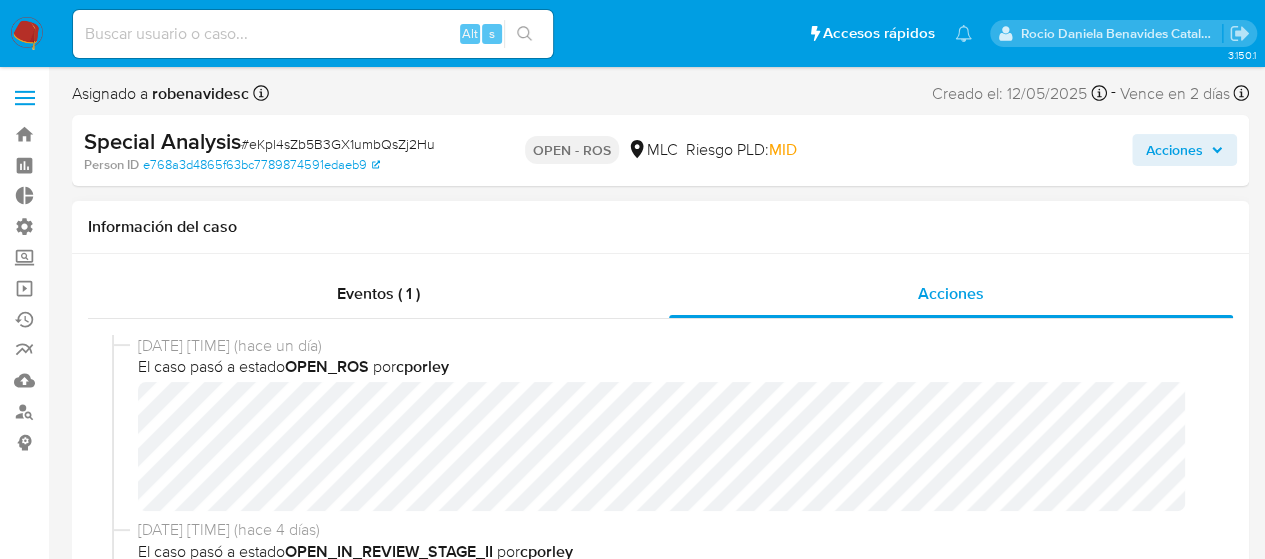 click on "[DATE] [TIME] (hace un día)" at bounding box center [669, 346] 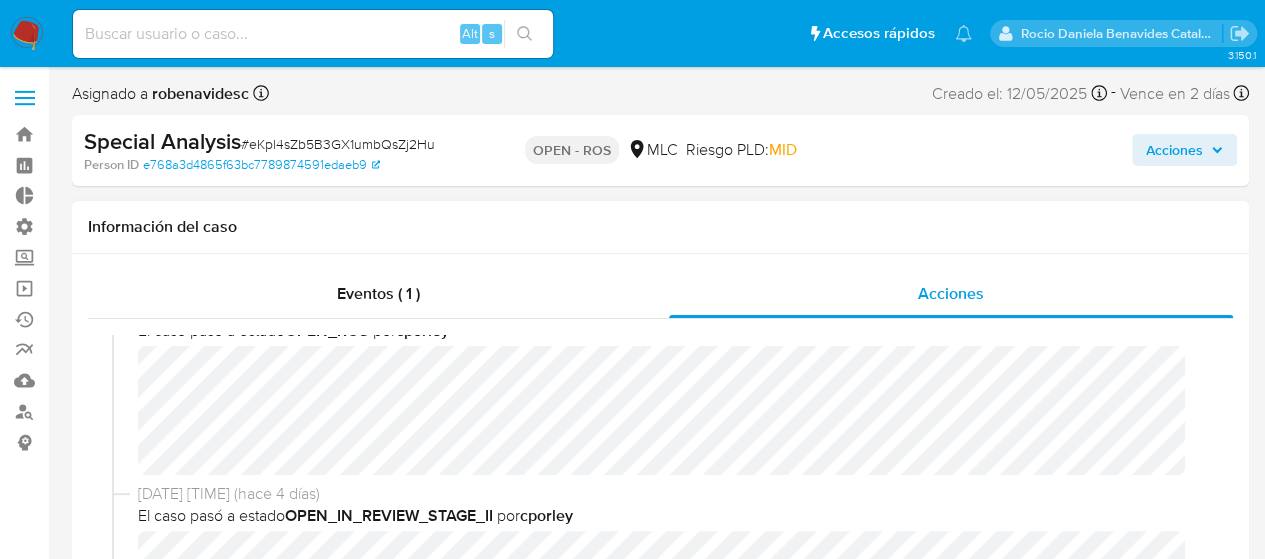 scroll, scrollTop: 37, scrollLeft: 0, axis: vertical 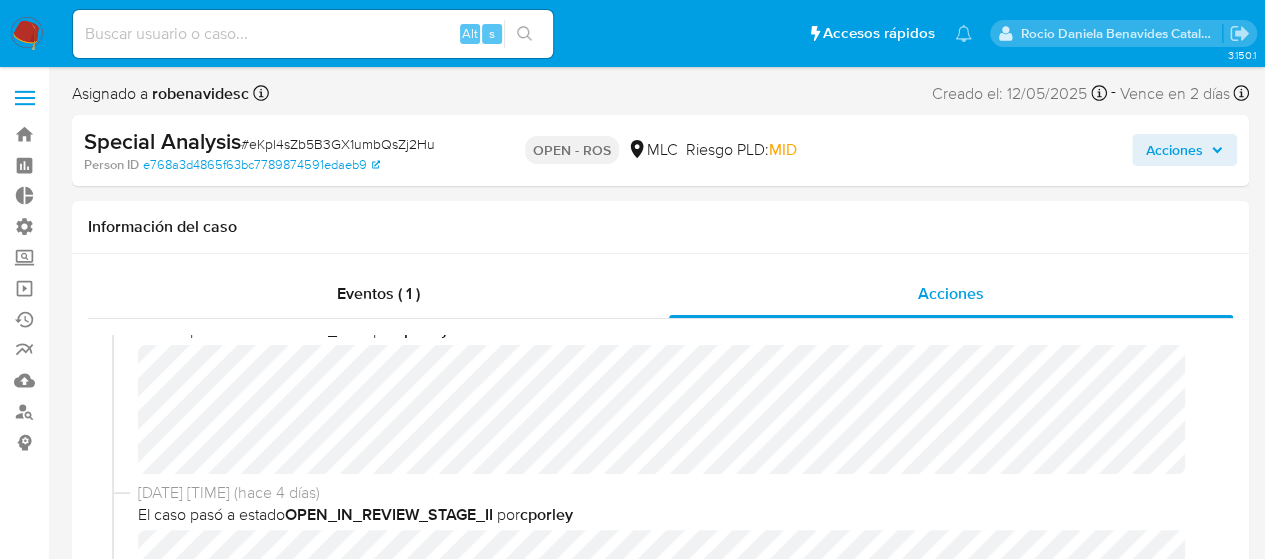 click on "Acciones" at bounding box center (1174, 150) 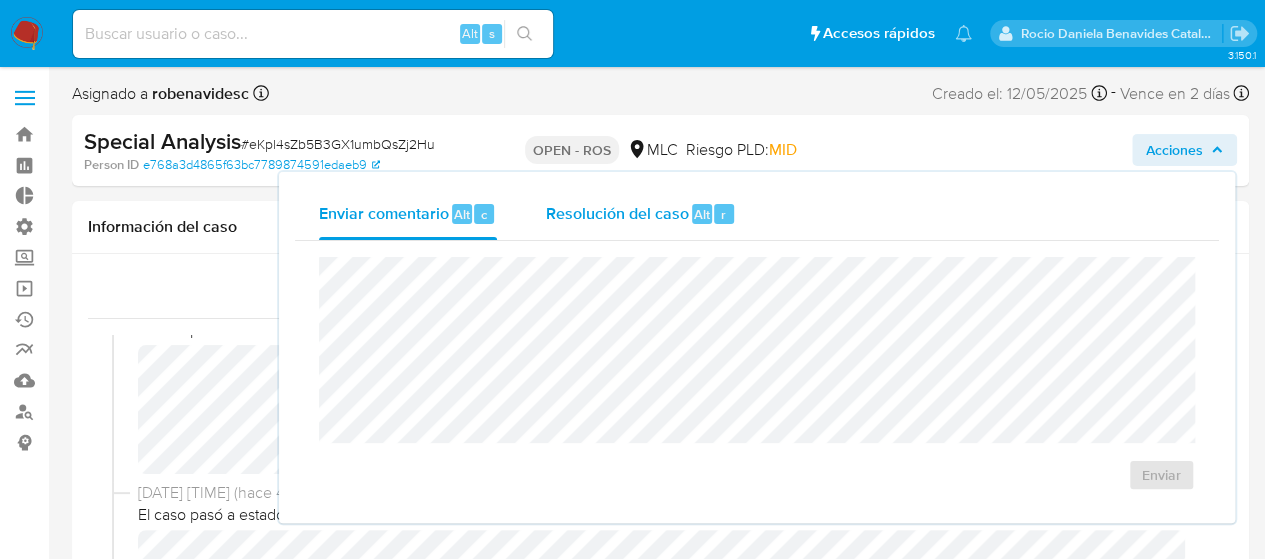 click on "Resolución del caso" at bounding box center [616, 213] 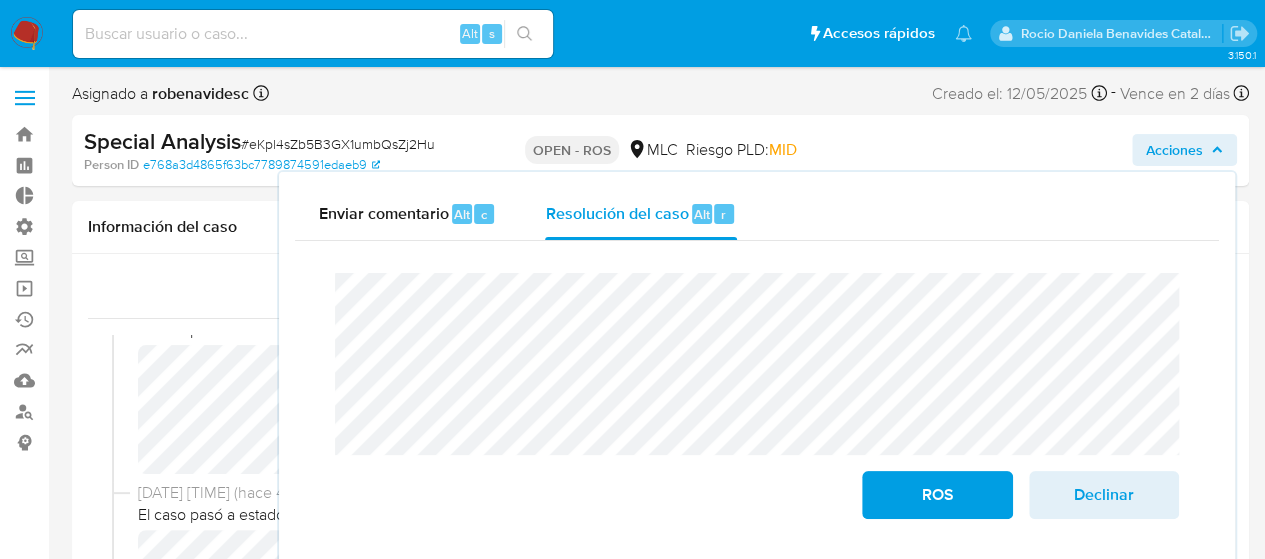click on "Enviar comentario Alt c Resolución del caso Alt r Cierre de caso ROS Declinar" at bounding box center (757, 369) 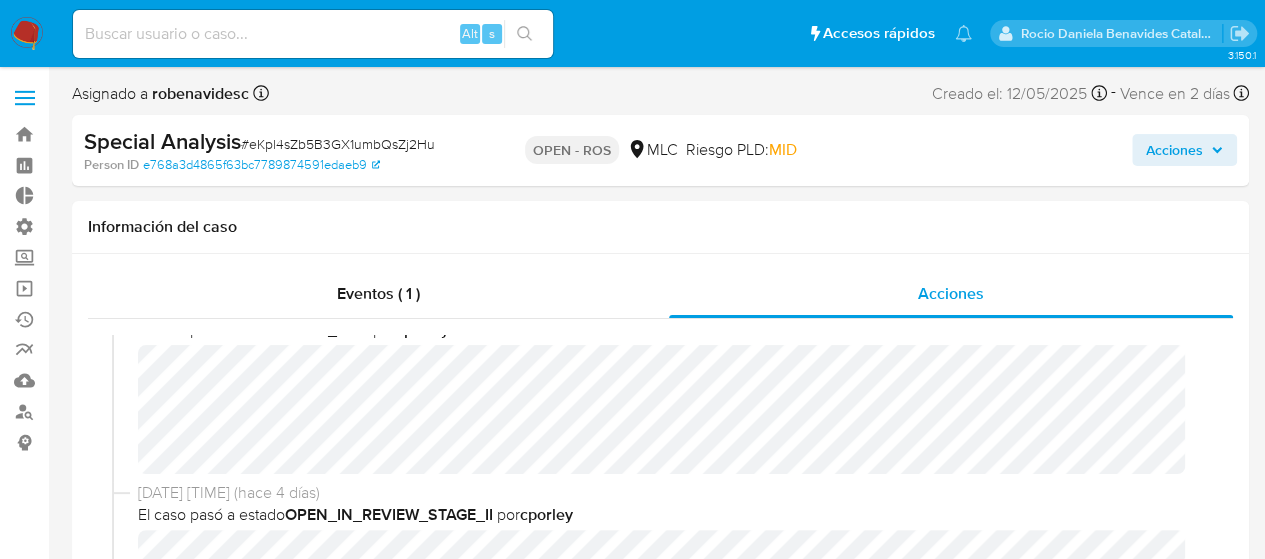 click on "Acciones" at bounding box center (1184, 150) 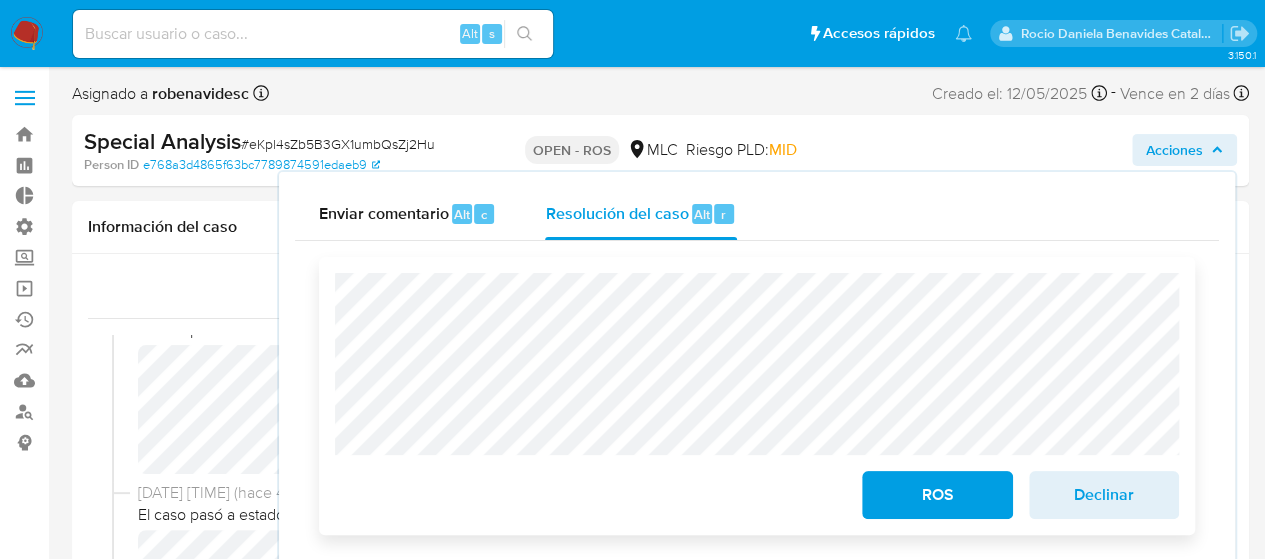 click on "ROS" at bounding box center (937, 495) 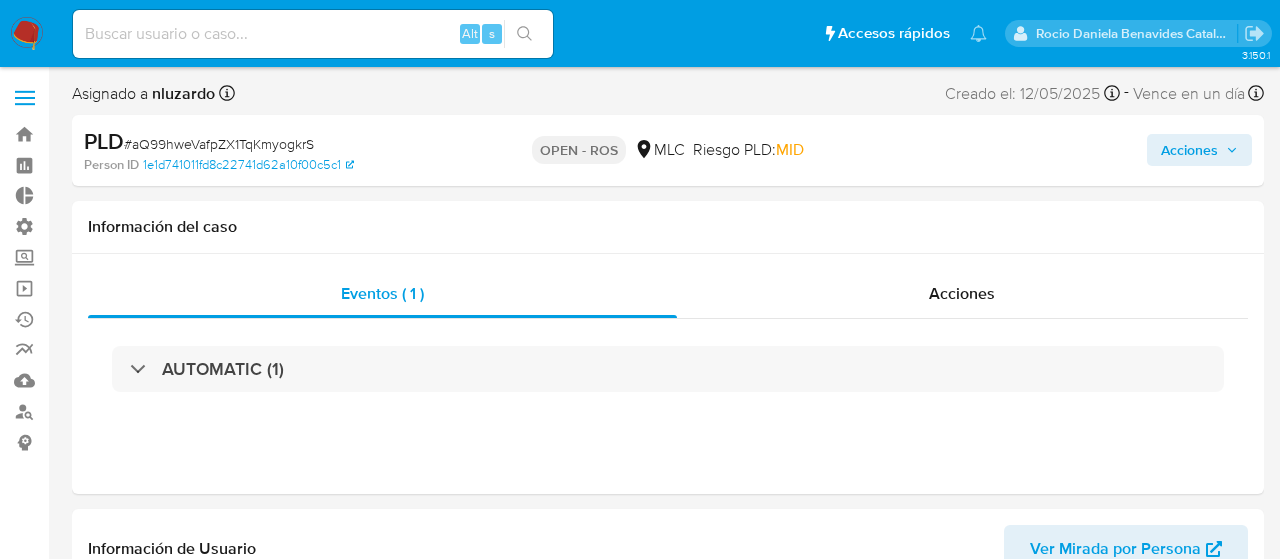select on "10" 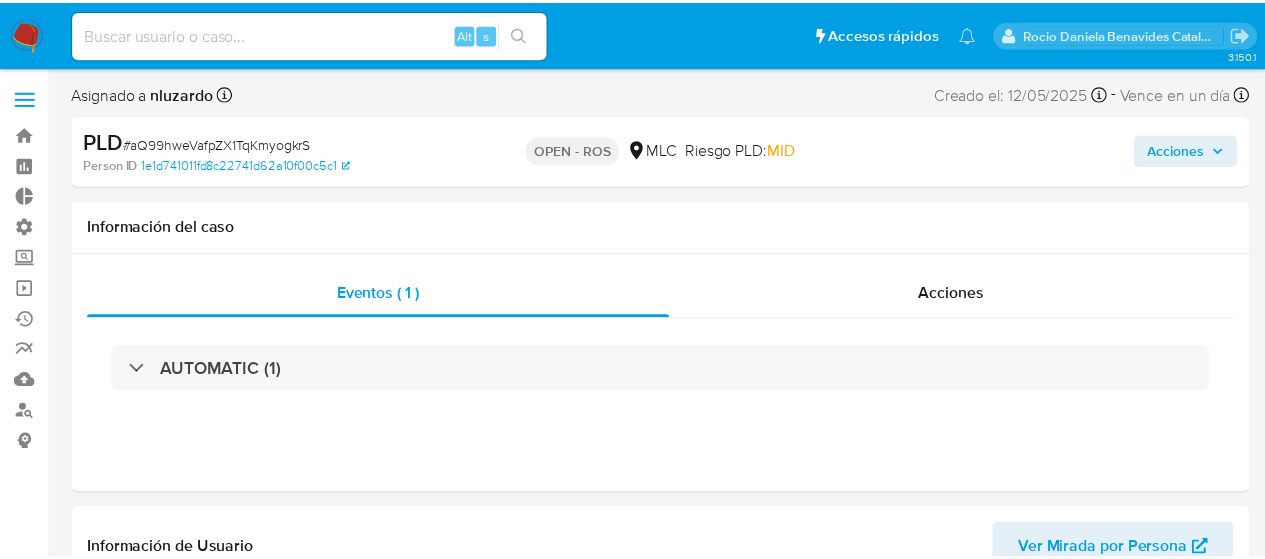 scroll, scrollTop: 0, scrollLeft: 0, axis: both 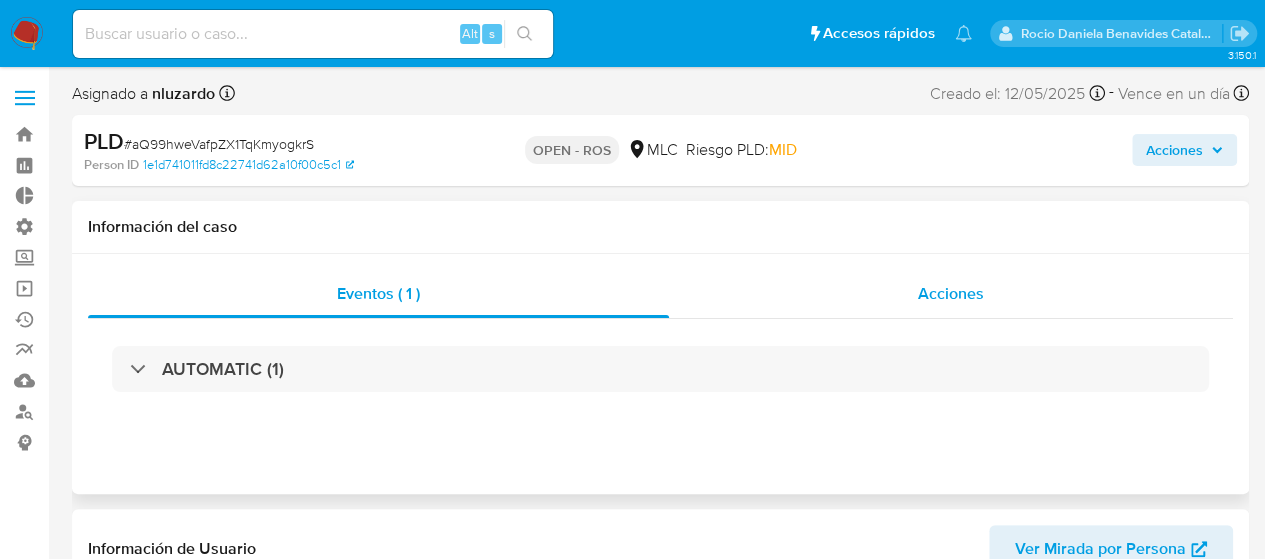 click on "Acciones" at bounding box center [951, 294] 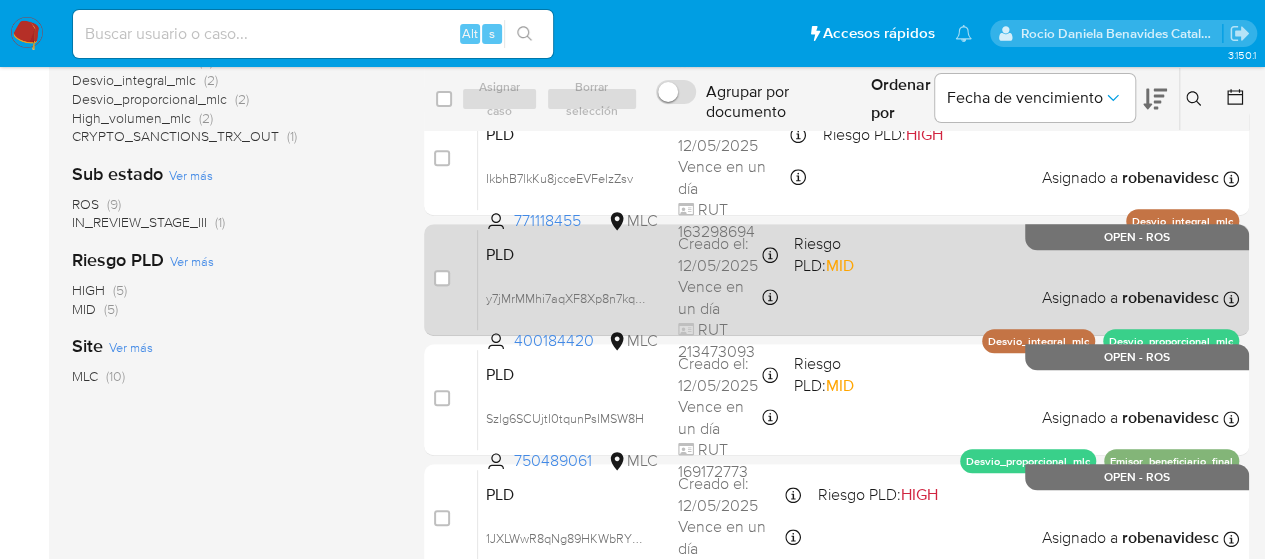 scroll, scrollTop: 405, scrollLeft: 0, axis: vertical 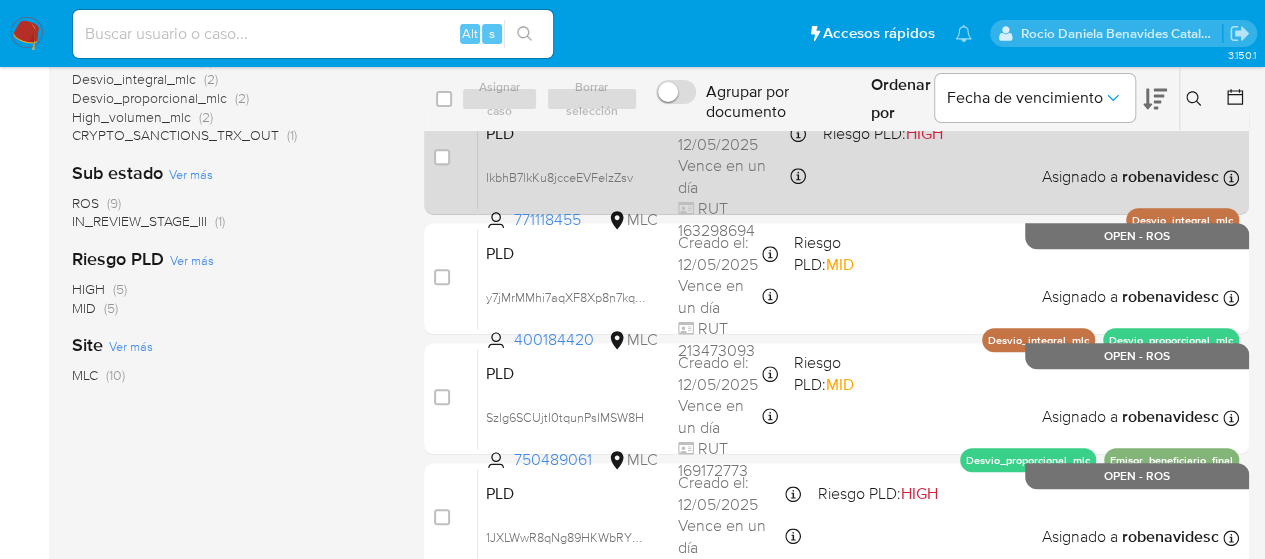 click on "PLD IkbhB7lkKu8jcceEVFelzZsv 771118455 MLC Riesgo PLD:  HIGH Creado el: [DATE]   Creado el: [DATE] [TIME] Vence en un día   Vence el [DATE] [TIME] RUT   [NUMBER] Asignado a   [NAME]   Asignado el: [DATE] [TIME] Desvio_integral_mlc OPEN - ROS" at bounding box center [858, 158] 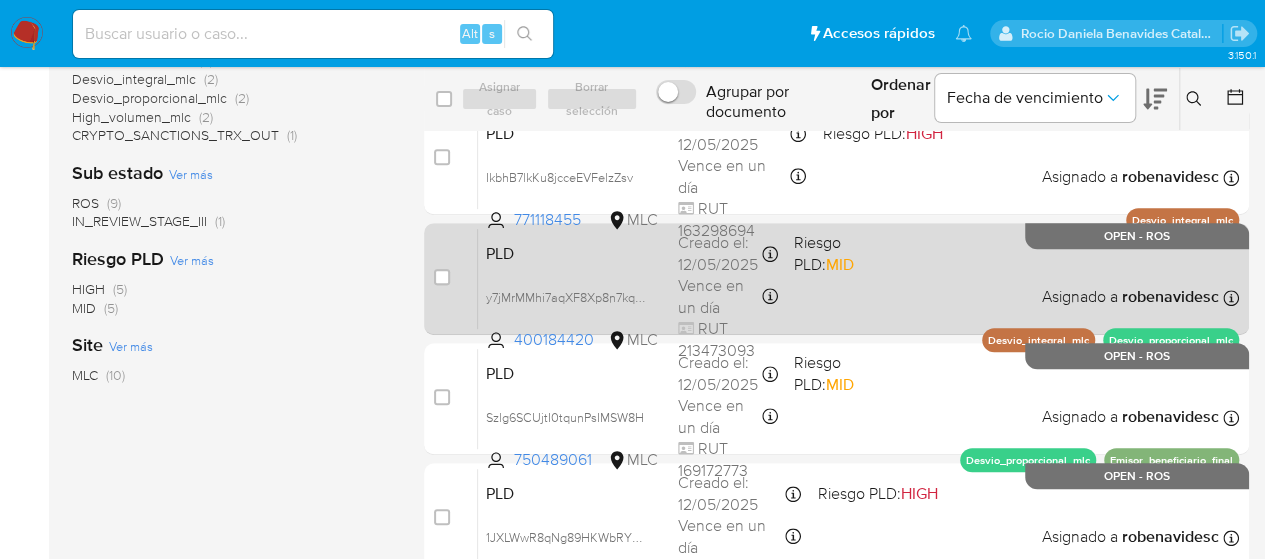 click on "PLD y7jMrMMhi7aqXF8Xp8n7kqng 400184420 MLC Riesgo PLD:  MID Creado el: [DATE]   Creado el: [DATE] [TIME] Vence en un día   Vence el [DATE] [TIME] RUT   [NUMBER] Asignado a   [NAME]   Asignado el: [DATE] [TIME] Desvio_integral_mlc Desvio_proporcional_mlc OPEN - ROS" at bounding box center (858, 278) 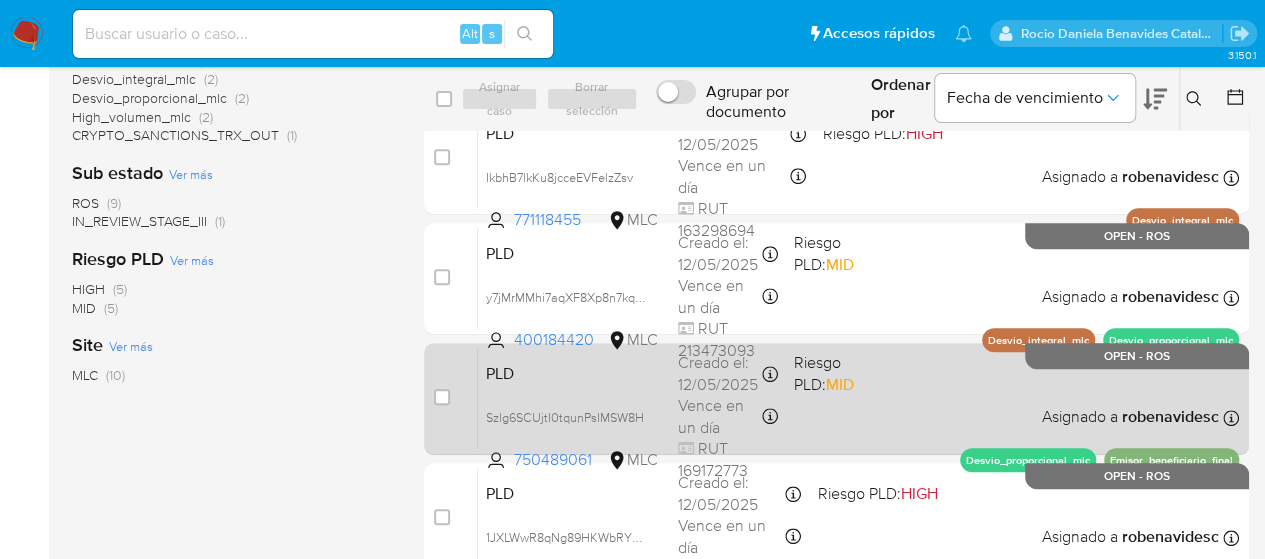 click on "PLD Szlg6SCUjtI0tqunPsIMSW8H 750489061 MLC Riesgo PLD:  MID Creado el: [DATE]   Creado el: [DATE] [TIME] Vence en un día   Vence el [DATE] [TIME] RUT   [NUMBER] Asignado a   [NAME]   Asignado el: [DATE] [TIME] Desvio_proporcional_mlc Emisor_beneficiario_final OPEN - ROS" at bounding box center (858, 398) 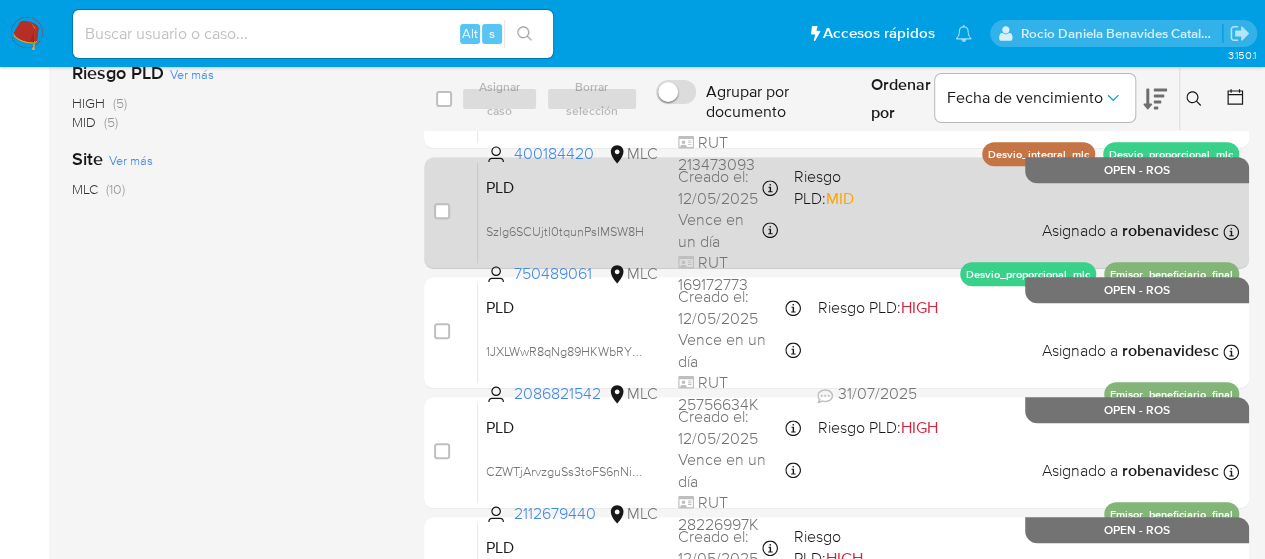 scroll, scrollTop: 596, scrollLeft: 0, axis: vertical 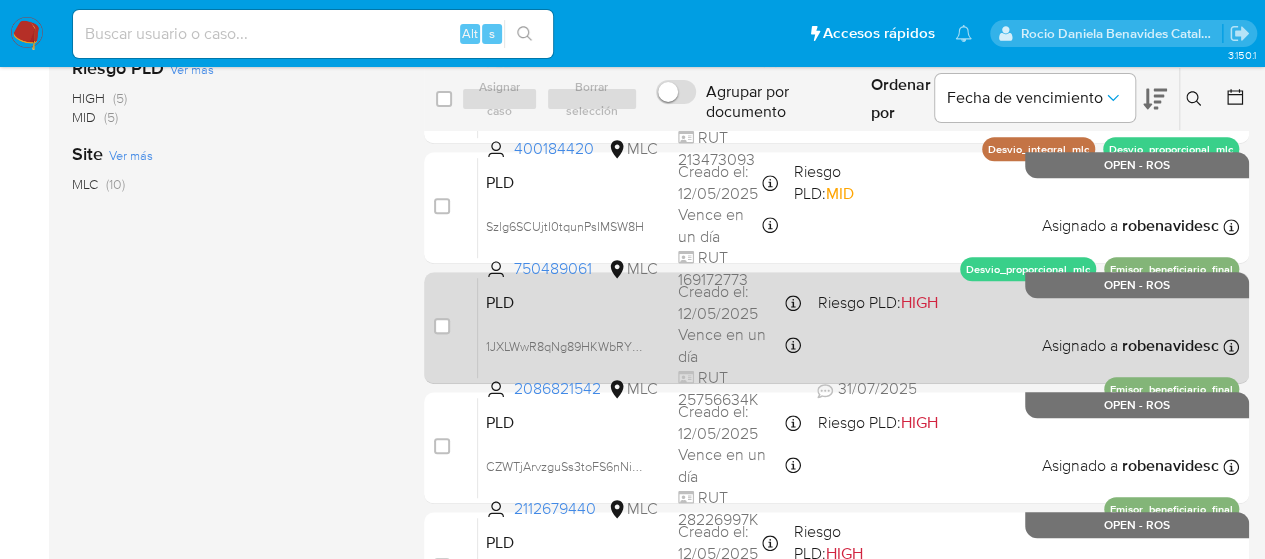 click on "PLD 1JXLWwR8qNg89HKWbRYZdmgr 2086821542 MLC Riesgo PLD:  HIGH Creado el: 12/05/2025   Creado el: 12/05/2025 05:08:30 Vence en un día   Vence el 10/08/2025 05:08:31 RUT   25756634K 31/07/2025   31/07/2025 10:49 Asignado a   robenavidesc   Asignado el: 11/07/2025 13:55:14 Emisor_beneficiario_final OPEN - ROS" at bounding box center (858, 327) 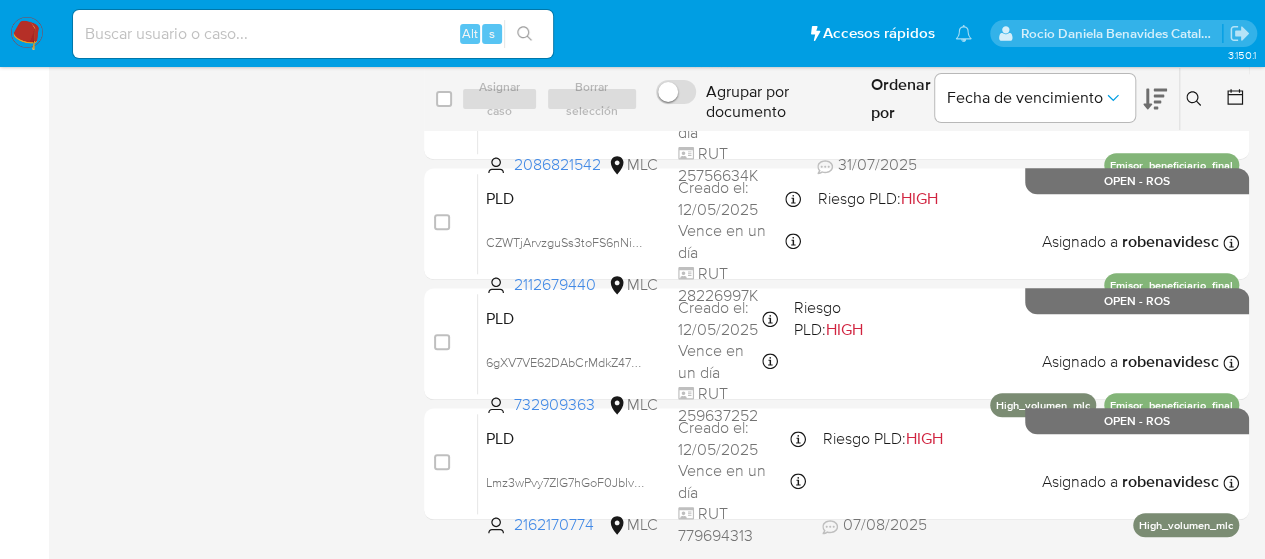 scroll, scrollTop: 863, scrollLeft: 0, axis: vertical 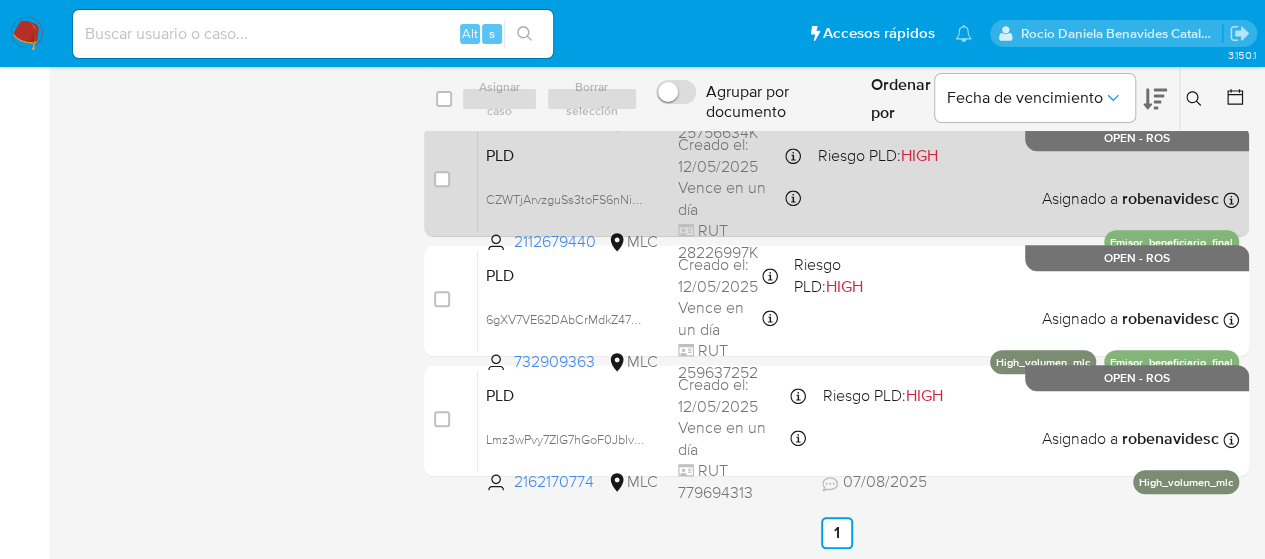 click on "PLD CZWTjArvzguSs3toFS6nNiwS 2112679440 MLC Riesgo PLD:  HIGH Creado el: 12/05/2025   Creado el: 12/05/2025 05:08:30 Vence en un día   Vence el 10/08/2025 05:08:31 RUT   28226997K Asignado a   robenavidesc   Asignado el: 11/07/2025 10:40:34 Emisor_beneficiario_final OPEN - ROS" at bounding box center (858, 180) 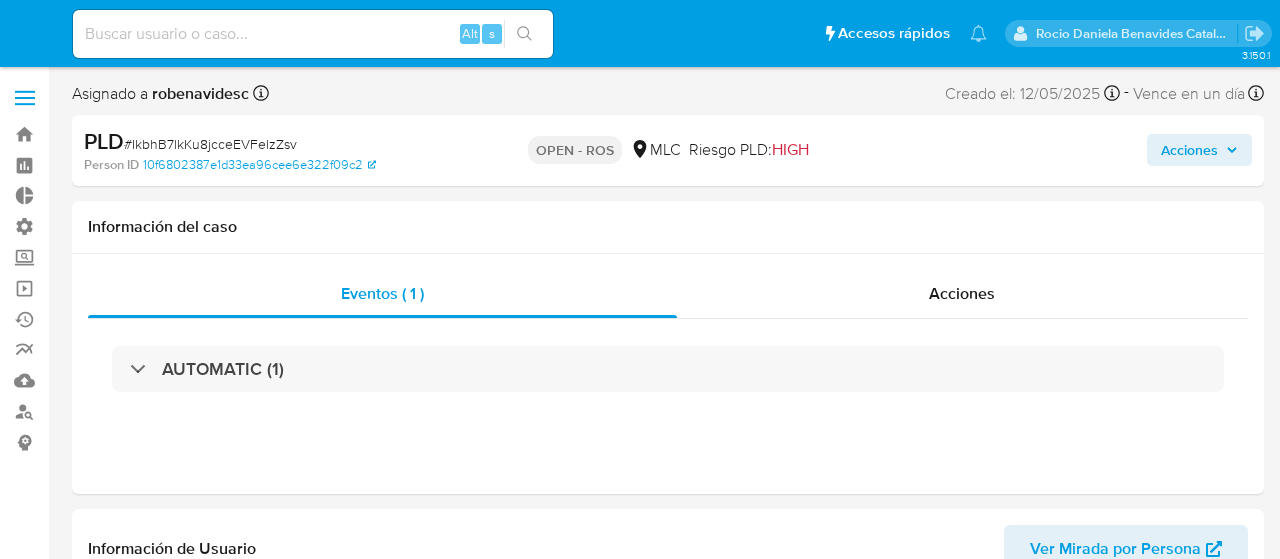 select on "10" 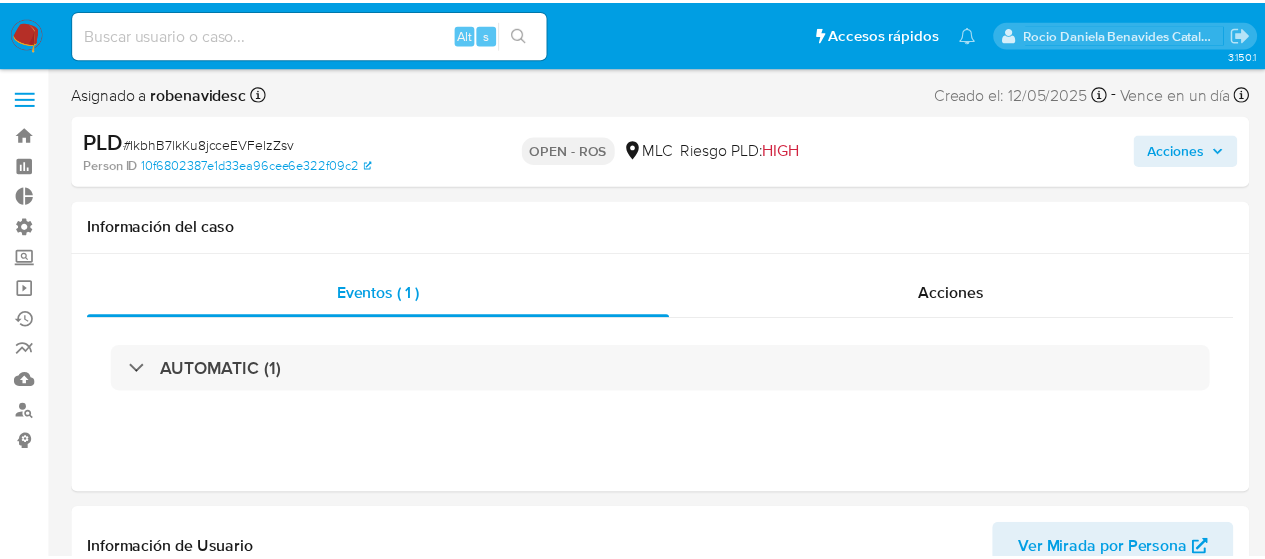 scroll, scrollTop: 0, scrollLeft: 0, axis: both 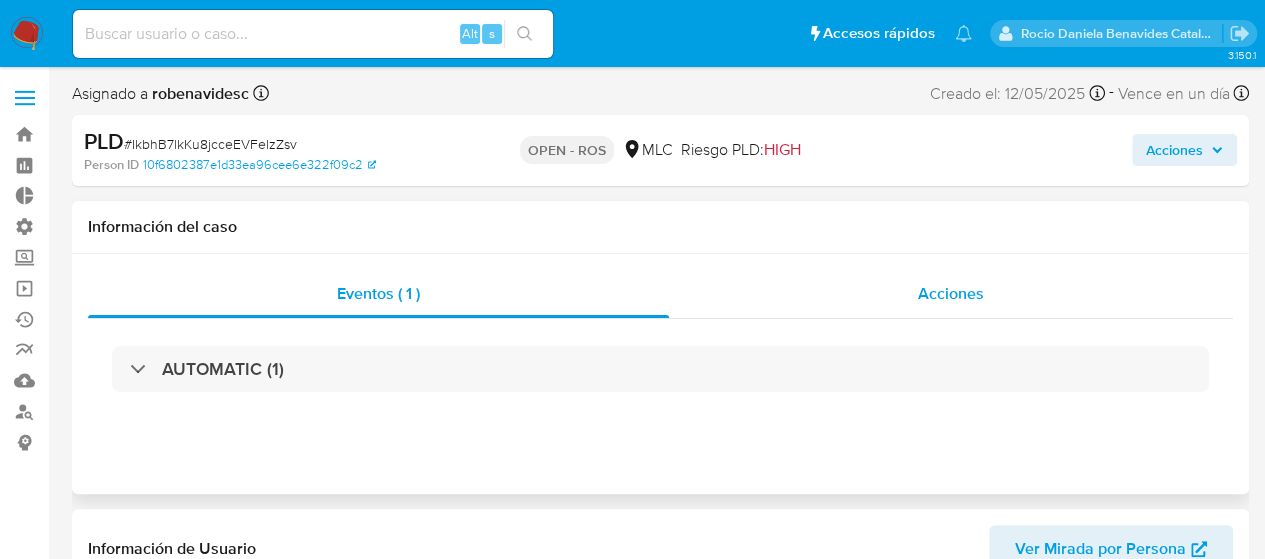 click on "Acciones" at bounding box center (951, 293) 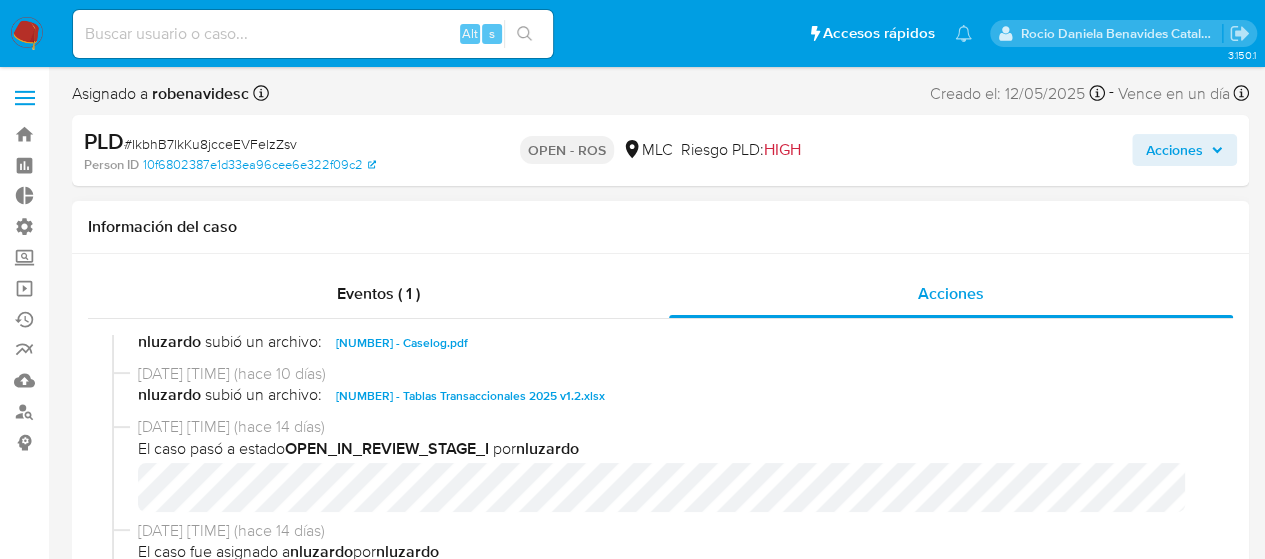 scroll, scrollTop: 738, scrollLeft: 0, axis: vertical 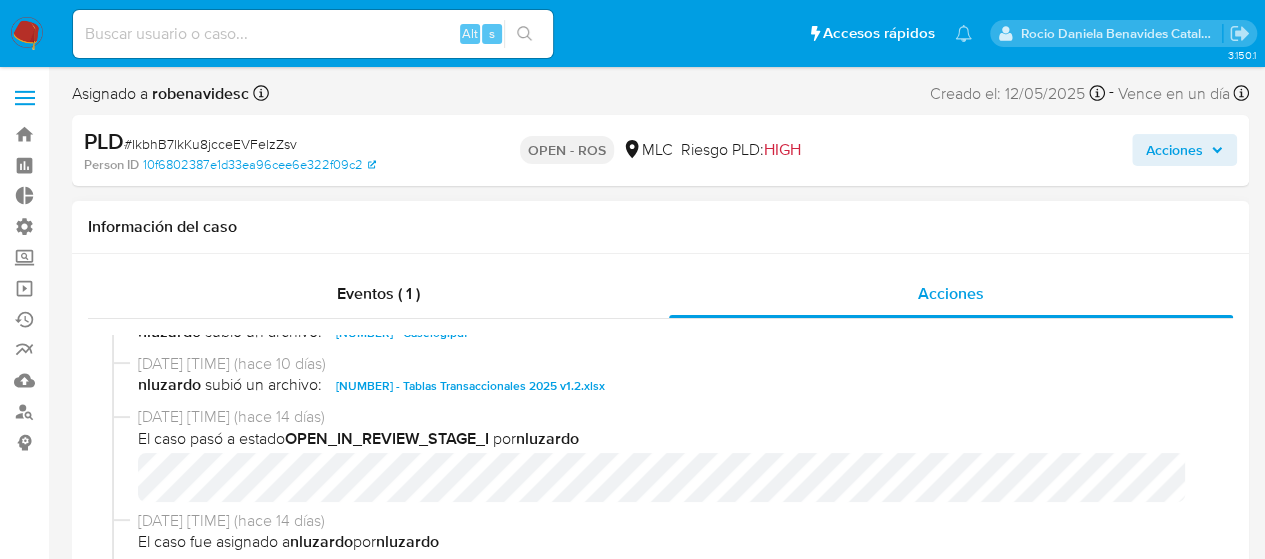click on "771118455 - Caselog.pdf" at bounding box center (402, 333) 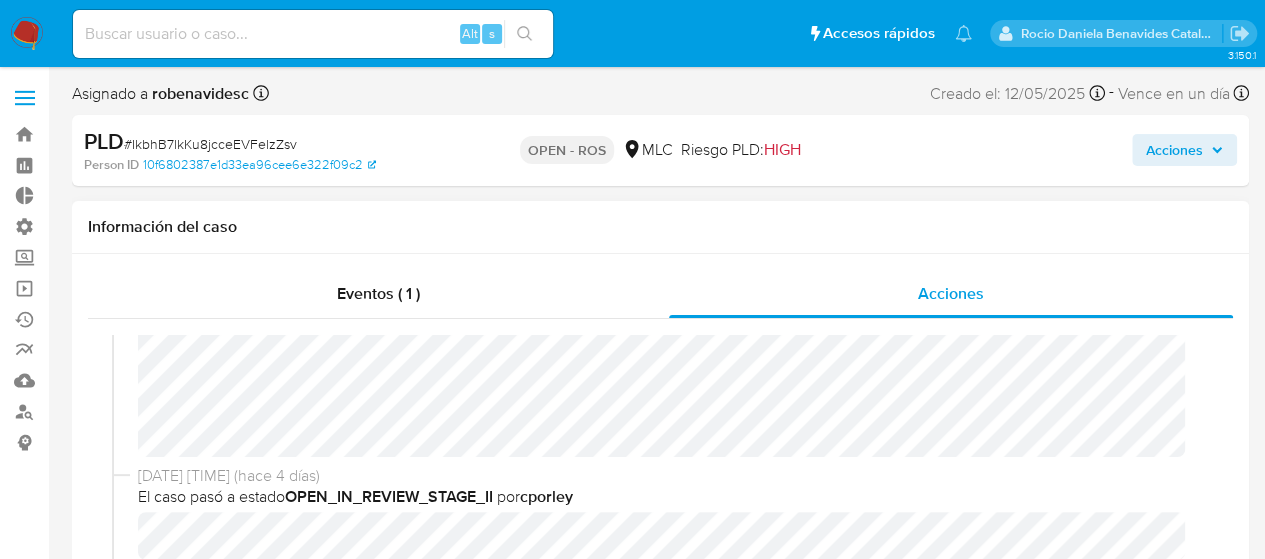 scroll, scrollTop: 281, scrollLeft: 0, axis: vertical 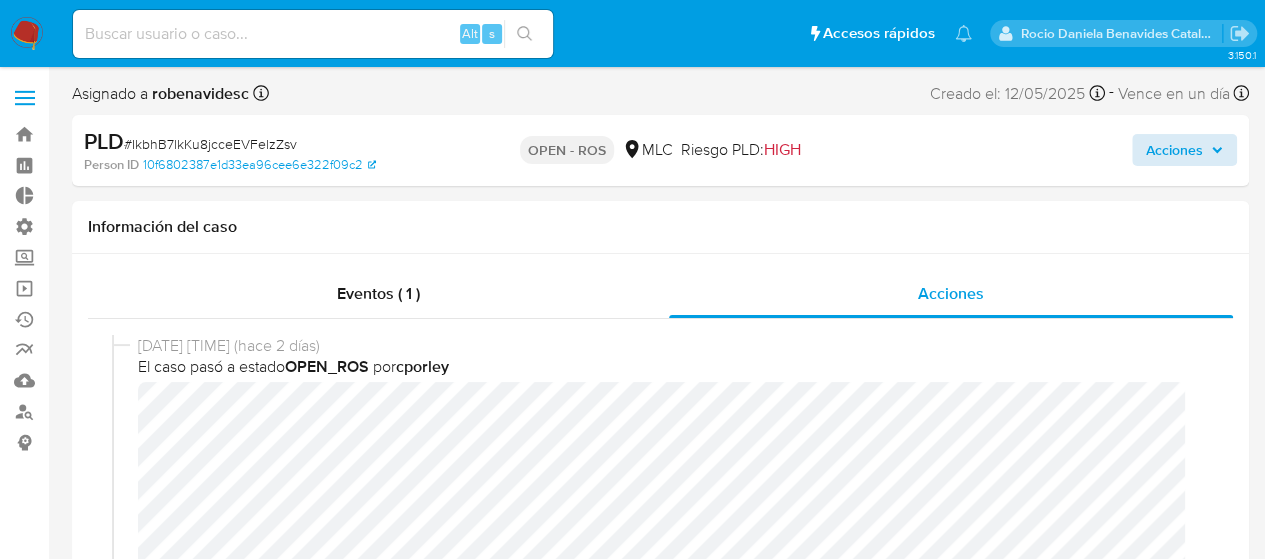 drag, startPoint x: 1166, startPoint y: 131, endPoint x: 1182, endPoint y: 164, distance: 36.67424 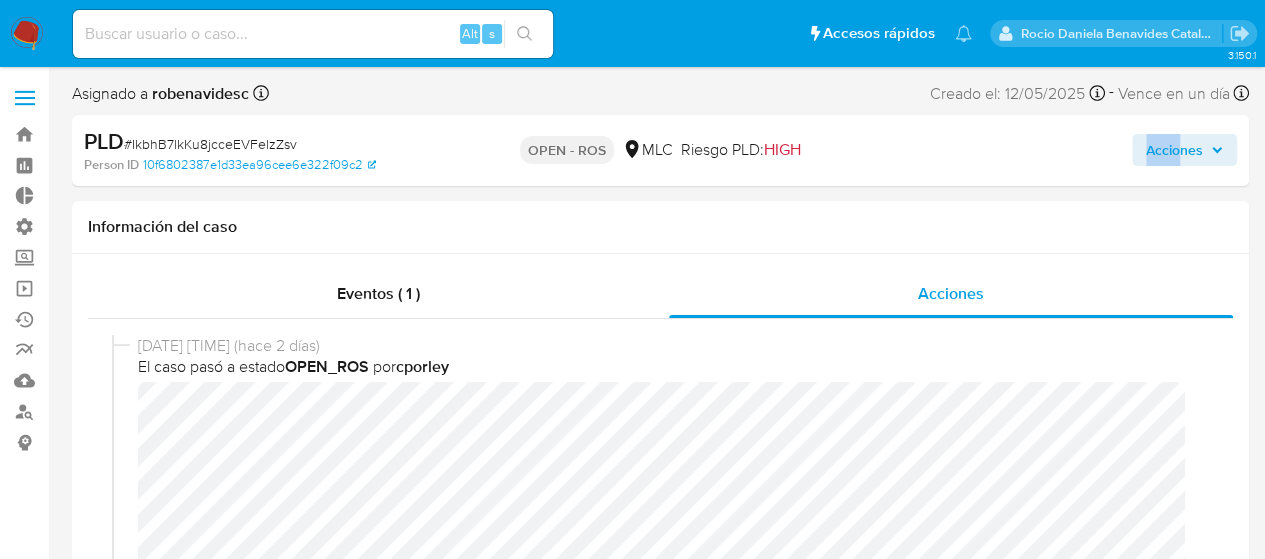 click on "Acciones" at bounding box center (1174, 150) 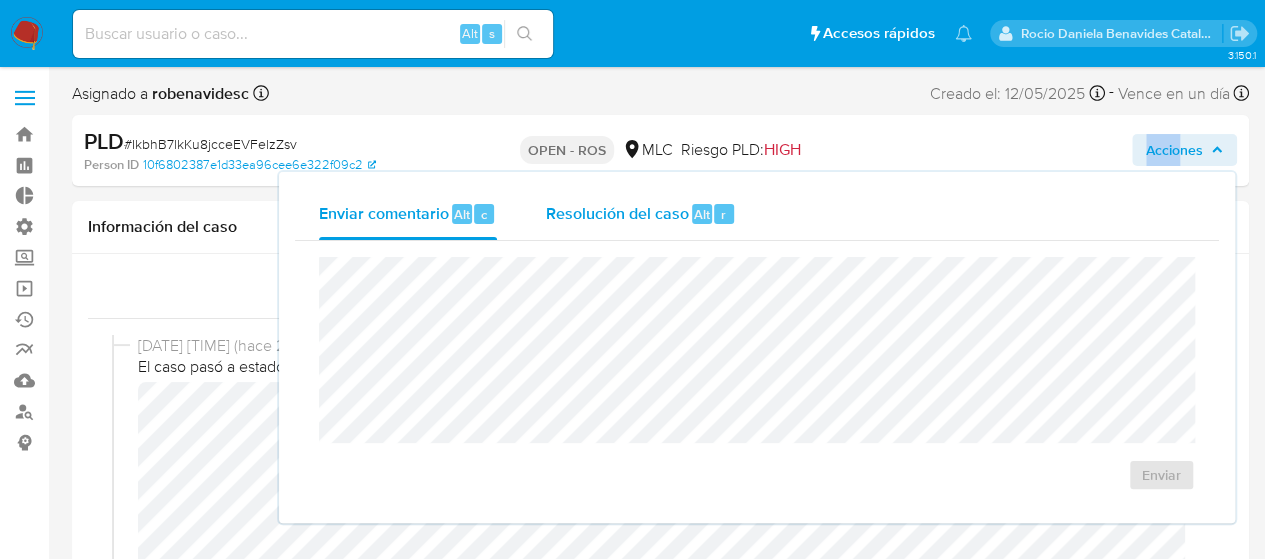 click on "Resolución del caso" at bounding box center (616, 213) 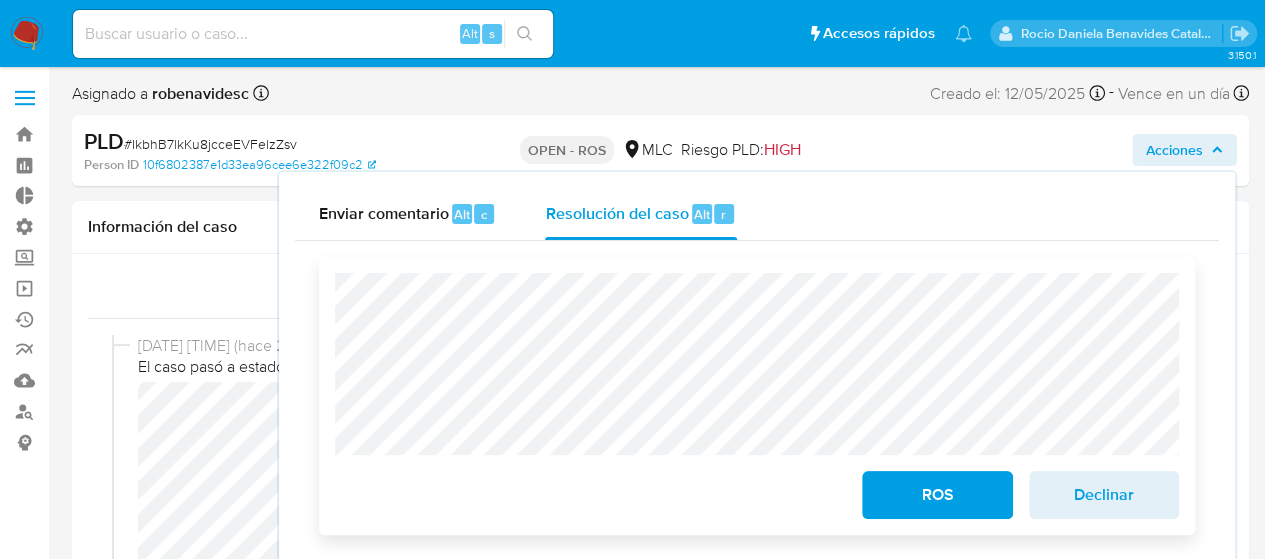 click on "ROS" at bounding box center (937, 495) 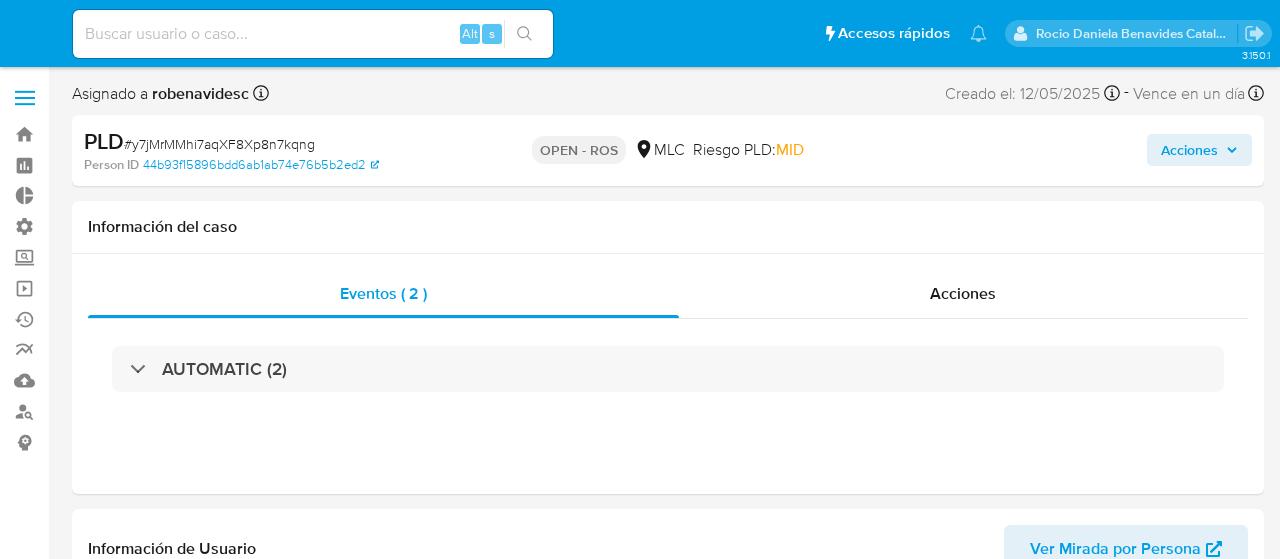 select on "10" 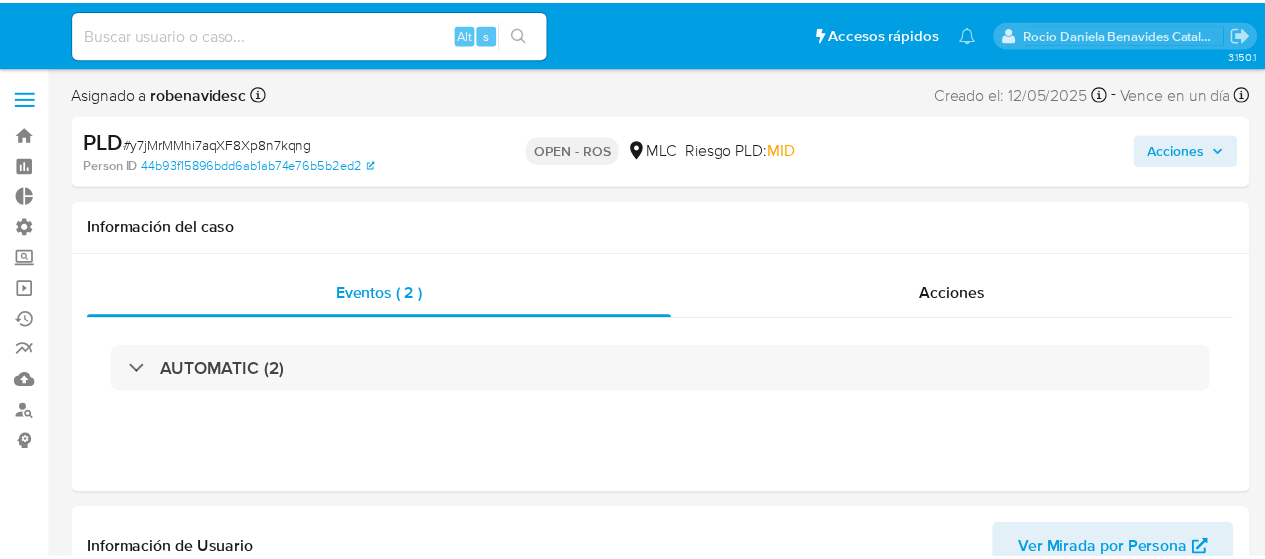 scroll, scrollTop: 0, scrollLeft: 0, axis: both 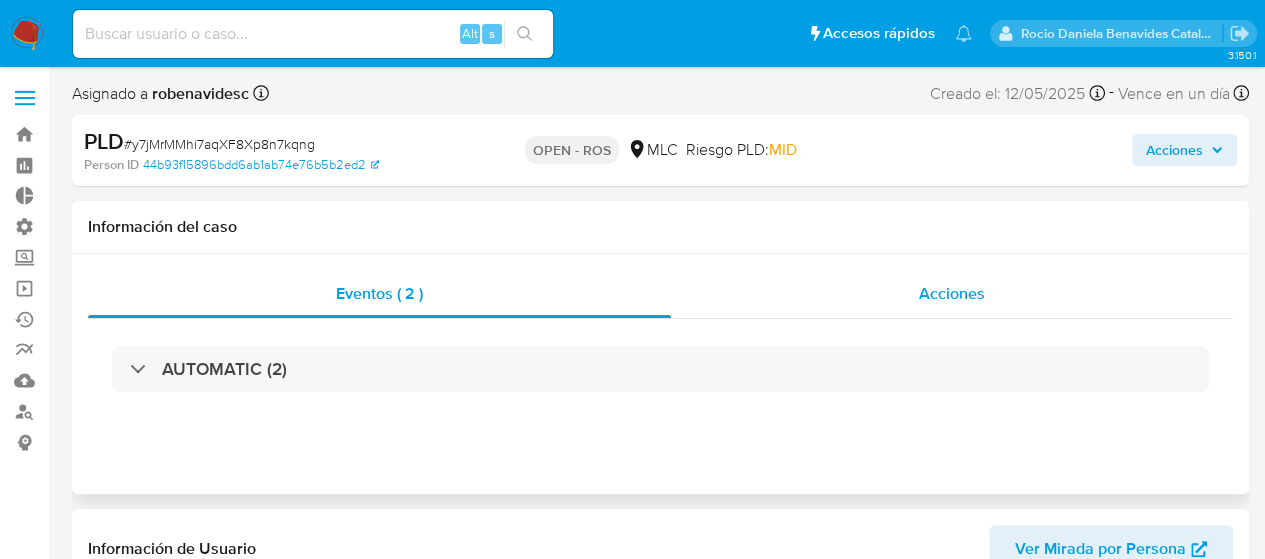 click on "Acciones" at bounding box center [952, 294] 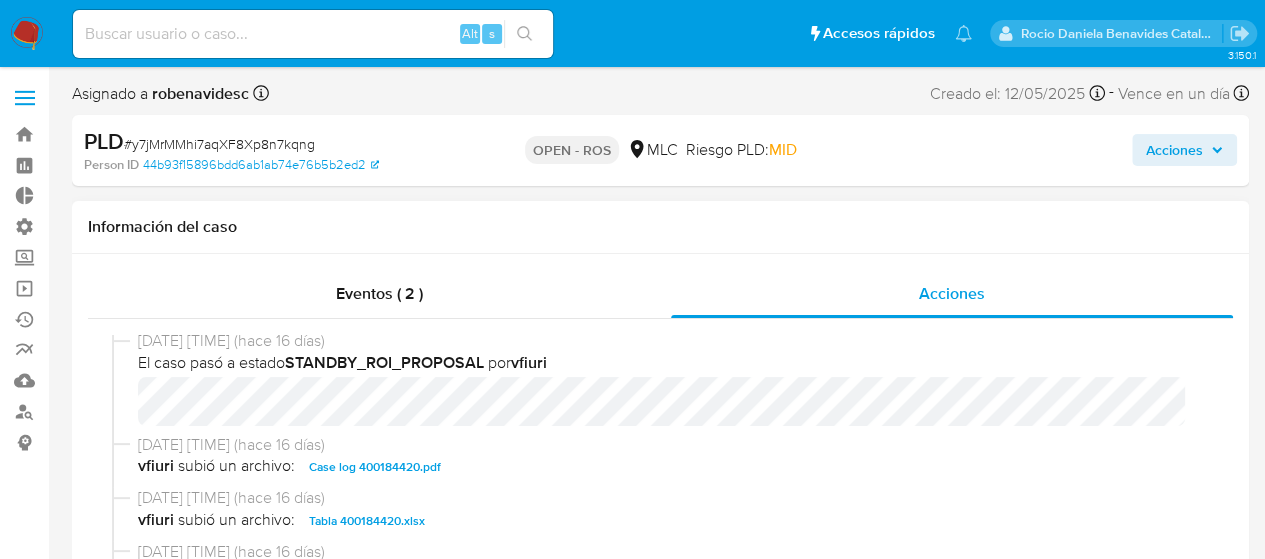 scroll, scrollTop: 585, scrollLeft: 0, axis: vertical 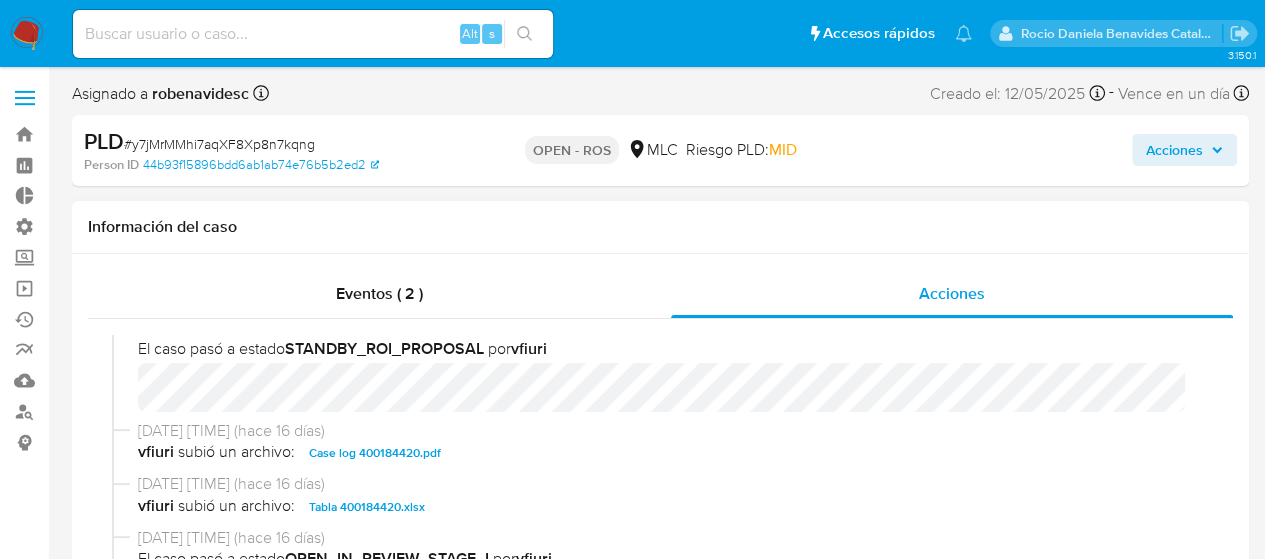click on "[DATE] [TIME] (hace 16 días)" at bounding box center [669, 431] 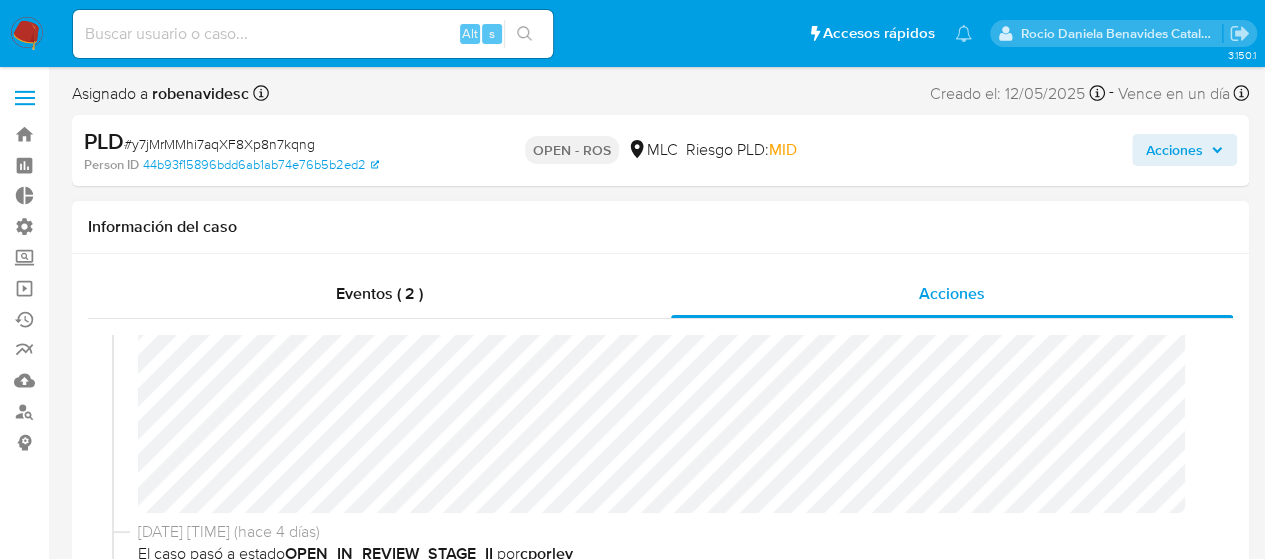 scroll, scrollTop: 223, scrollLeft: 0, axis: vertical 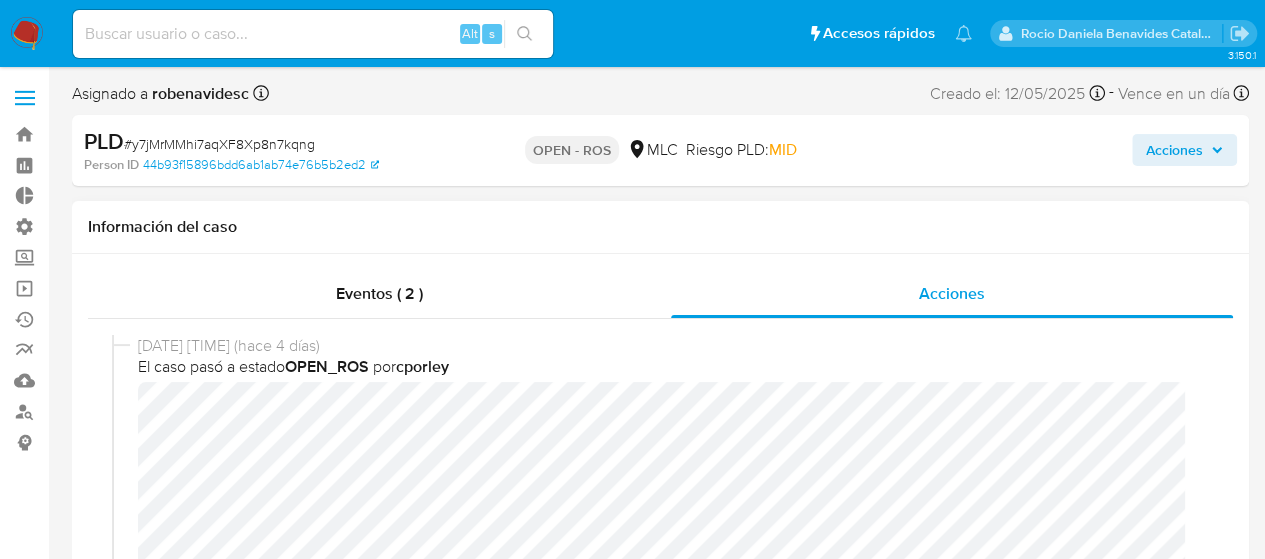 click on "04/08/2025 14:35:31 (hace 4 días) El caso pasó a estado  OPEN_ROS      por  cporley" at bounding box center (660, 540) 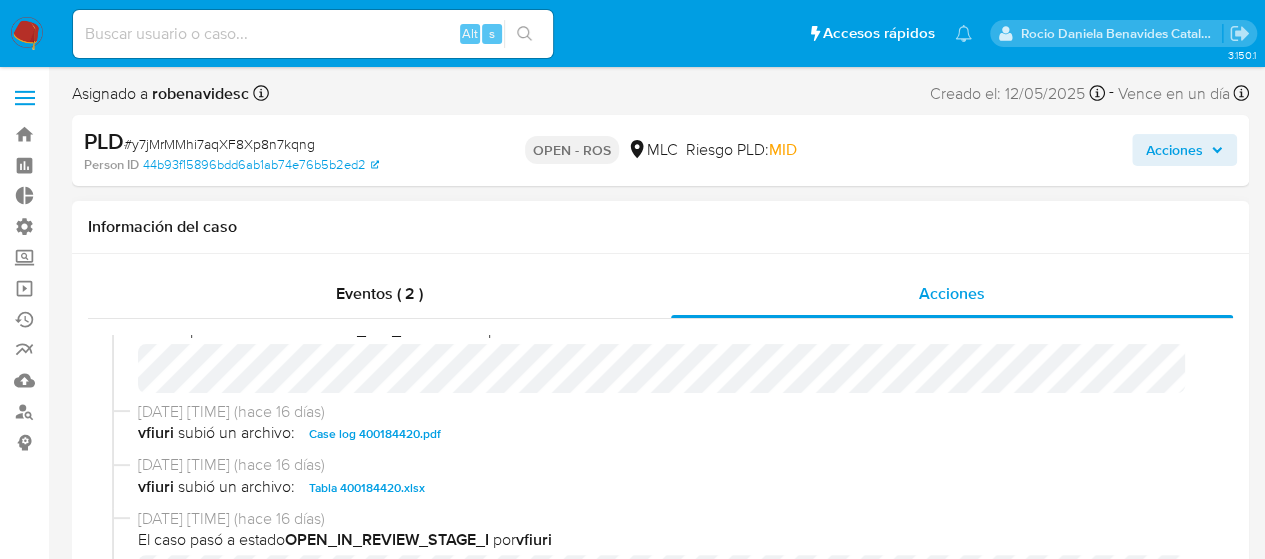 scroll, scrollTop: 0, scrollLeft: 0, axis: both 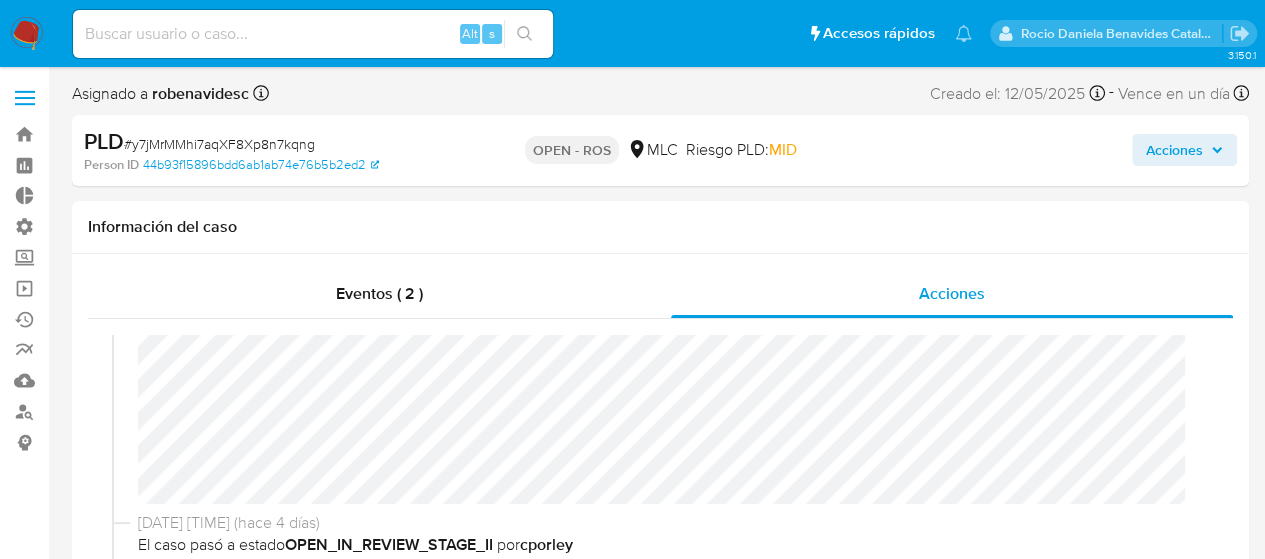click on "Acciones" at bounding box center (1174, 150) 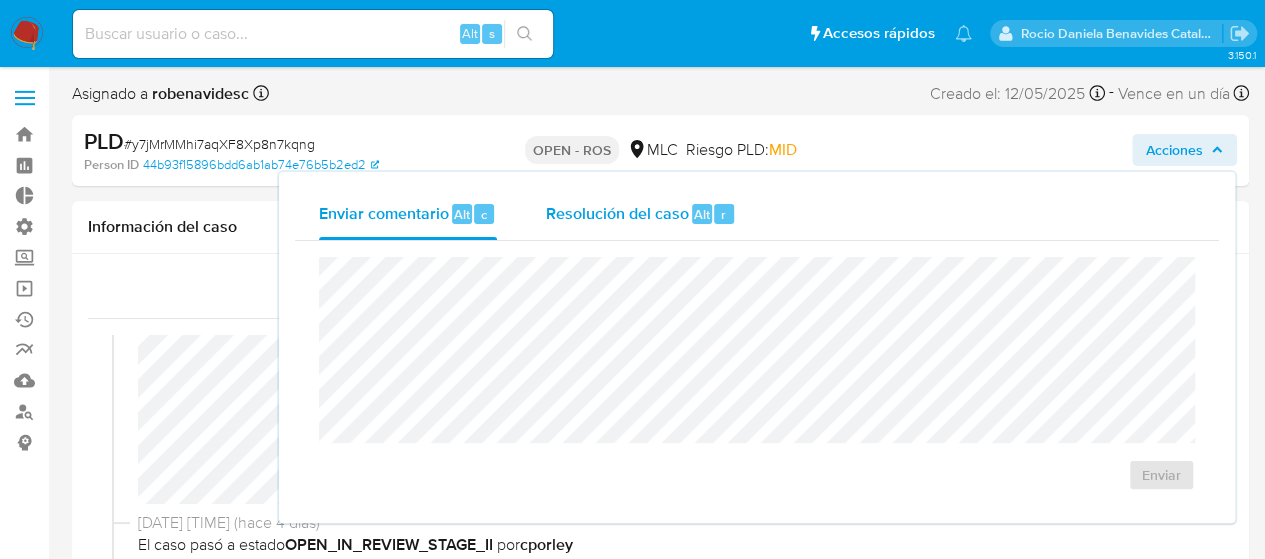 click on "Resolución del caso Alt r" at bounding box center [640, 214] 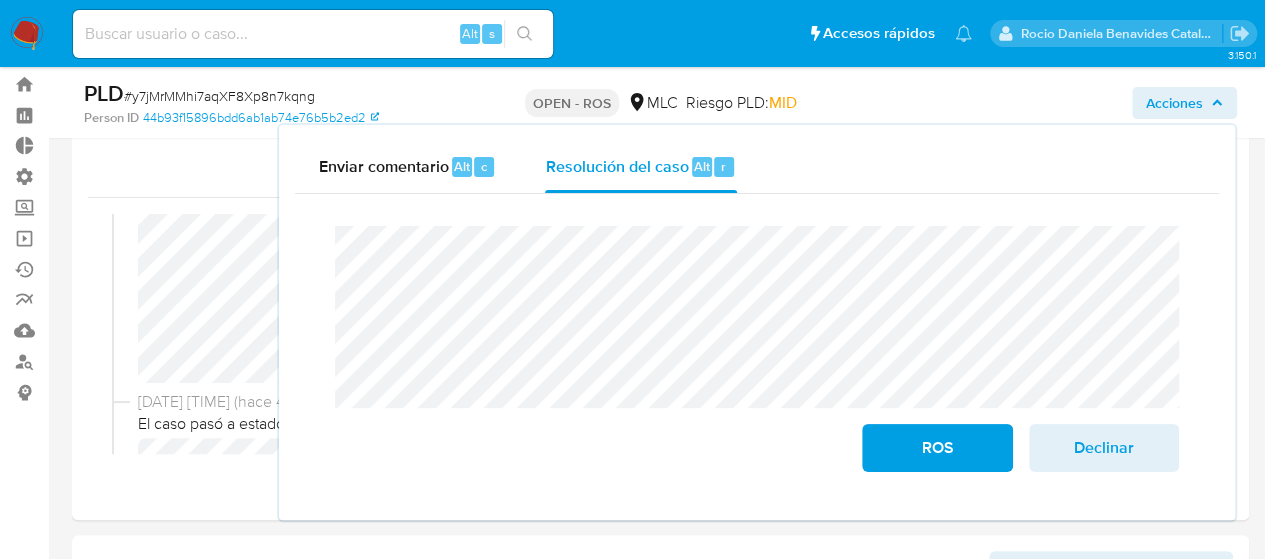 scroll, scrollTop: 51, scrollLeft: 0, axis: vertical 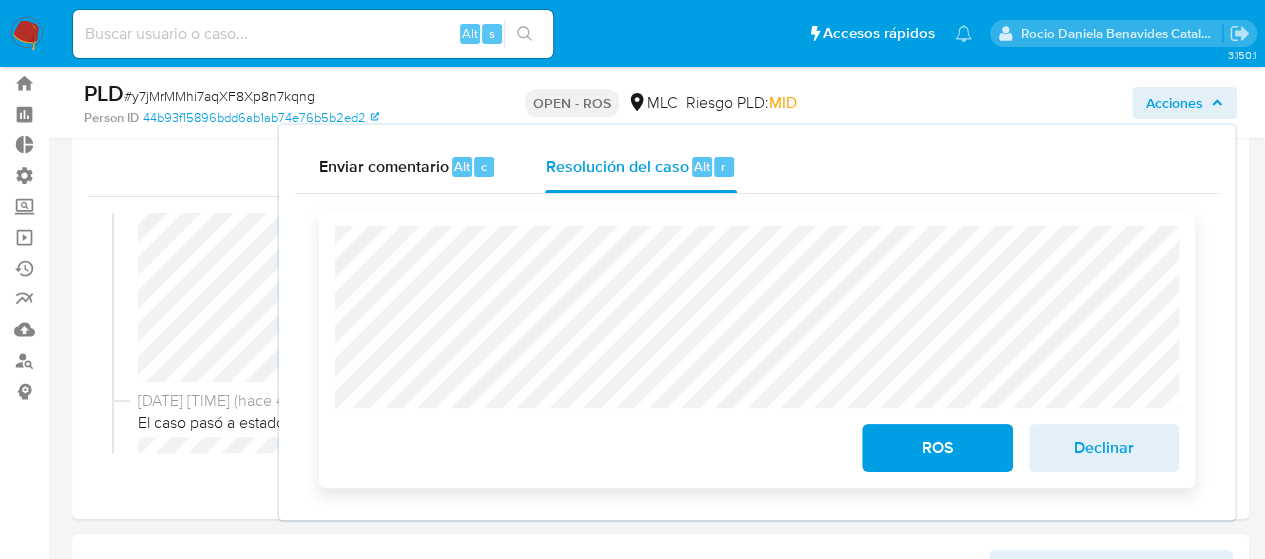 click on "ROS" at bounding box center [937, 448] 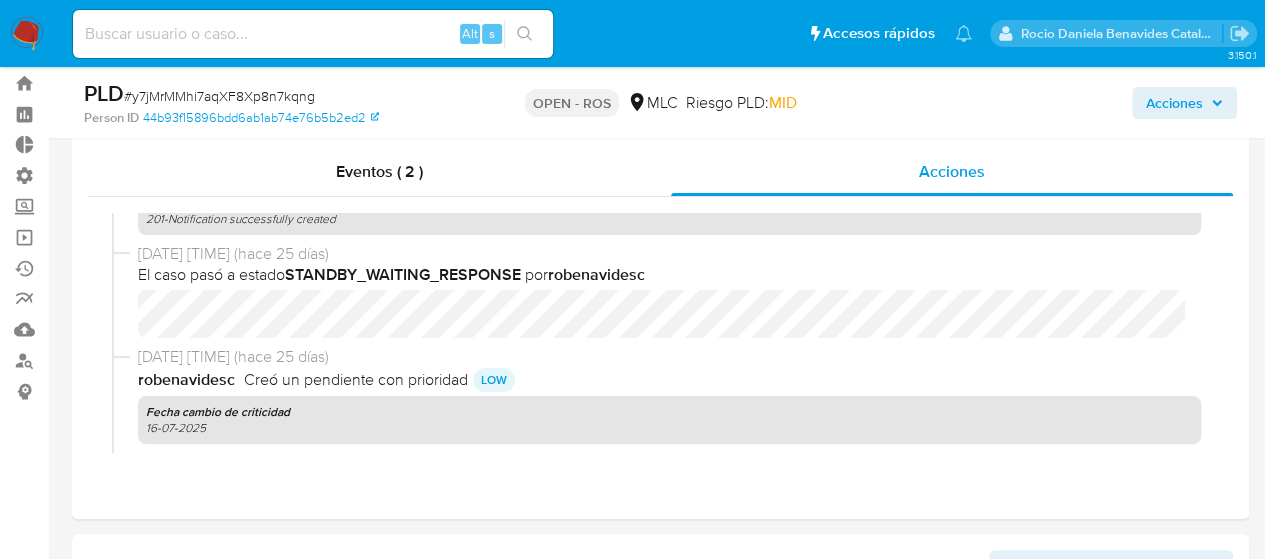 scroll, scrollTop: 1472, scrollLeft: 0, axis: vertical 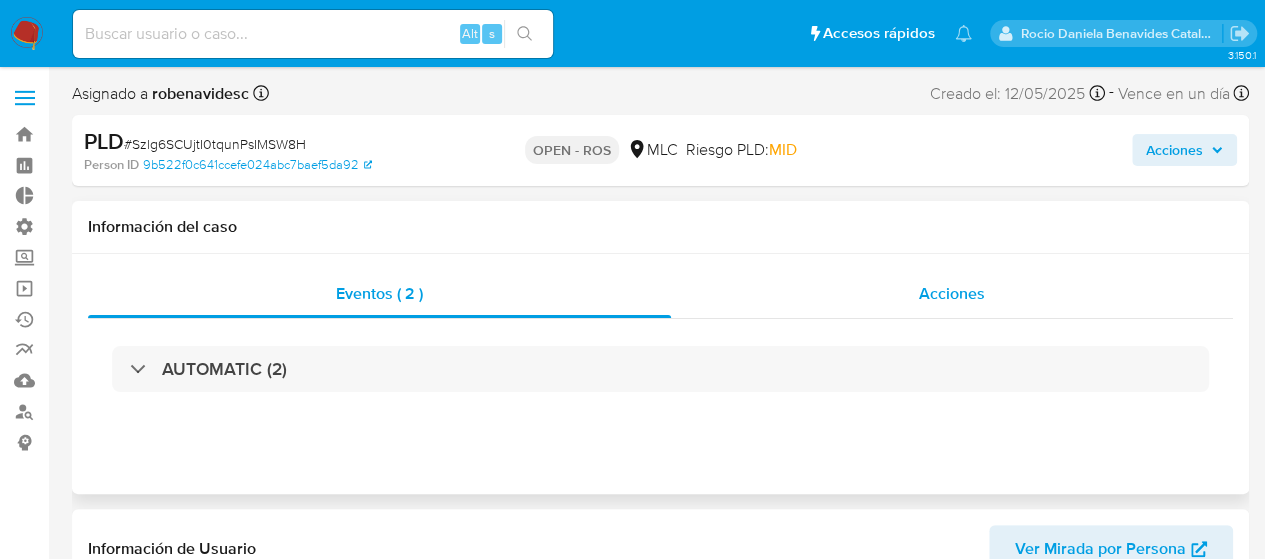 click on "Acciones" at bounding box center [952, 293] 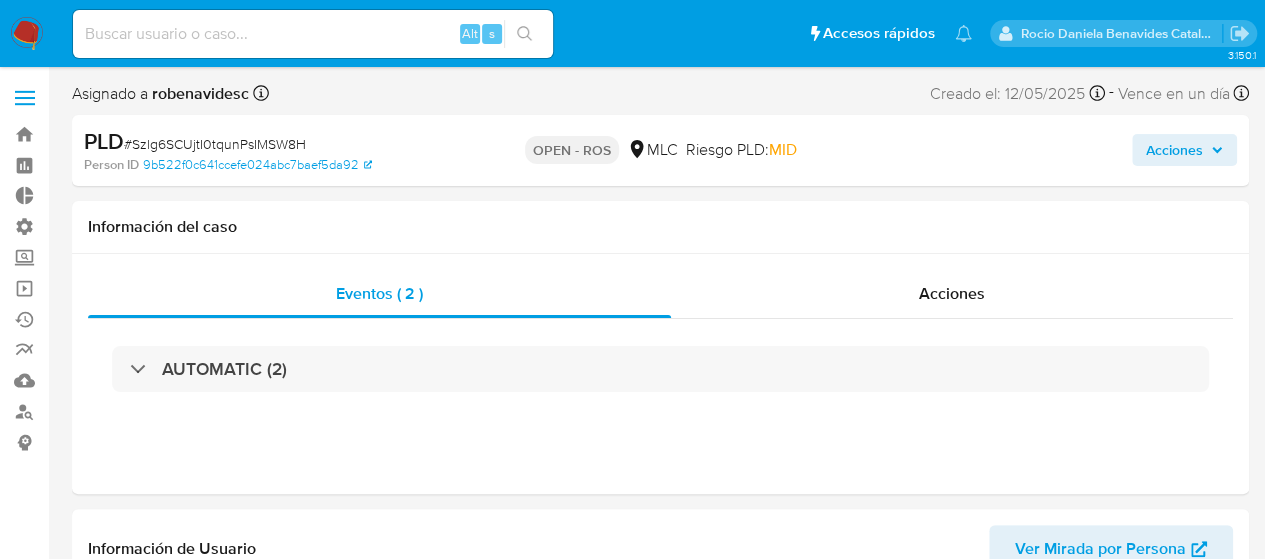 select on "10" 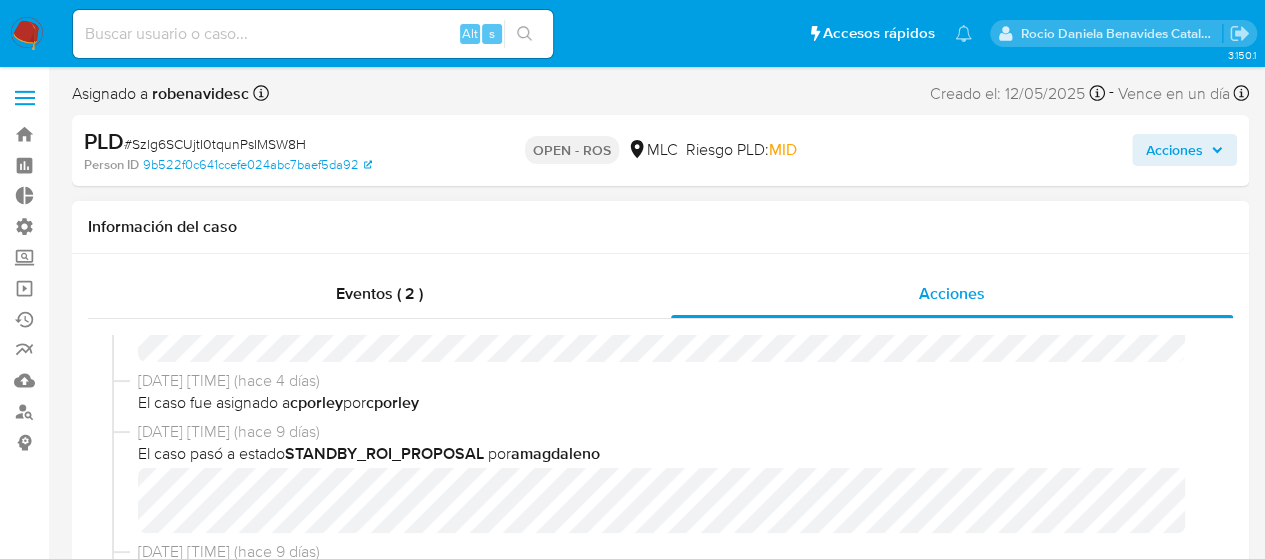 scroll, scrollTop: 630, scrollLeft: 0, axis: vertical 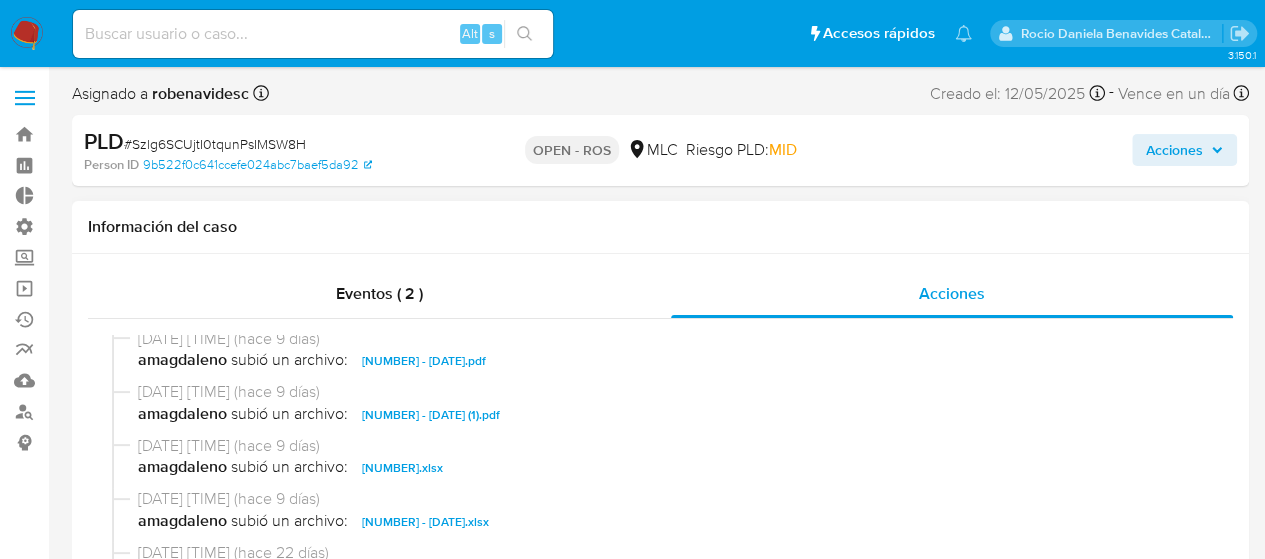 click on "750489061 - 30_07_2025.pdf" at bounding box center [424, 361] 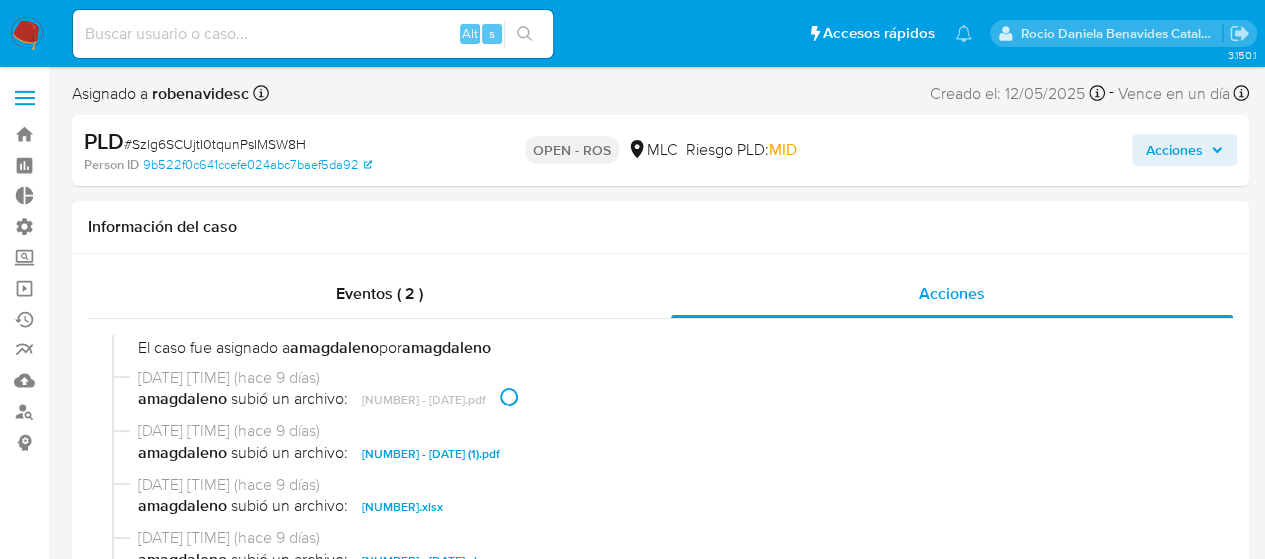 scroll, scrollTop: 905, scrollLeft: 0, axis: vertical 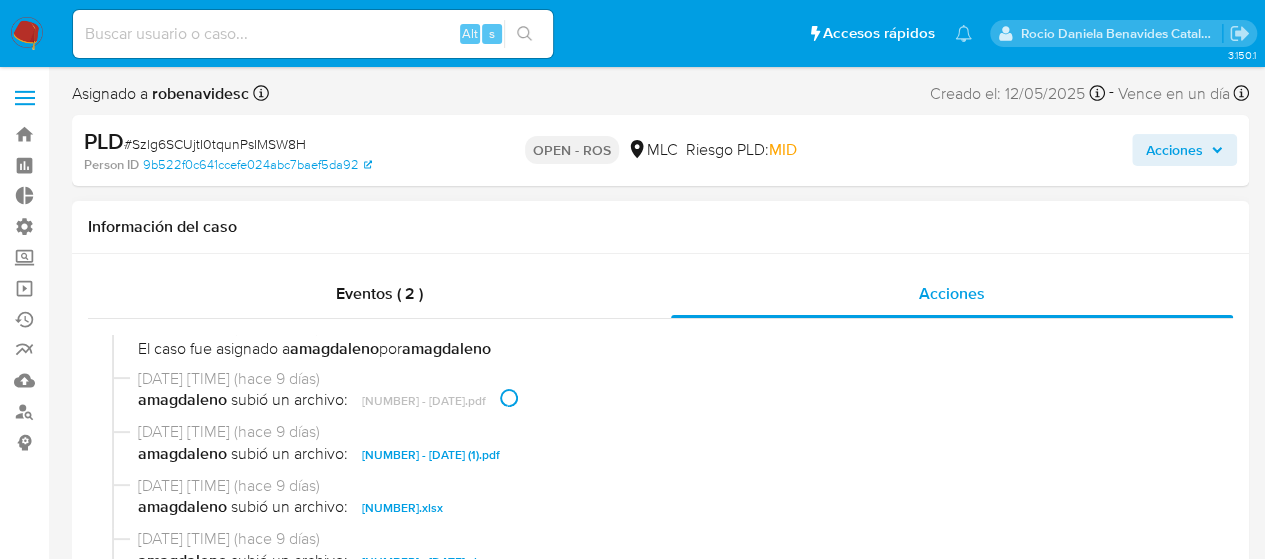 click on "750489061 - 30_07_2025 (1).pdf" at bounding box center (431, 455) 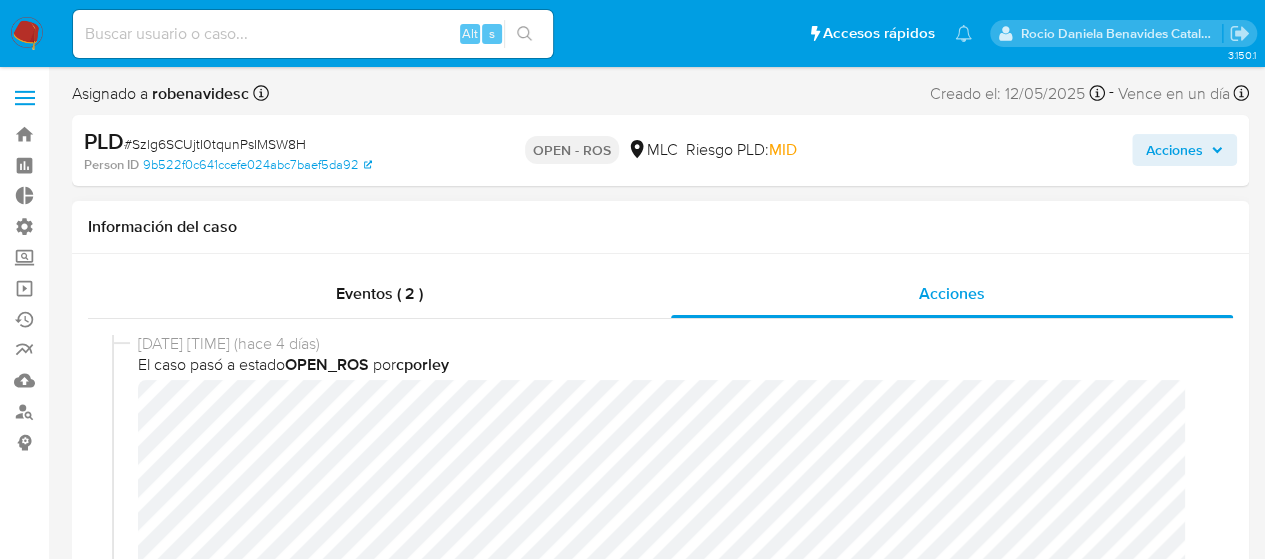 scroll, scrollTop: 0, scrollLeft: 0, axis: both 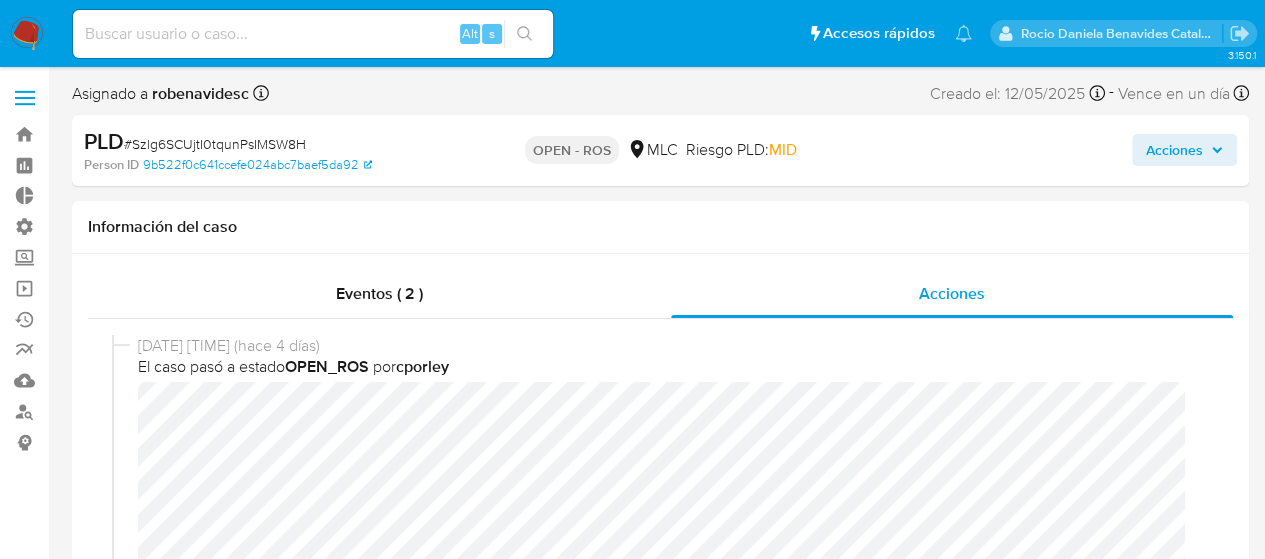 click on "Acciones" at bounding box center (1174, 150) 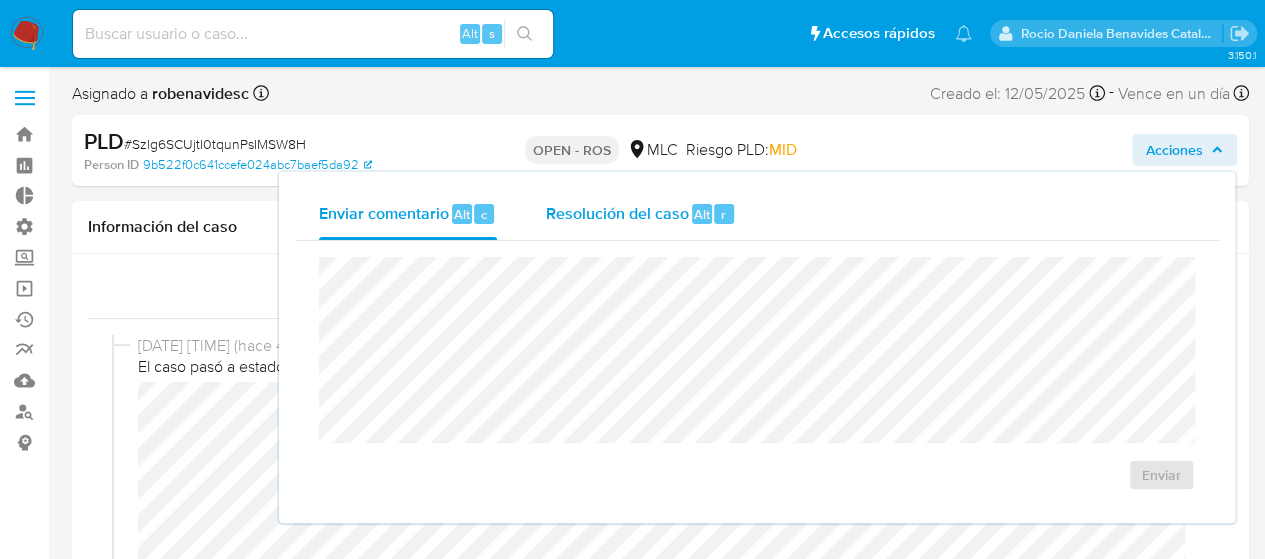 click on "Resolución del caso Alt r" at bounding box center [640, 214] 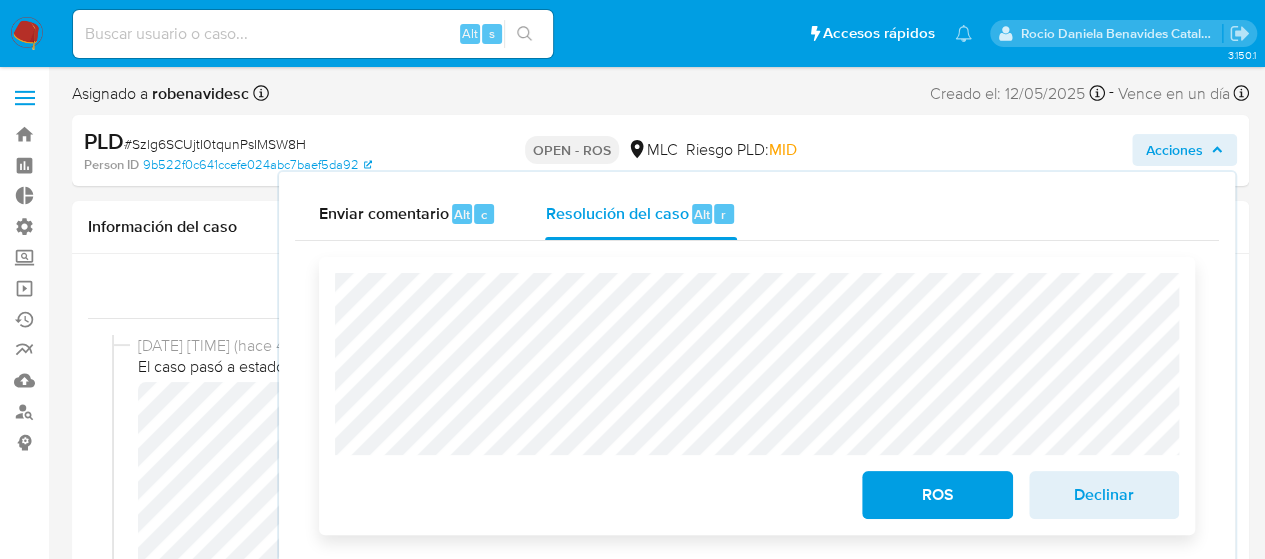 click on "ROS Declinar" at bounding box center (757, 396) 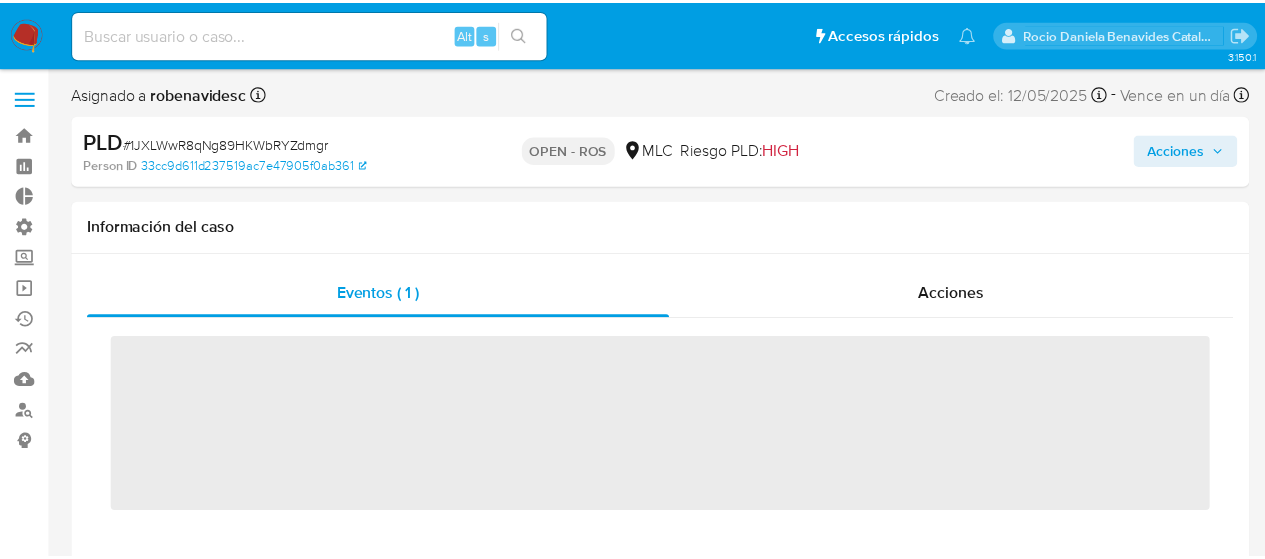 scroll, scrollTop: 0, scrollLeft: 0, axis: both 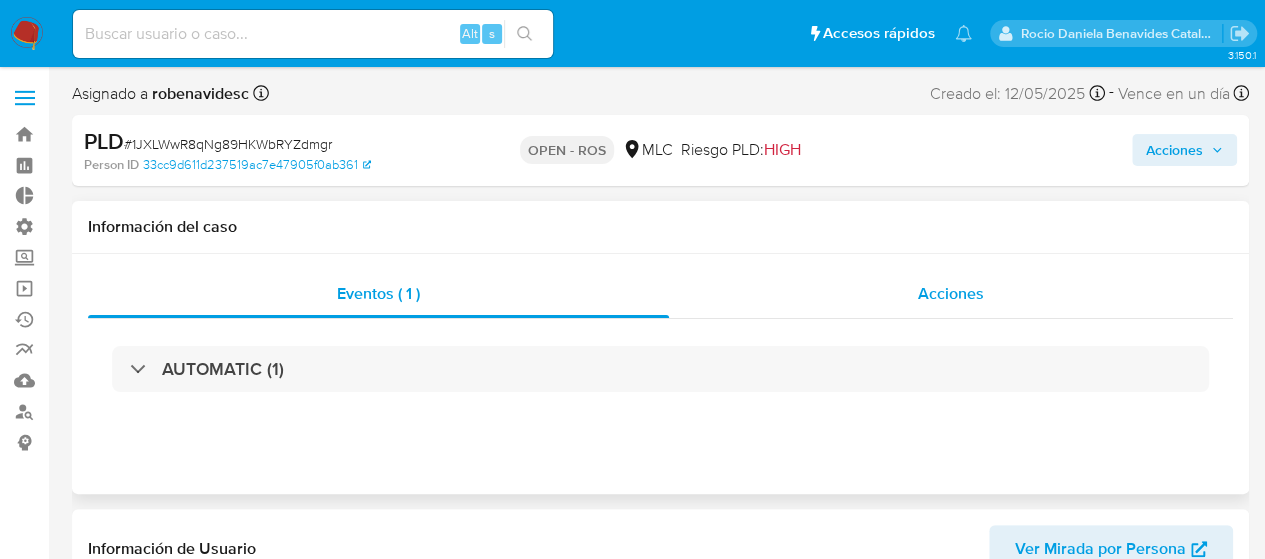 click on "Acciones" at bounding box center (951, 293) 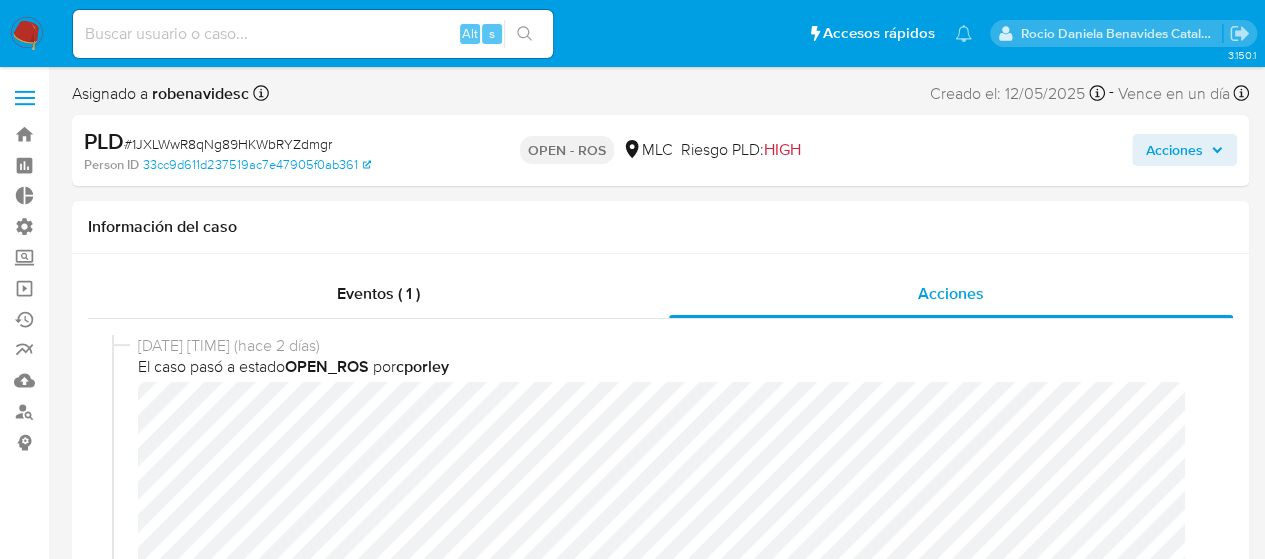 select on "10" 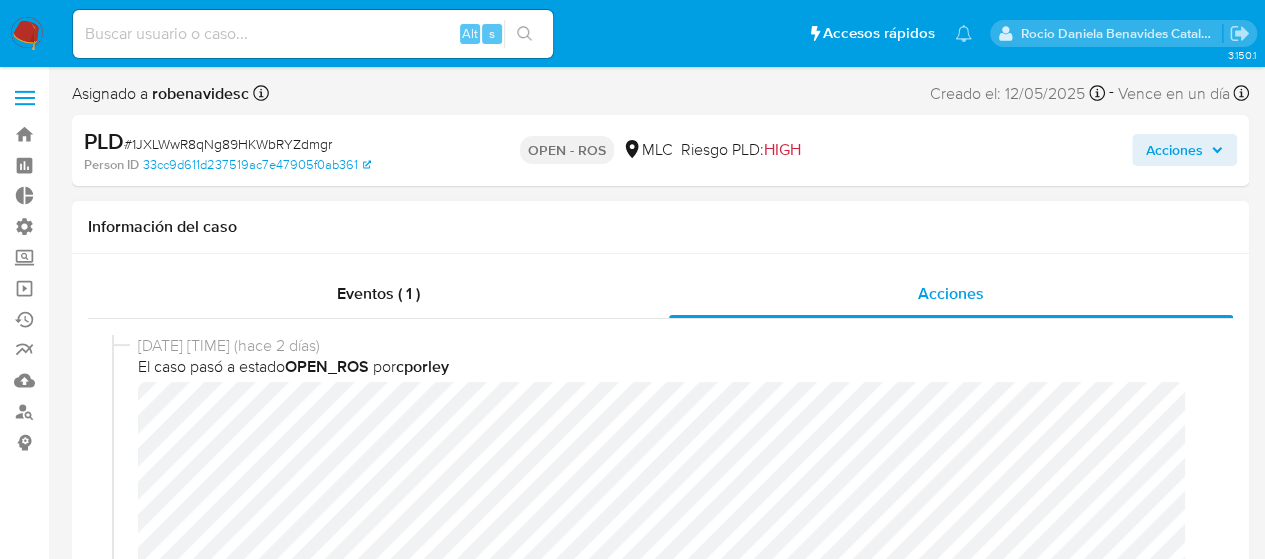 click on "El caso pasó a estado  OPEN_ROS      por  cporley" at bounding box center (669, 367) 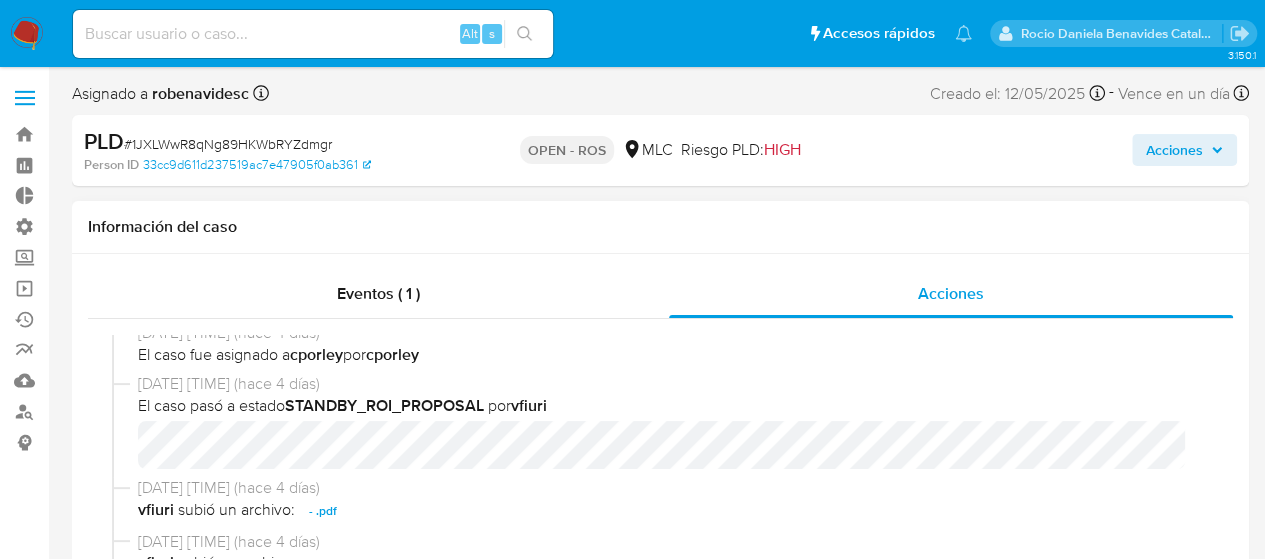 scroll, scrollTop: 609, scrollLeft: 0, axis: vertical 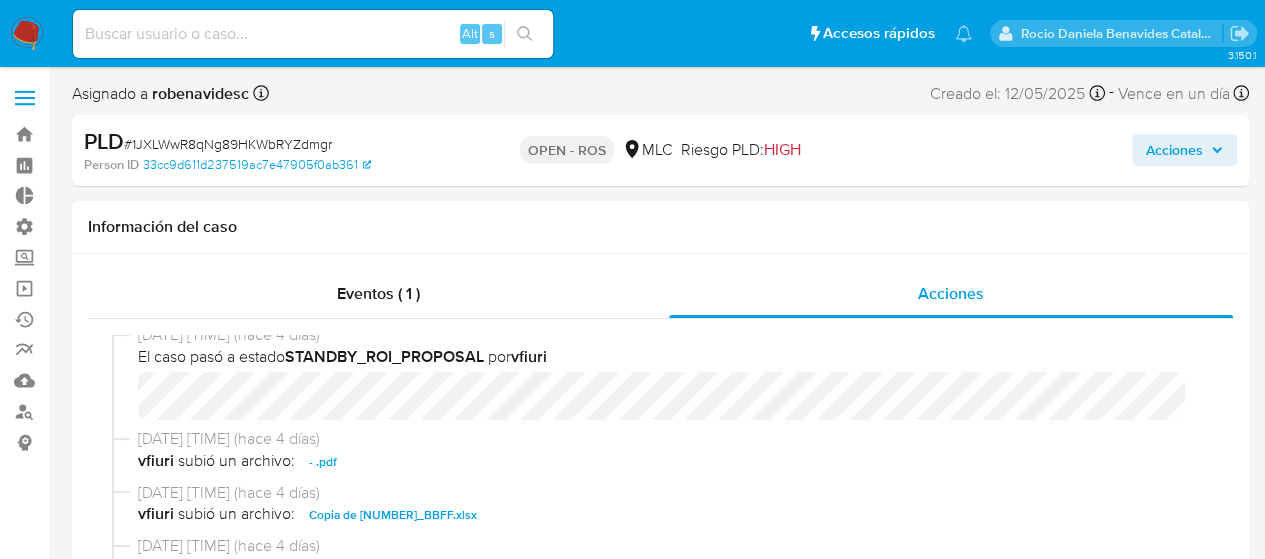 click on "[NUMBER] - [DD]_[MM]_[YYYY].pdf" at bounding box center [323, 462] 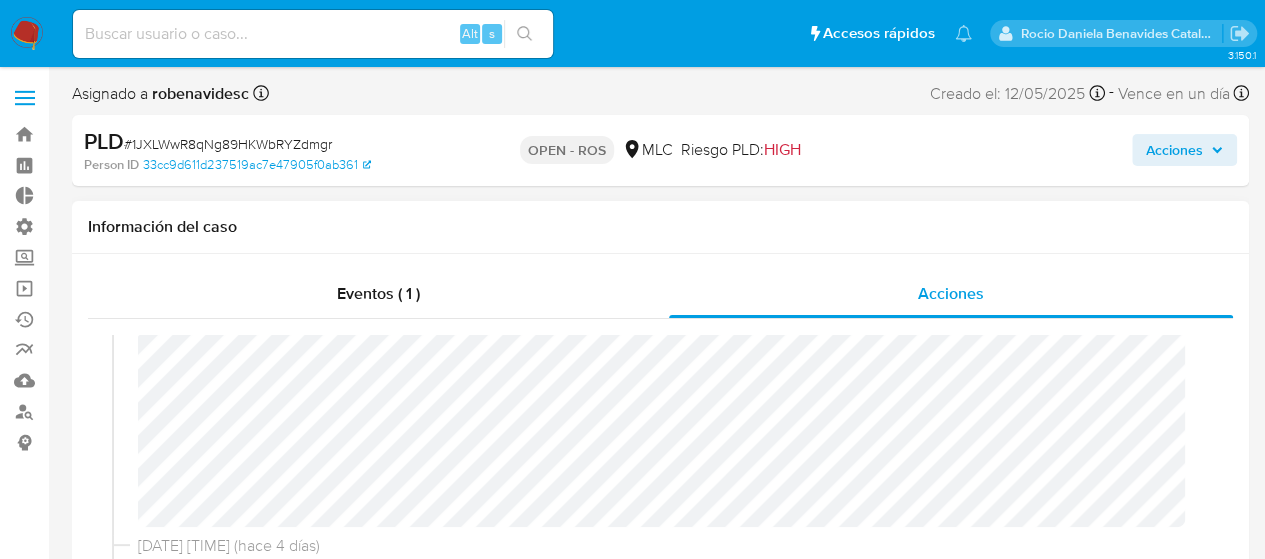scroll, scrollTop: 243, scrollLeft: 0, axis: vertical 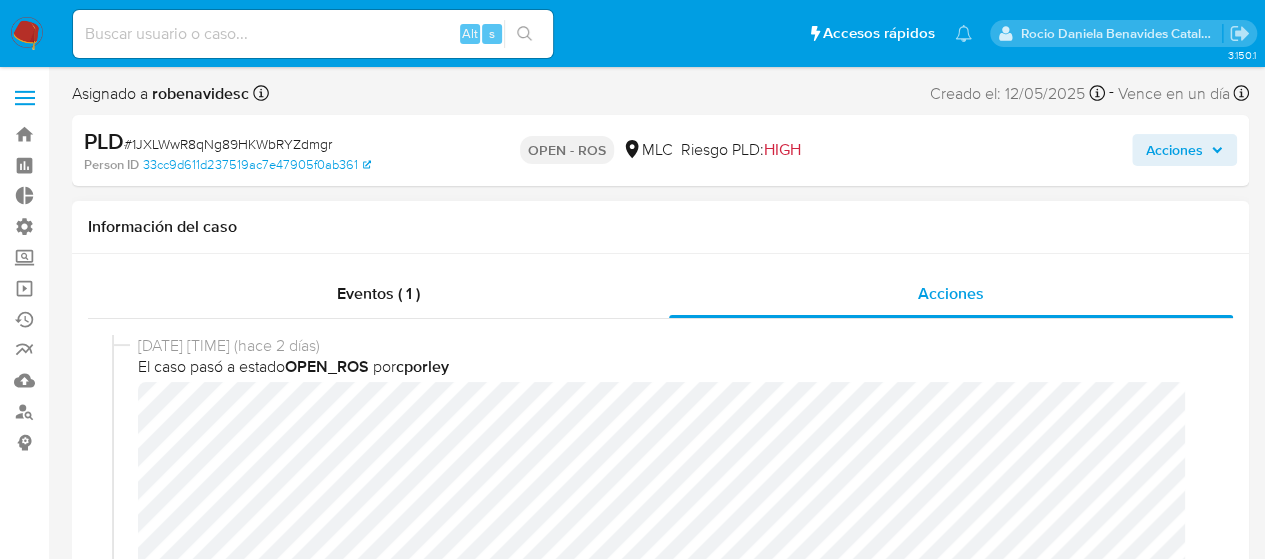 click on "06/08/2025 23:57:16 (hace 2 días) El caso pasó a estado  OPEN_ROS      por  cporley" at bounding box center (660, 557) 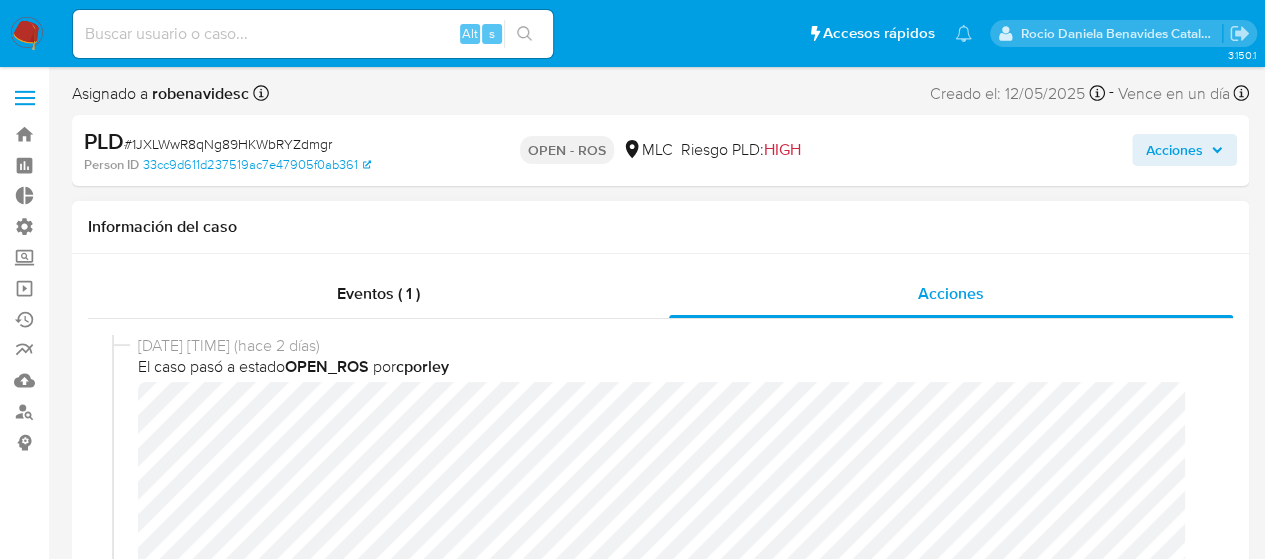 scroll, scrollTop: 0, scrollLeft: 0, axis: both 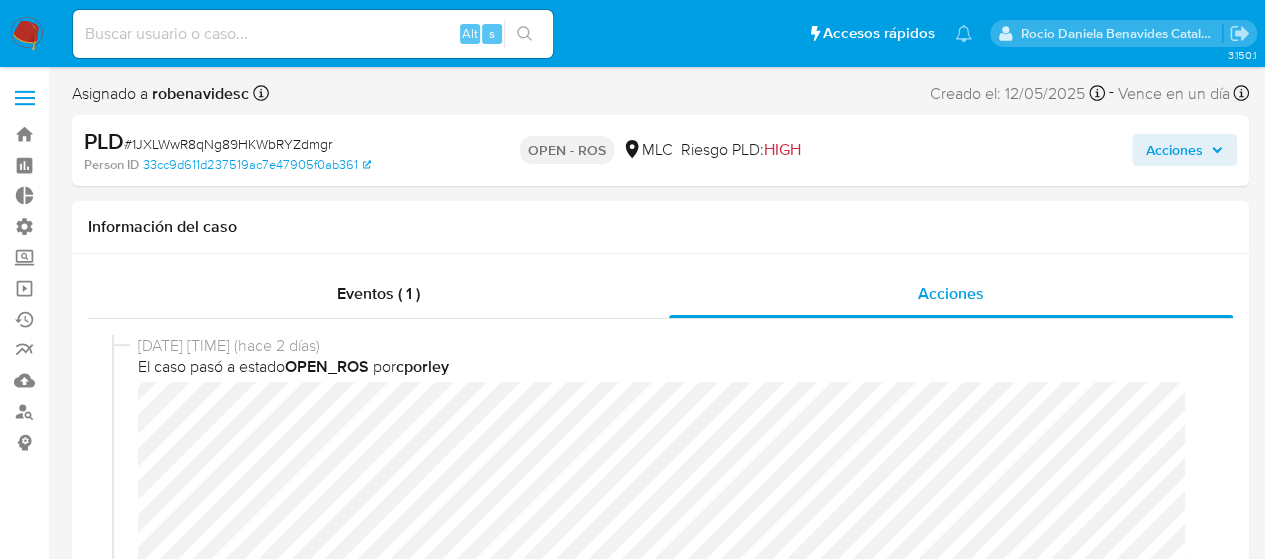 click on "Acciones" at bounding box center [1184, 150] 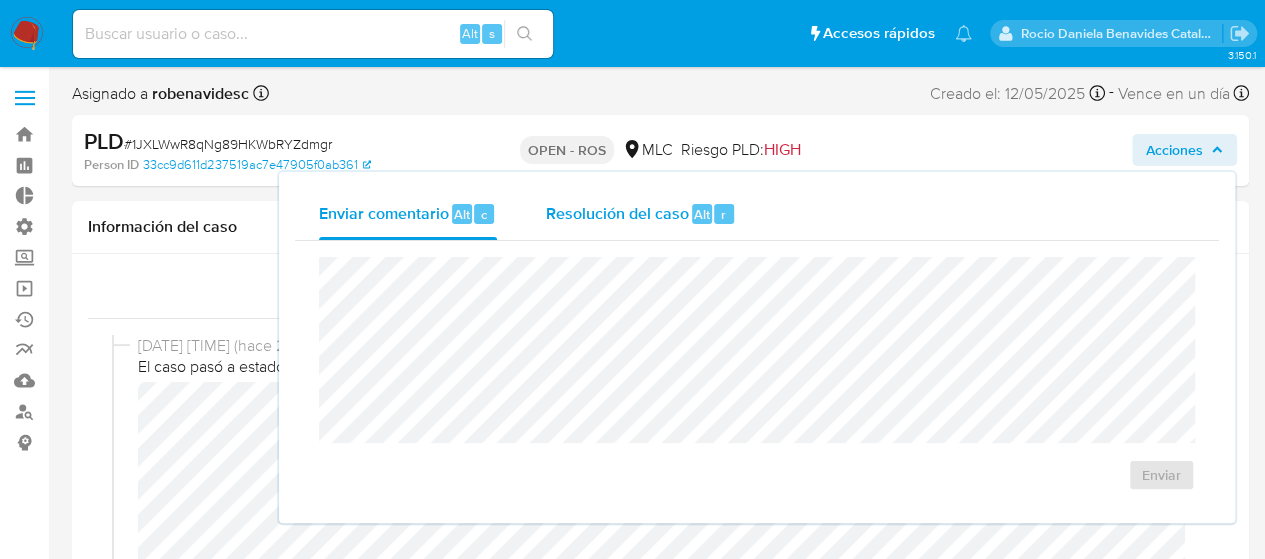 click on "Resolución del caso Alt r" at bounding box center [640, 214] 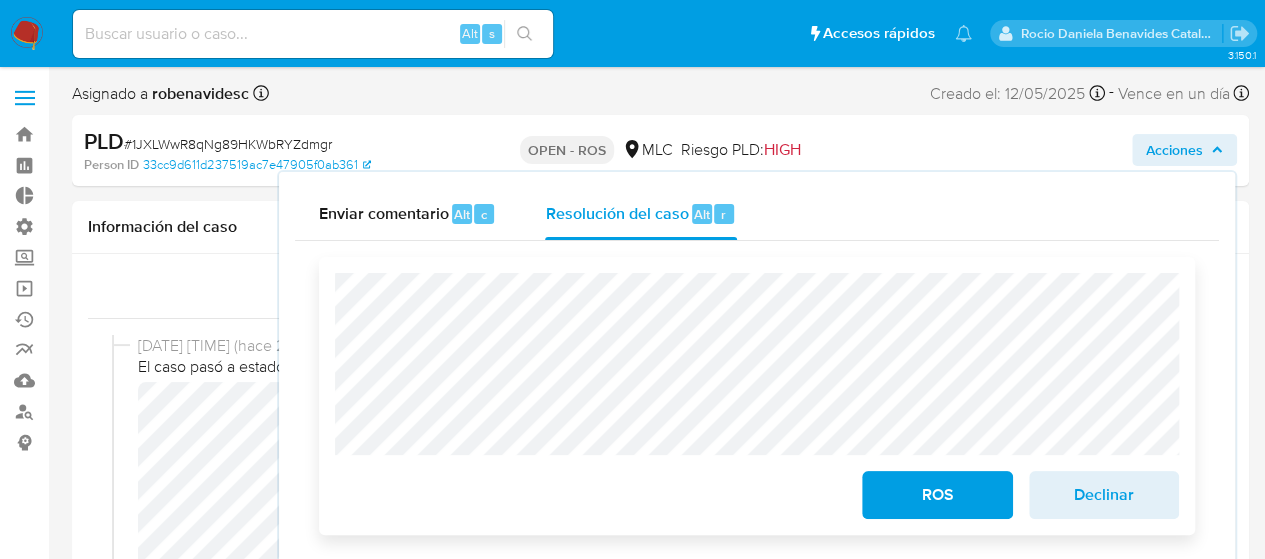 click on "ROS Declinar" at bounding box center [757, 396] 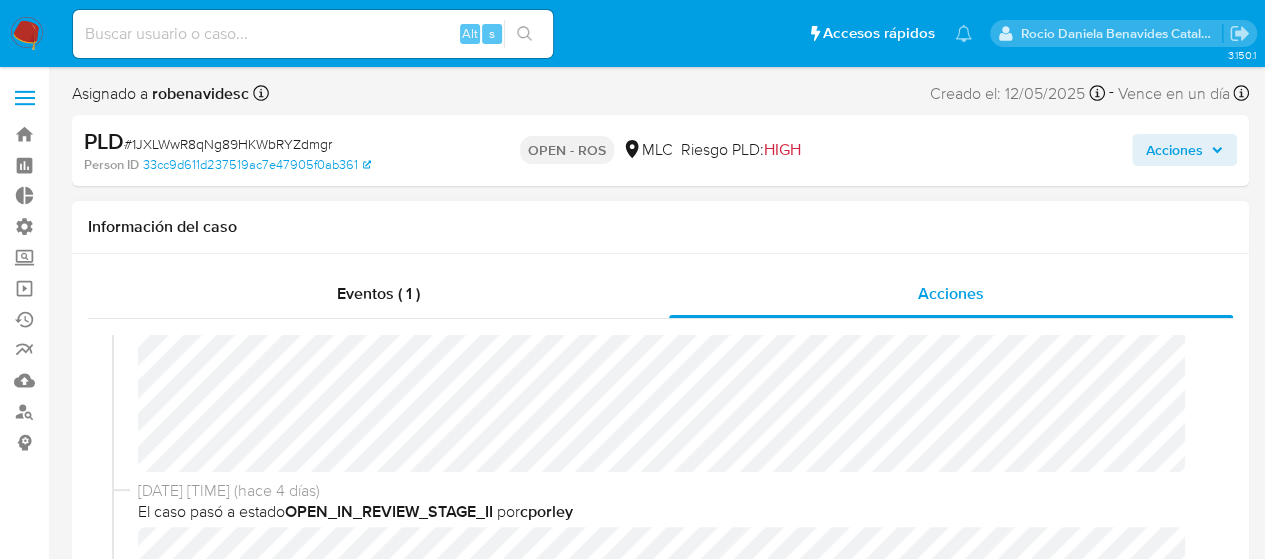 scroll, scrollTop: 300, scrollLeft: 0, axis: vertical 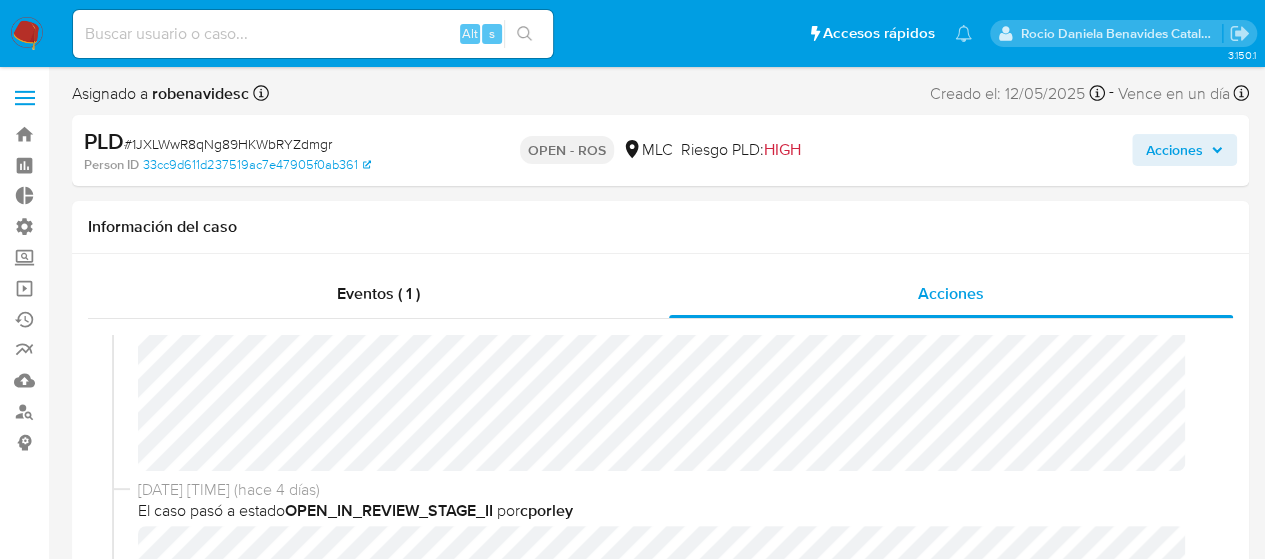 click on "Acciones" at bounding box center (1174, 150) 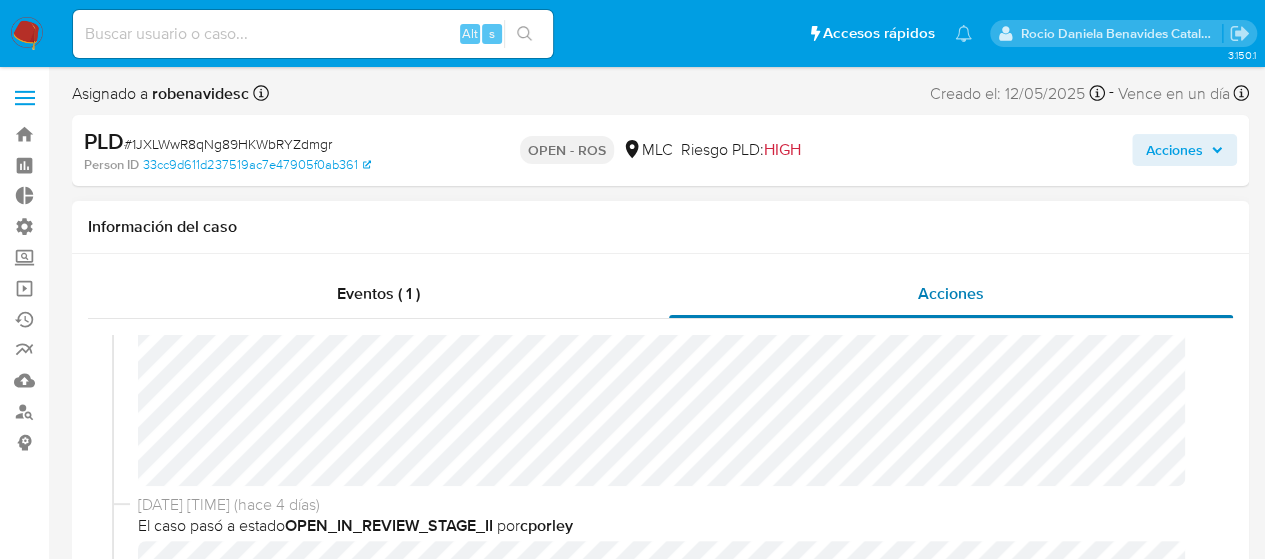 scroll, scrollTop: 0, scrollLeft: 0, axis: both 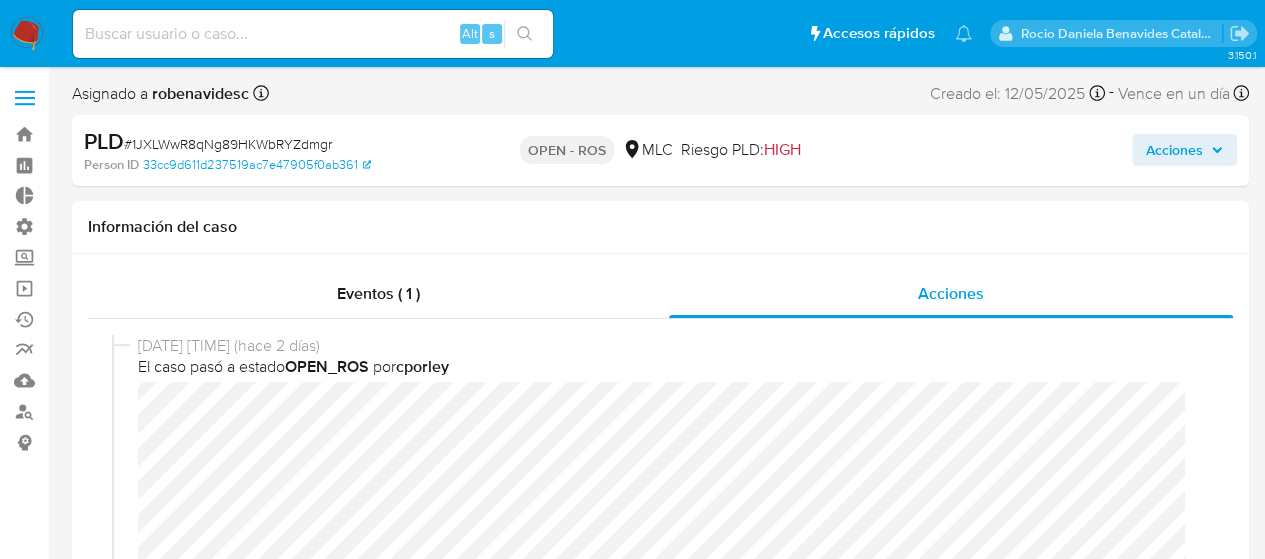 click on "Acciones" at bounding box center [1174, 150] 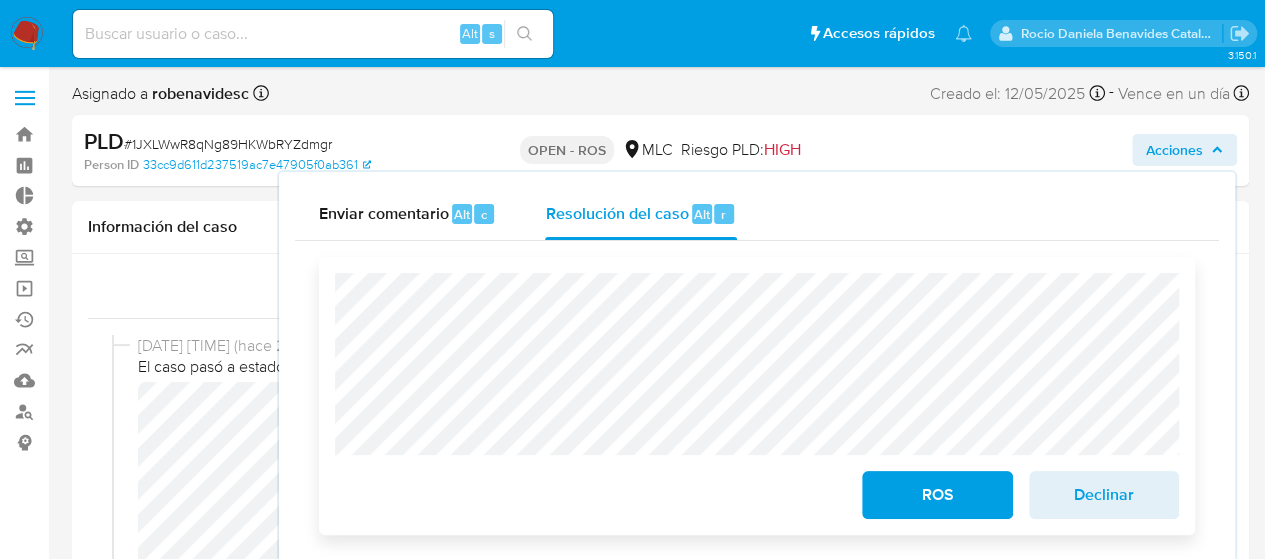 click on "ROS" at bounding box center [937, 495] 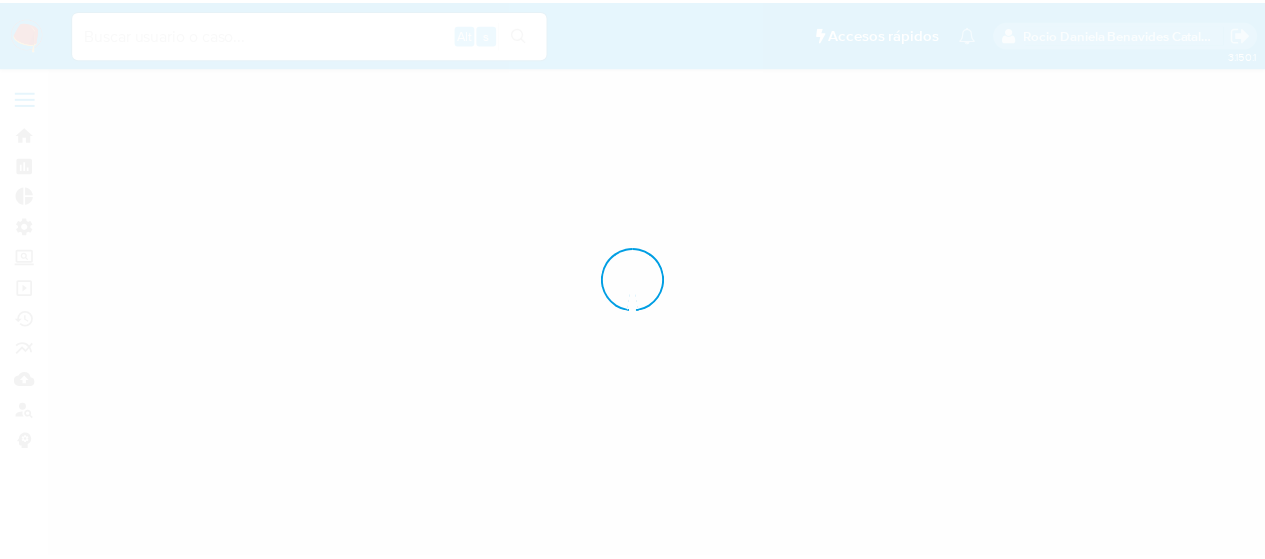 scroll, scrollTop: 0, scrollLeft: 0, axis: both 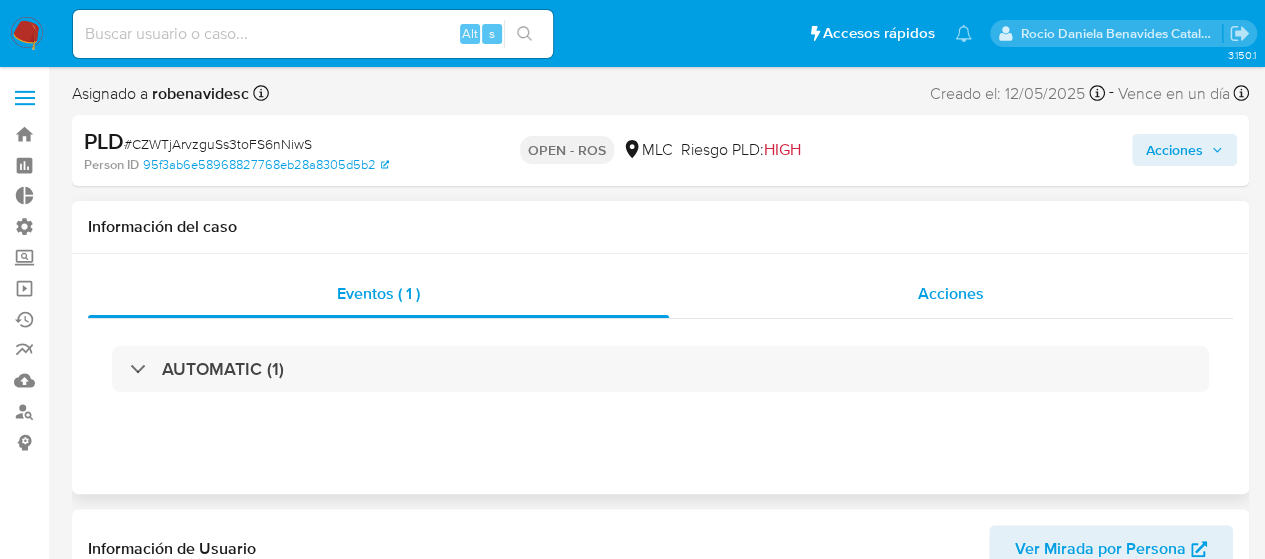 click on "Acciones" at bounding box center (951, 294) 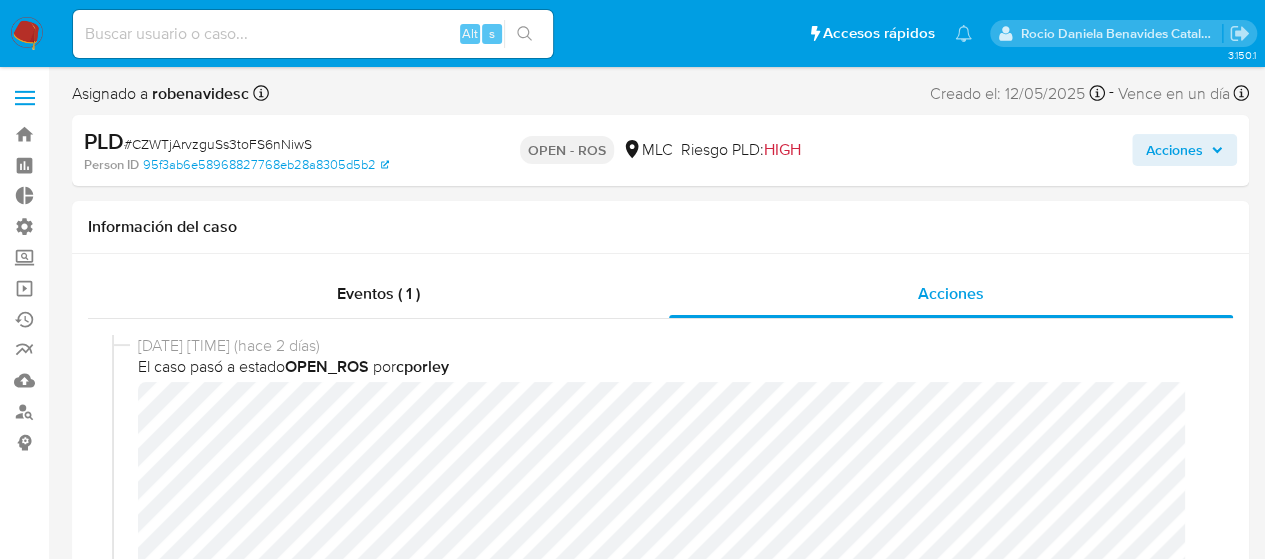 select on "10" 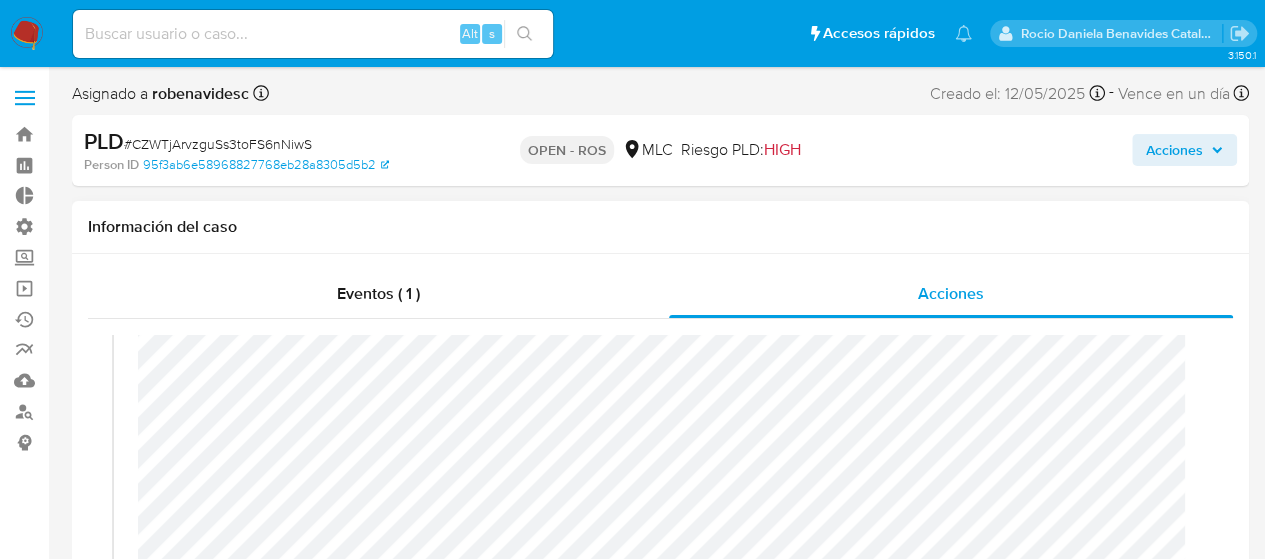 scroll, scrollTop: 68, scrollLeft: 0, axis: vertical 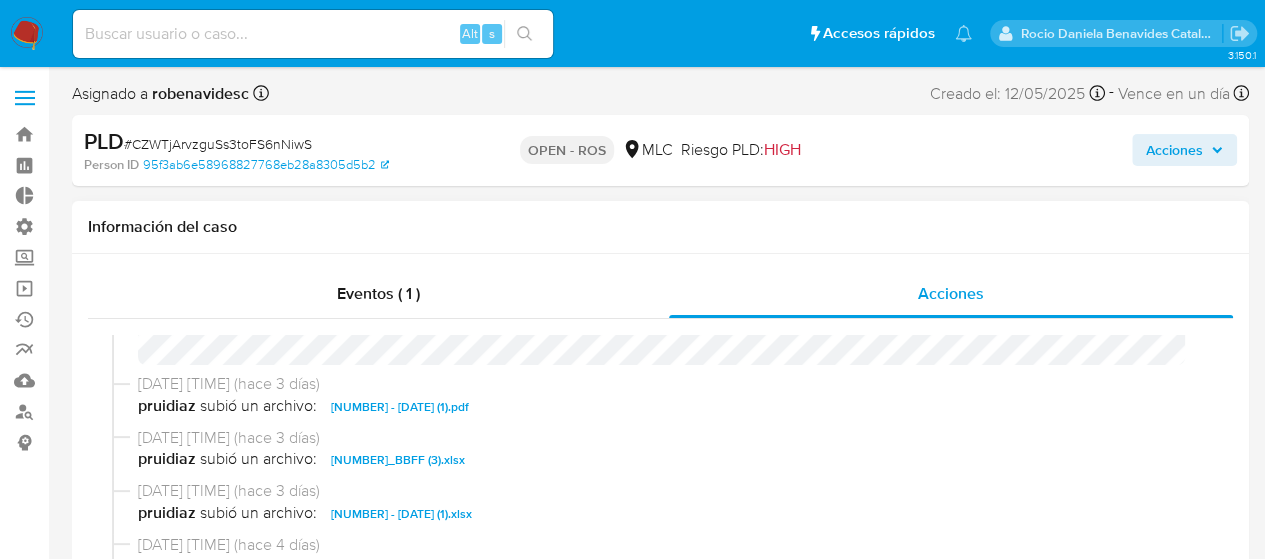 click on "2112679440 - 04_08_2025 (1).pdf" at bounding box center [400, 407] 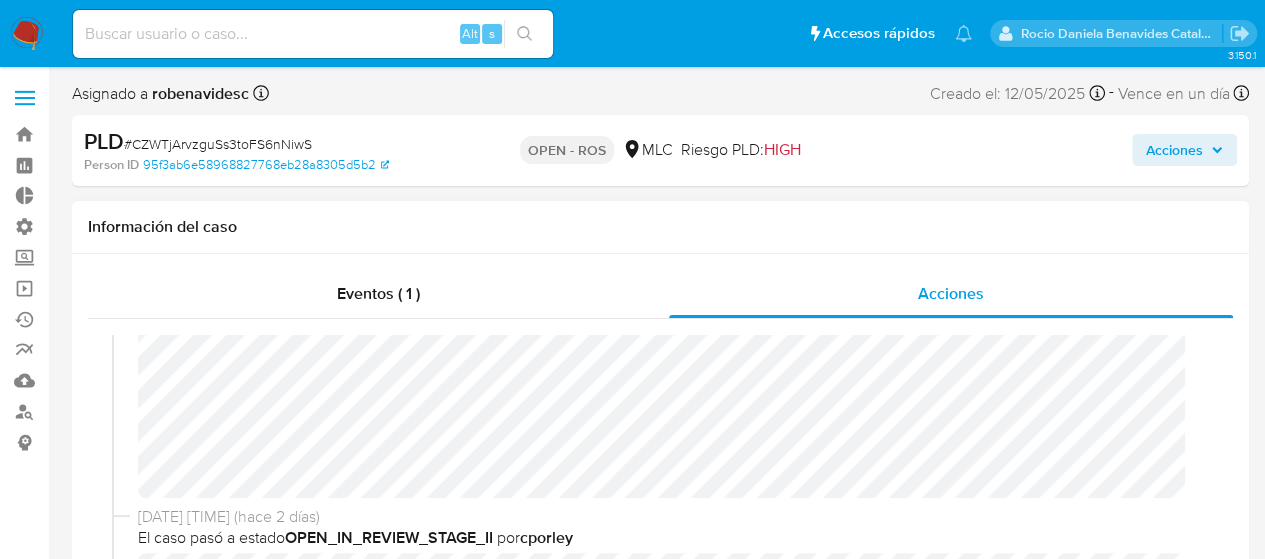 scroll, scrollTop: 287, scrollLeft: 0, axis: vertical 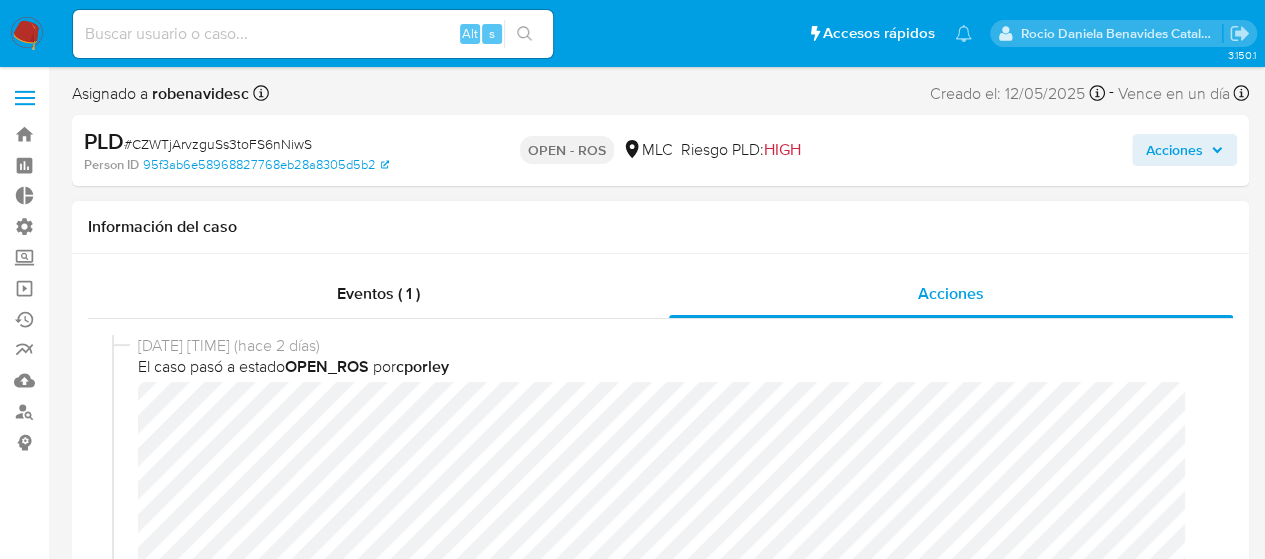 click on "07/08/2025 00:59:41 (hace 2 días) El caso pasó a estado  OPEN_ROS      por  cporley" at bounding box center [660, 565] 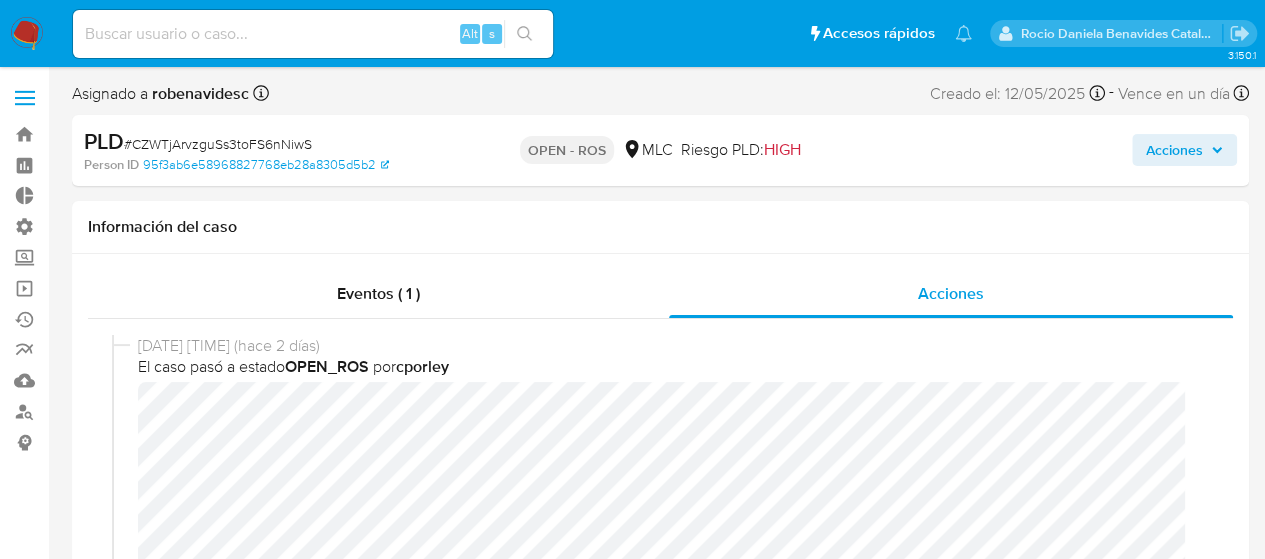 scroll, scrollTop: 0, scrollLeft: 0, axis: both 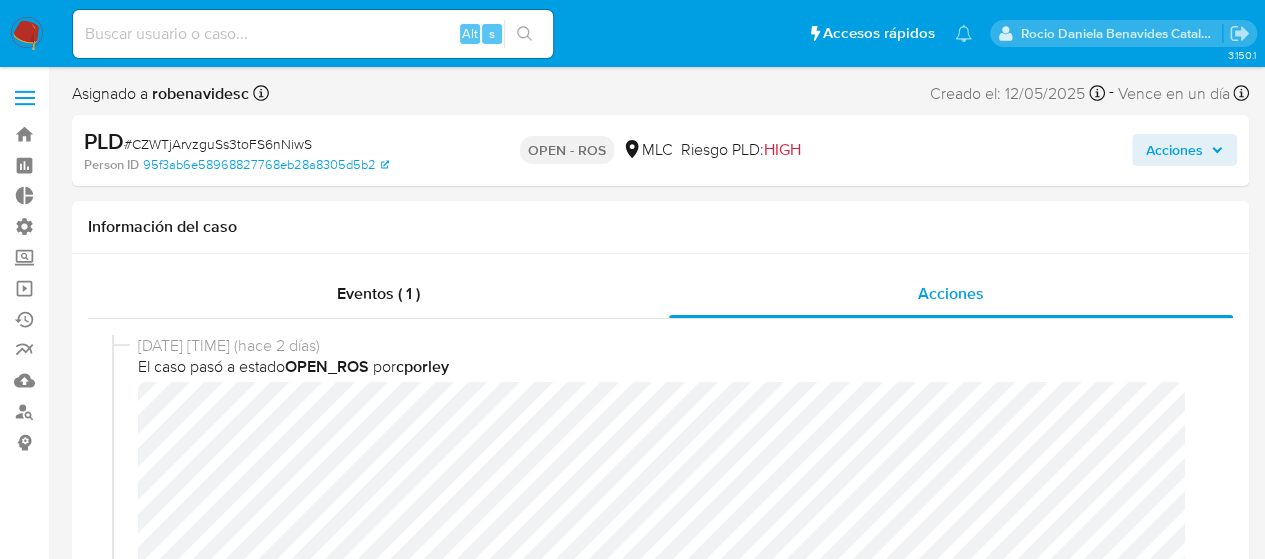 click on "Acciones" at bounding box center (1174, 150) 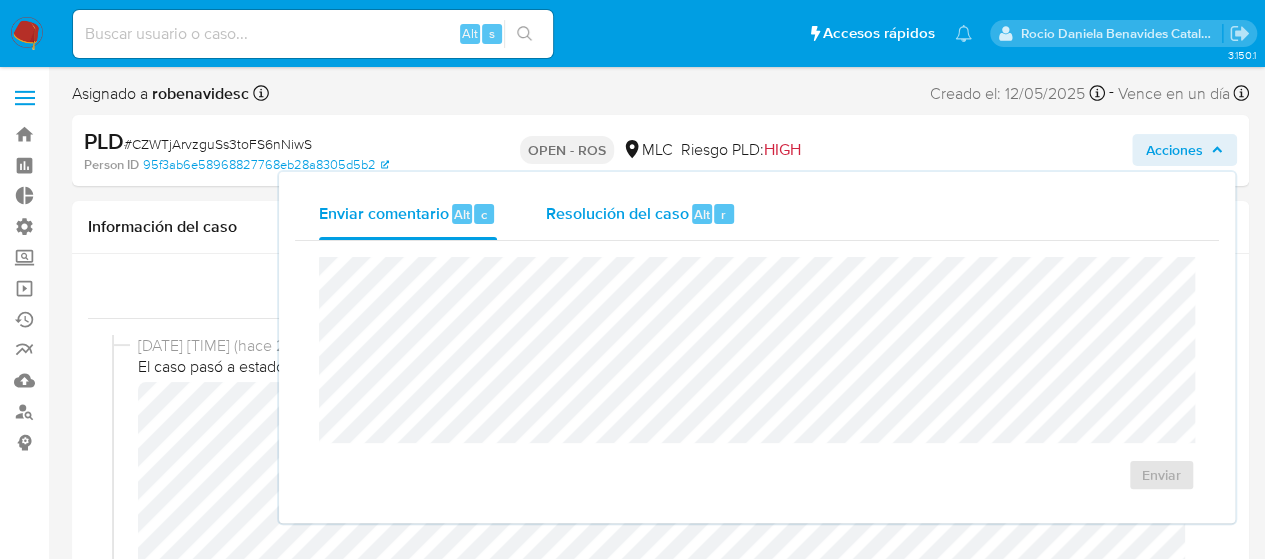 click on "Resolución del caso Alt r" at bounding box center [640, 214] 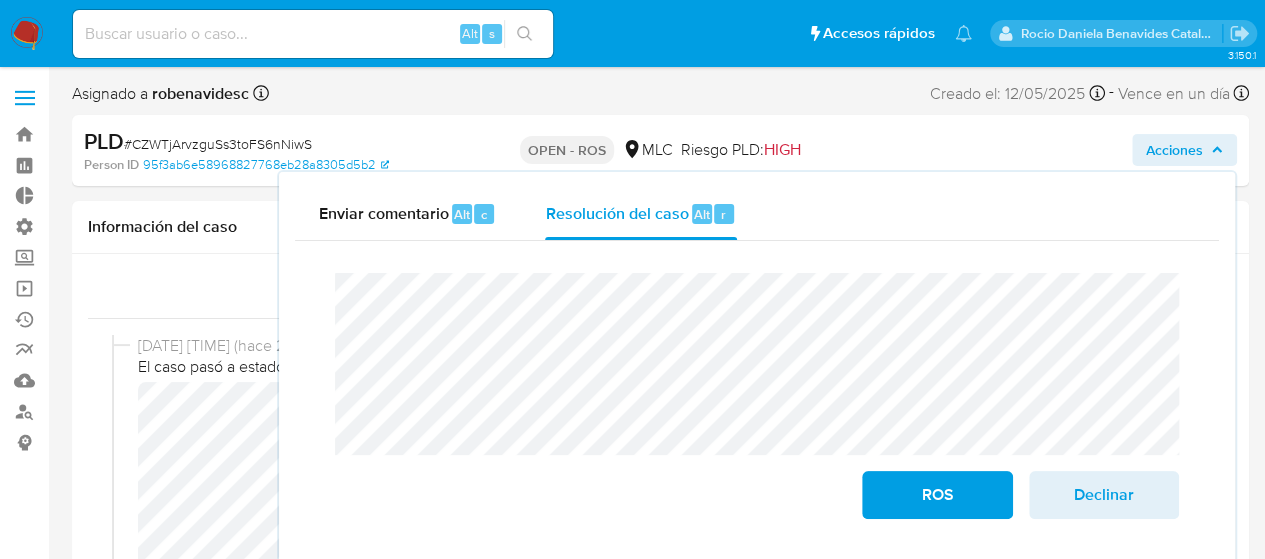 click on "Enviar comentario Alt c Resolución del caso Alt r Cierre de caso ROS Declinar" at bounding box center (757, 369) 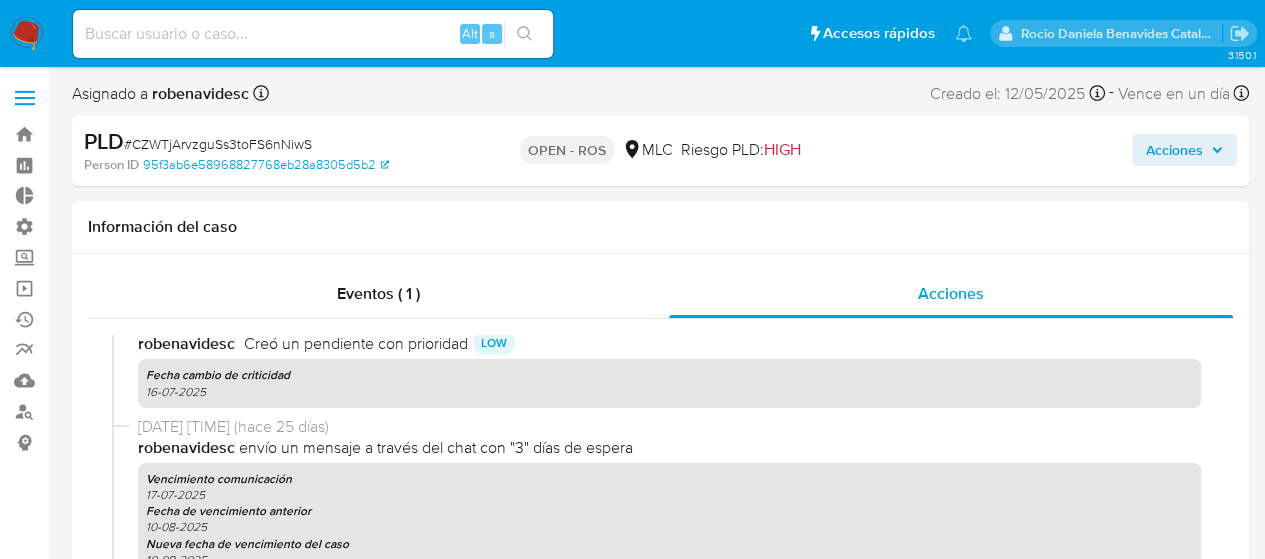 scroll, scrollTop: 1574, scrollLeft: 0, axis: vertical 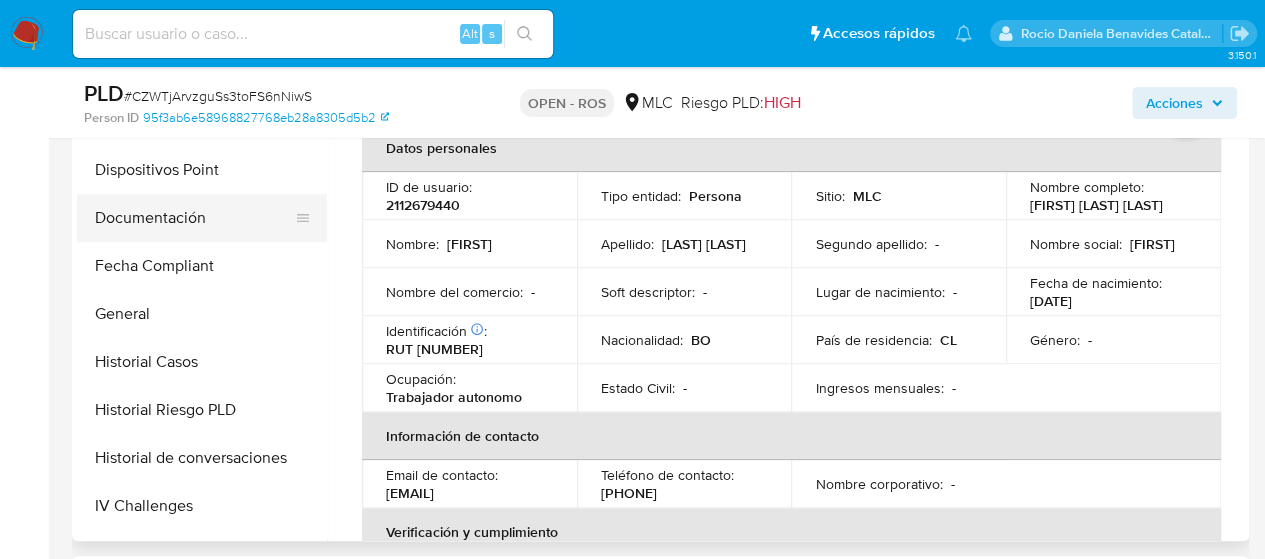 click on "Documentación" at bounding box center (194, 218) 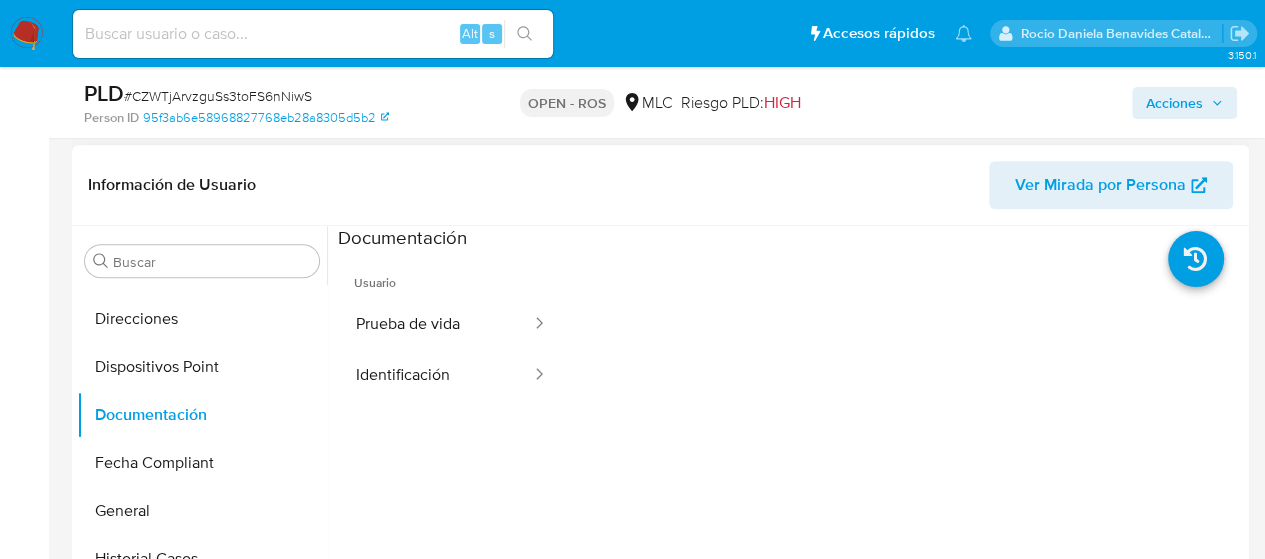 scroll, scrollTop: 439, scrollLeft: 0, axis: vertical 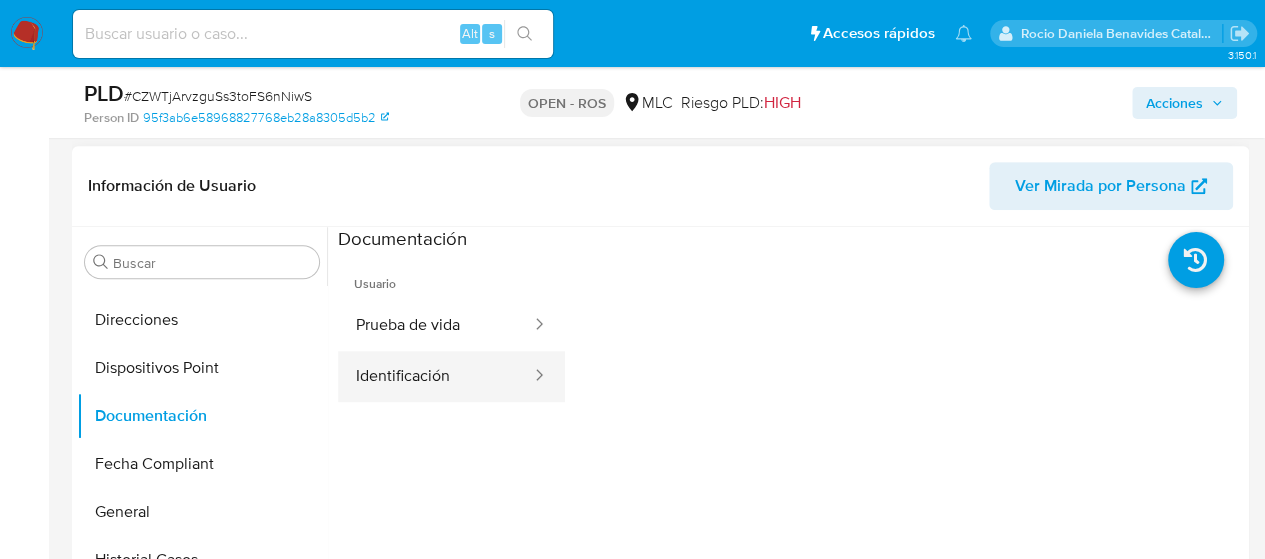 click on "Identificación" at bounding box center (435, 376) 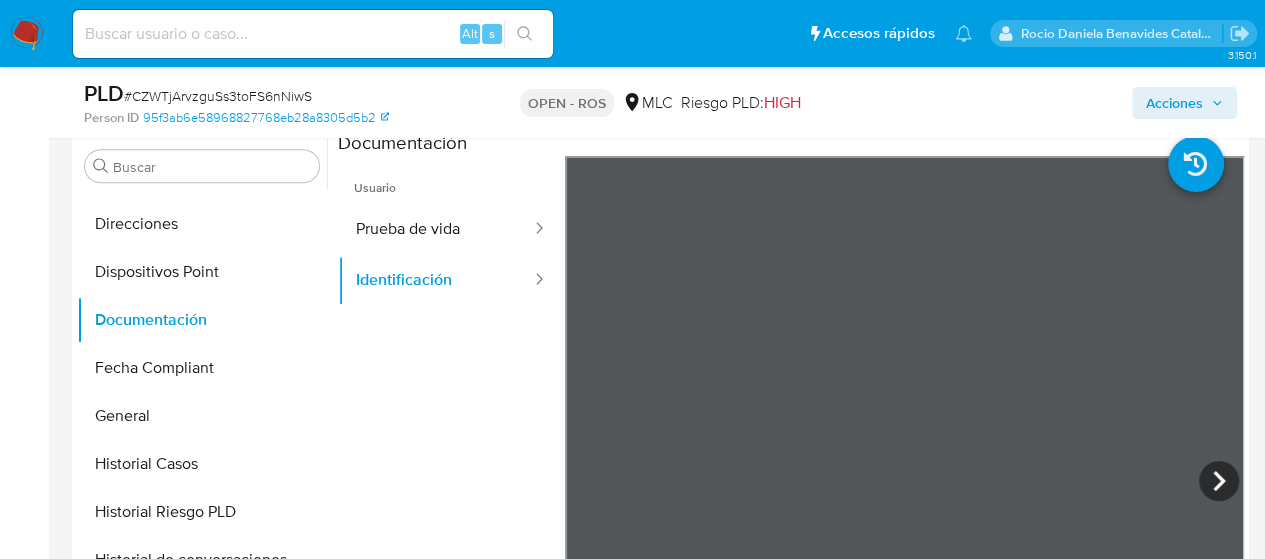 scroll, scrollTop: 546, scrollLeft: 0, axis: vertical 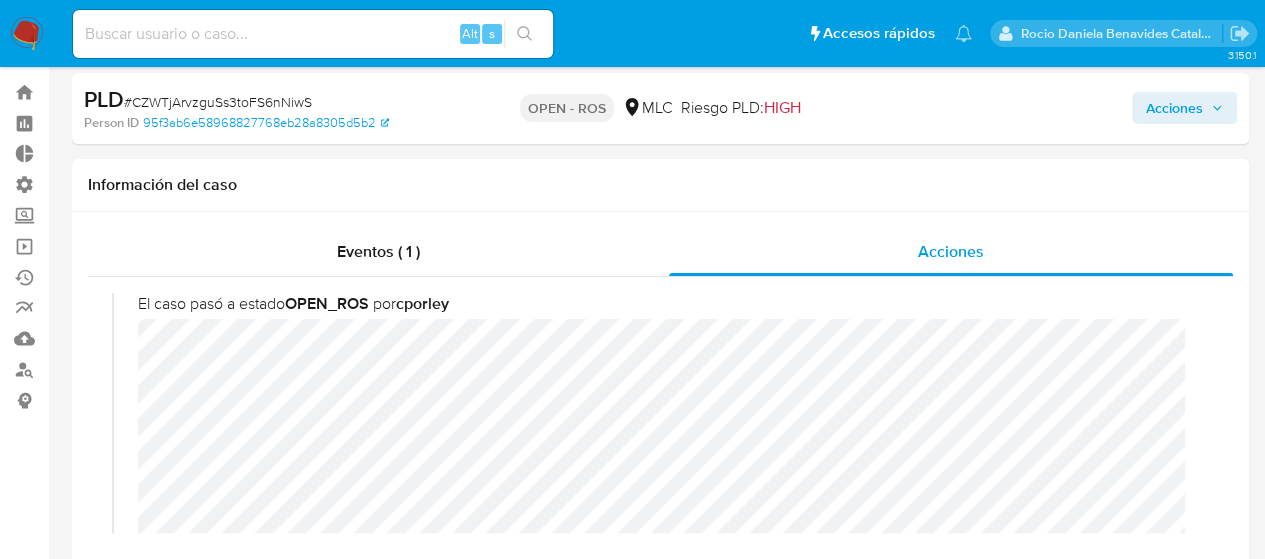 click on "Acciones" at bounding box center (1174, 108) 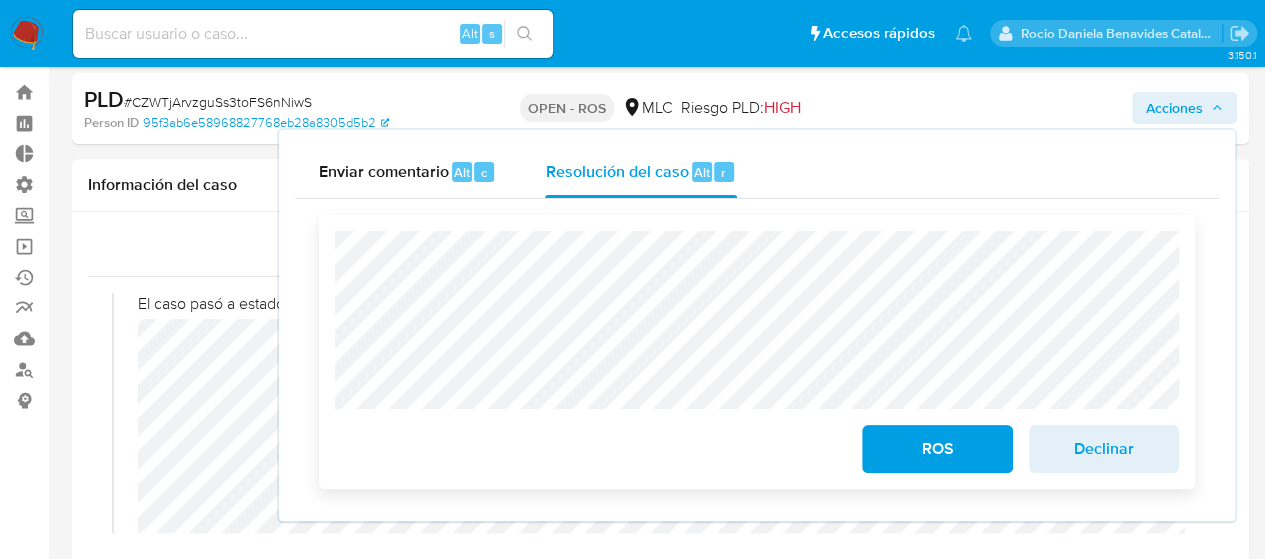 click on "ROS" at bounding box center (937, 449) 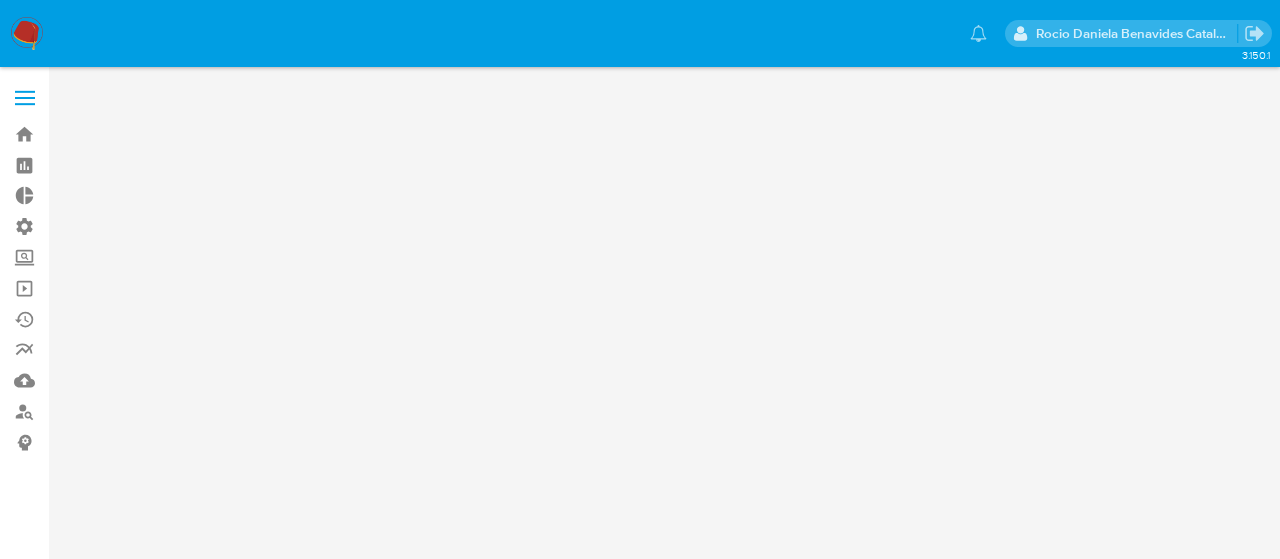 scroll, scrollTop: 0, scrollLeft: 0, axis: both 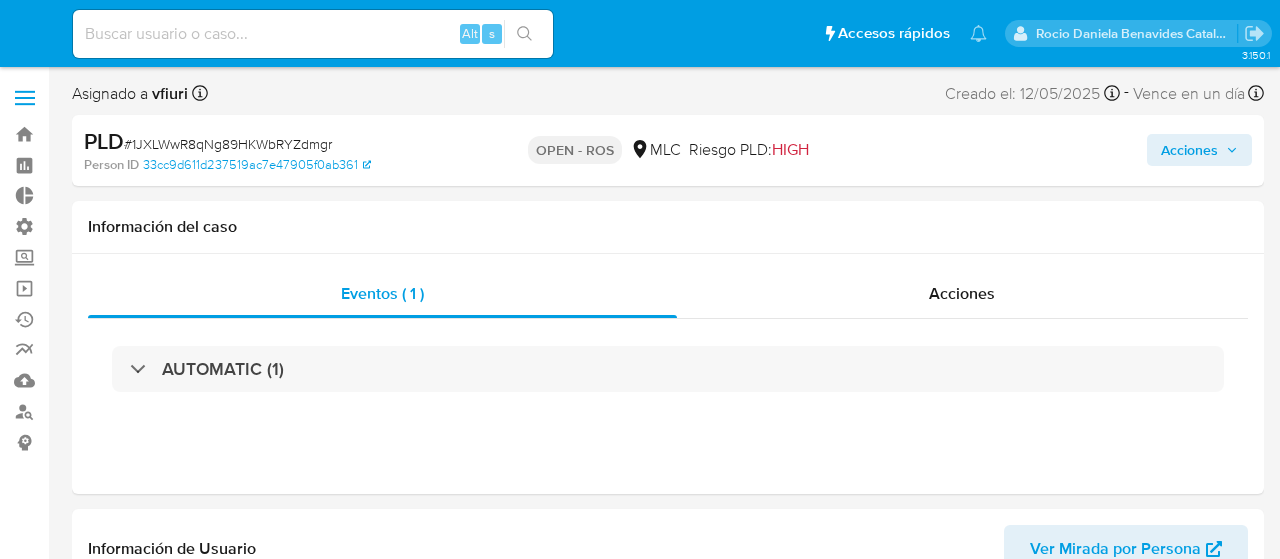 select on "10" 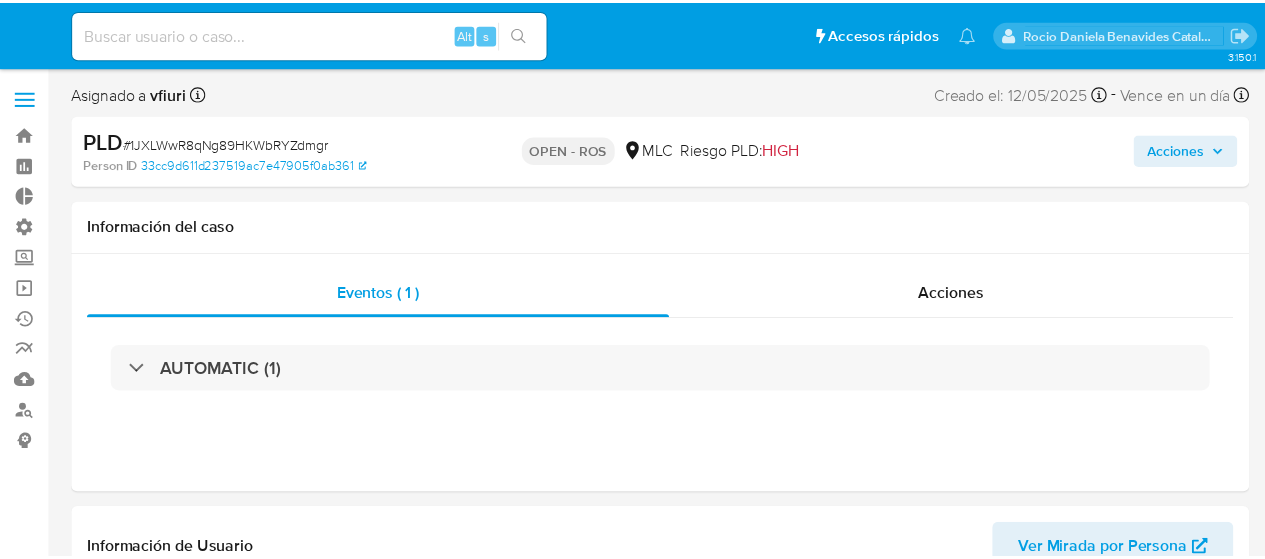 scroll, scrollTop: 0, scrollLeft: 0, axis: both 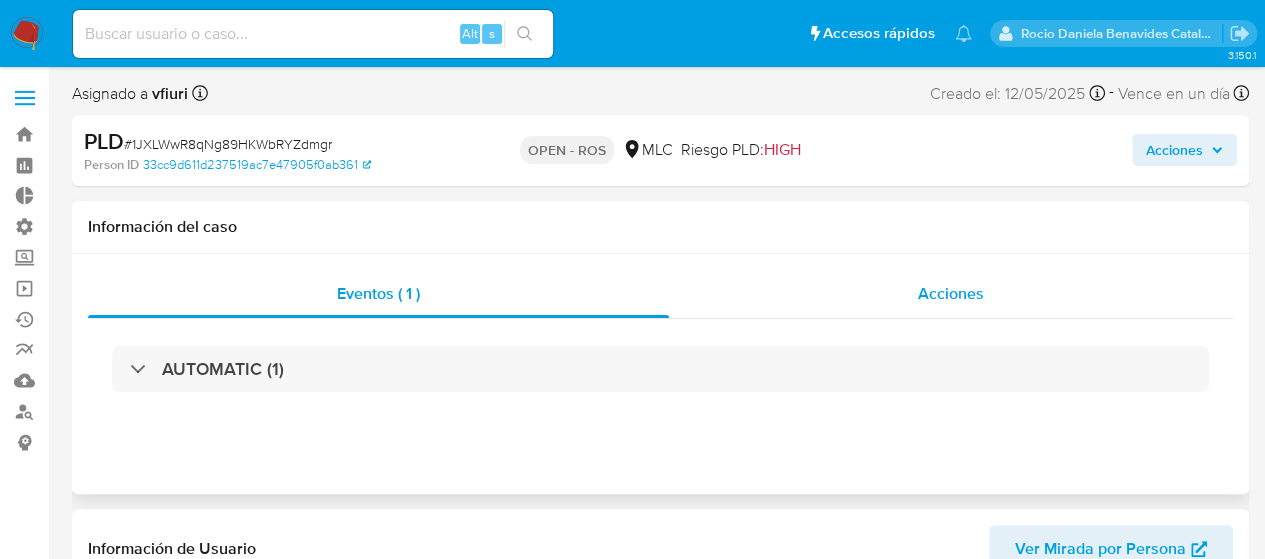 click on "Acciones" at bounding box center (951, 293) 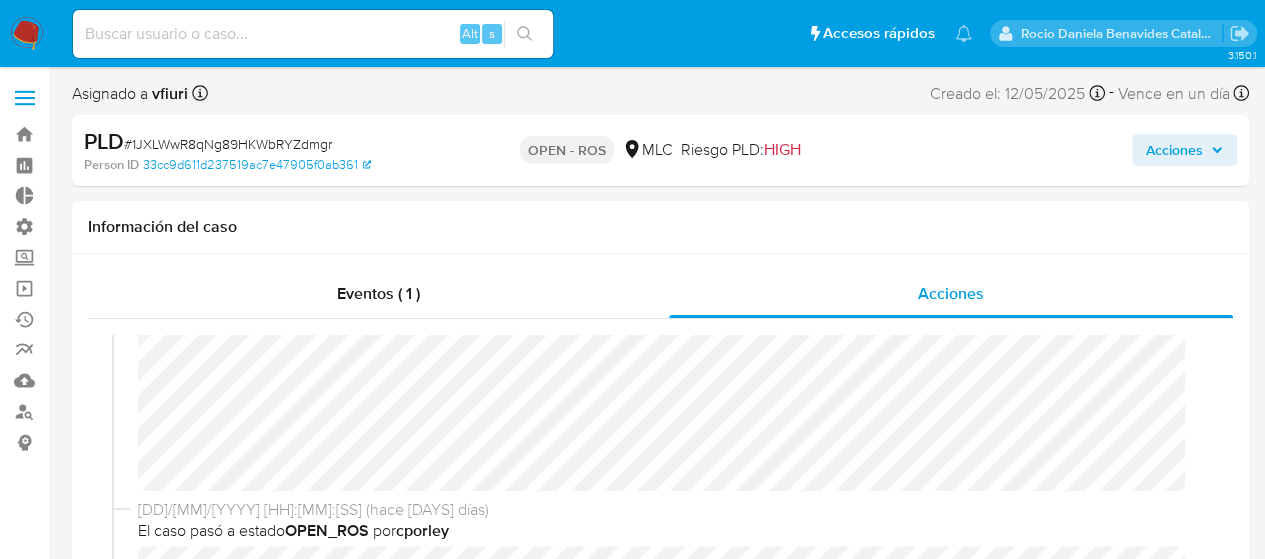 scroll, scrollTop: 0, scrollLeft: 0, axis: both 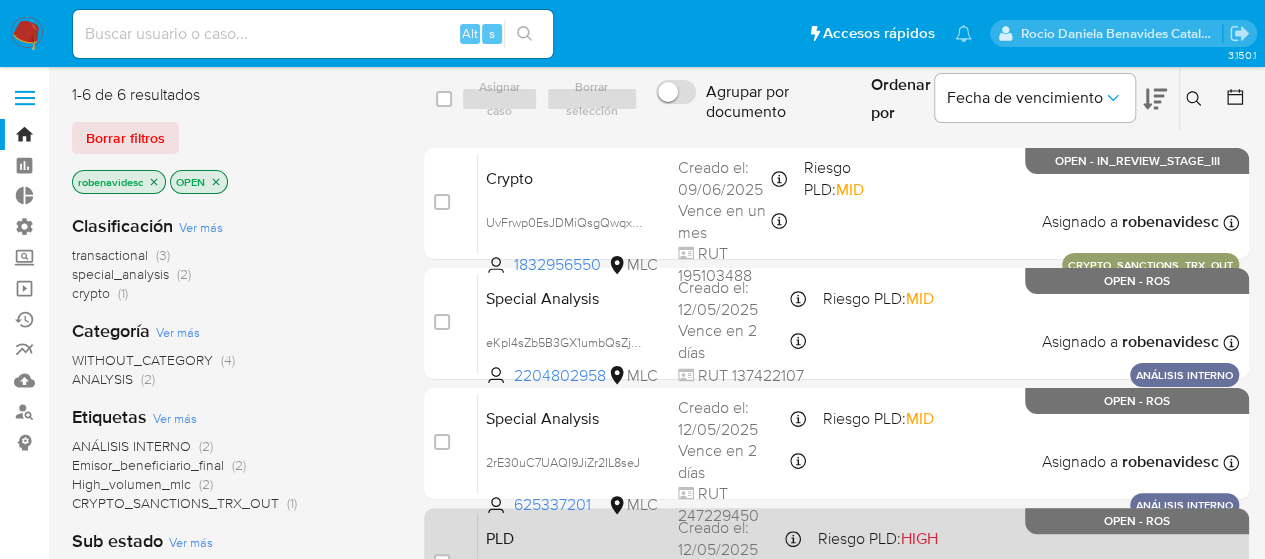 click on "Riesgo PLD:  HIGH" at bounding box center (878, 537) 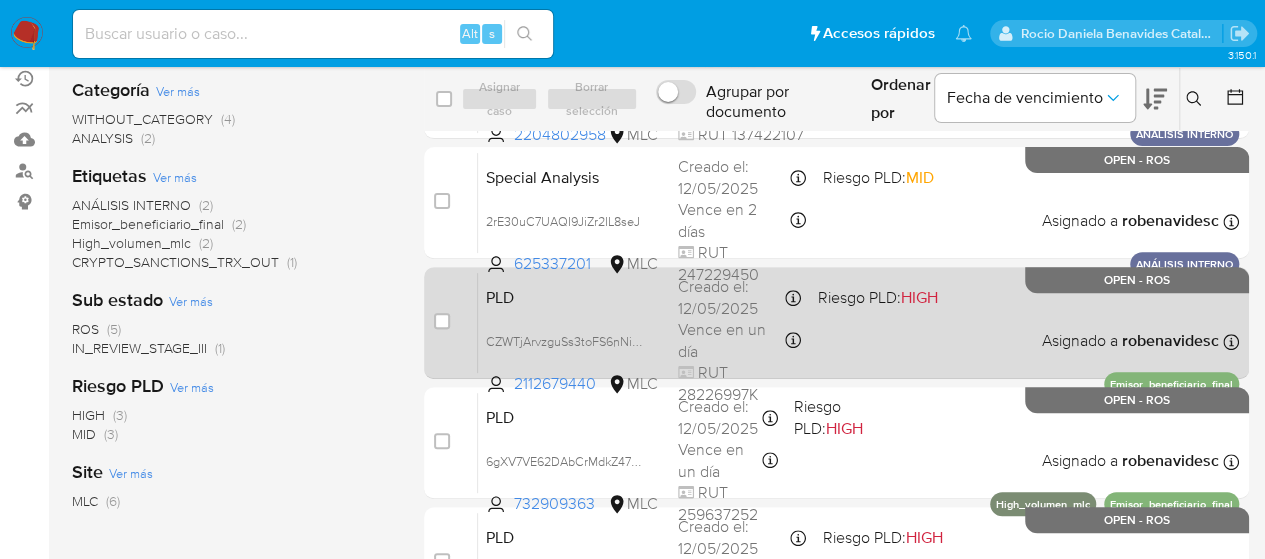 scroll, scrollTop: 242, scrollLeft: 0, axis: vertical 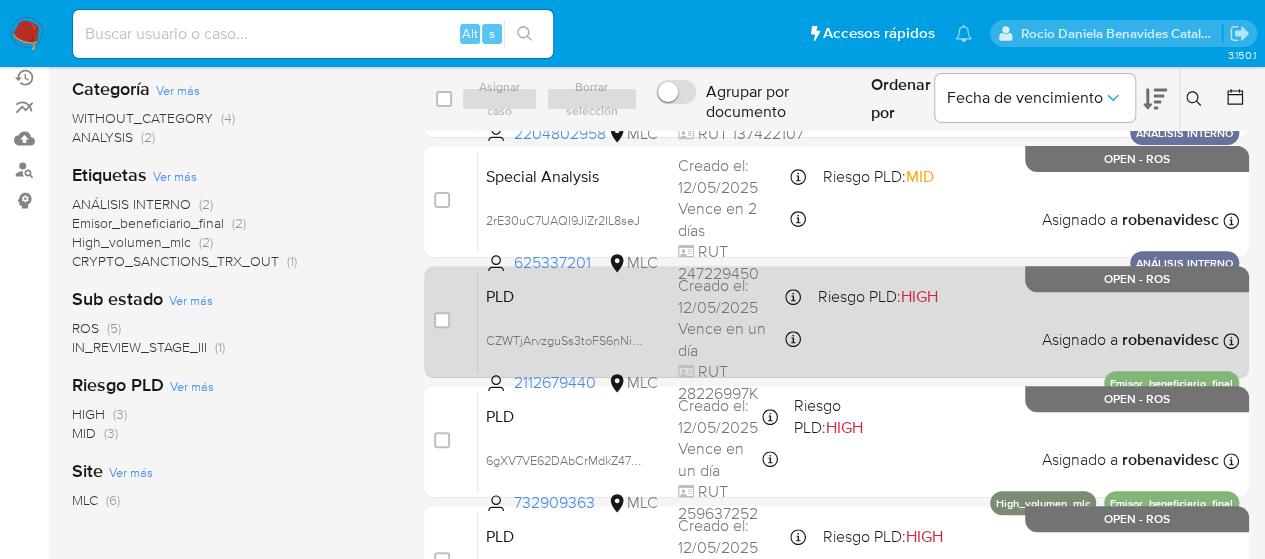 click on "PLD CZWTjArvzguSs3toFS6nNiwS [NUMBER] MLC Riesgo PLD:  HIGH Creado el: [DATE]   Creado el: [DATE] [TIME] Vence en un día   Vence el [DATE] [TIME] RUT   [RUT] Asignado a   [USERNAME]   Asignado el: [DATE] [TIME] Emisor_beneficiario_final OPEN - ROS" at bounding box center (858, 321) 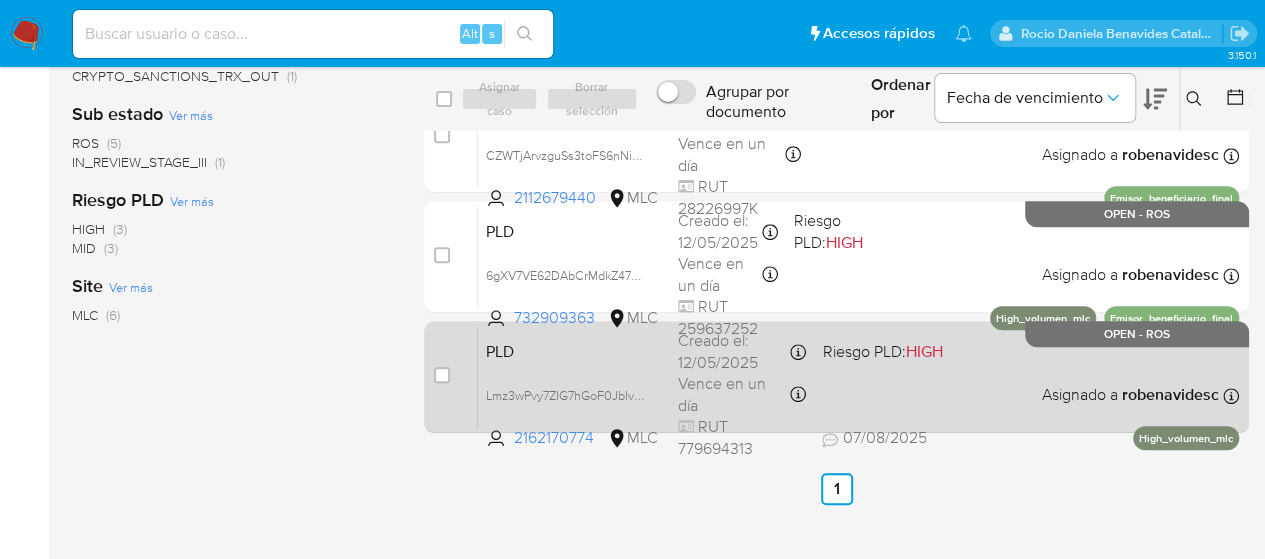 click on "PLD Lmz3wPvy7ZIG7hGoF0JbIvD1 2162170774 MLC Riesgo PLD:  HIGH Creado el: 12/05/2025   Creado el: 12/05/2025 05:08:04 Vence en un día   Vence el 10/08/2025 05:08:05 RUT   779694313 07/08/2025   07/08/2025 16:50 Asignado a   robenavidesc   Asignado el: 10/06/2025 14:50:22 High_volumen_mlc OPEN - ROS" at bounding box center (858, 376) 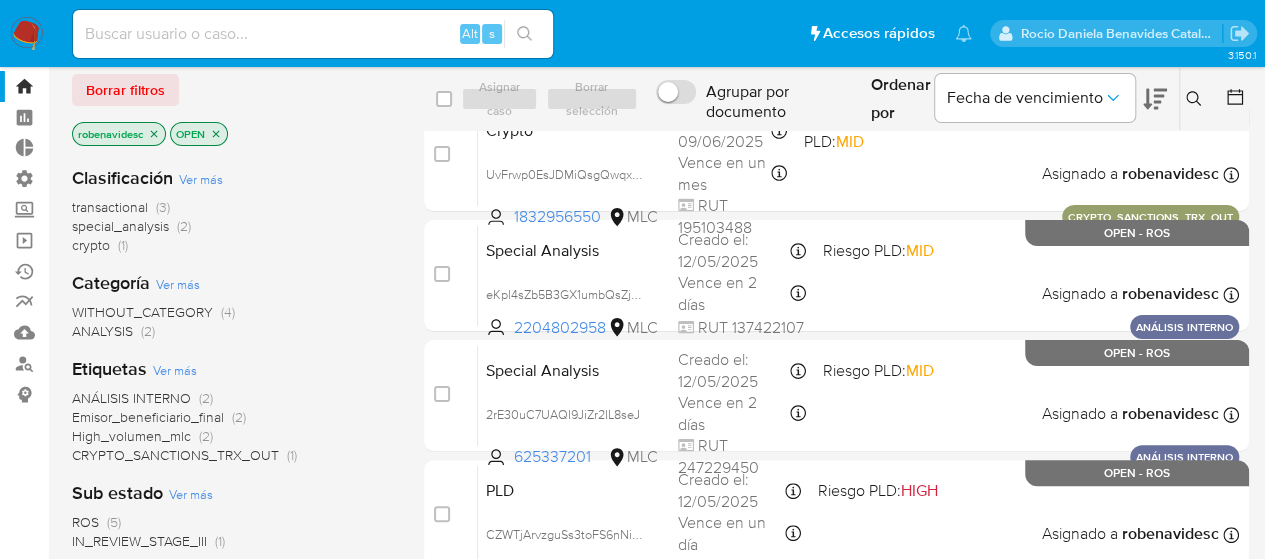 scroll, scrollTop: 0, scrollLeft: 0, axis: both 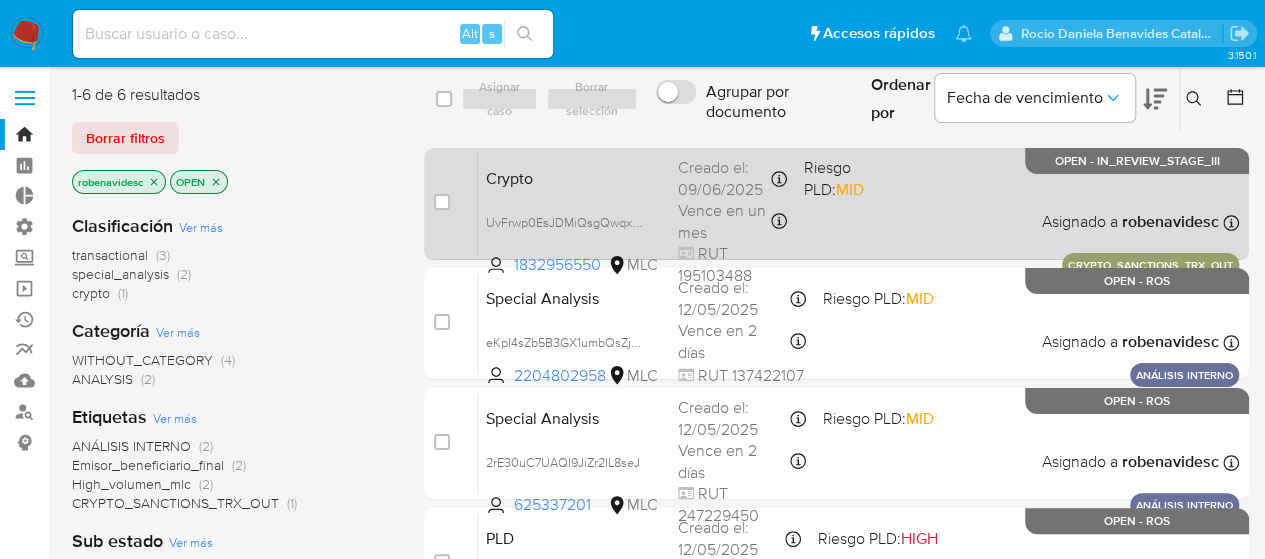 click on "Crypto UvFrwp0EsJDMiQsgQwqx9jam 1832956550 MLC Riesgo PLD:  MID Creado el: 09/06/2025   Creado el: 09/06/2025 15:30:19 Vence en un mes   Vence el 07/09/2025 16:30:19 RUT   195103488 Asignado a   robenavidesc   Asignado el: 09/06/2025 15:30:19 CRYPTO_SANCTIONS_TRX_OUT OPEN - IN_REVIEW_STAGE_III" at bounding box center (858, 203) 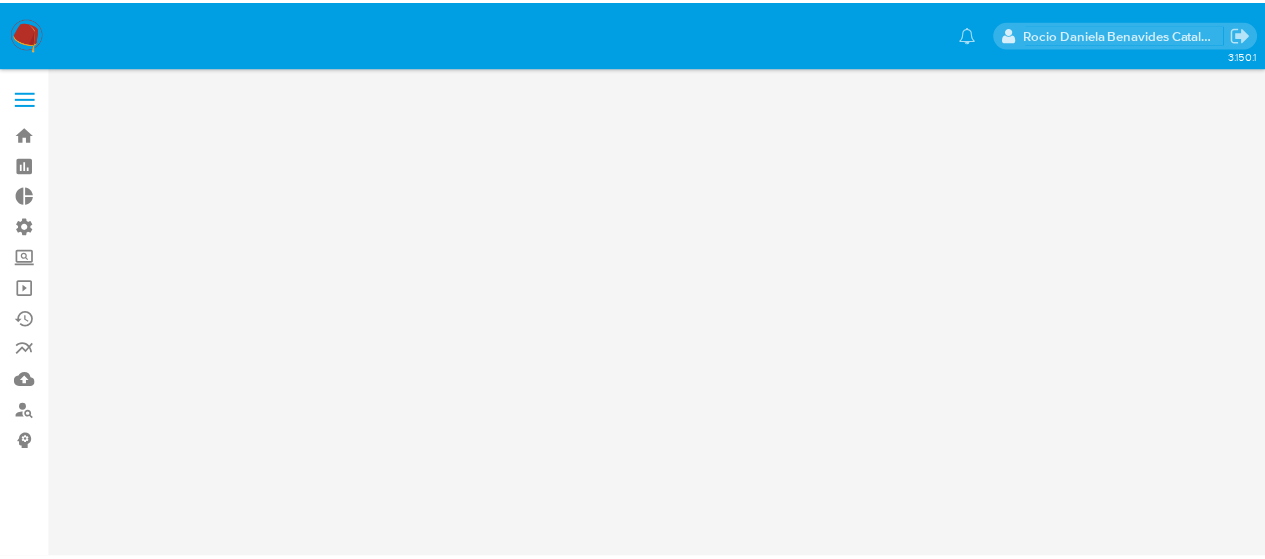 scroll, scrollTop: 0, scrollLeft: 0, axis: both 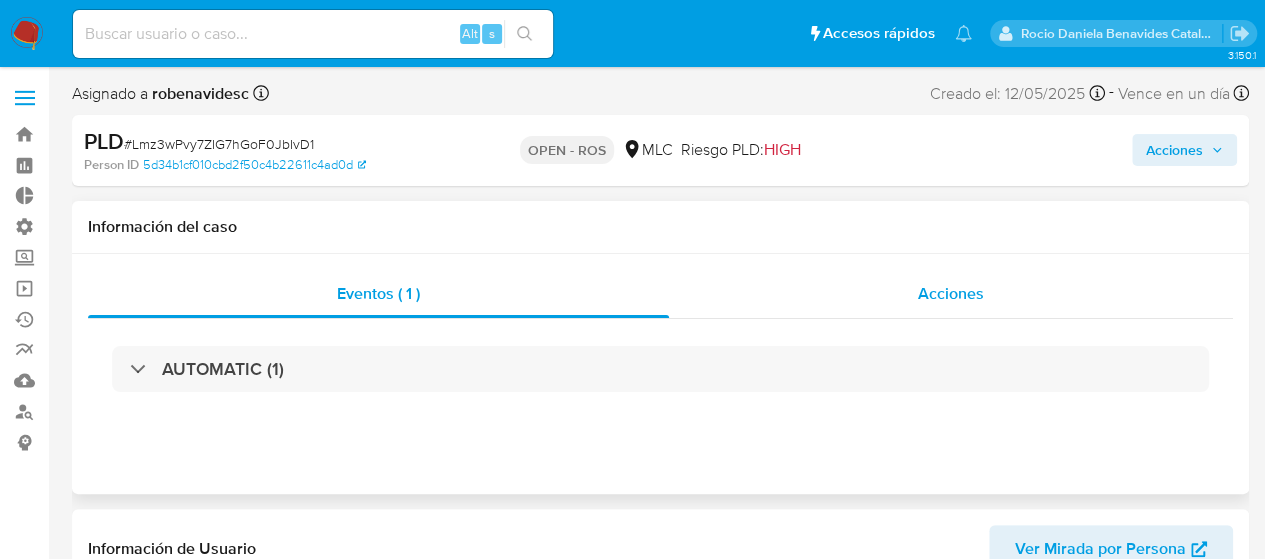 click on "Acciones" at bounding box center (951, 294) 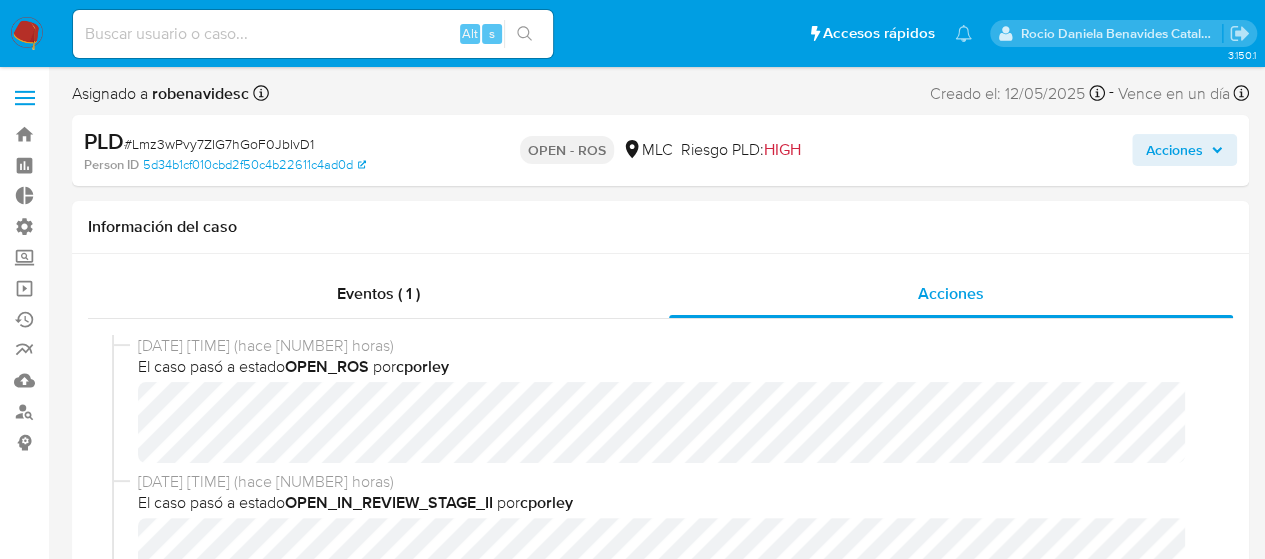select on "10" 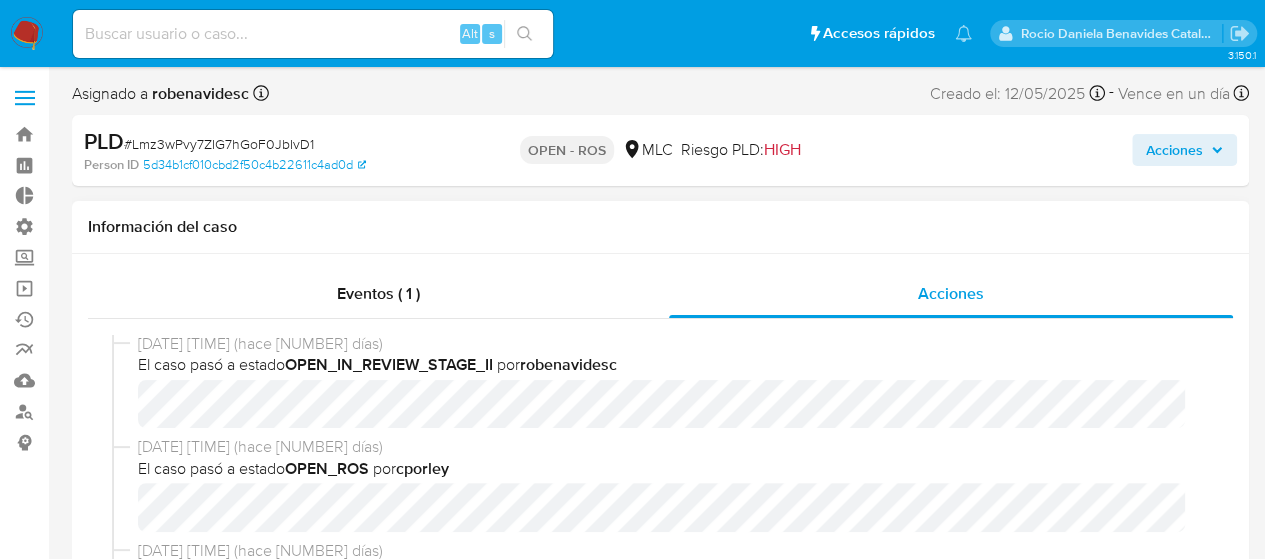 scroll, scrollTop: 2396, scrollLeft: 0, axis: vertical 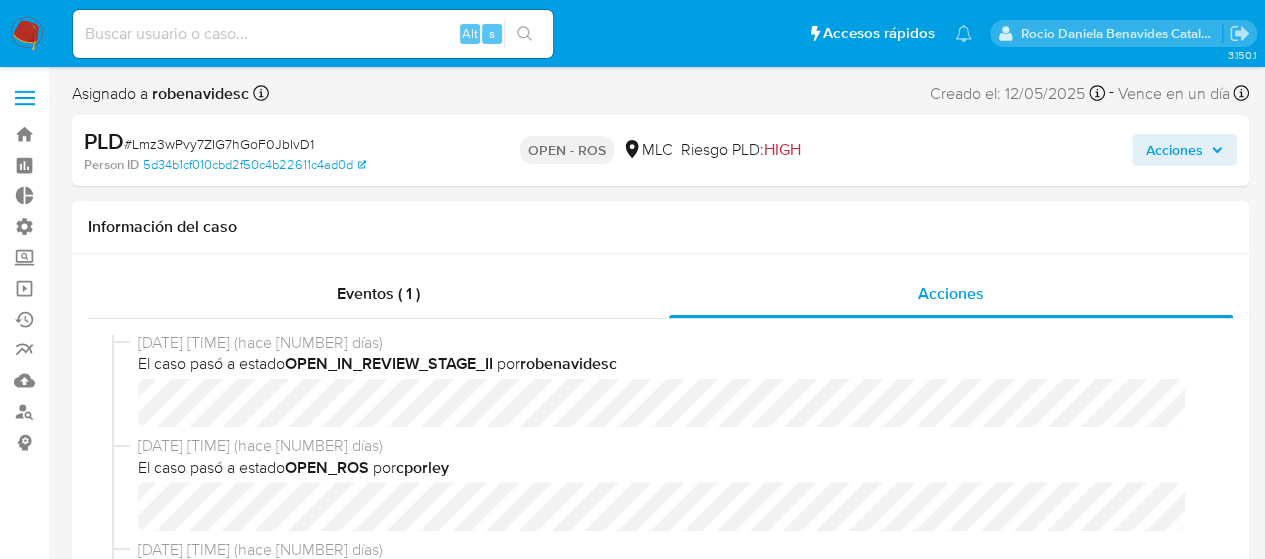click on "30/07/2025 16:54:59 (hace 9 días)" at bounding box center (669, 446) 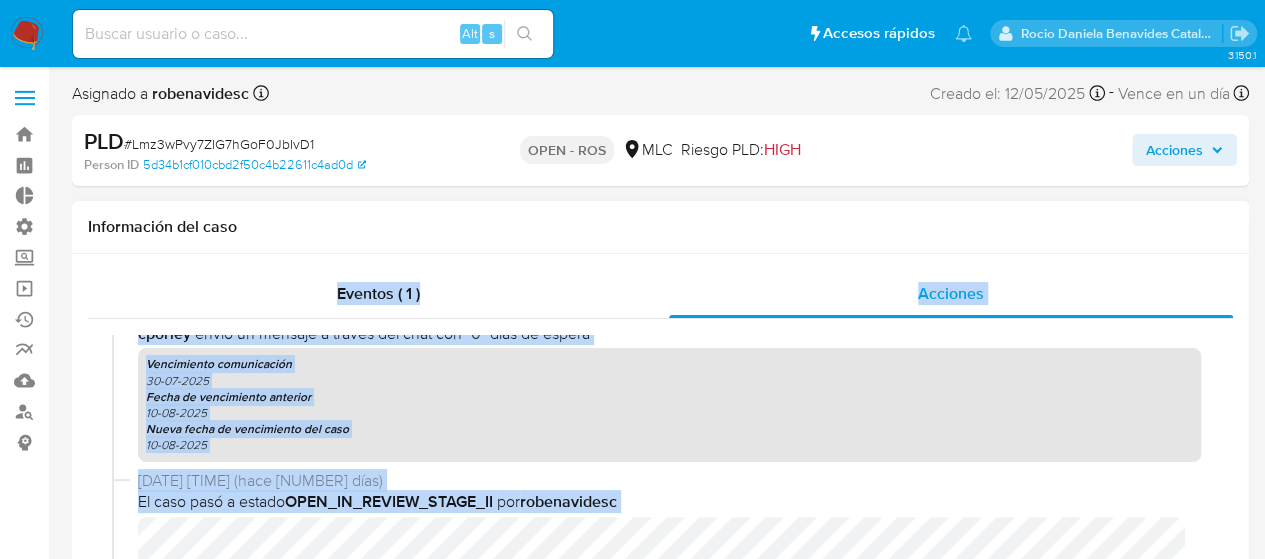 scroll, scrollTop: 3026, scrollLeft: 0, axis: vertical 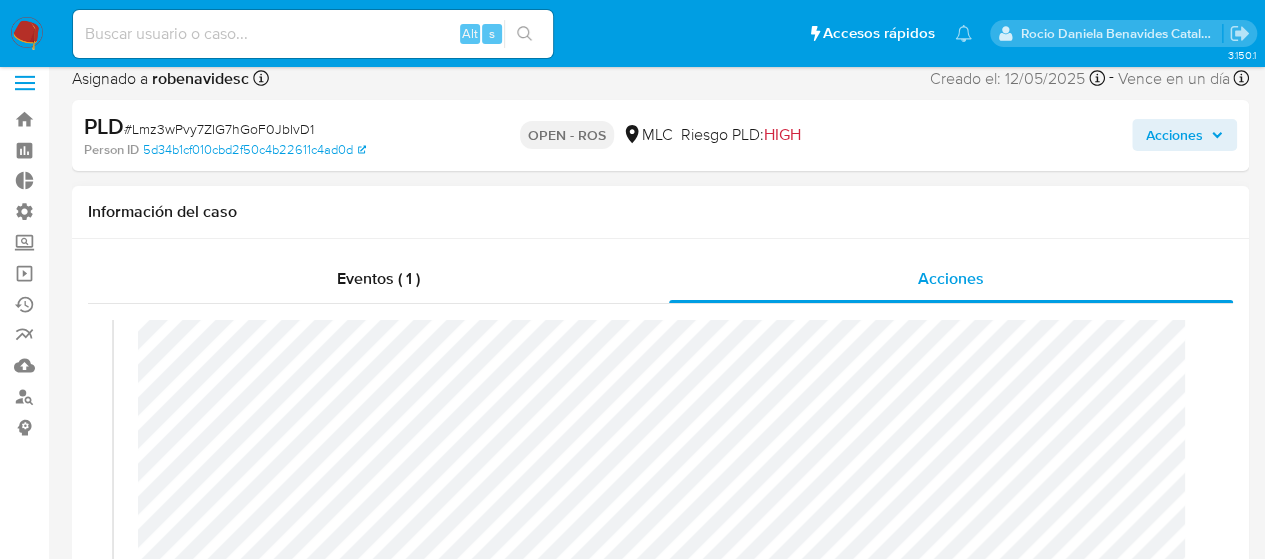 click on "30/07/2025 08:46:23 (hace 9 días) El caso pasó a estado  OPEN_ROS      por  cporley" at bounding box center [660, 569] 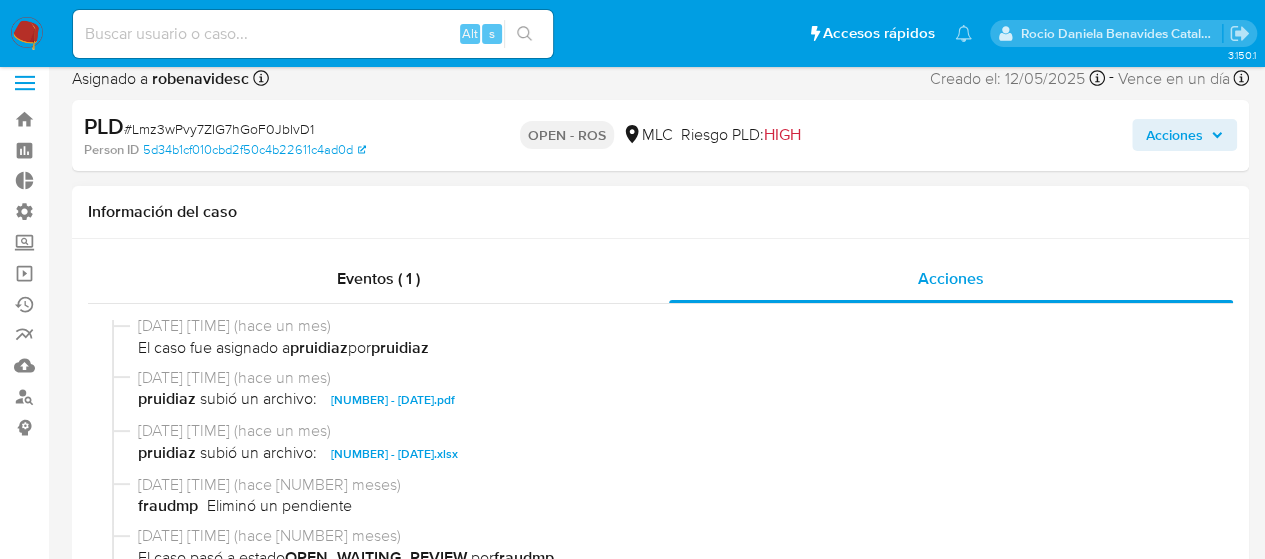 scroll, scrollTop: 4343, scrollLeft: 0, axis: vertical 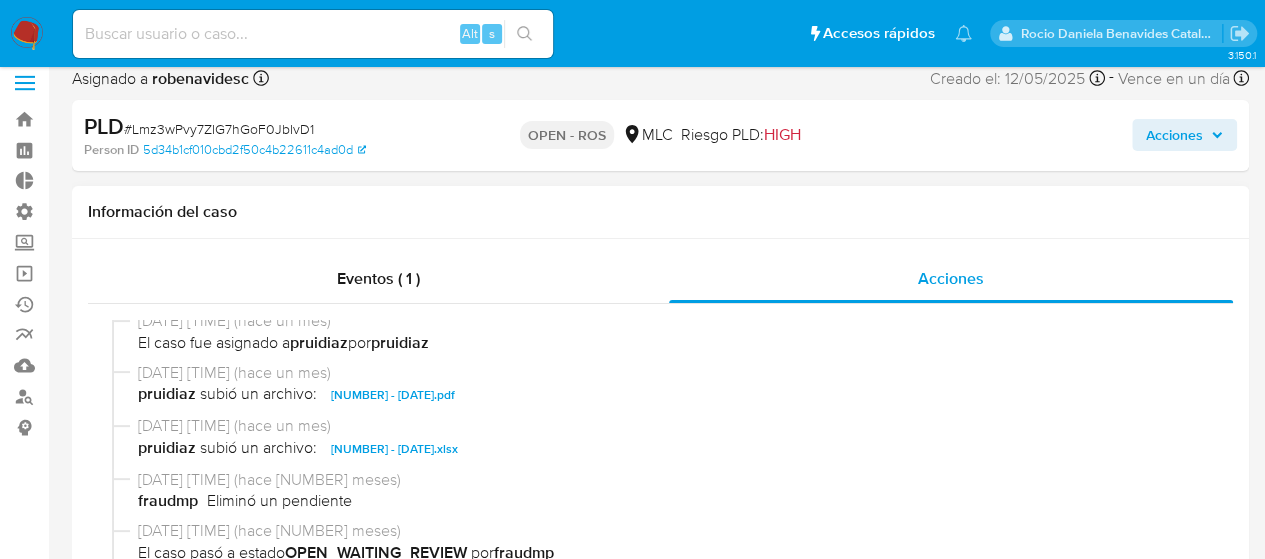 click on "2162170774 - 09_07_2025.pdf" at bounding box center [393, 395] 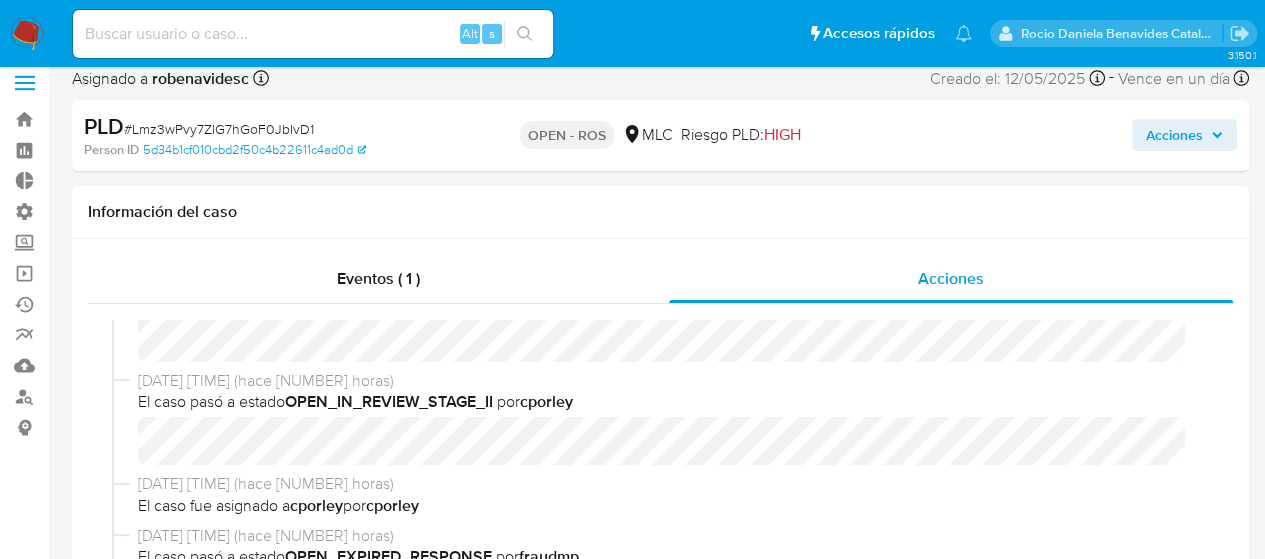 scroll, scrollTop: 0, scrollLeft: 0, axis: both 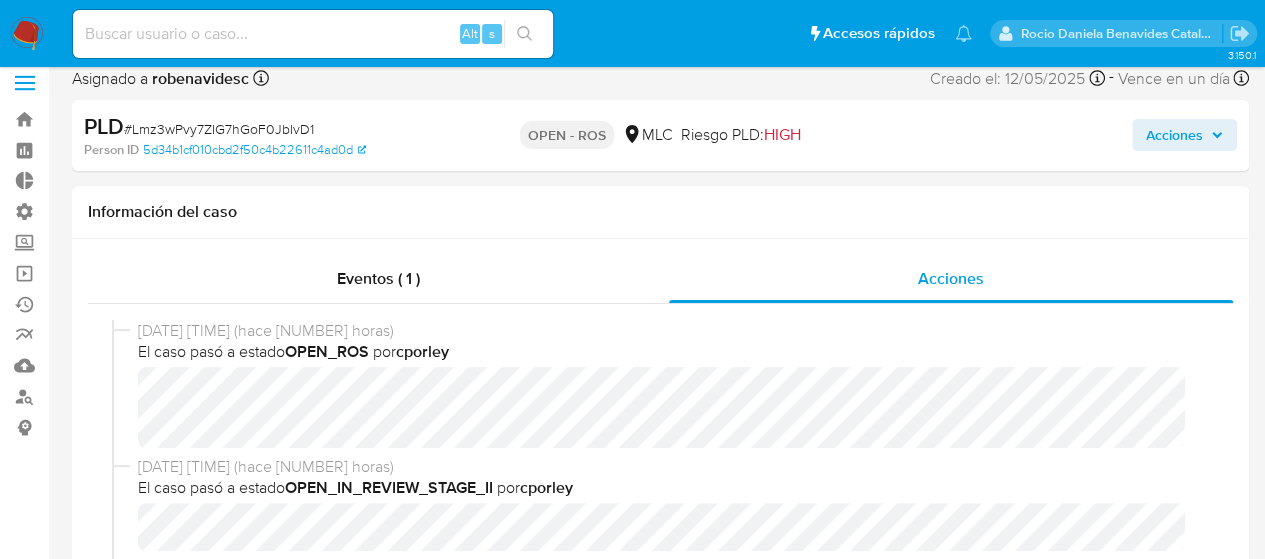 click on "Acciones" at bounding box center [1174, 135] 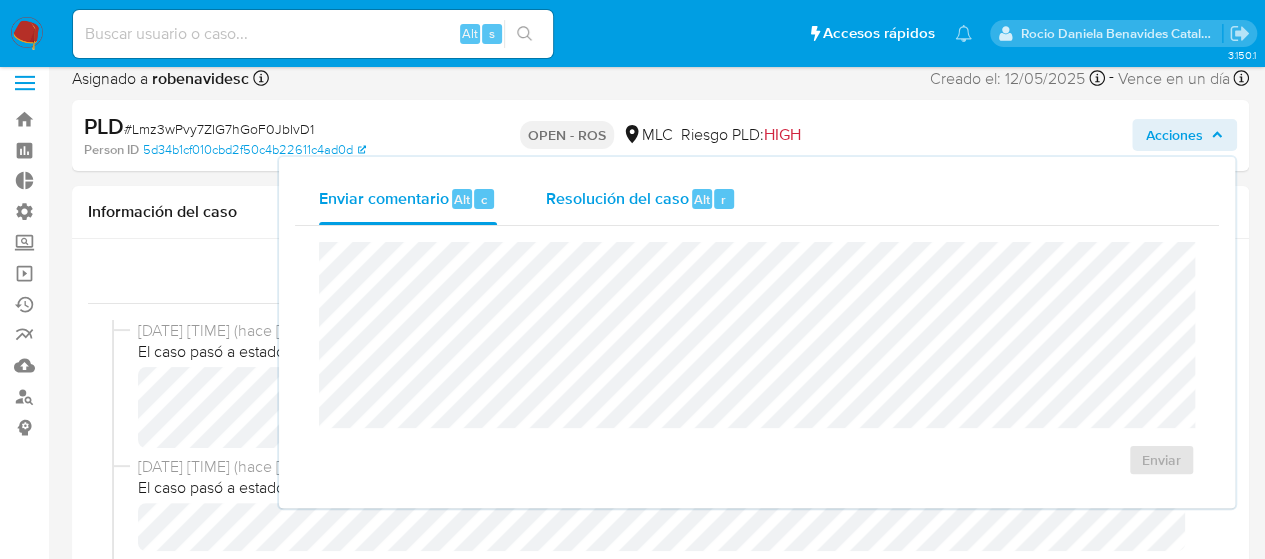click on "Resolución del caso" at bounding box center (616, 198) 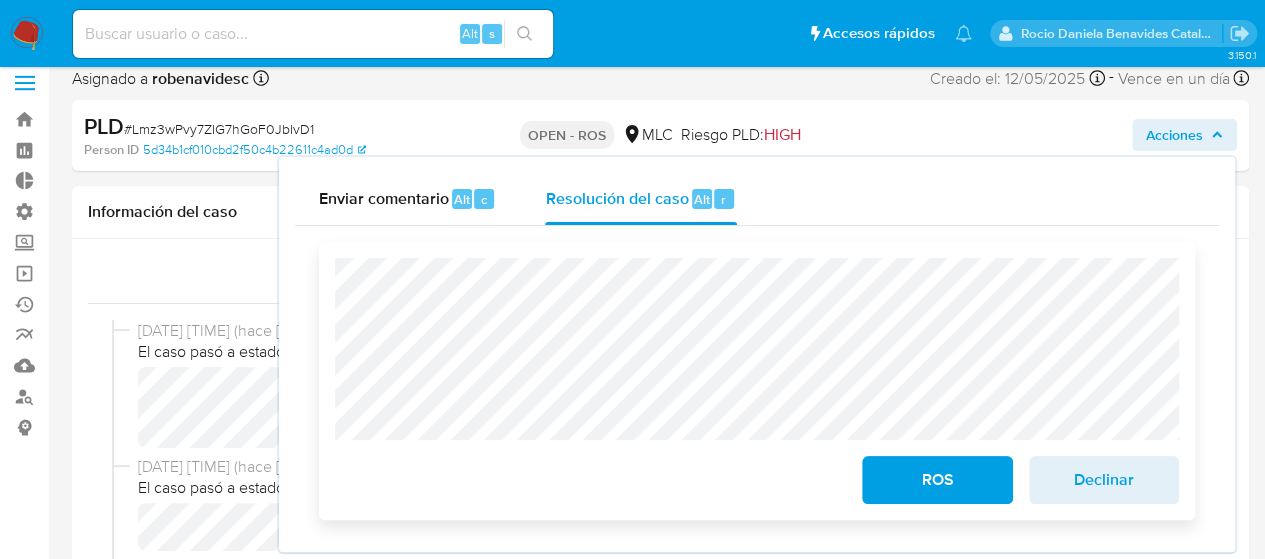 scroll, scrollTop: 0, scrollLeft: 0, axis: both 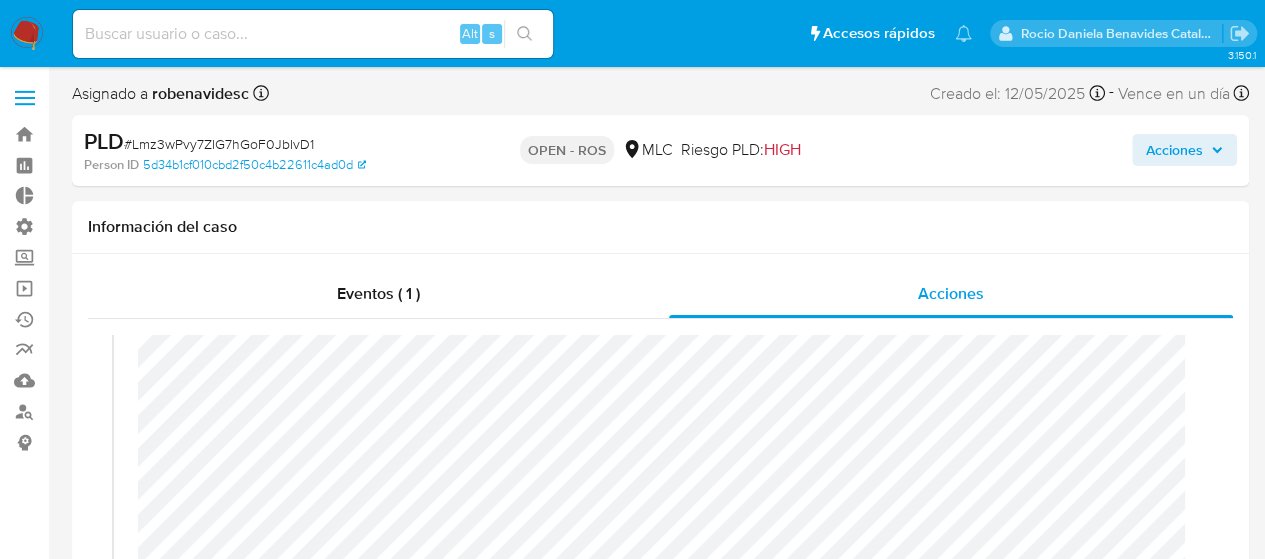 click on "Acciones" at bounding box center [1174, 150] 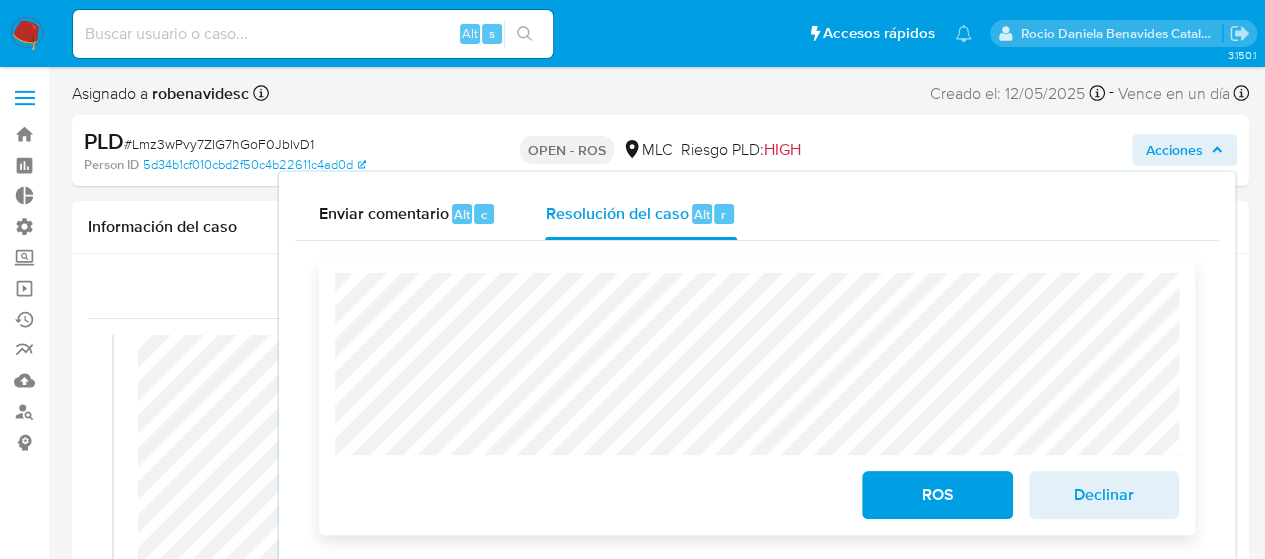 click on "ROS" at bounding box center [937, 495] 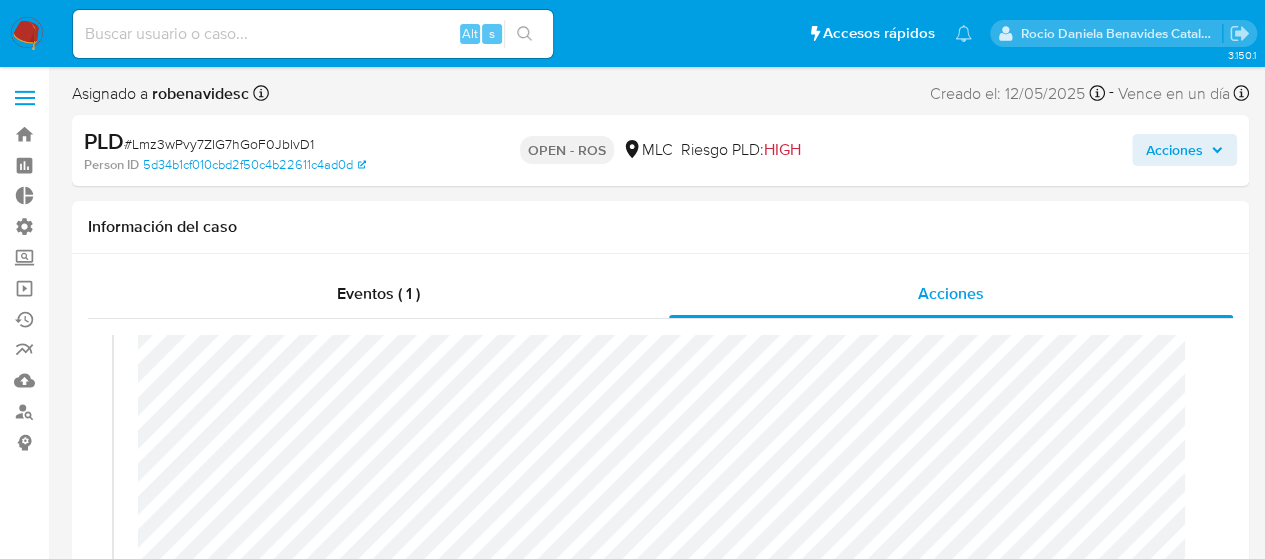 scroll, scrollTop: 3688, scrollLeft: 0, axis: vertical 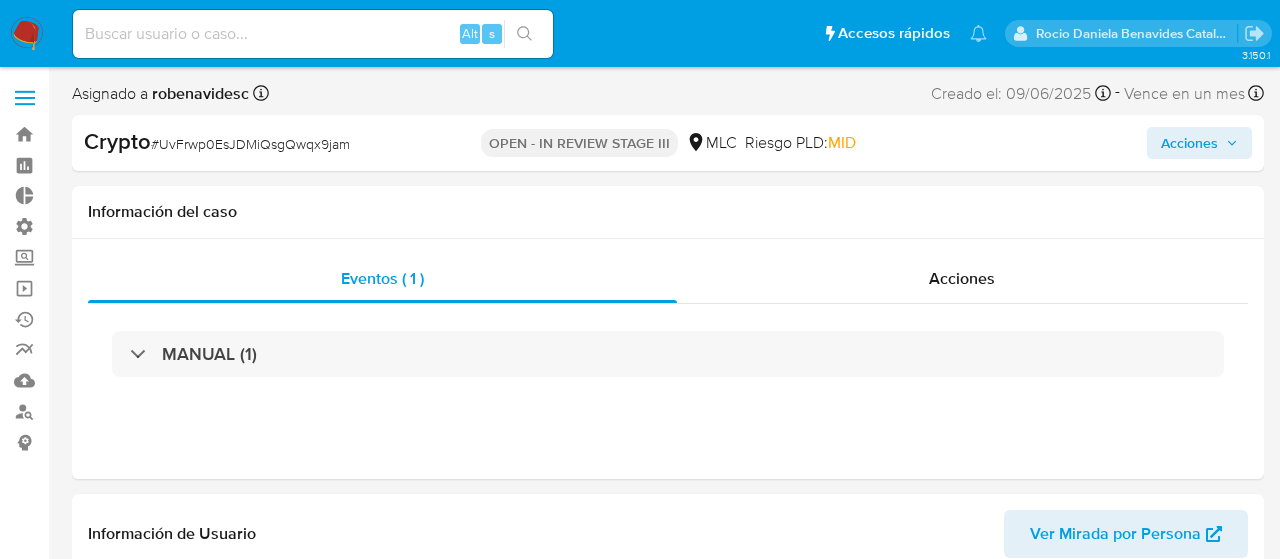 select on "10" 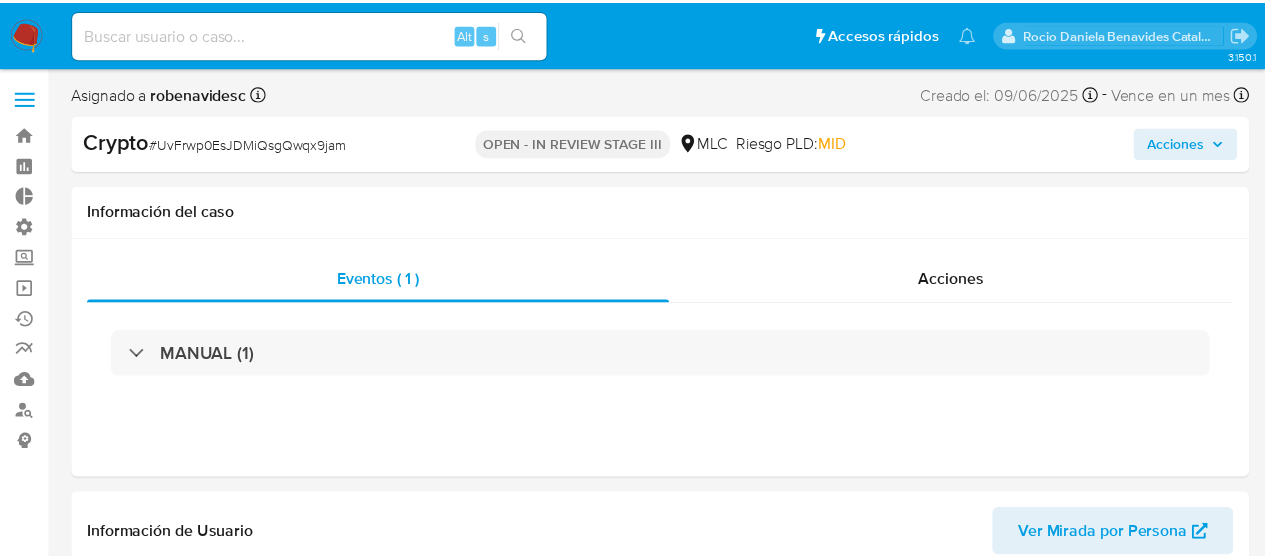 scroll, scrollTop: 0, scrollLeft: 0, axis: both 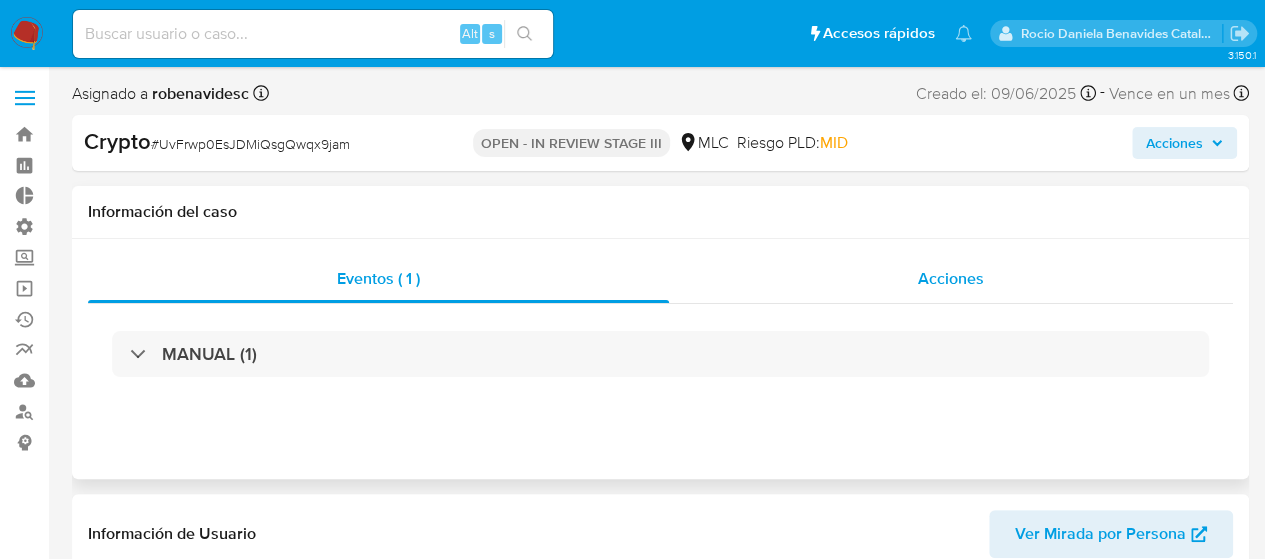 click on "Acciones" at bounding box center (951, 279) 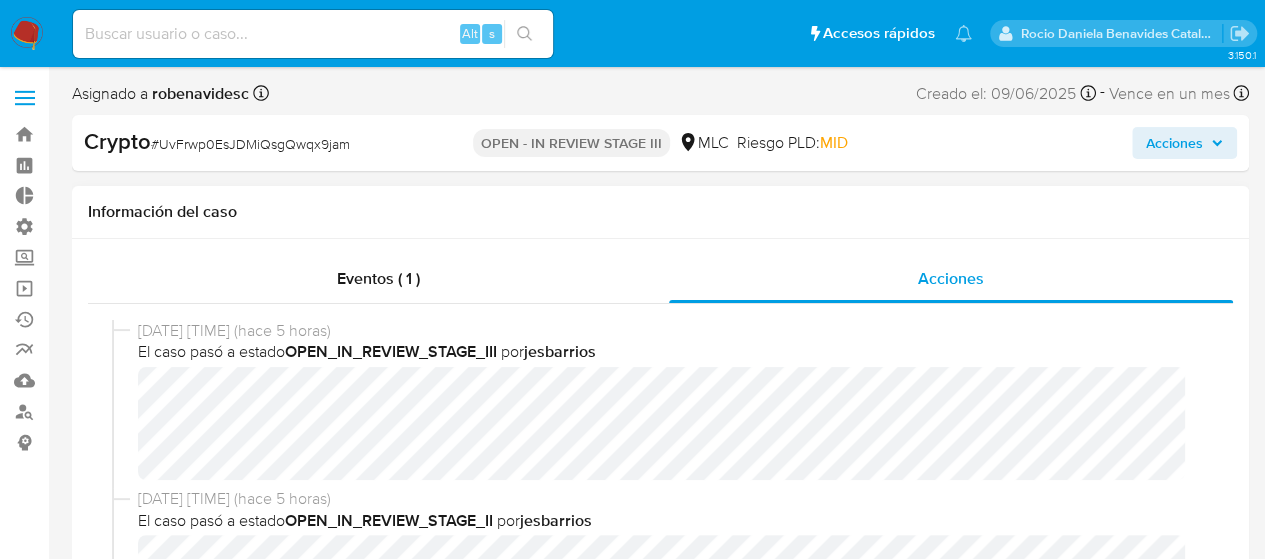 click on "El caso pasó a estado  OPEN_IN_REVIEW_STAGE_III      por  [USERNAME]" at bounding box center (669, 352) 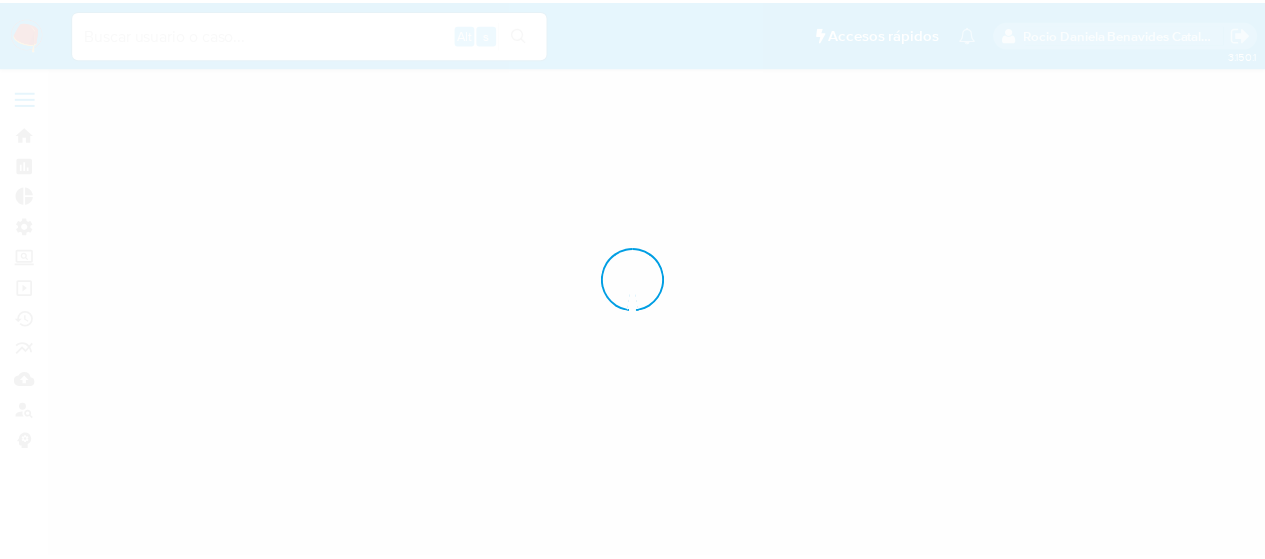 scroll, scrollTop: 0, scrollLeft: 0, axis: both 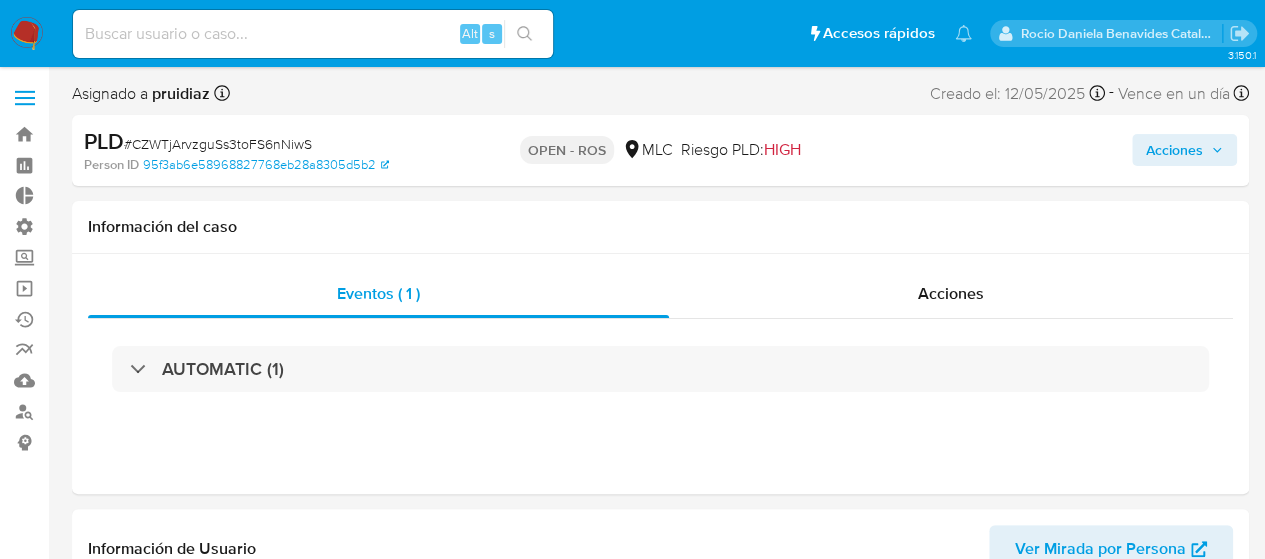 select on "10" 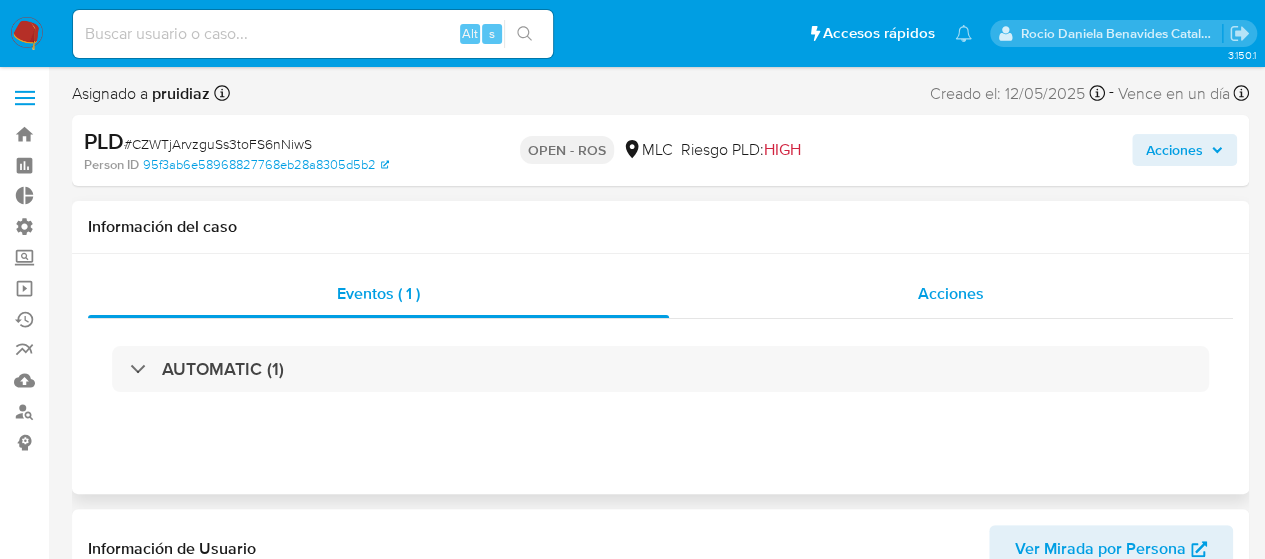 click on "Acciones" at bounding box center [951, 293] 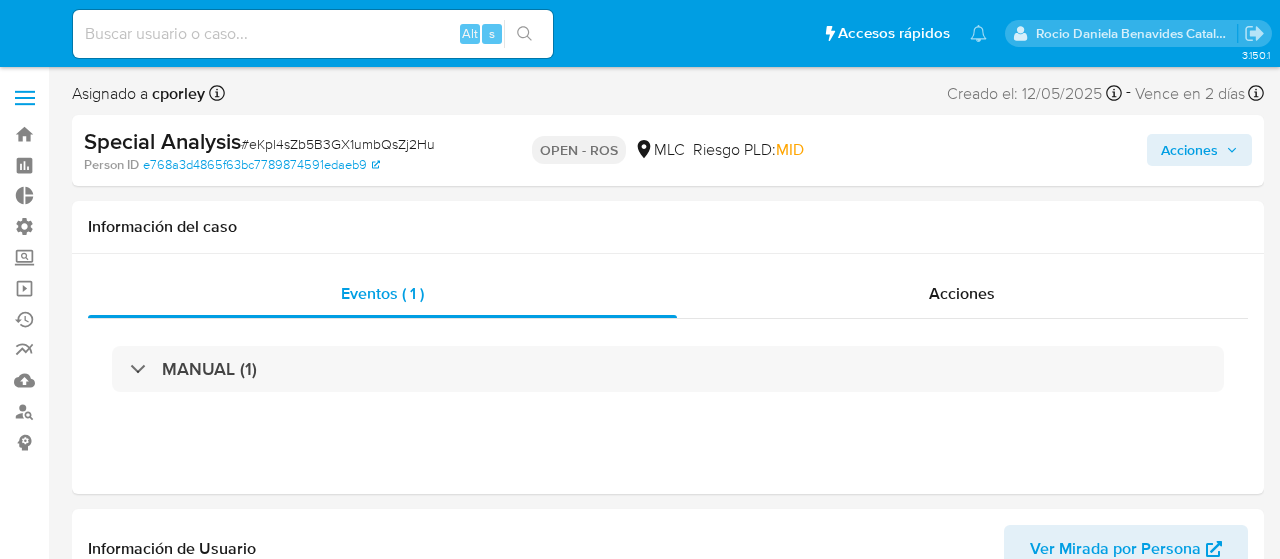 select on "10" 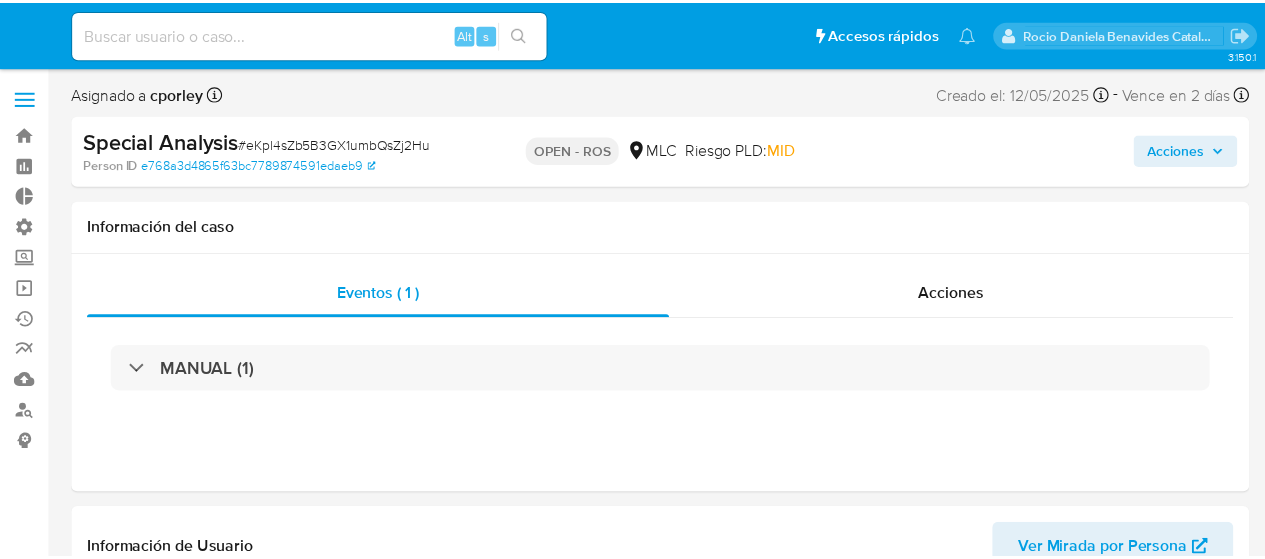 scroll, scrollTop: 0, scrollLeft: 0, axis: both 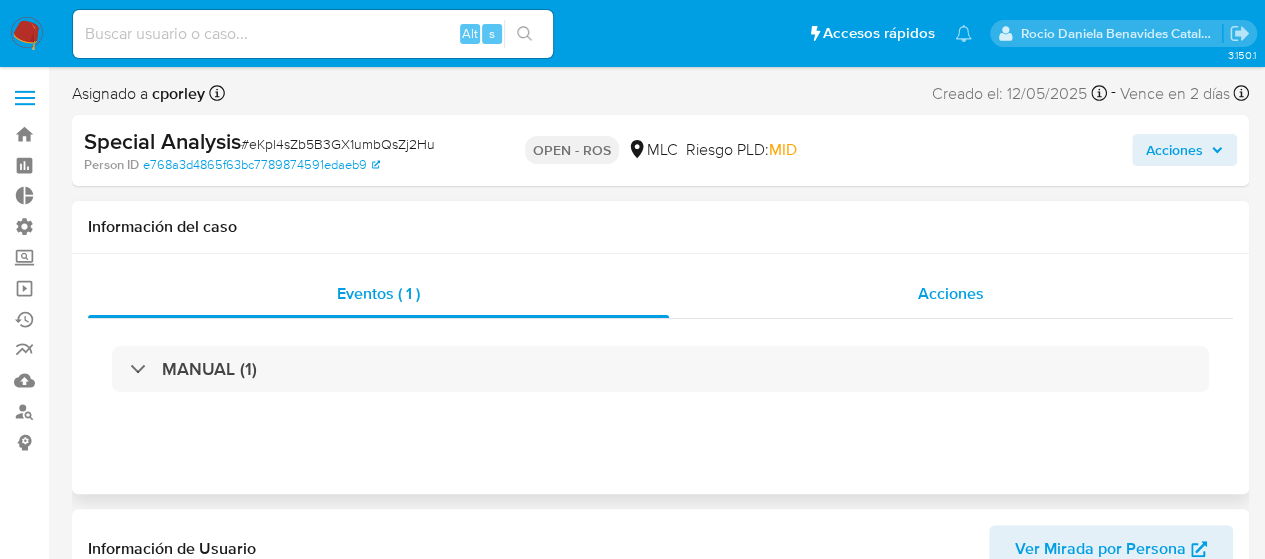 click on "Acciones" at bounding box center (951, 294) 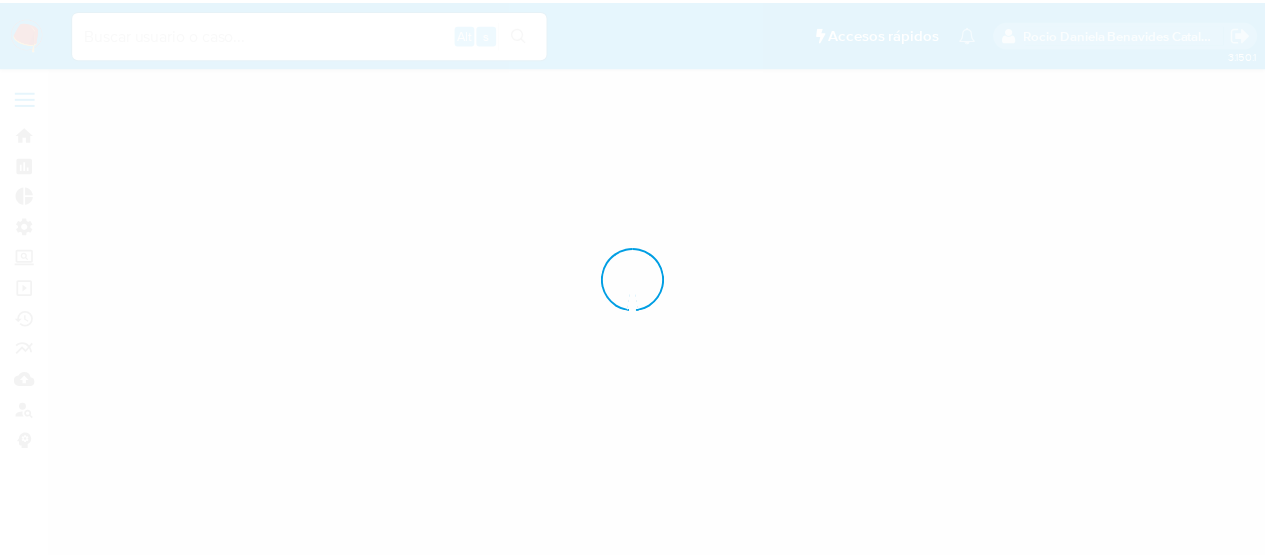 scroll, scrollTop: 0, scrollLeft: 0, axis: both 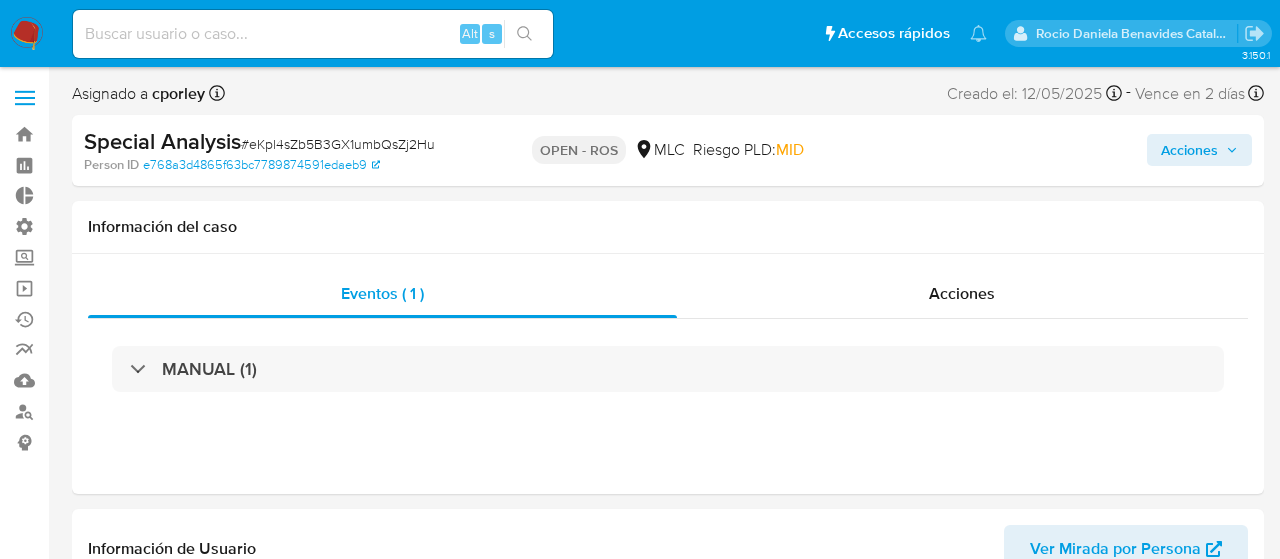 select on "10" 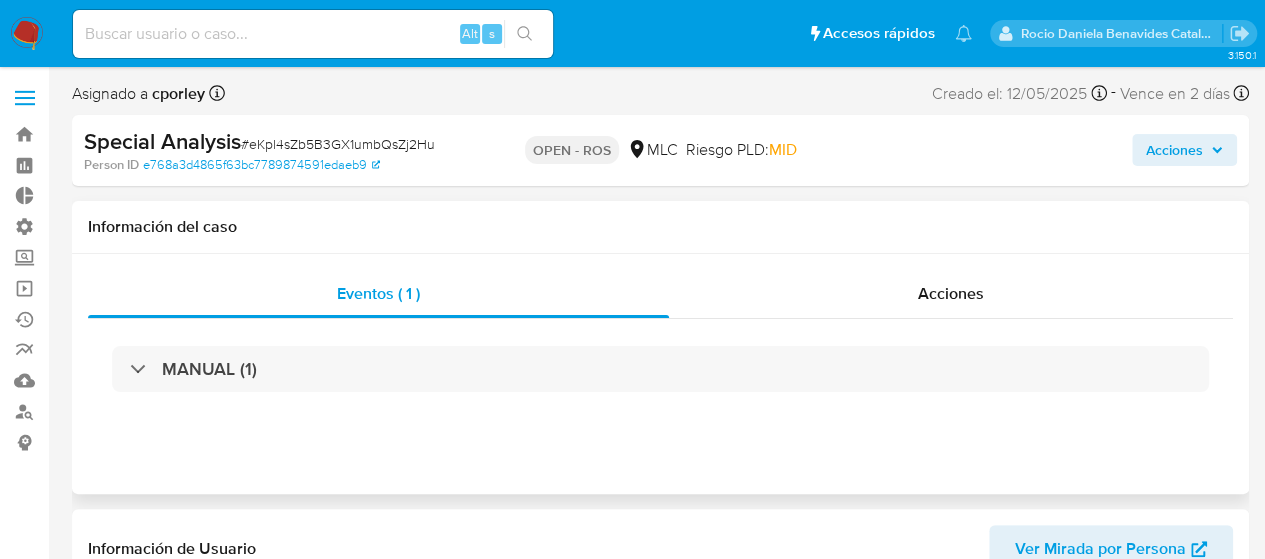 scroll, scrollTop: 797, scrollLeft: 0, axis: vertical 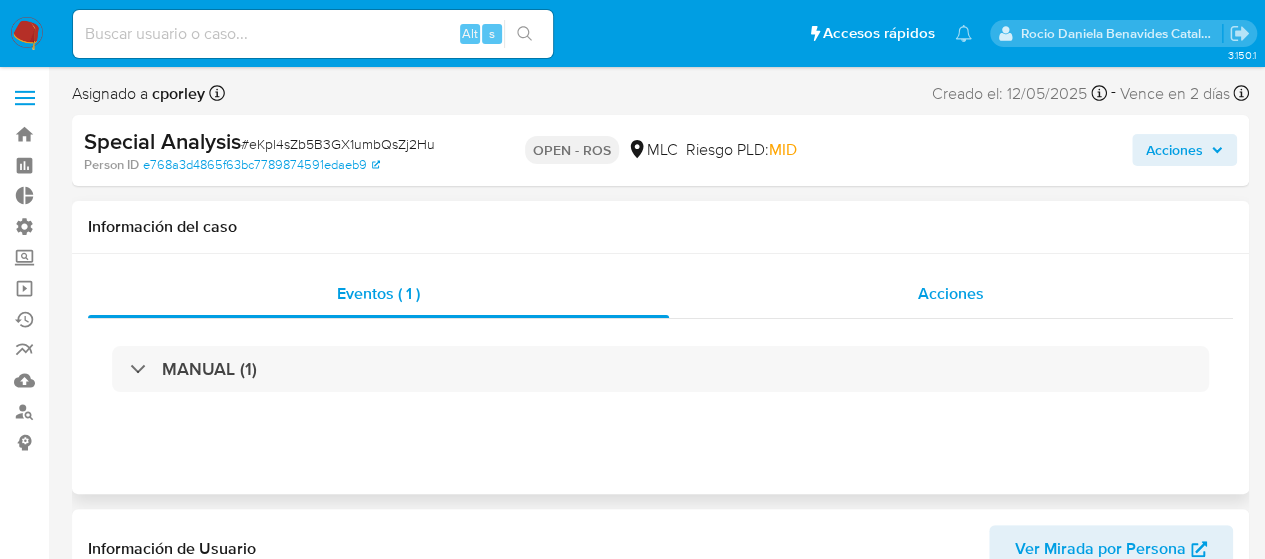 click on "Acciones" at bounding box center [951, 293] 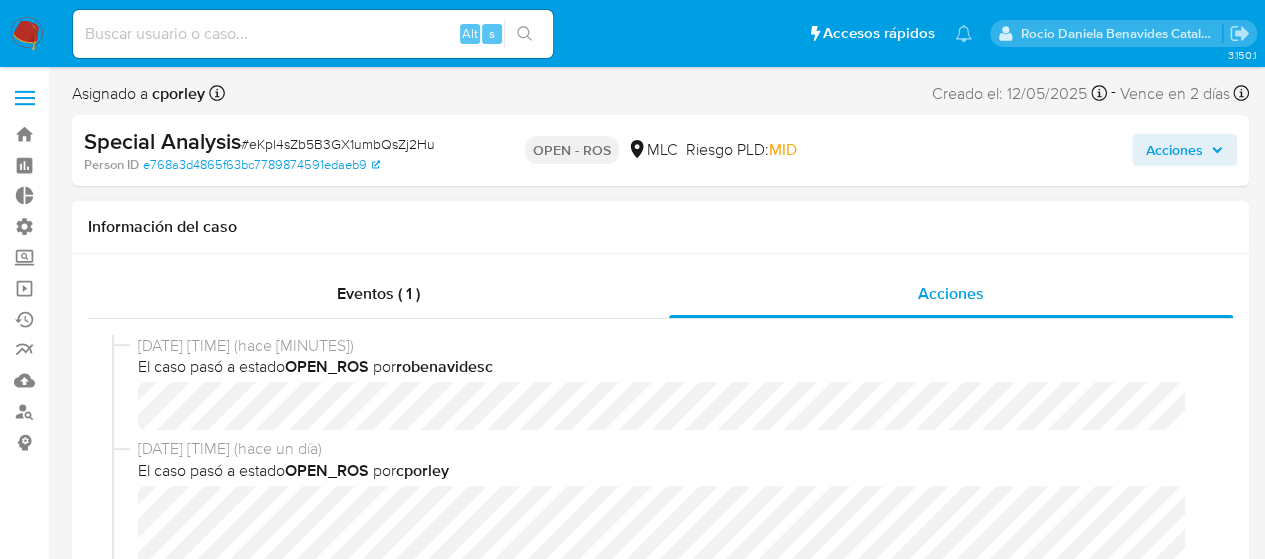 click on "07/08/2025 08:59:08 (hace un día)" at bounding box center [669, 449] 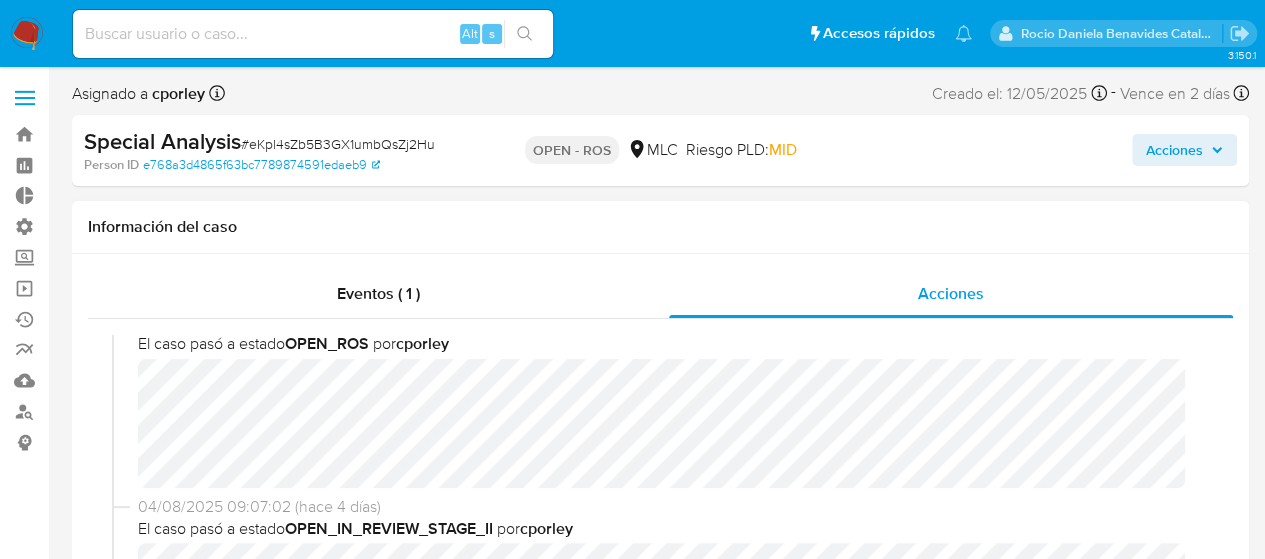 scroll, scrollTop: 128, scrollLeft: 0, axis: vertical 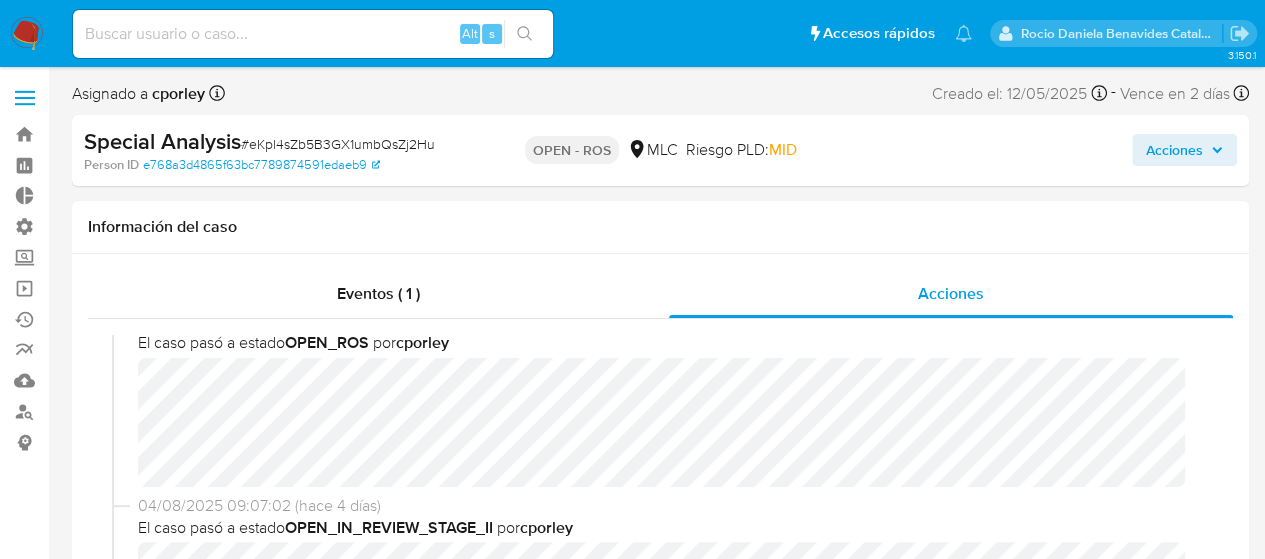 click on "Acciones" at bounding box center (1047, 150) 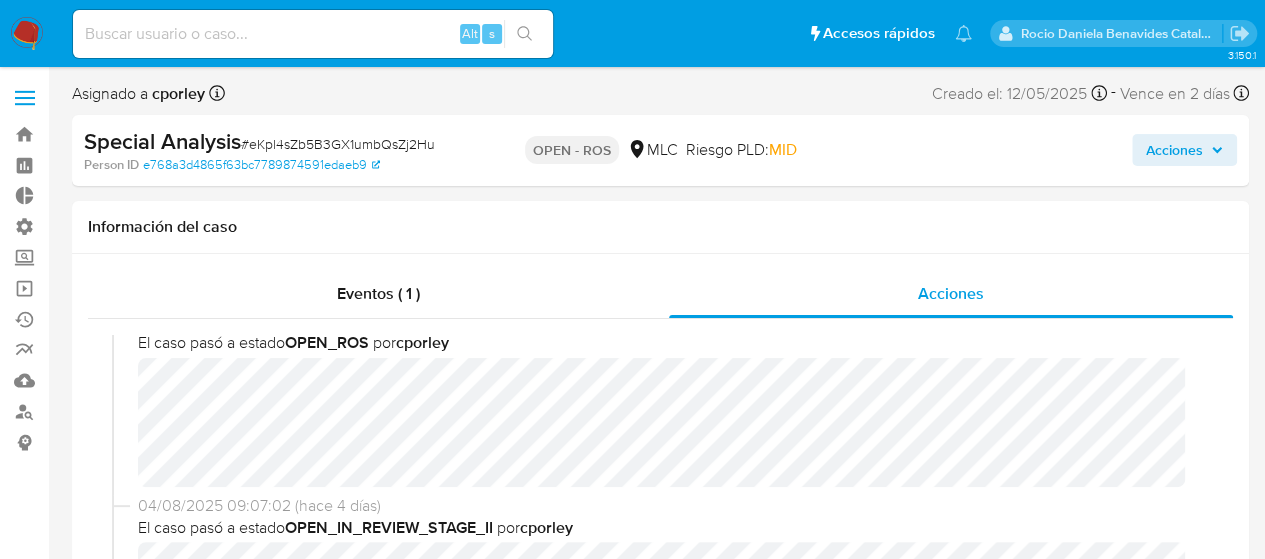 click on "Acciones" at bounding box center [1174, 150] 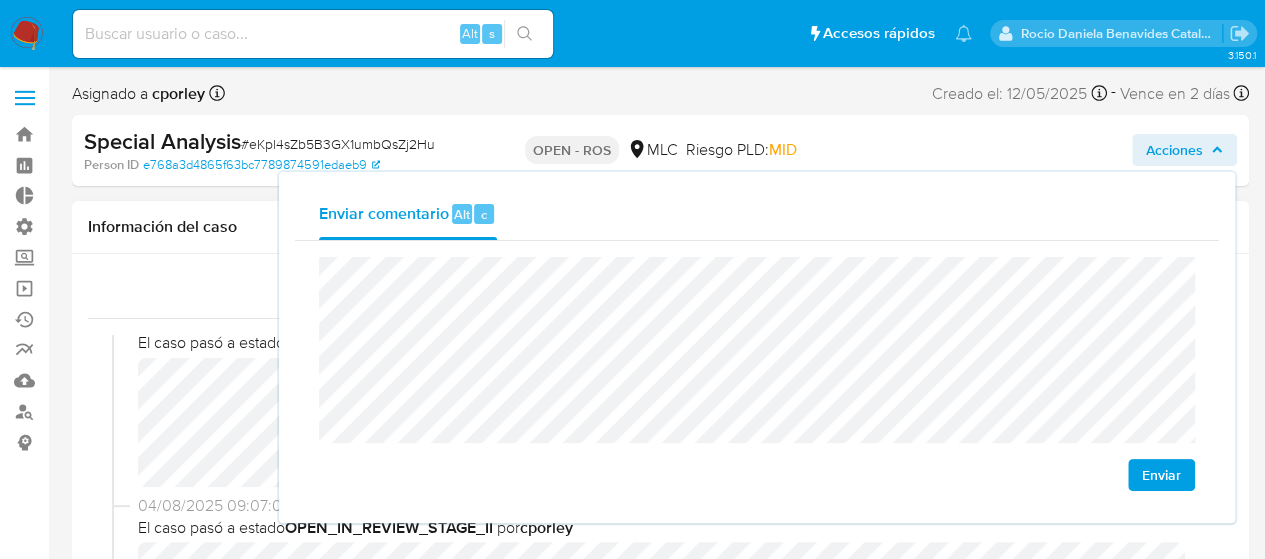 click on "Asignado a   cporley   Asignado el: 12/05/2025 16:11:16 Creado el: 12/05/2025   Creado el: 12/05/2025 16:11:16 - Vence en 2 días   Vence el 10/08/2025 16:11:16 Special Analysis # eKpl4sZb5B3GX1umbQsZj2Hu Person ID e768a3d4865f63bc7789874591edaeb9 OPEN - ROS  MLC Riesgo PLD:  MID Acciones Enviar comentario Alt c Enviar Información del caso Eventos ( 1 ) Acciones 08/08/2025 18:48:15 (hace 3 minutos) El caso pasó a estado  OPEN_ROS      por  robenavidesc 07/08/2025 08:59:08 (hace un día) El caso pasó a estado  OPEN_ROS      por  cporley 04/08/2025 09:07:02 (hace 4 días) El caso pasó a estado  OPEN_IN_REVIEW_STAGE_II      por  cporley 04/08/2025 09:07:02 (hace 4 días) El caso fue asignado a  cporley  por  cporley 31/07/2025 12:25:57 (hace 8 días) El caso pasó a estado  STANDBY_ROI_PROPOSAL      por  nluzardo 31/07/2025 12:25:26 (hace 8 días) nluzardo  subió un archivo: 2204802958 - Case Log.pdf 12/05/2025 16:19:53 (hace 3 meses) El caso pasó a estado  OPEN_IN_REVIEW_STAGE_I      por  cporley nluzardo" at bounding box center (660, 1605) 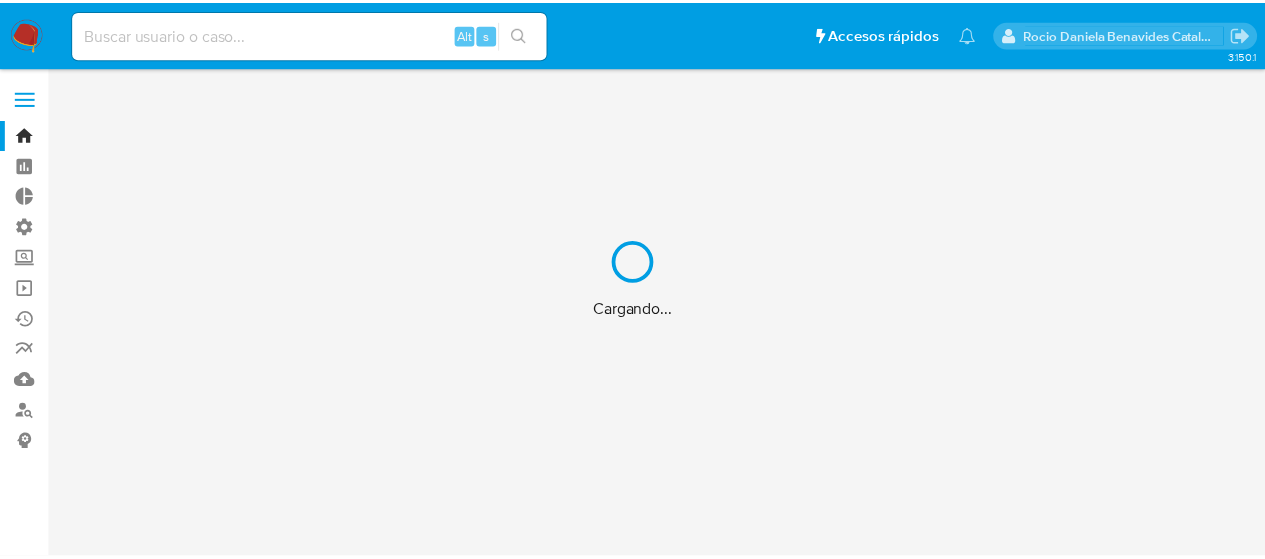 scroll, scrollTop: 0, scrollLeft: 0, axis: both 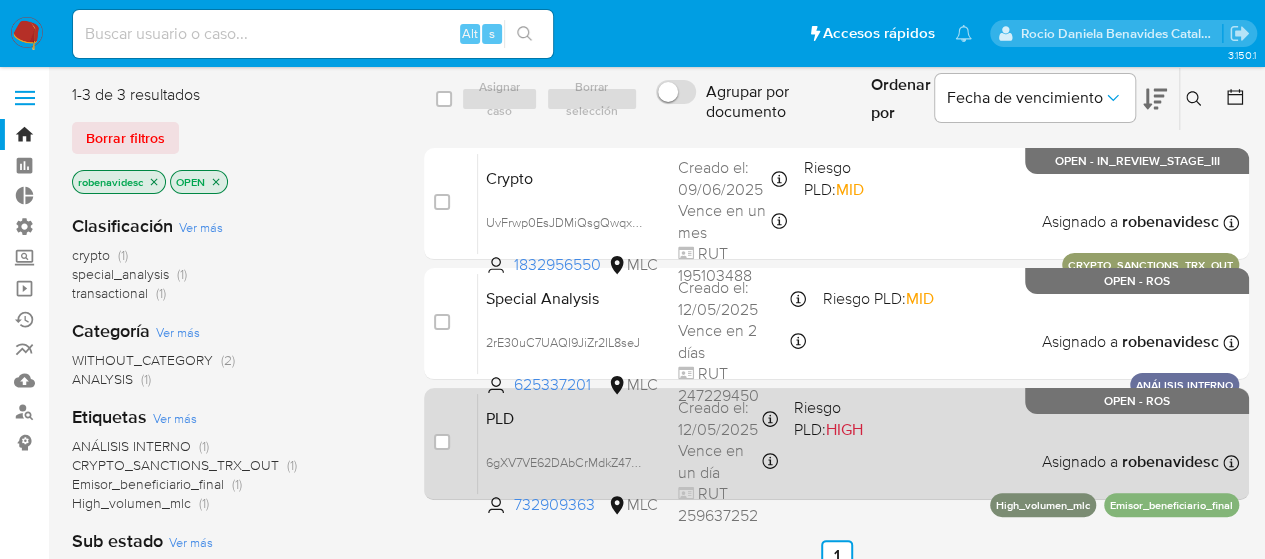 click on "PLD 6gXV7VE62DAbCrMdkZ47P1Zy 732909363 MLC Riesgo PLD:  HIGH Creado el: [DATE]   Creado el: [DATE] [TIME] Vence en un día   Vence el [DATE] [TIME] RUT   [NUMBER] Asignado a   [USERNAME]   Asignado el: [DATE] [TIME] High_volumen_mlc Emisor_beneficiario_final OPEN - ROS" at bounding box center [858, 443] 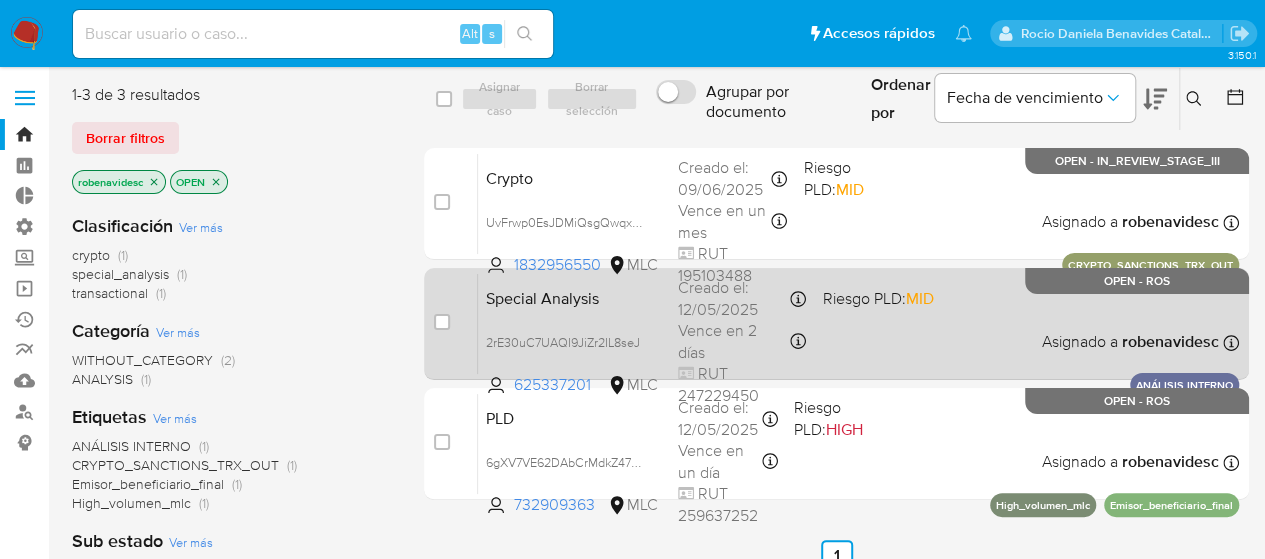click on "Special Analysis 2rE30uC7UAQI9JiZr2IL8seJ 625337201 MLC Riesgo PLD:  MID Creado el: [DATE]   Creado el: [DATE] [TIME] Vence en 2 días   Vence el [DATE] [TIME] RUT   [NUMBER] Asignado a   [USERNAME]   Asignado el: [DATE] [TIME] ANÁLISIS INTERNO OPEN - ROS" at bounding box center (858, 323) 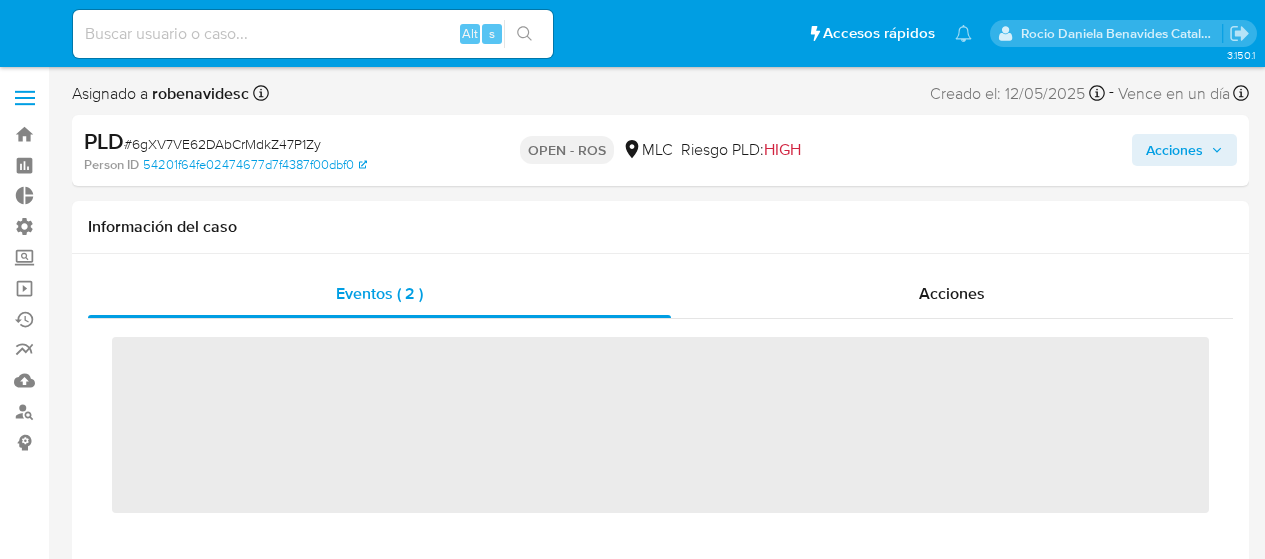 scroll, scrollTop: 0, scrollLeft: 0, axis: both 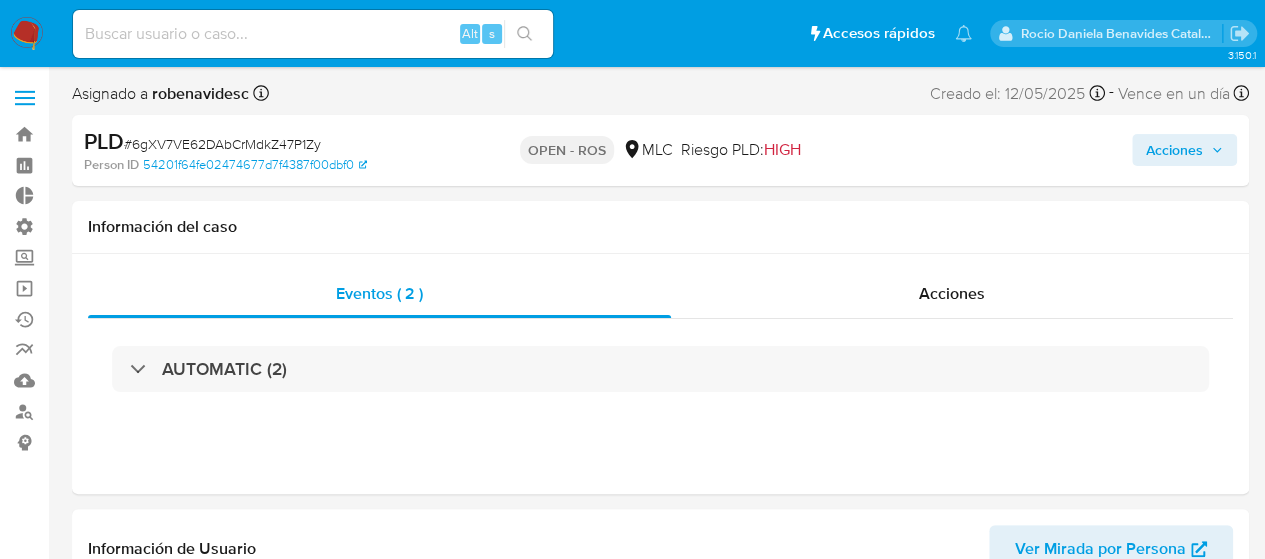 select on "10" 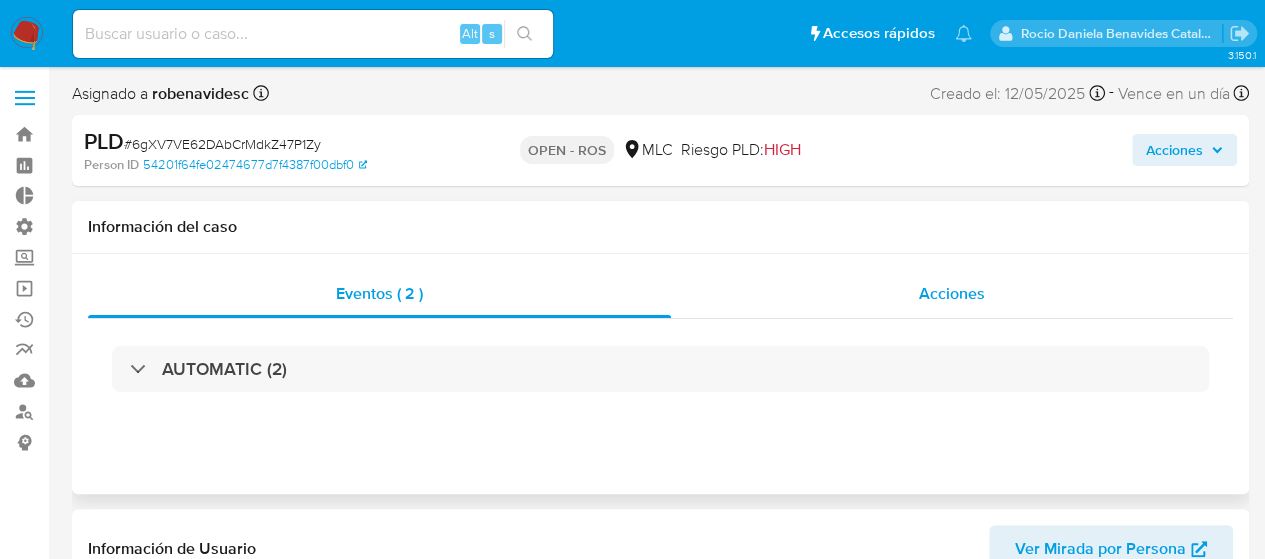 click on "Acciones" at bounding box center [952, 294] 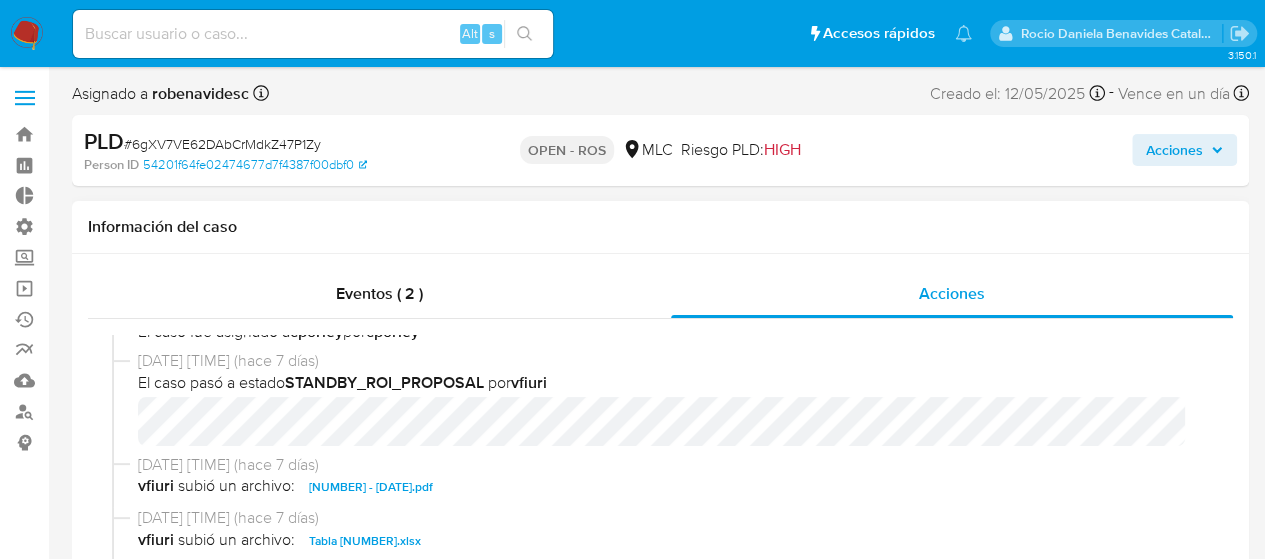 scroll, scrollTop: 588, scrollLeft: 0, axis: vertical 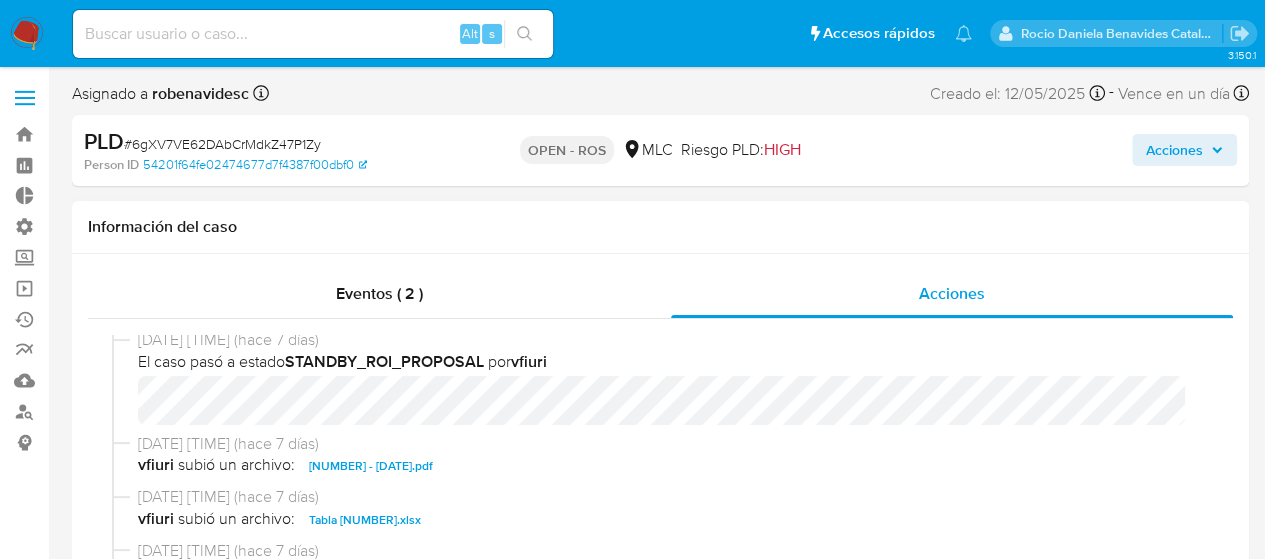 click on "[NUMBER] - 01_[DATE].pdf" at bounding box center (371, 466) 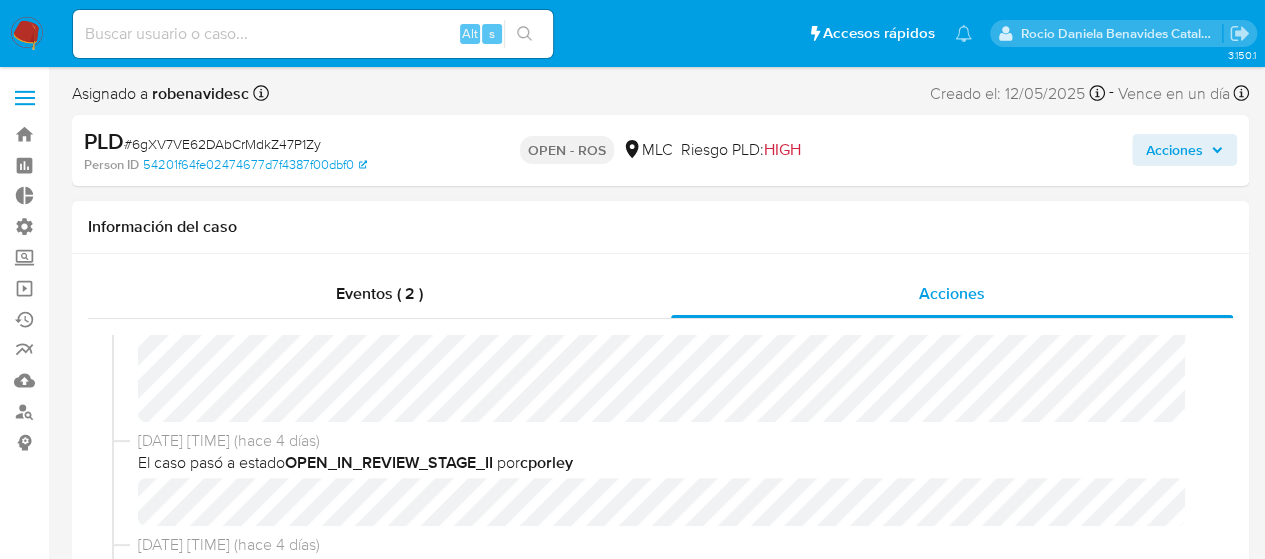 scroll, scrollTop: 250, scrollLeft: 0, axis: vertical 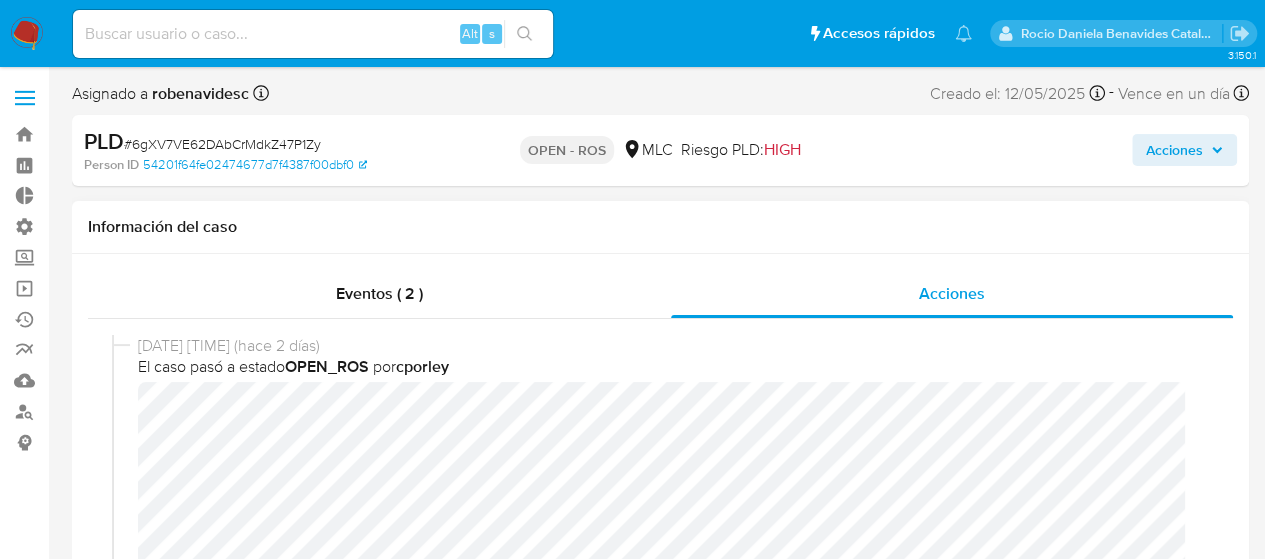 click on "06/08/2025 14:01:45 (hace 2 días) El caso pasó a estado  OPEN_ROS      por  cporley" at bounding box center (660, 549) 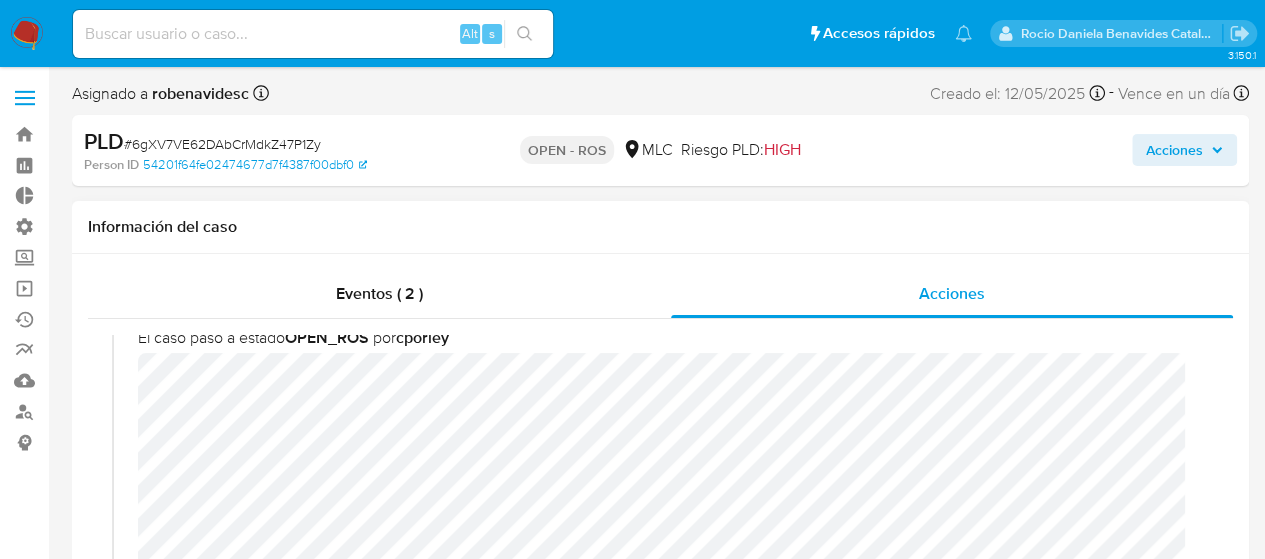 scroll, scrollTop: 0, scrollLeft: 0, axis: both 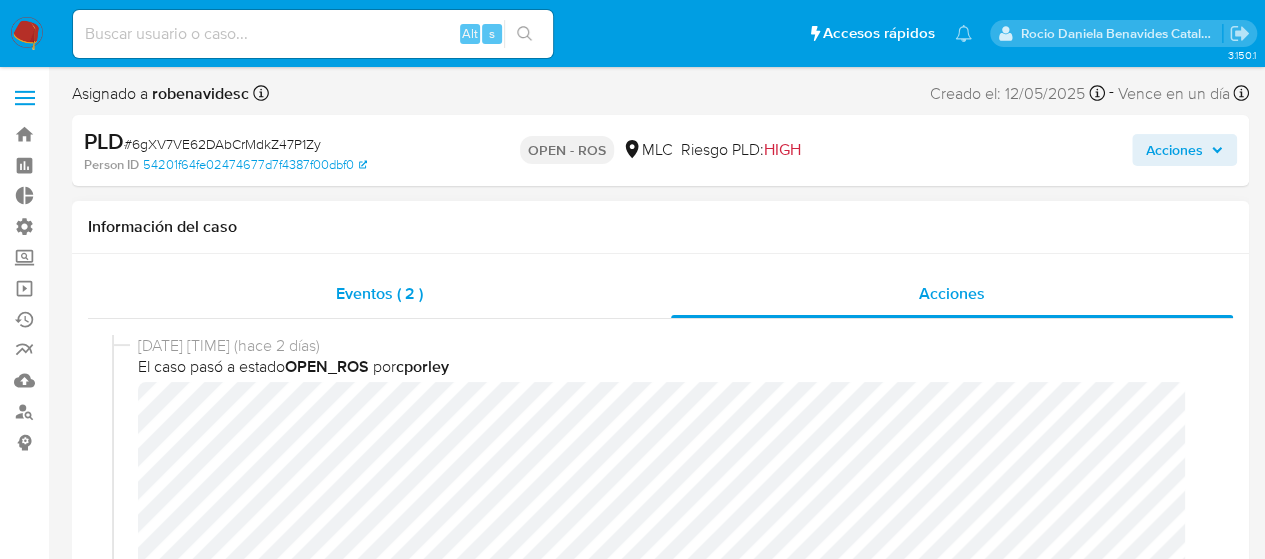 click on "Eventos ( 2 )" at bounding box center [379, 294] 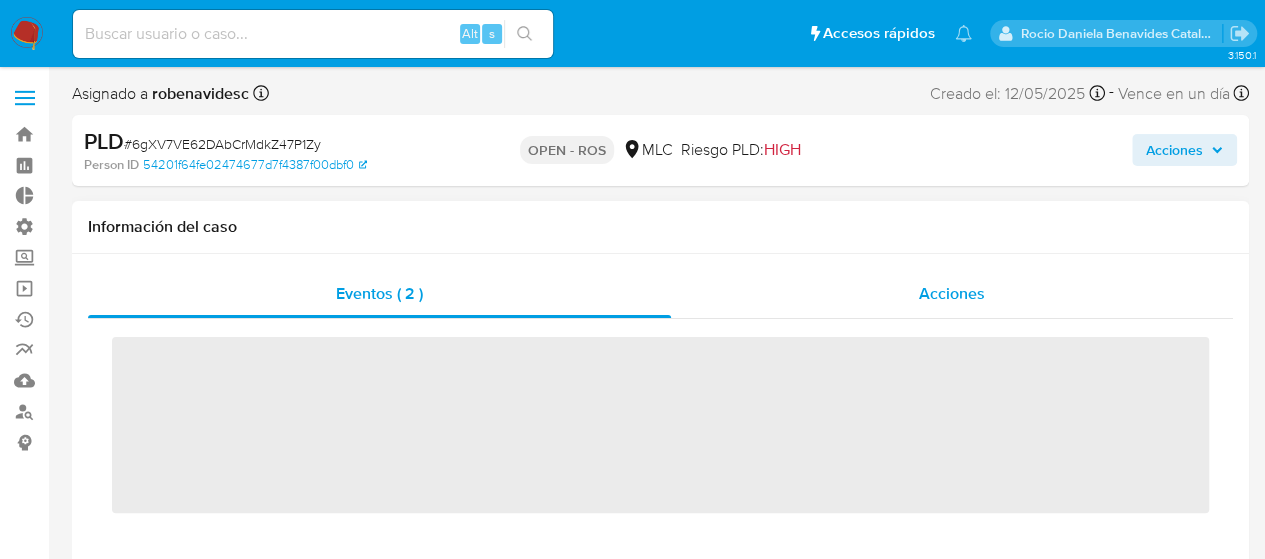 click on "Acciones" at bounding box center (952, 294) 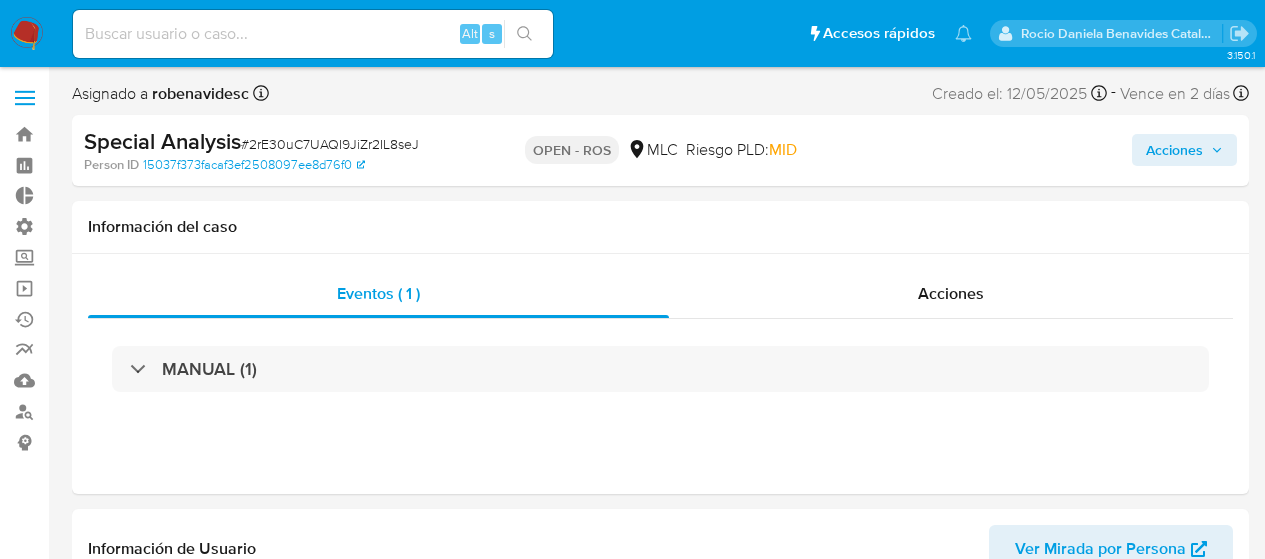 select on "10" 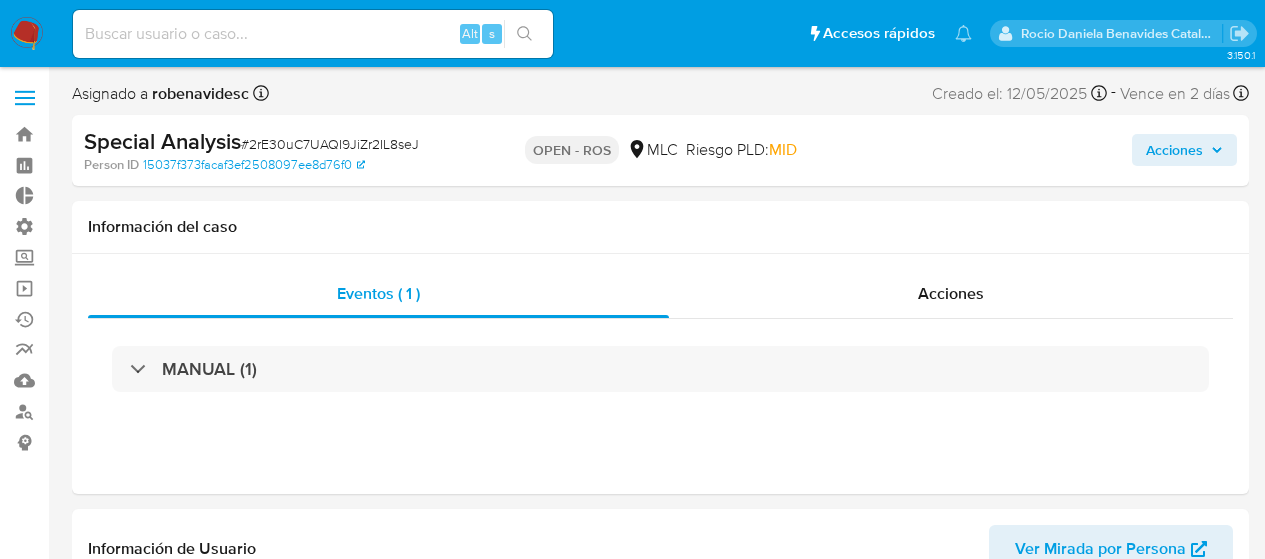 scroll, scrollTop: 0, scrollLeft: 0, axis: both 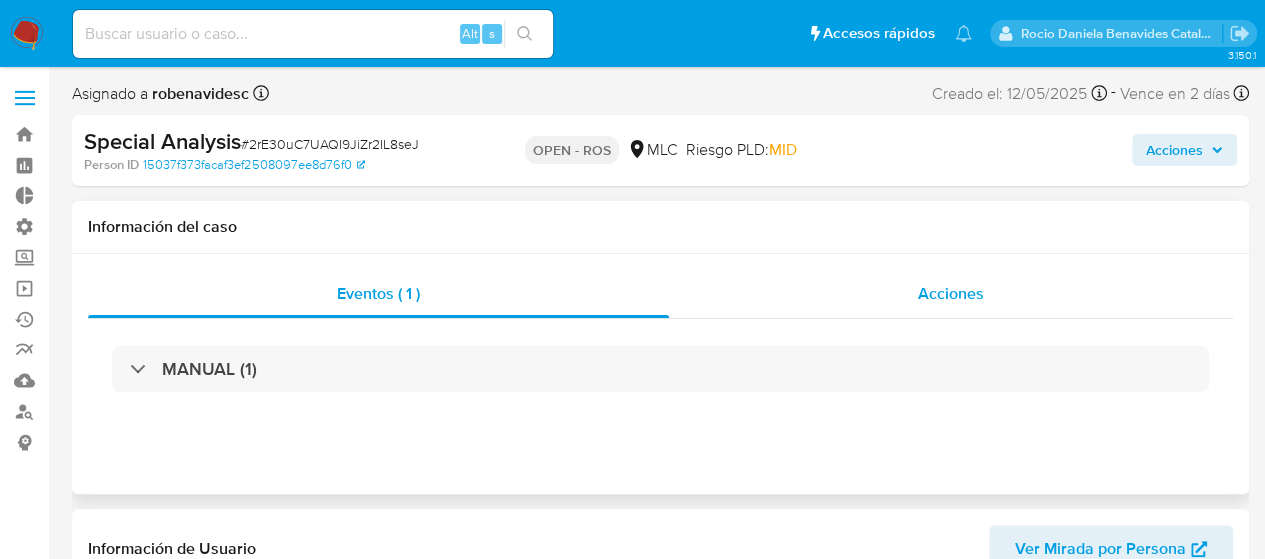 click on "Acciones" at bounding box center (951, 294) 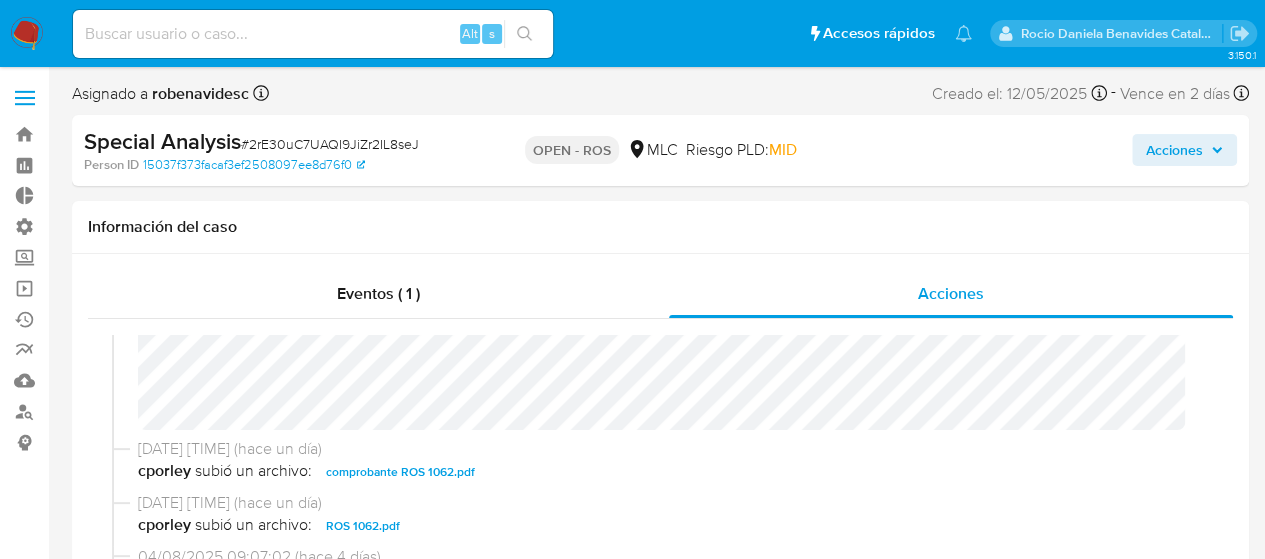 scroll, scrollTop: 83, scrollLeft: 0, axis: vertical 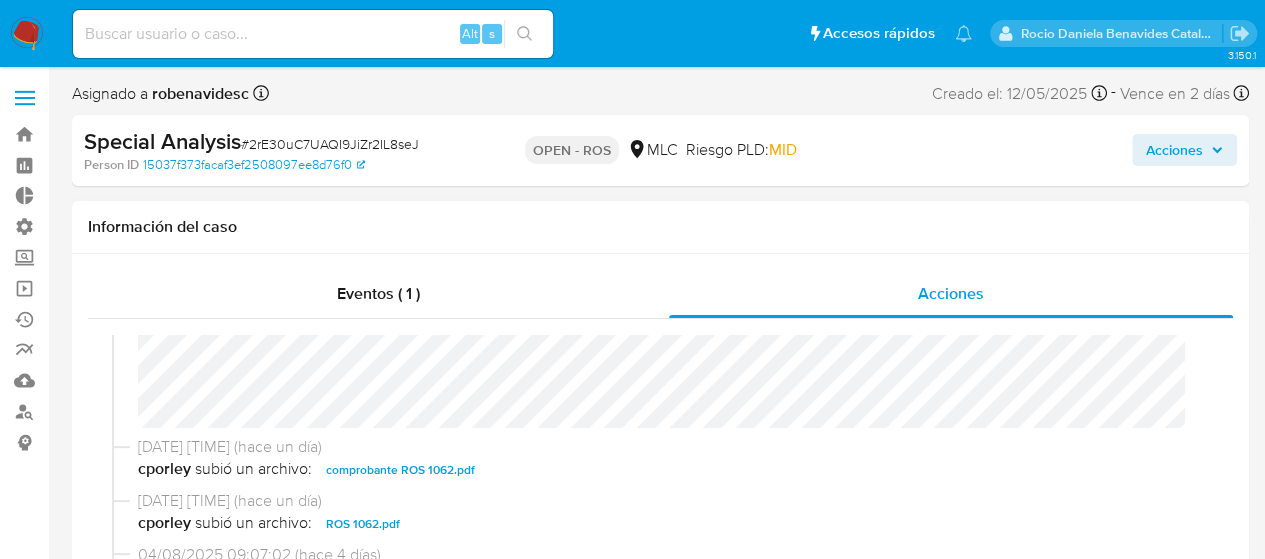 click on "comprobante ROS 1062.pdf" at bounding box center [400, 470] 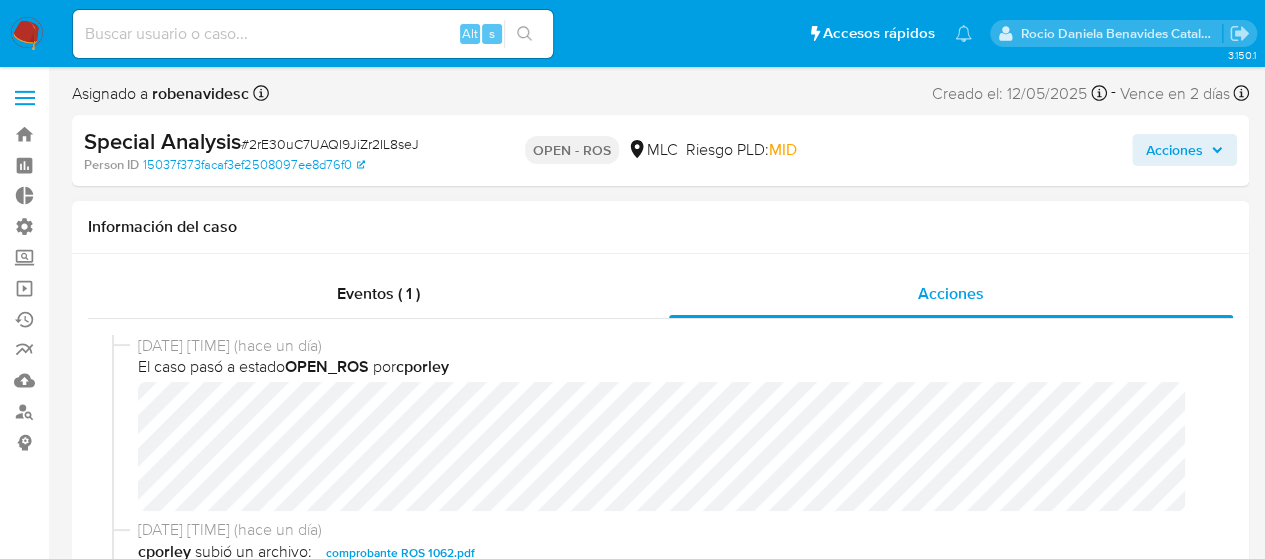 scroll, scrollTop: 1, scrollLeft: 0, axis: vertical 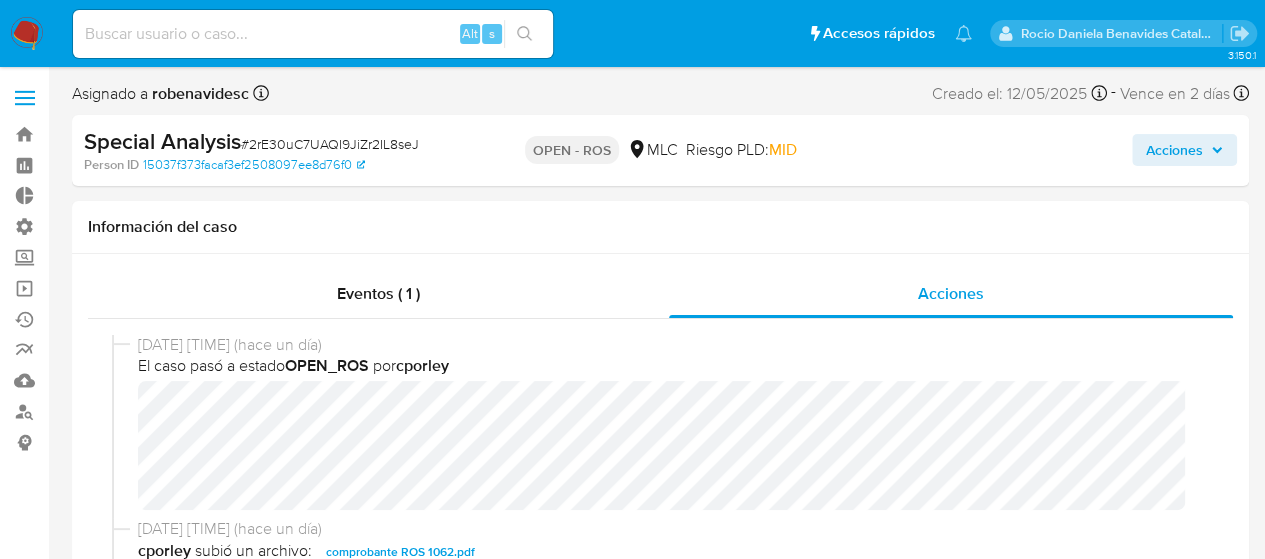 click on "Acciones" at bounding box center [1174, 150] 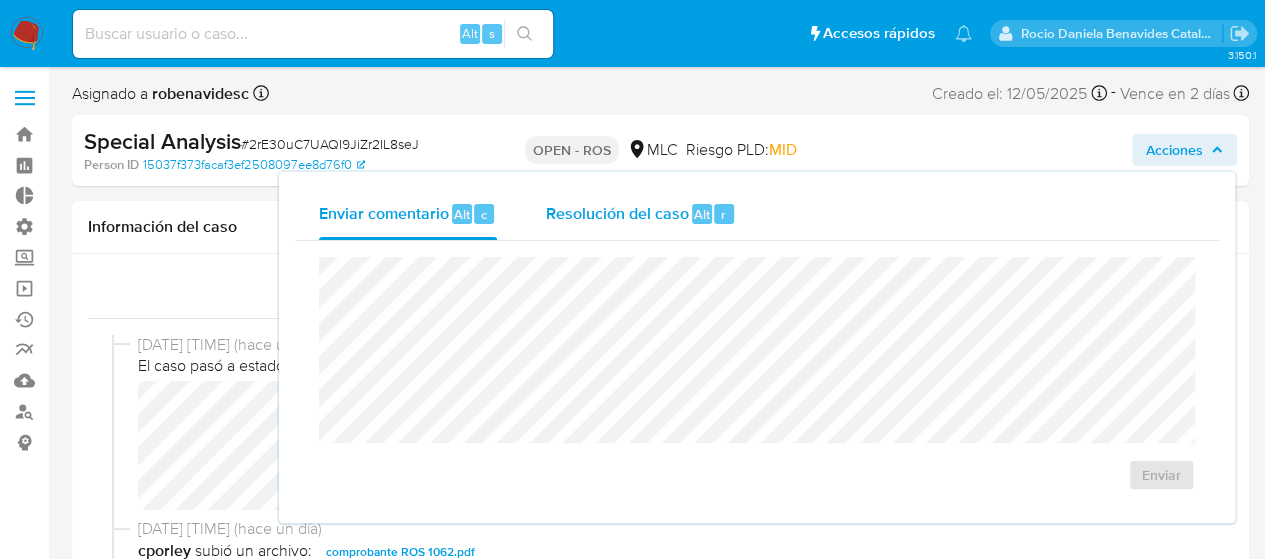 click on "Resolución del caso" at bounding box center [616, 213] 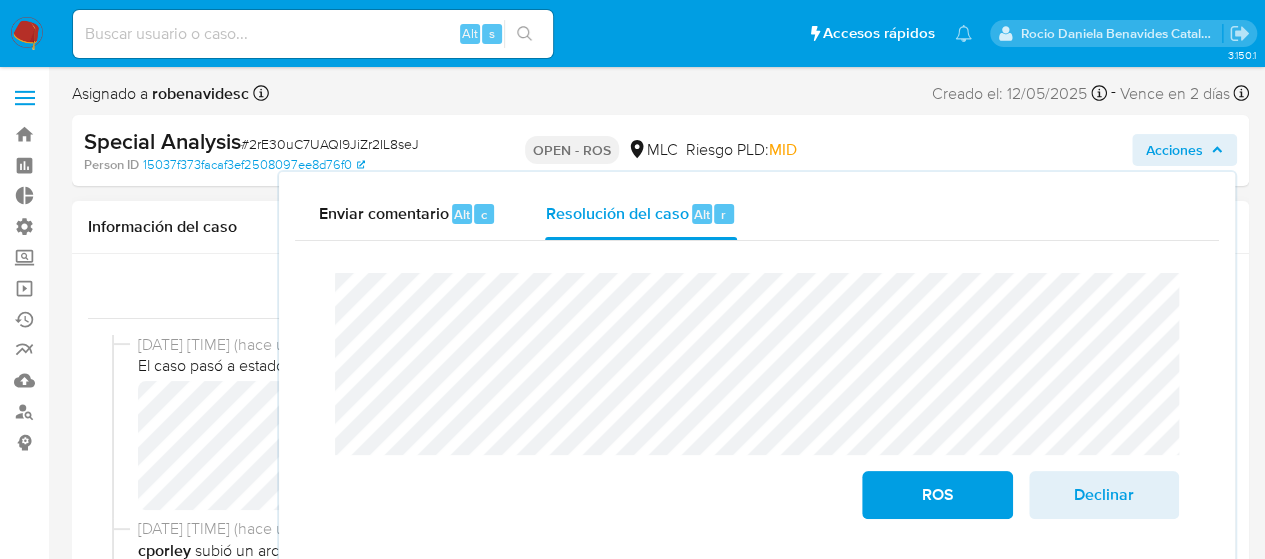 click on "El caso pasó a estado  OPEN_ROS      por  cporley" at bounding box center [669, 366] 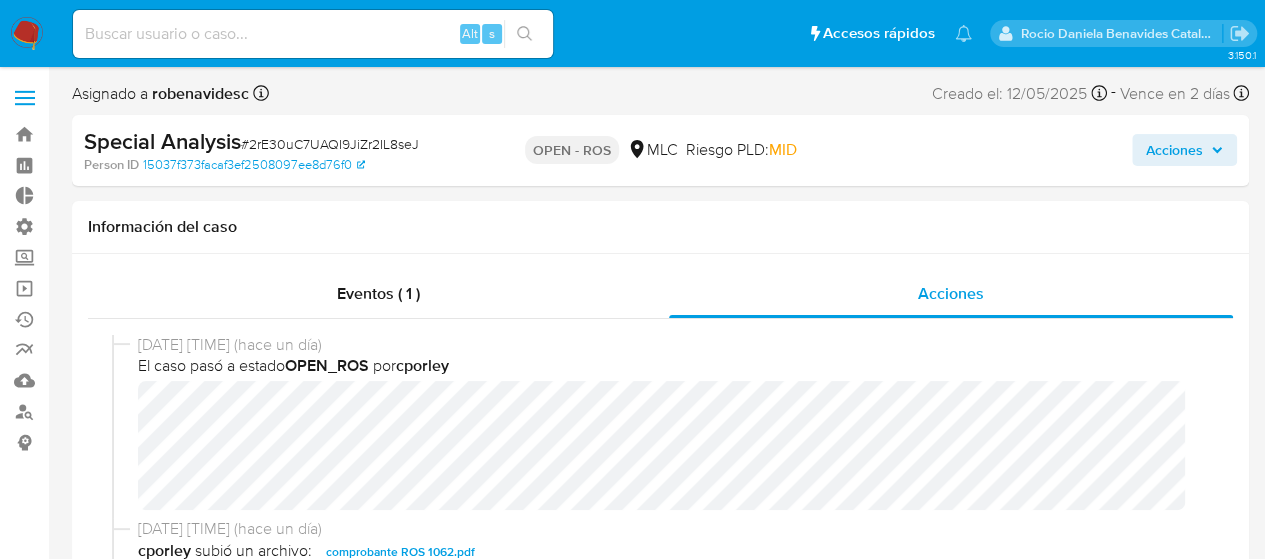 click on "Acciones" at bounding box center [1174, 150] 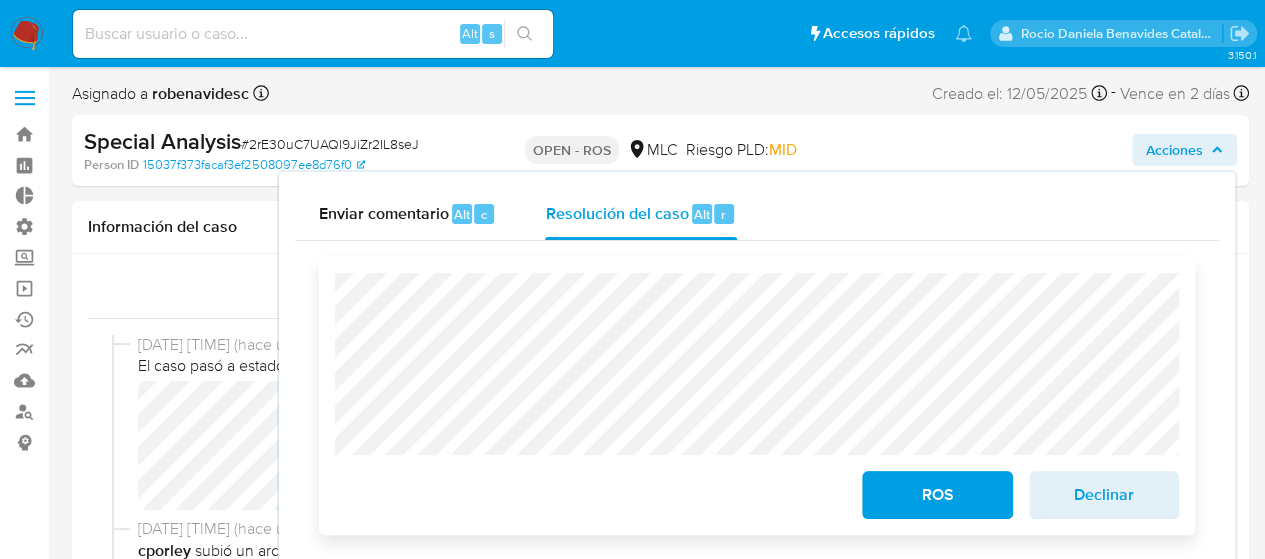 click on "ROS" at bounding box center (937, 495) 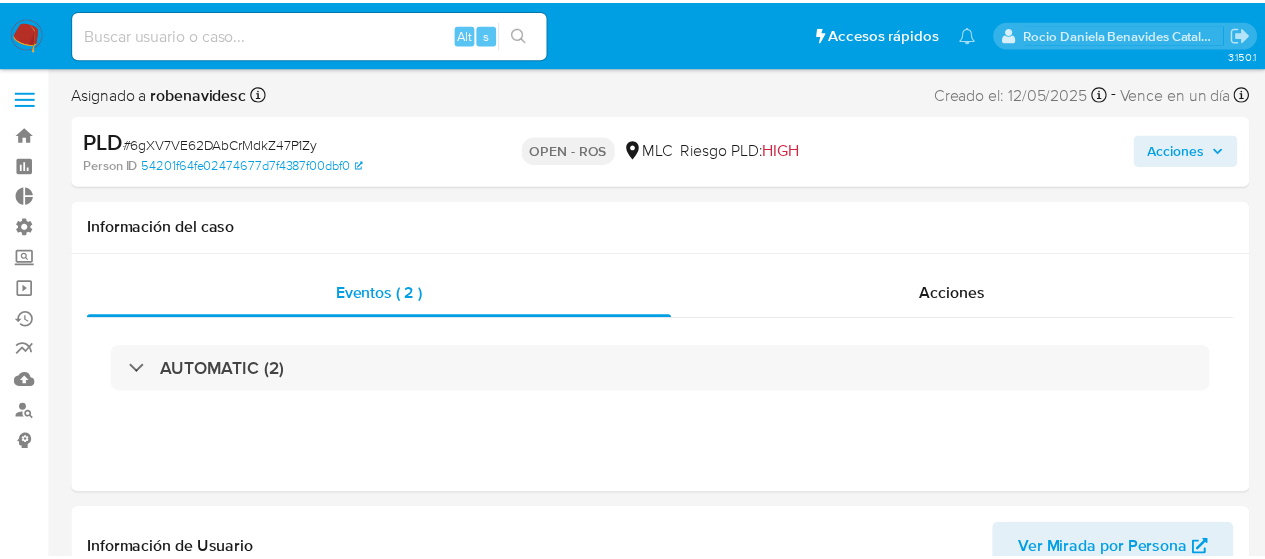 scroll, scrollTop: 0, scrollLeft: 0, axis: both 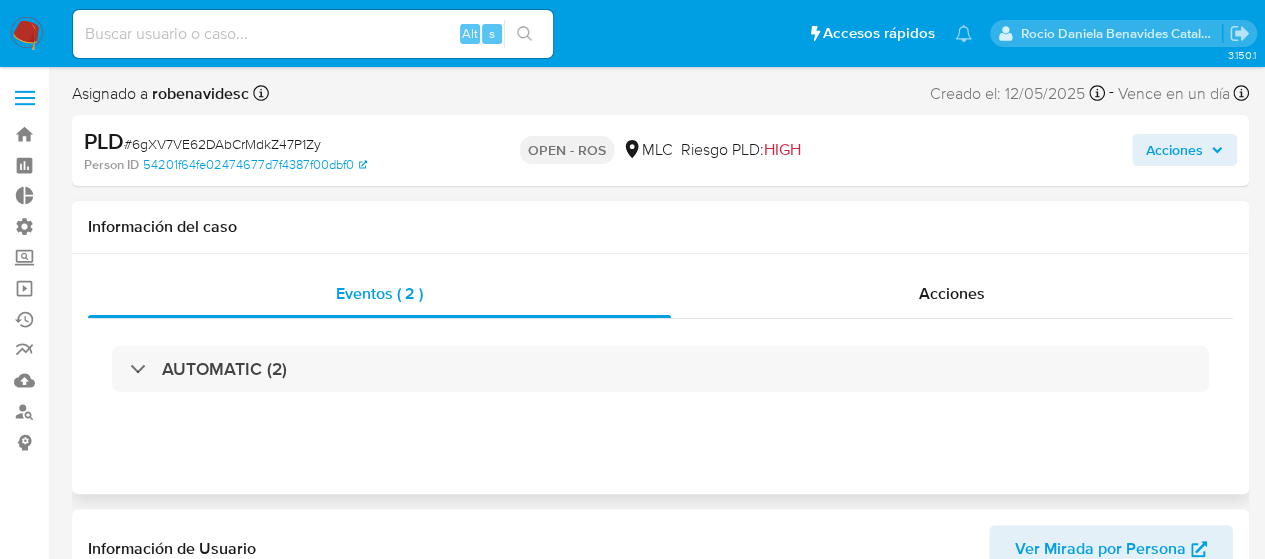 select on "10" 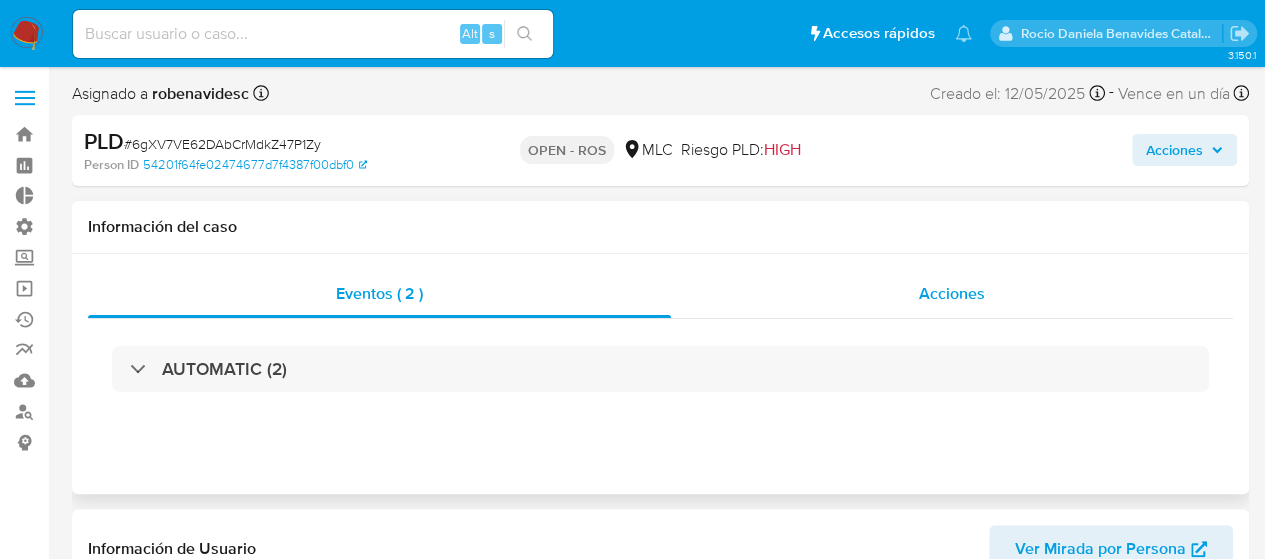 click on "Acciones" at bounding box center [952, 294] 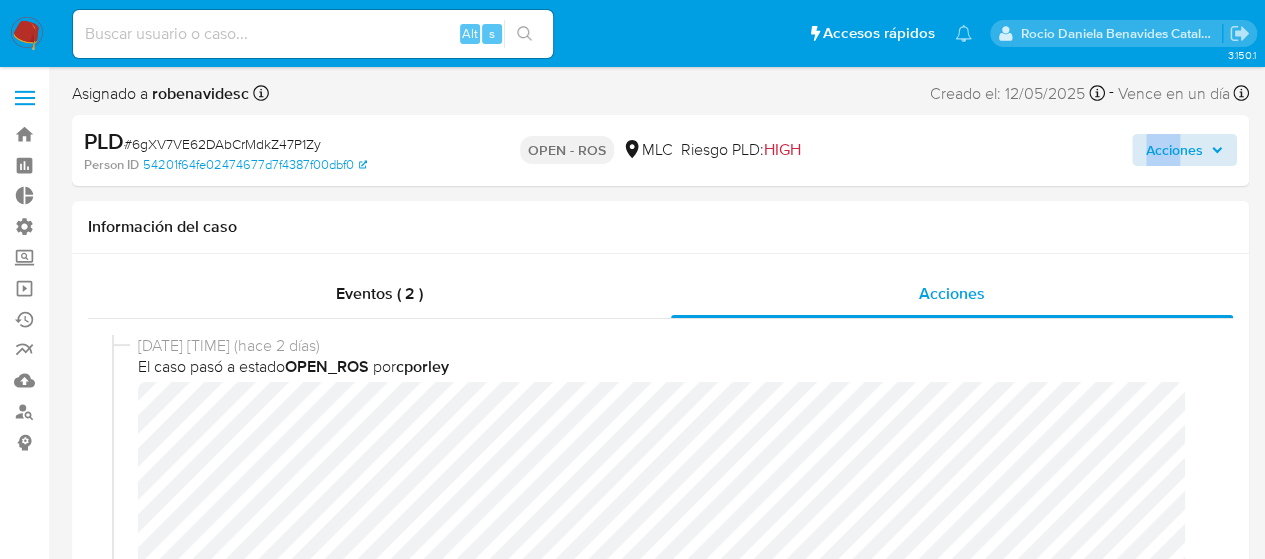 drag, startPoint x: 1193, startPoint y: 125, endPoint x: 1169, endPoint y: 164, distance: 45.79301 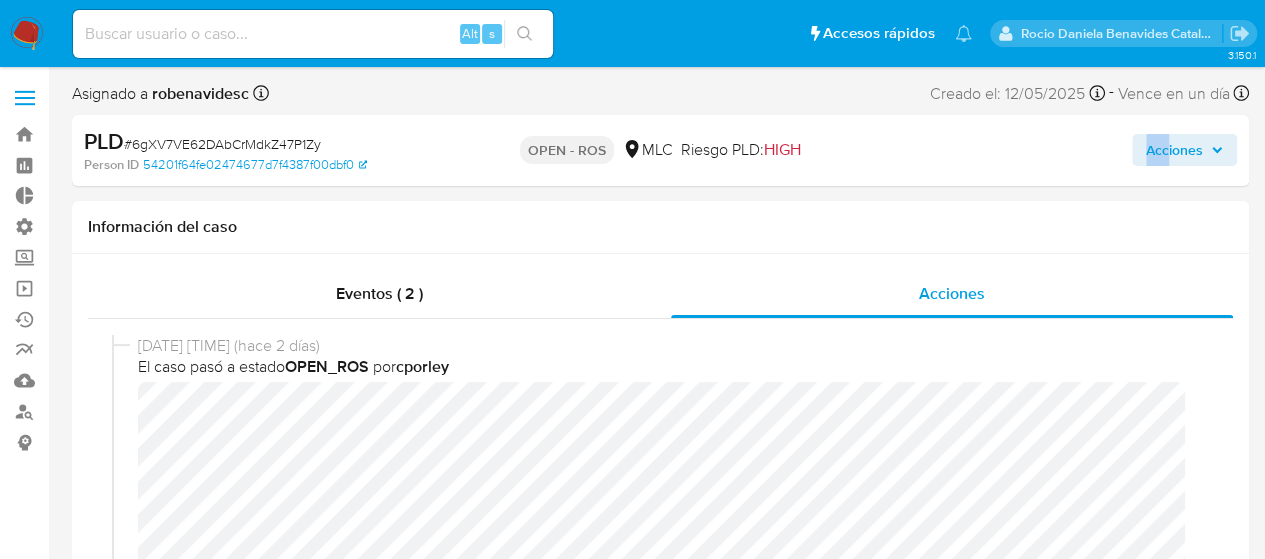 click on "Acciones" at bounding box center (1174, 150) 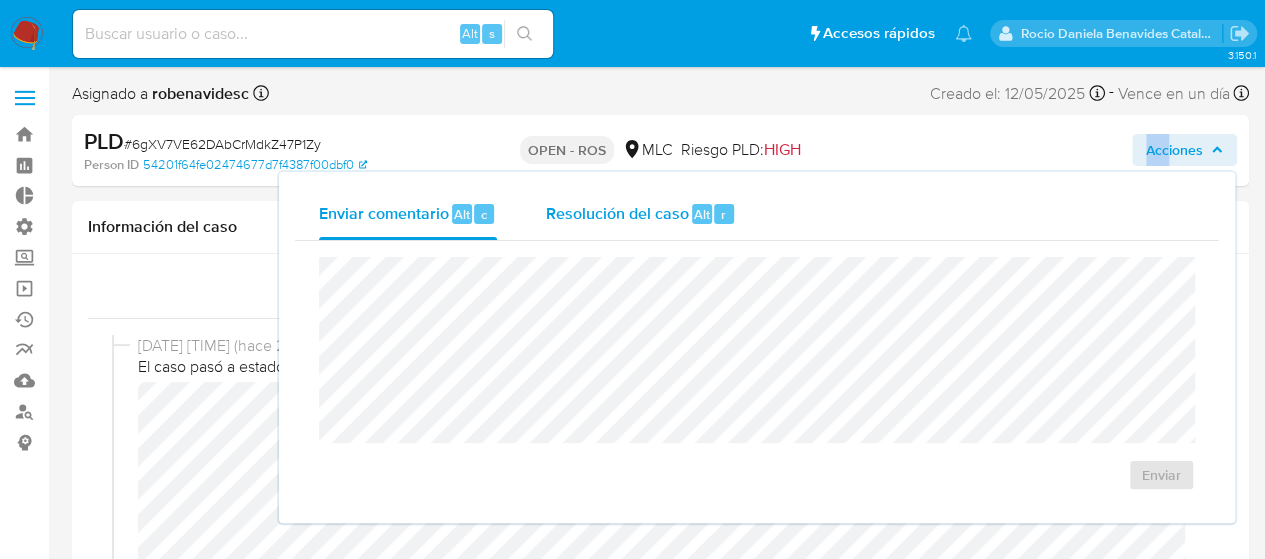 click on "Resolución del caso Alt r" at bounding box center [640, 214] 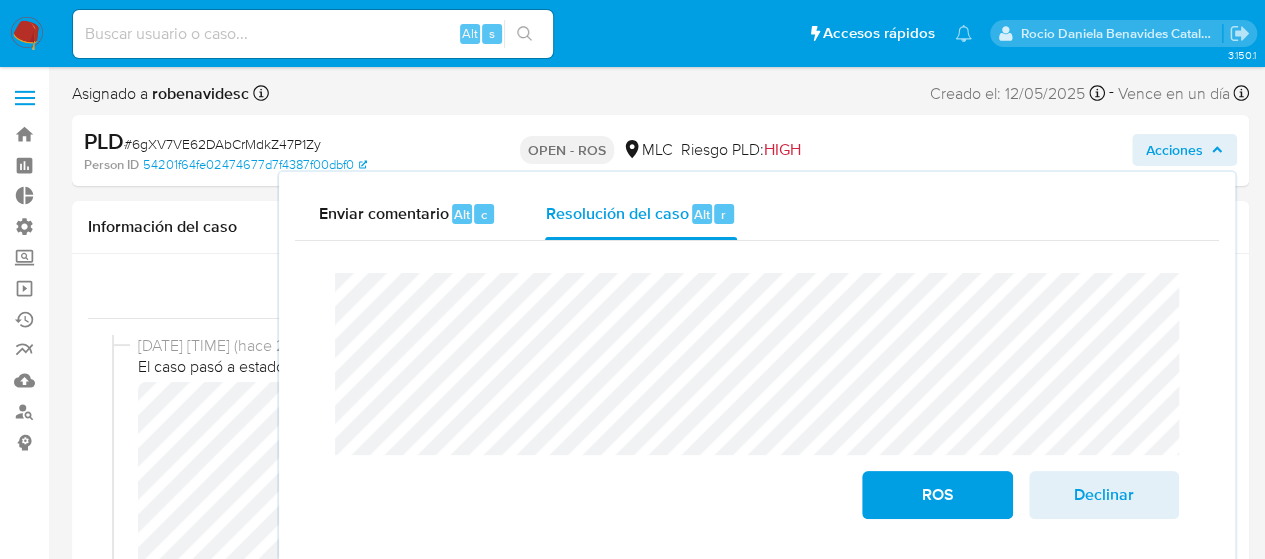 click on "Enviar comentario Alt c Resolución del caso Alt r Cierre de caso ROS Declinar" at bounding box center (757, 369) 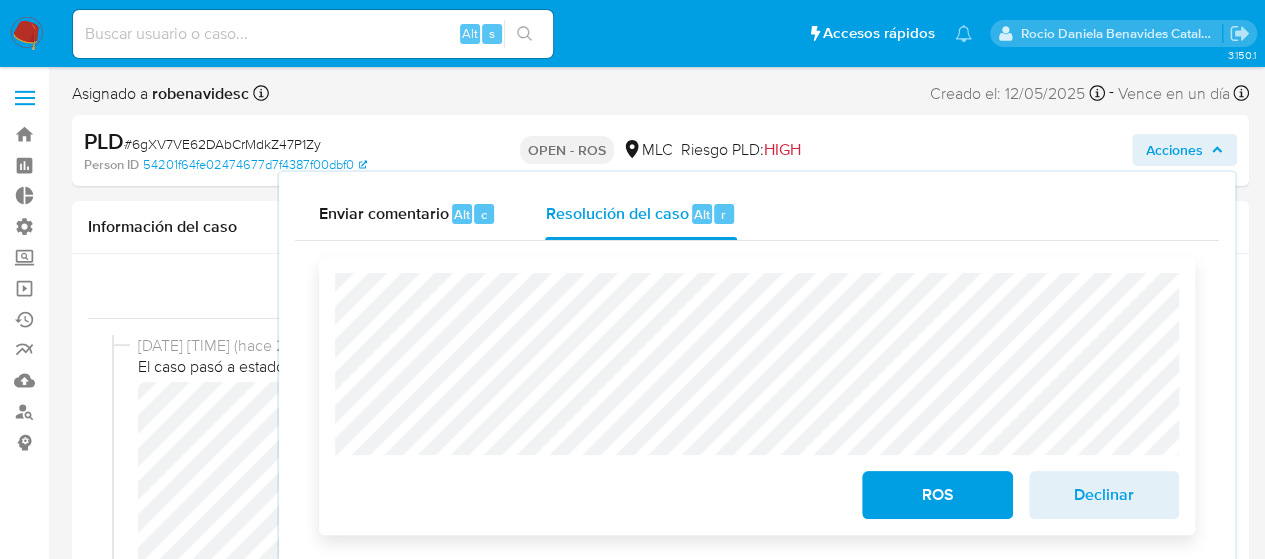 click on "ROS Declinar" at bounding box center (757, 396) 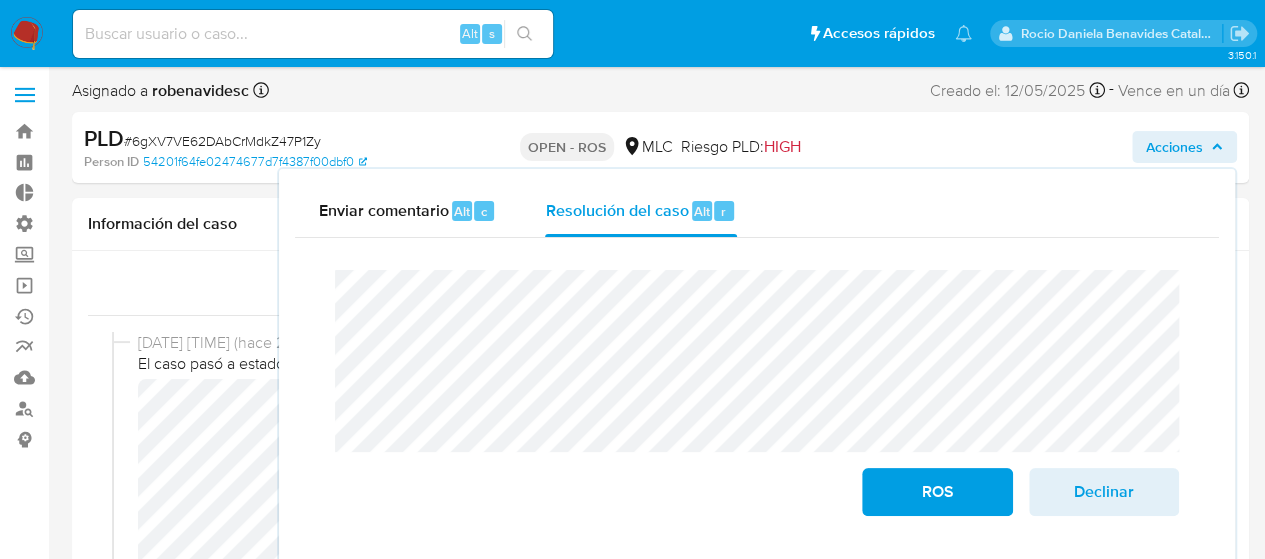 click on "PLD # 6gXV7VE62DAbCrMdkZ47P1Zy Person ID 54201f64fe02474677d7f4387f00dbf0 OPEN - ROS  MLC Riesgo PLD:  HIGH Acciones Enviar comentario Alt c Resolución del caso Alt r Cierre de caso ROS Declinar" at bounding box center (660, 147) 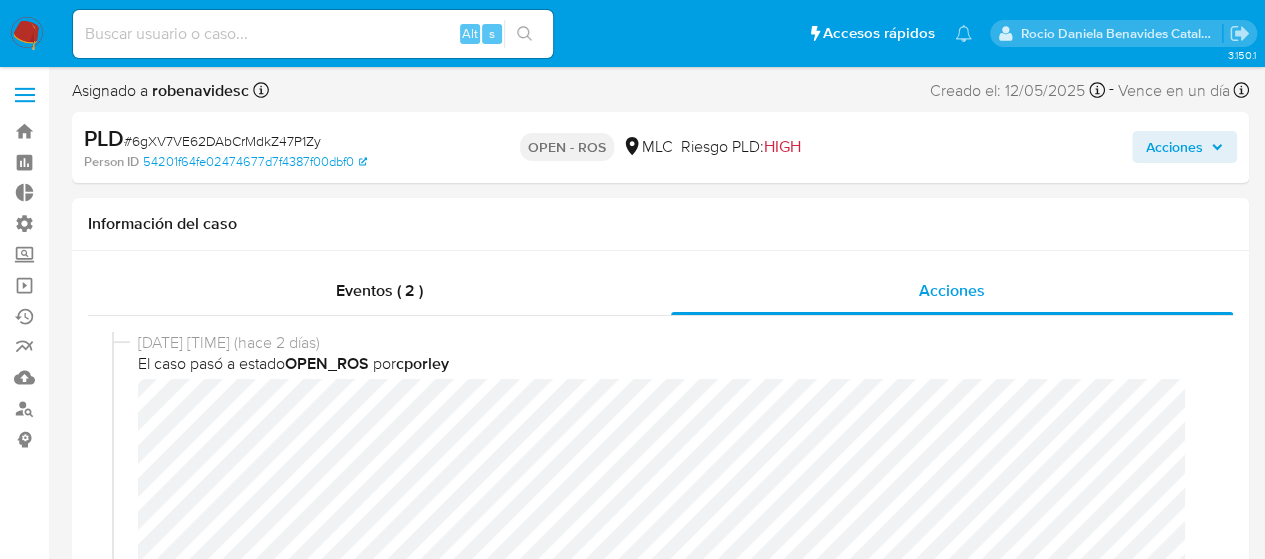 click on "Acciones" at bounding box center (1047, 147) 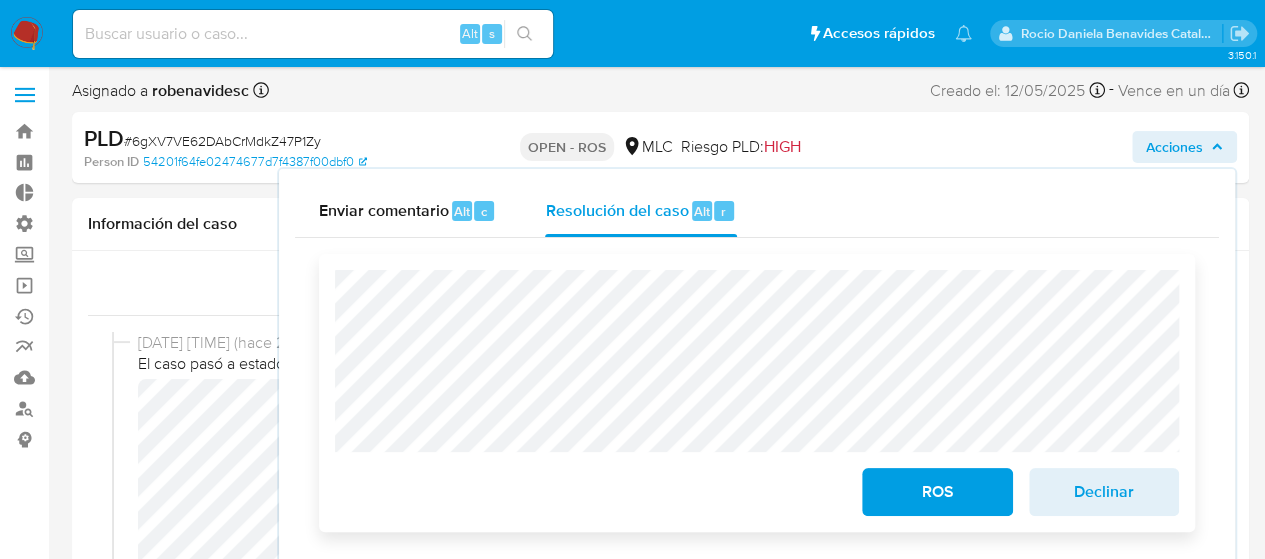 click on "ROS Declinar" at bounding box center (757, 393) 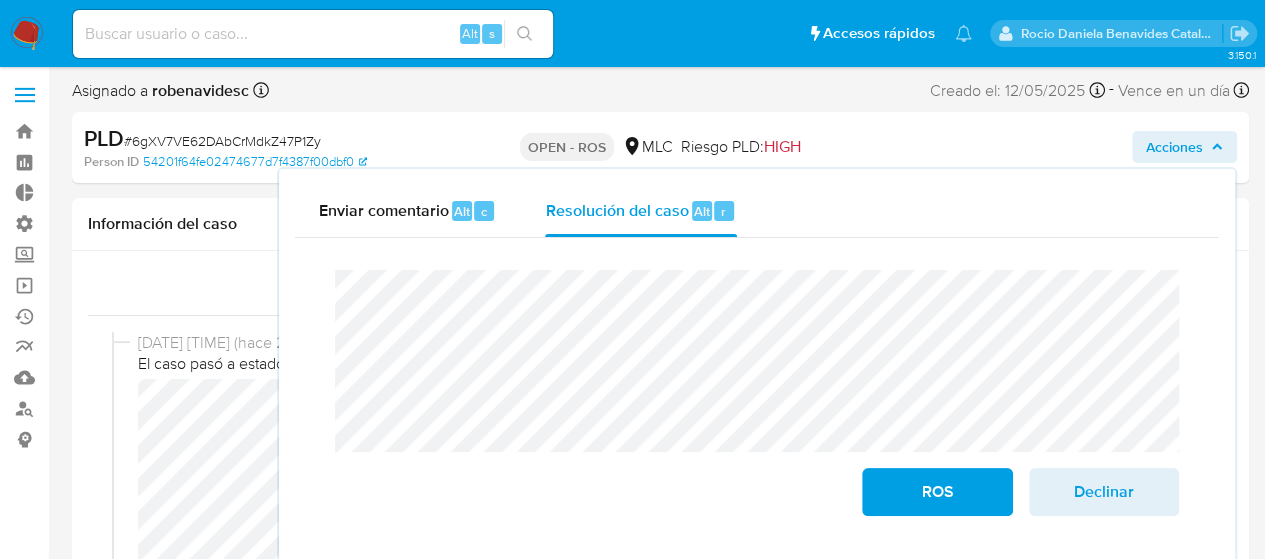 click on "Cierre de caso ROS Declinar" at bounding box center (757, 393) 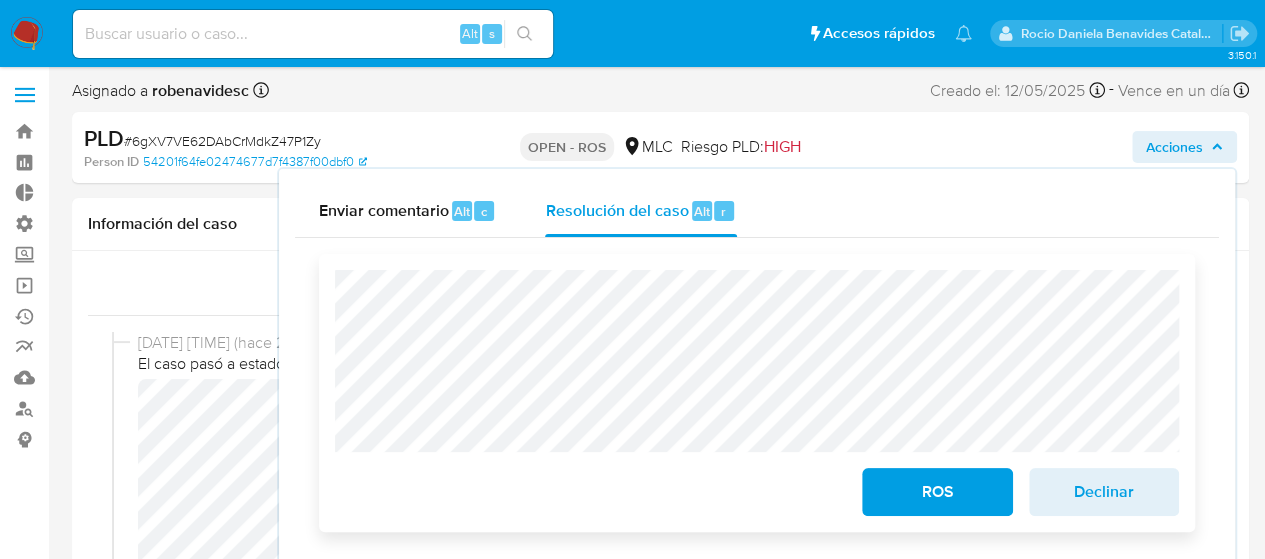 click on "ROS" at bounding box center [937, 492] 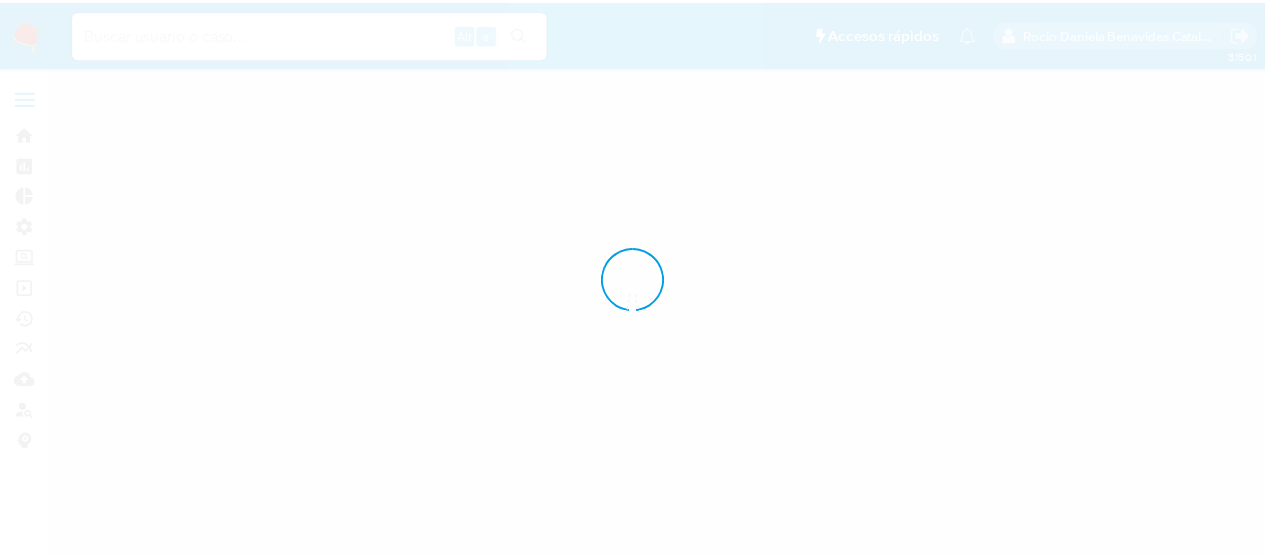 scroll, scrollTop: 0, scrollLeft: 0, axis: both 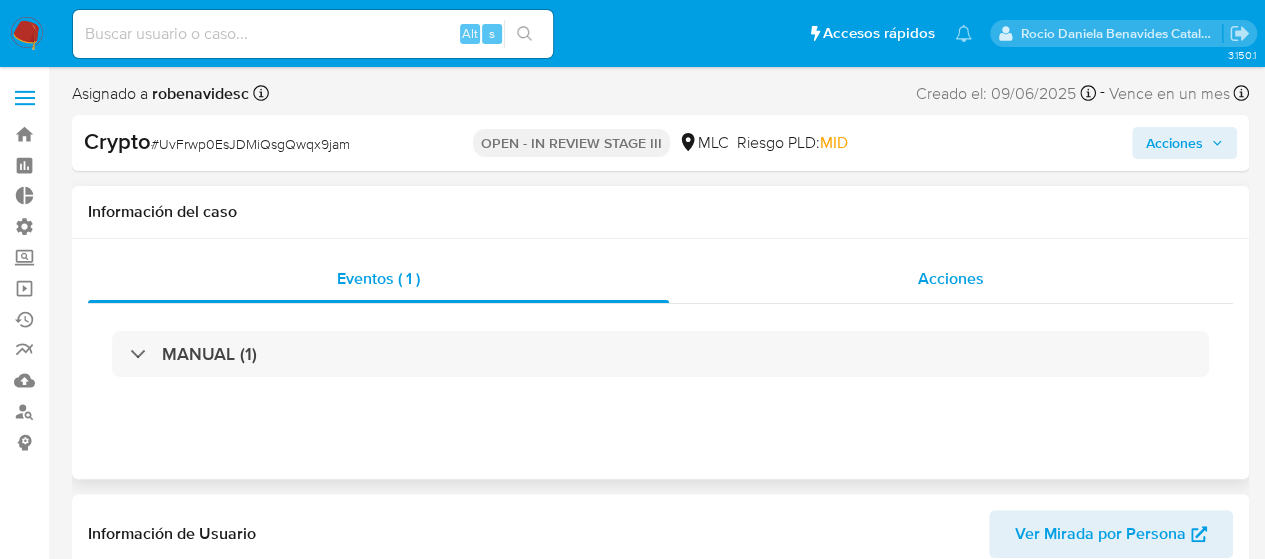 click on "Acciones" at bounding box center [951, 279] 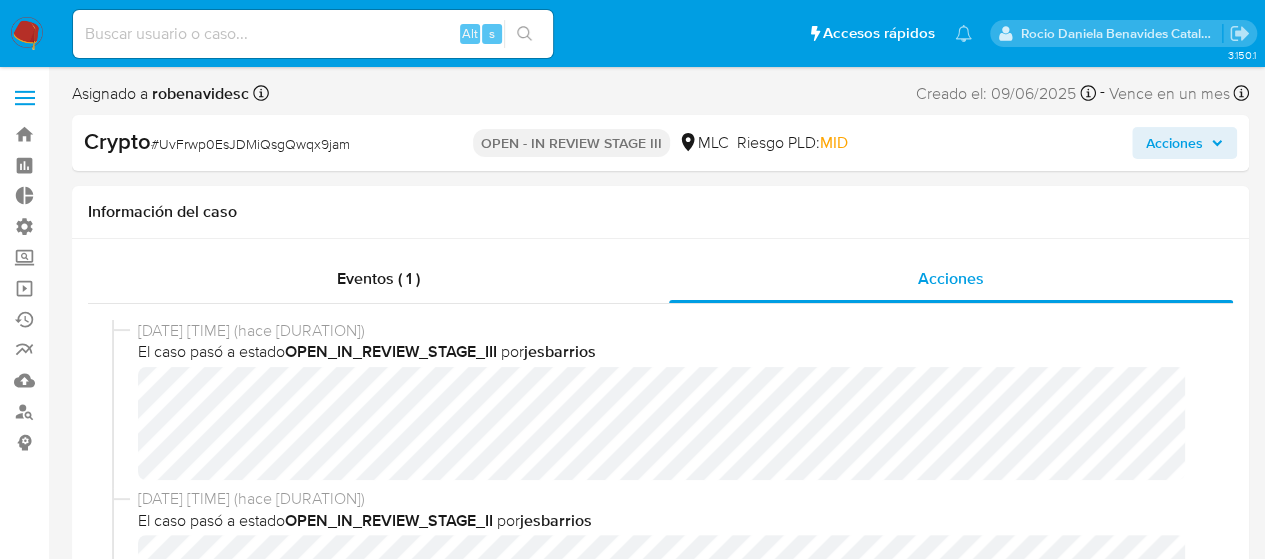select on "10" 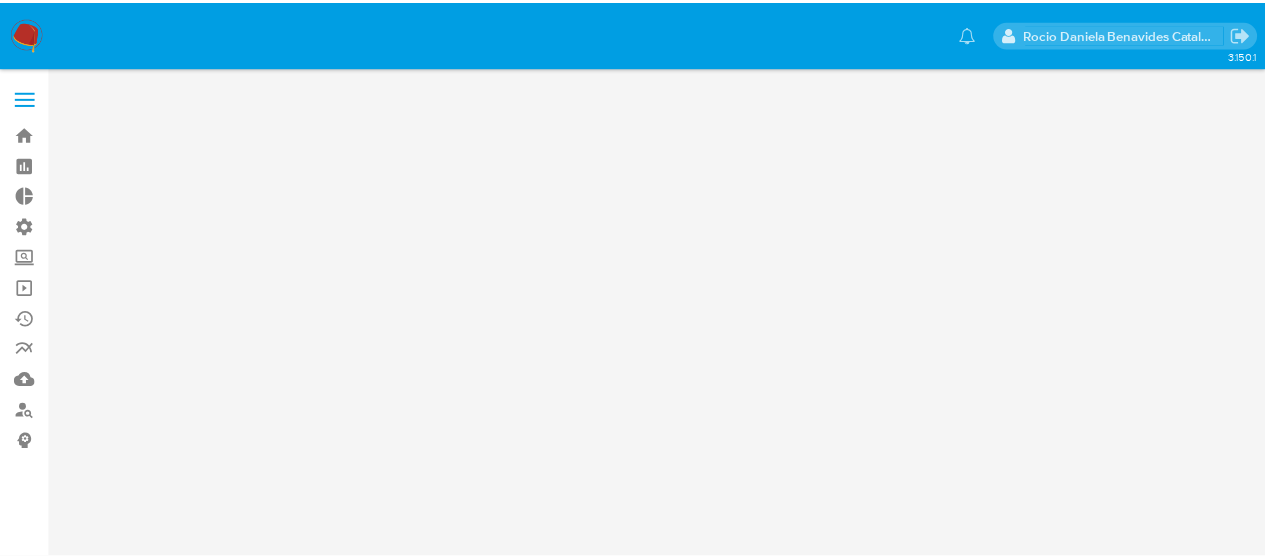 scroll, scrollTop: 0, scrollLeft: 0, axis: both 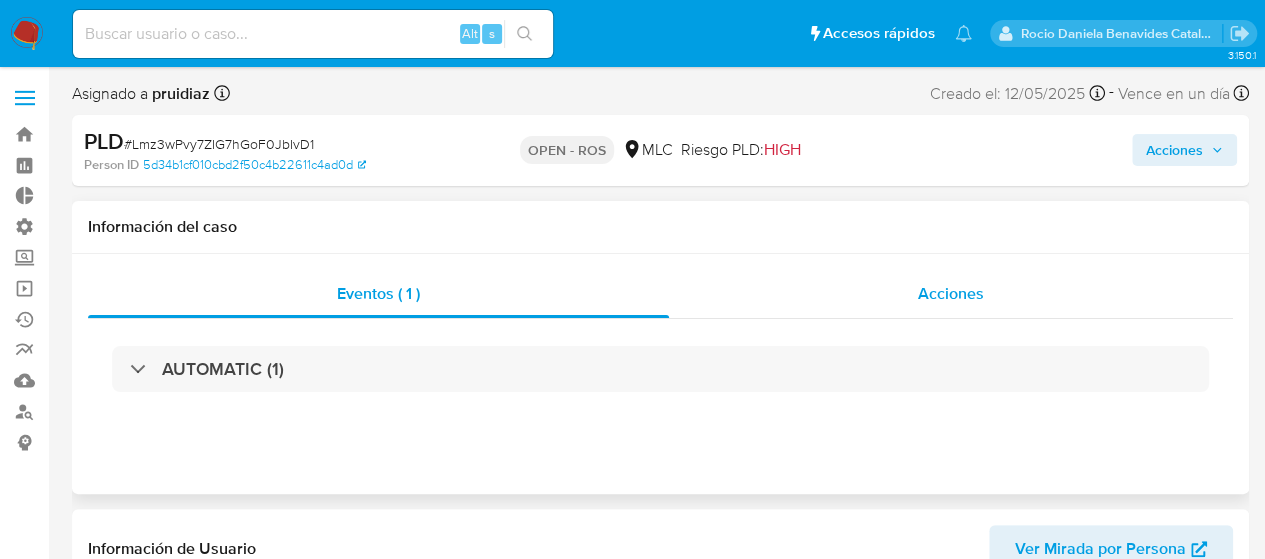 click on "Acciones" at bounding box center [951, 294] 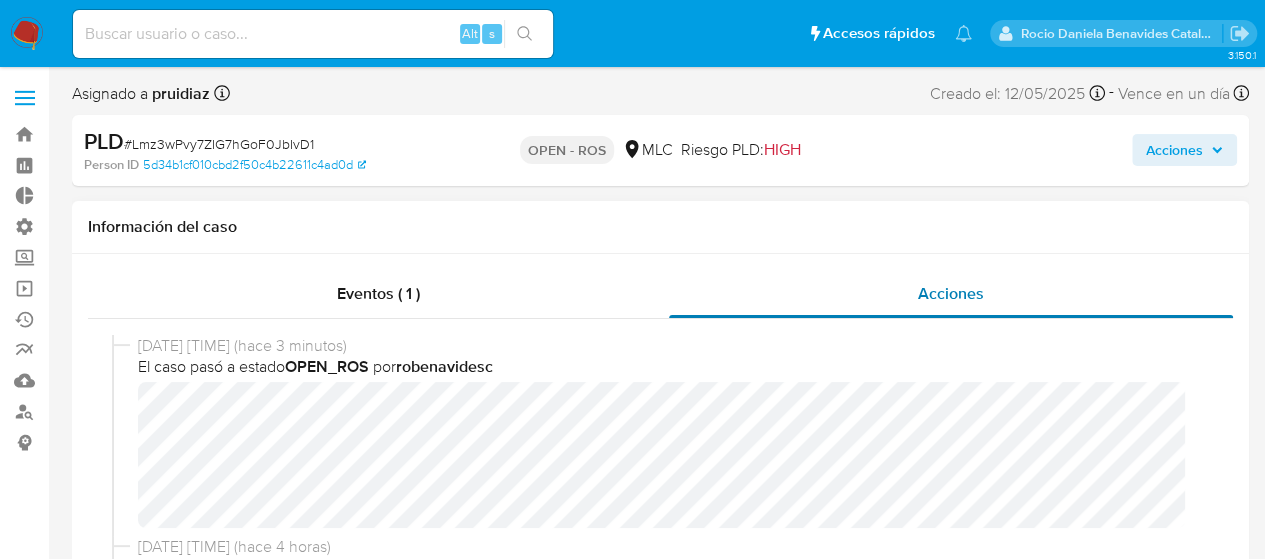 select on "10" 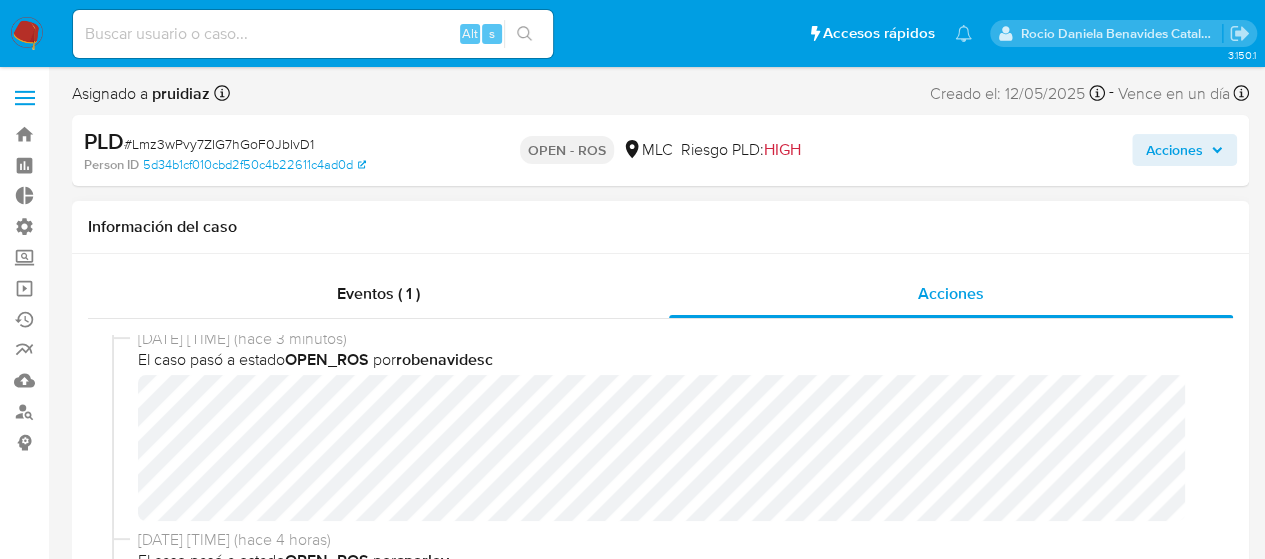 scroll, scrollTop: 0, scrollLeft: 0, axis: both 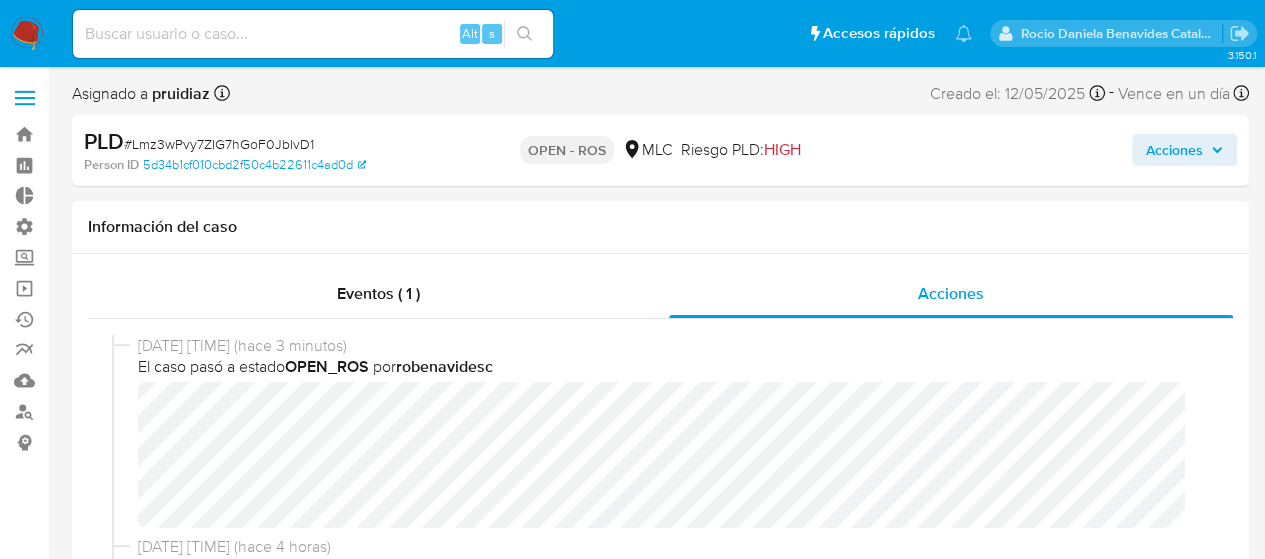 click on "Acciones" at bounding box center (1184, 150) 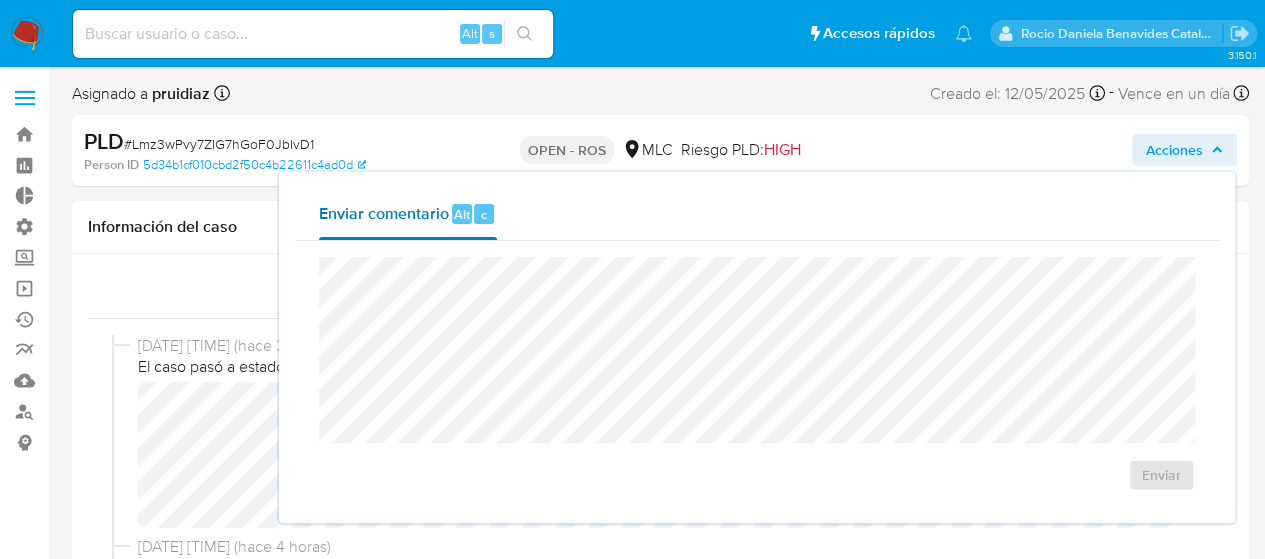 click on "Enviar comentario Alt c" at bounding box center (408, 214) 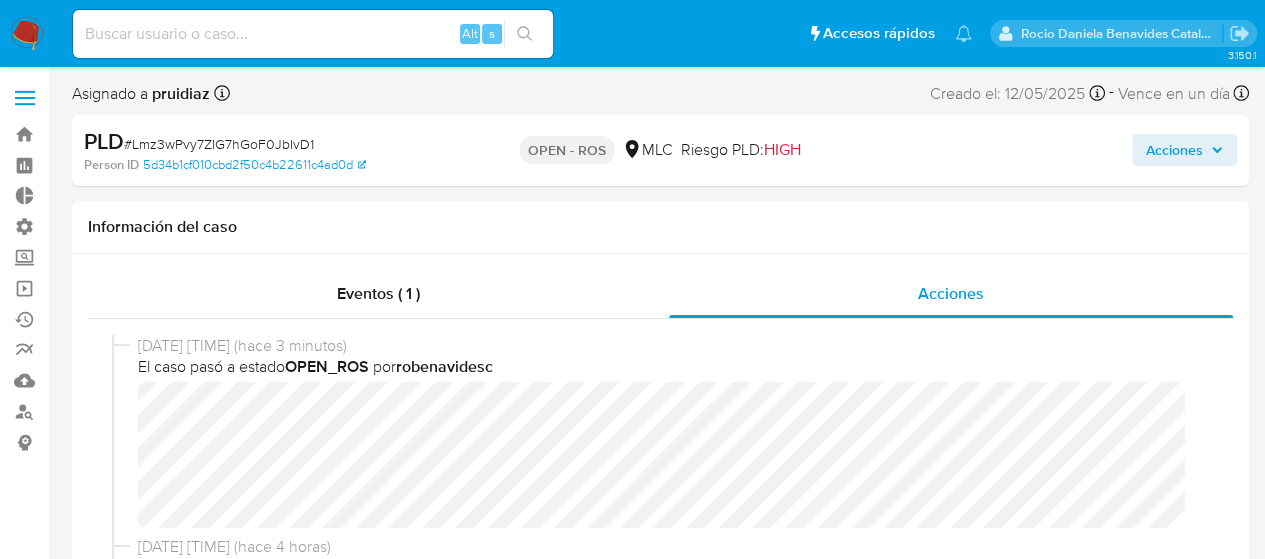 click on "Acciones" at bounding box center [1174, 150] 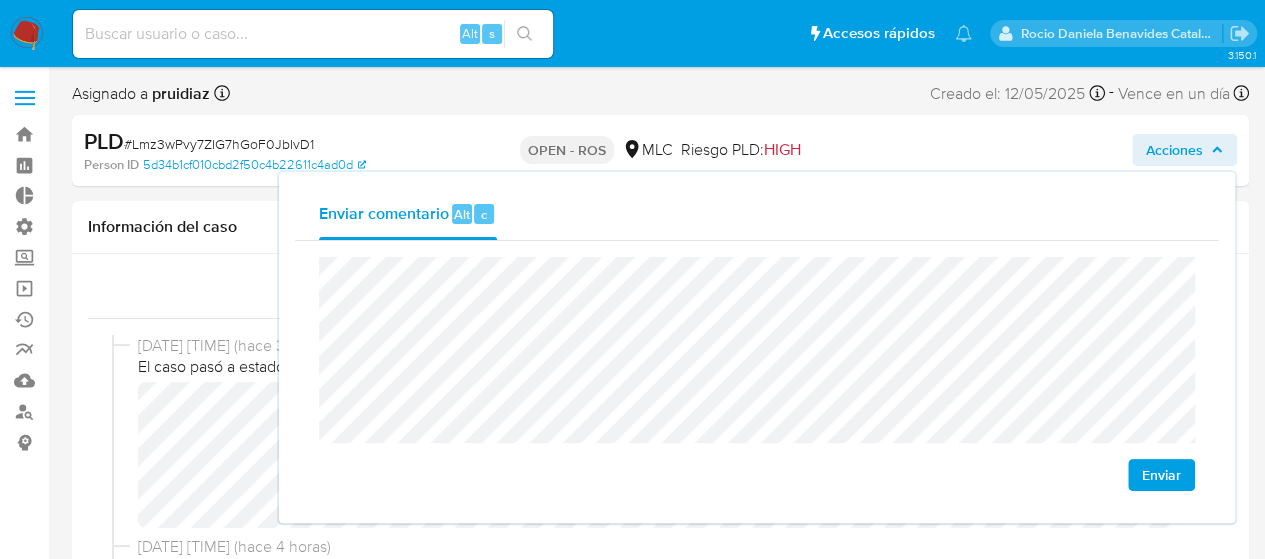 click on "Enviar" at bounding box center [1161, 475] 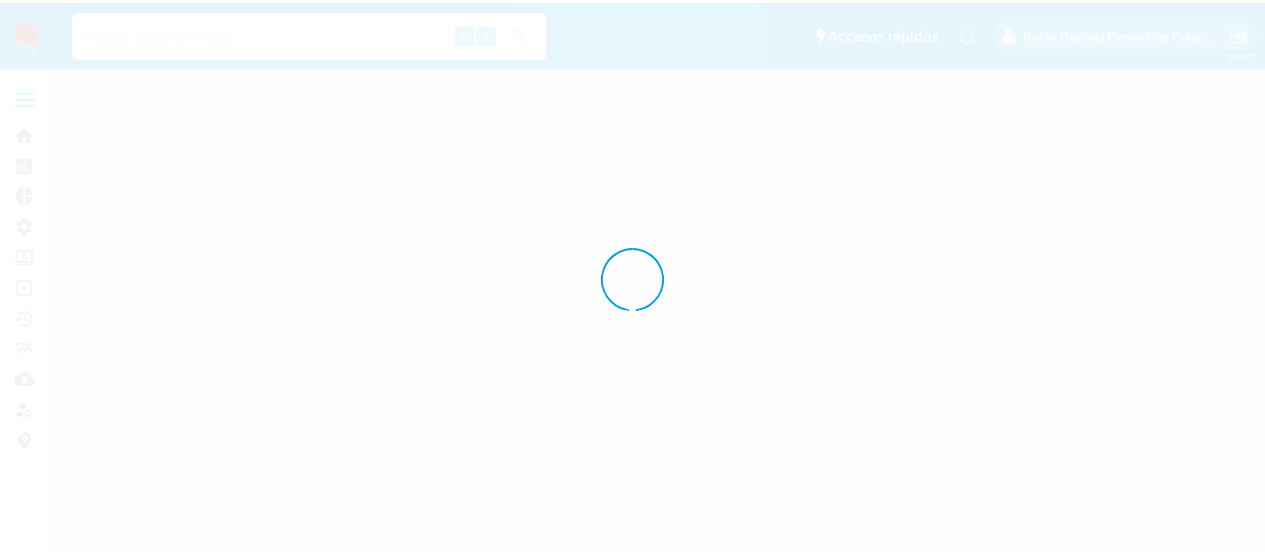 scroll, scrollTop: 0, scrollLeft: 0, axis: both 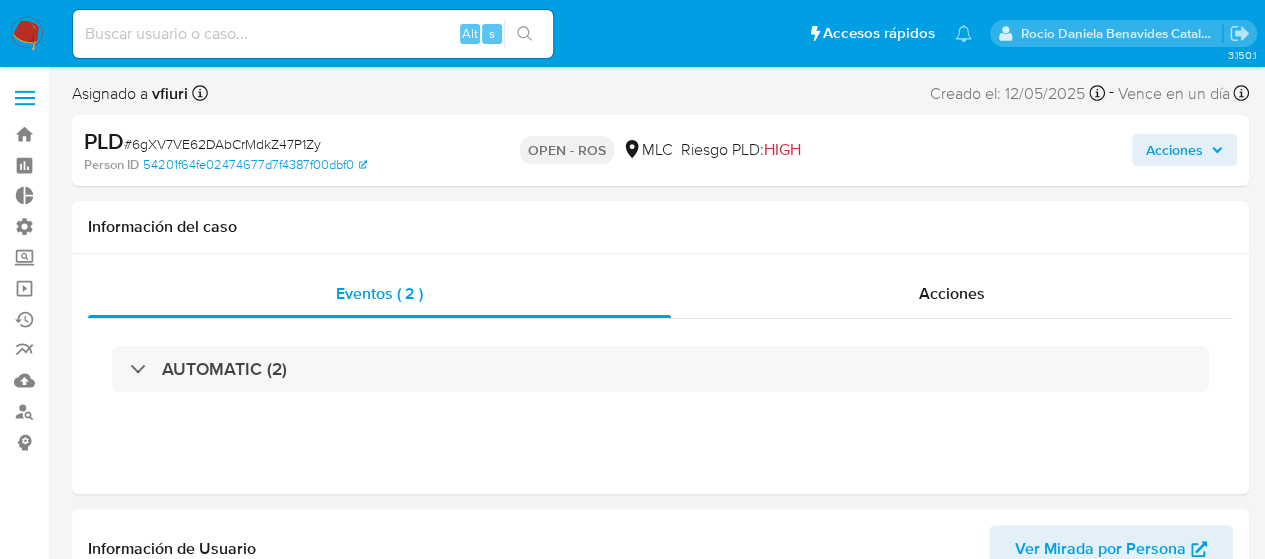 select on "10" 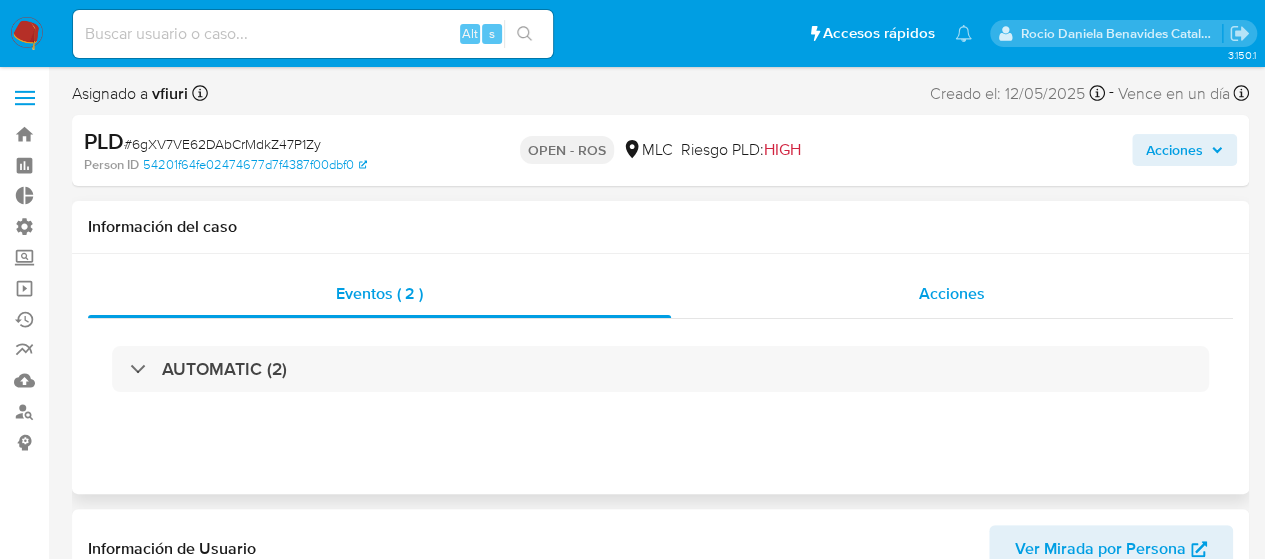 click on "Acciones" at bounding box center [952, 294] 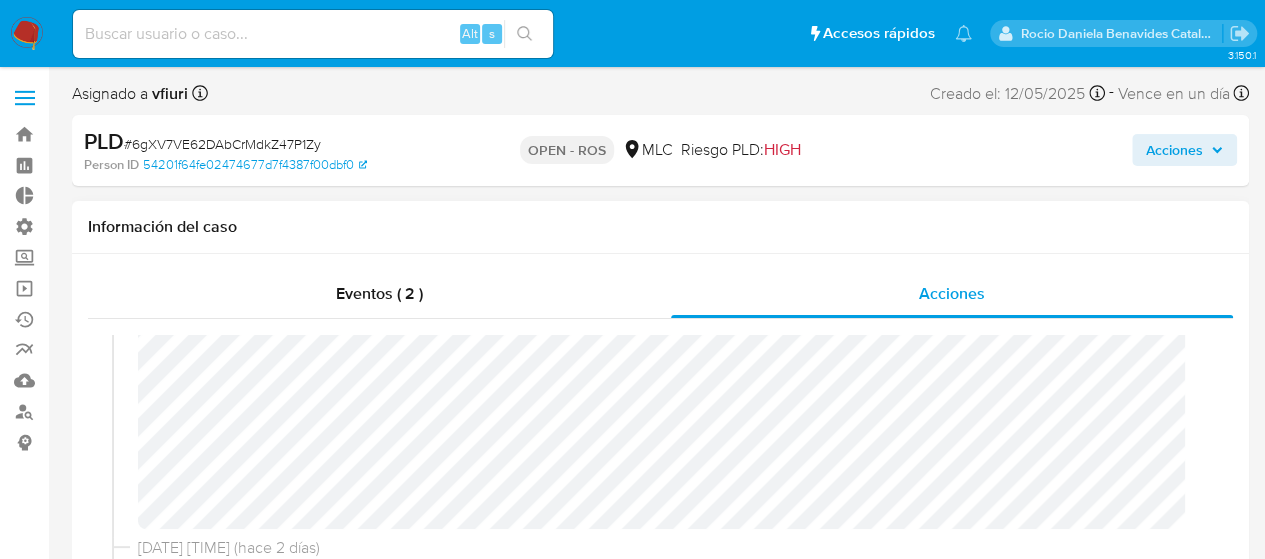 scroll, scrollTop: 24, scrollLeft: 0, axis: vertical 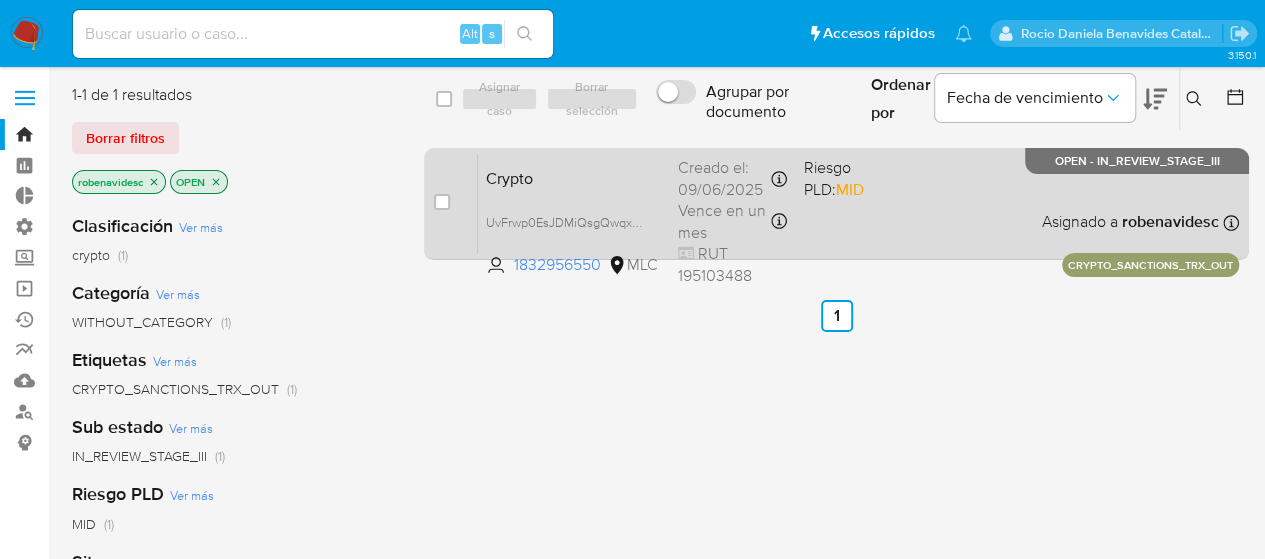 click on "Crypto" at bounding box center (574, 177) 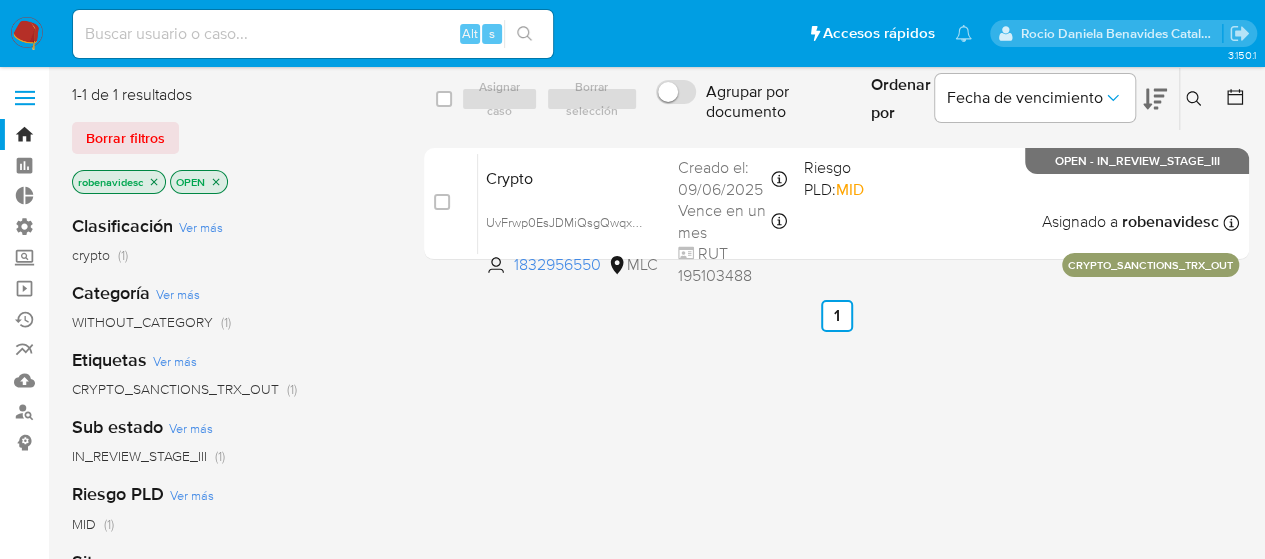click on "select-all-cases-checkbox Asignar caso Borrar selección Agrupar por documento Ordenar por Fecha de vencimiento   No es posible ordenar los resultados mientras se encuentren agrupados. Ingrese ID de usuario o caso Buscar Borrar filtros case-item-checkbox   No es posible asignar el caso Crypto UvFrwp0EsJDMiQsgQwqx9jam [NUMBER] MLC Riesgo PLD:  MID Creado el: [DATE]   Creado el: [DATE] [TIME] Vence en un mes   Vence el [DATE] [TIME] RUT   [NUMBER] Asignado a   [USERNAME]   Asignado el: [DATE] [TIME] CRYPTO_SANCTIONS_TRX_OUT OPEN - IN_REVIEW_STAGE_III  Anterior 1 Siguiente" at bounding box center (836, 529) 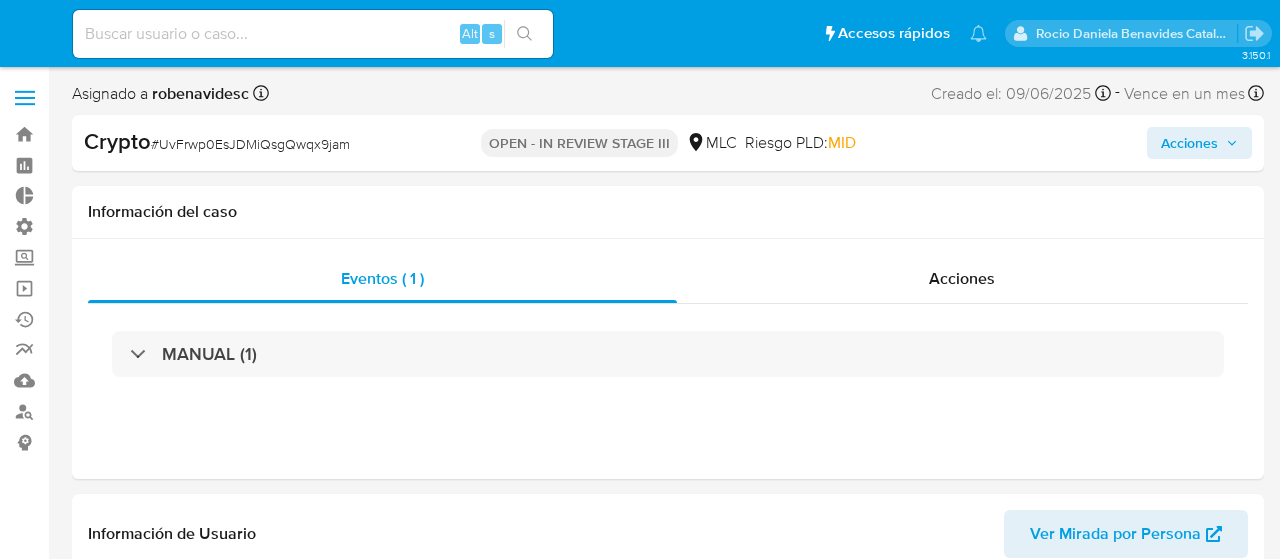 select on "10" 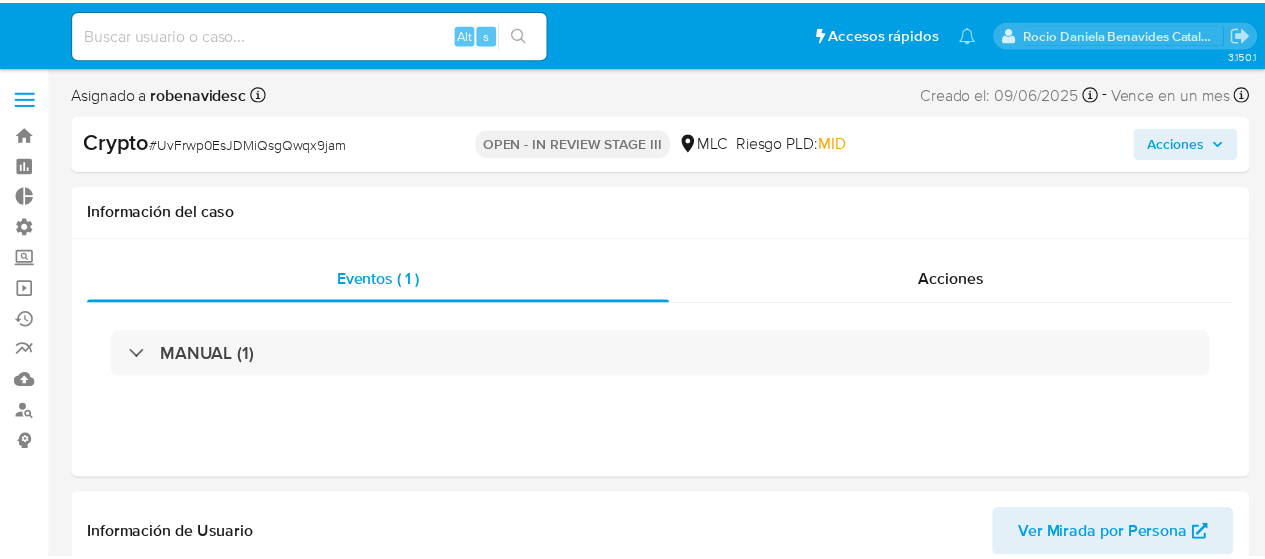 scroll, scrollTop: 0, scrollLeft: 0, axis: both 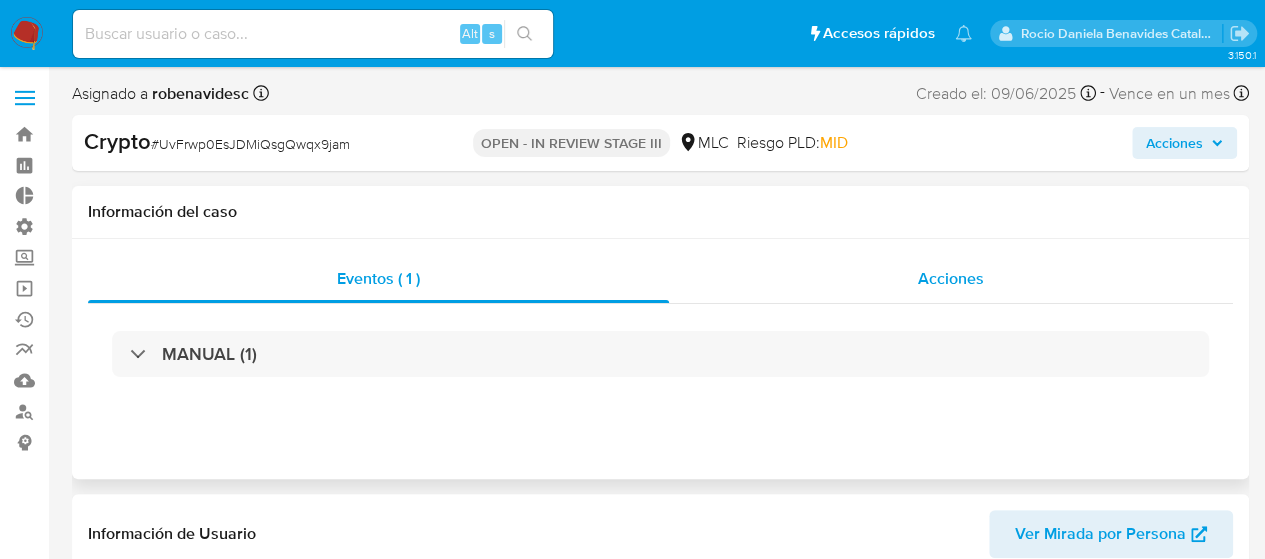 click on "Acciones" at bounding box center (951, 279) 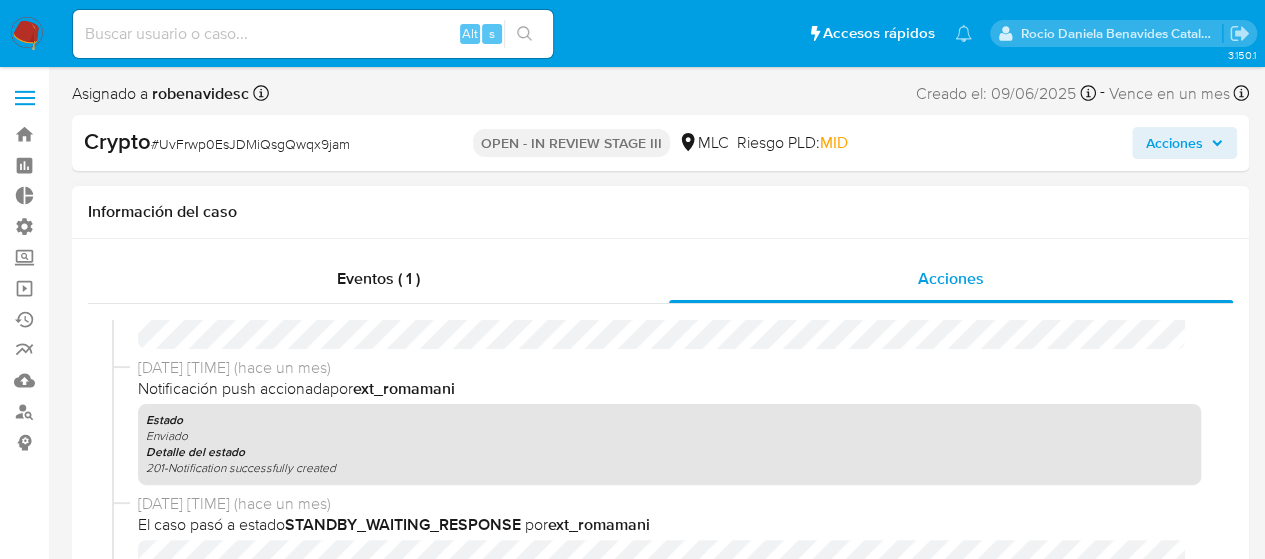 scroll, scrollTop: 383, scrollLeft: 0, axis: vertical 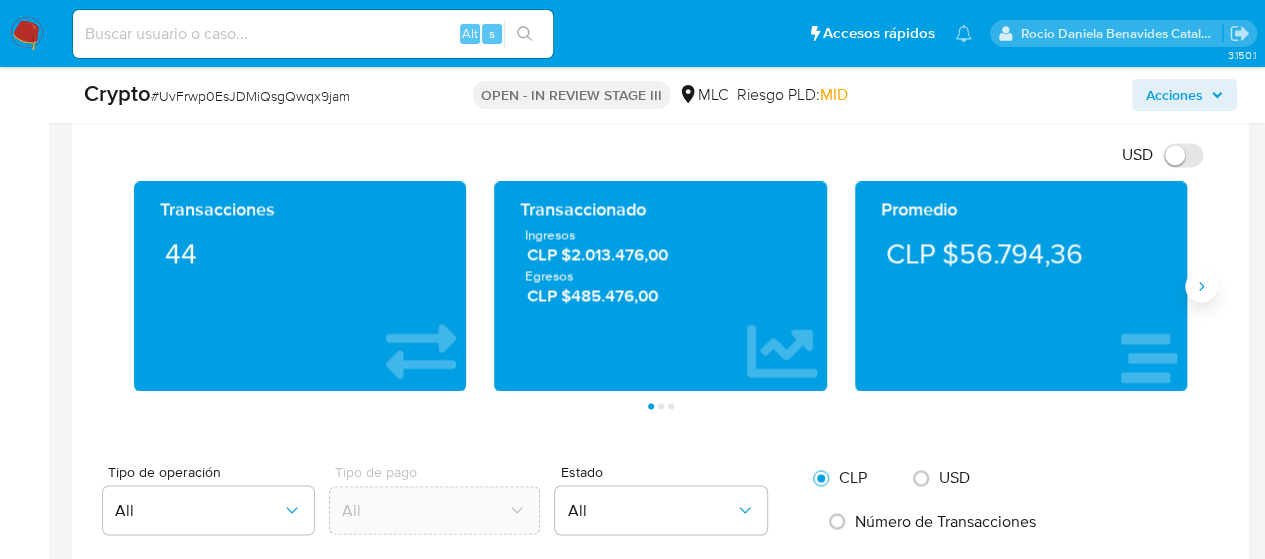 click at bounding box center [1201, 286] 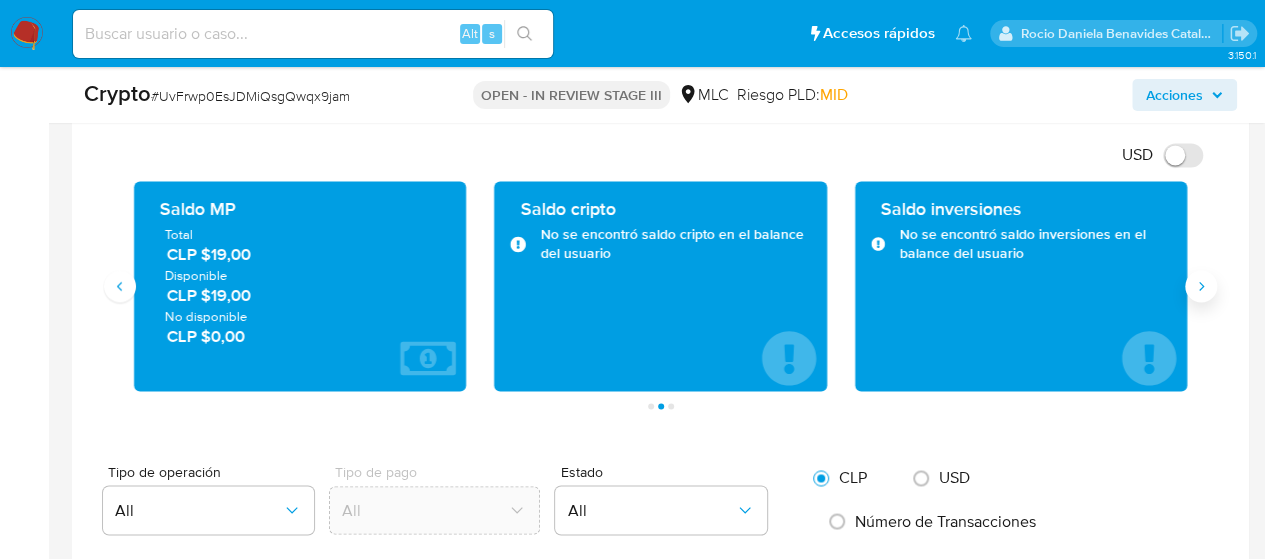 click at bounding box center (1201, 286) 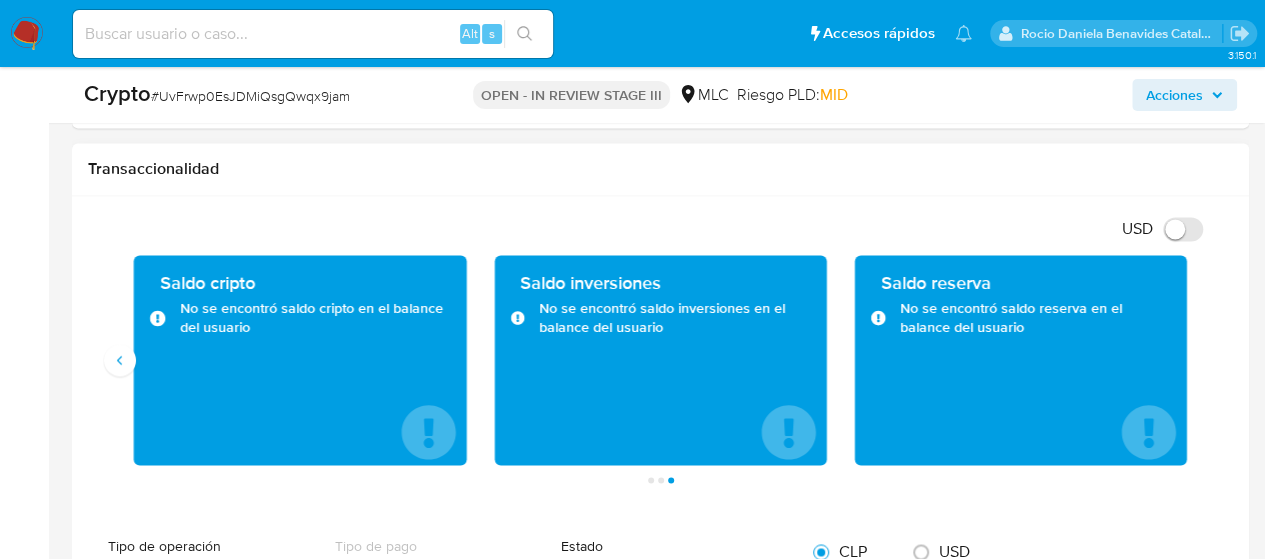 scroll, scrollTop: 1311, scrollLeft: 0, axis: vertical 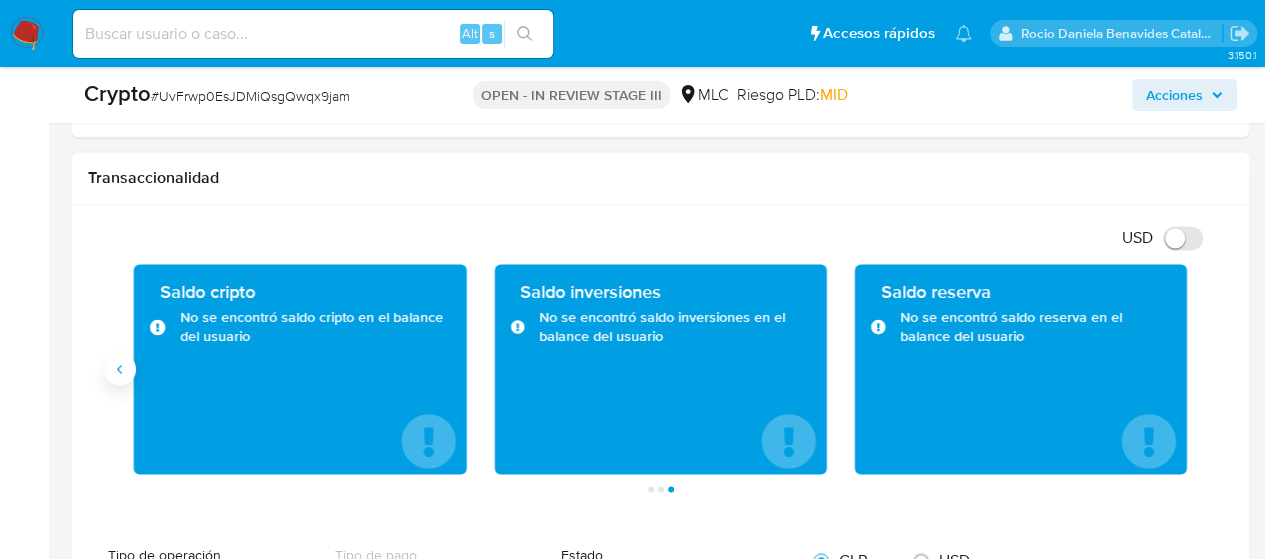 click 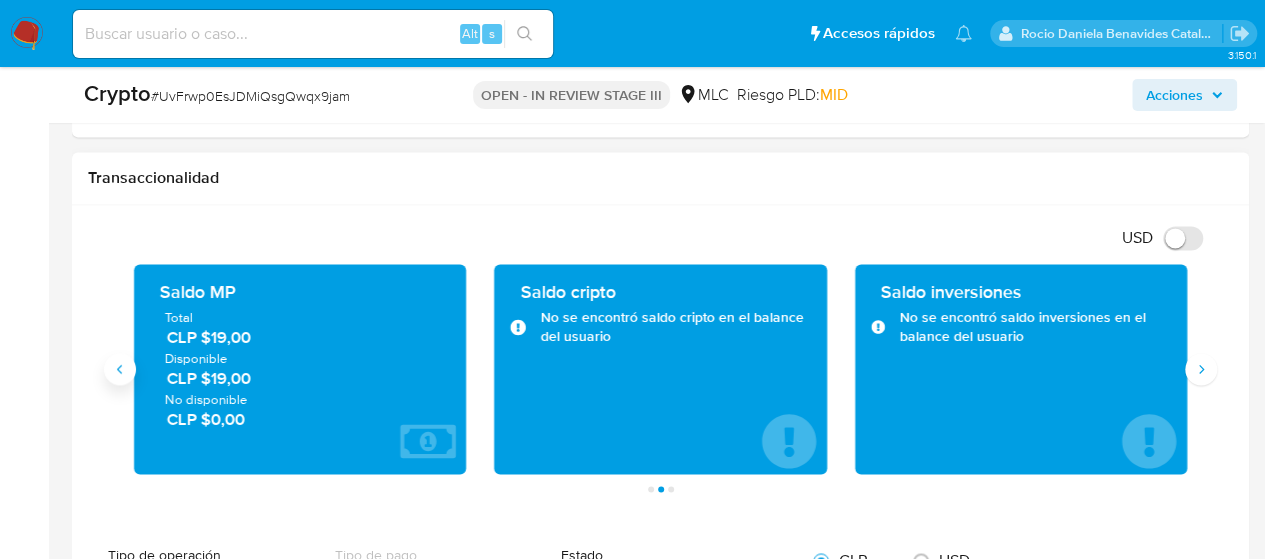 click 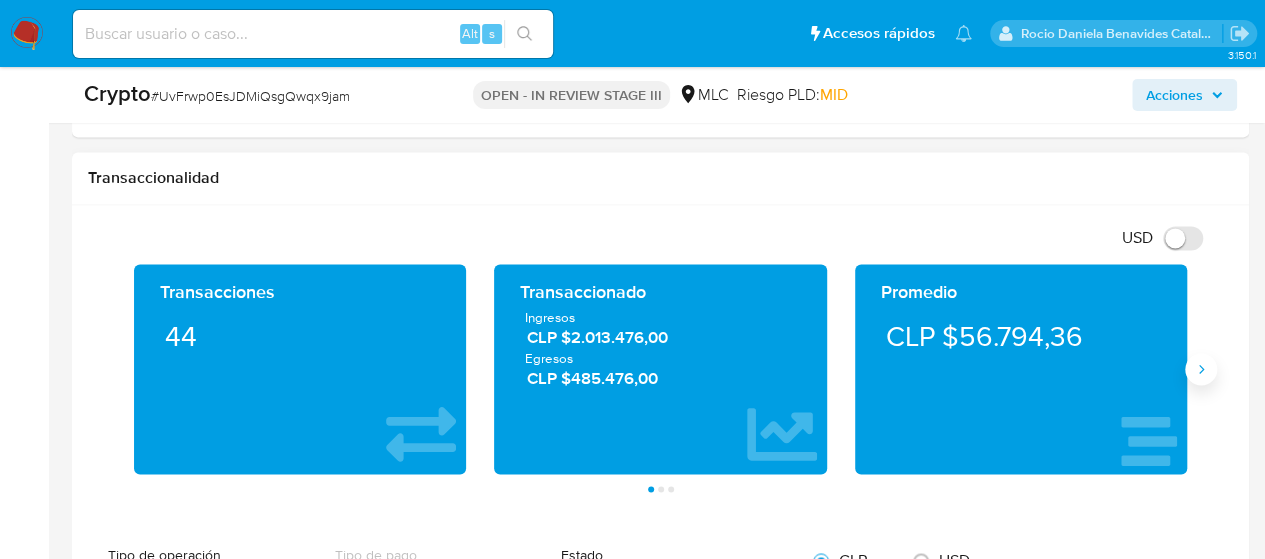 click 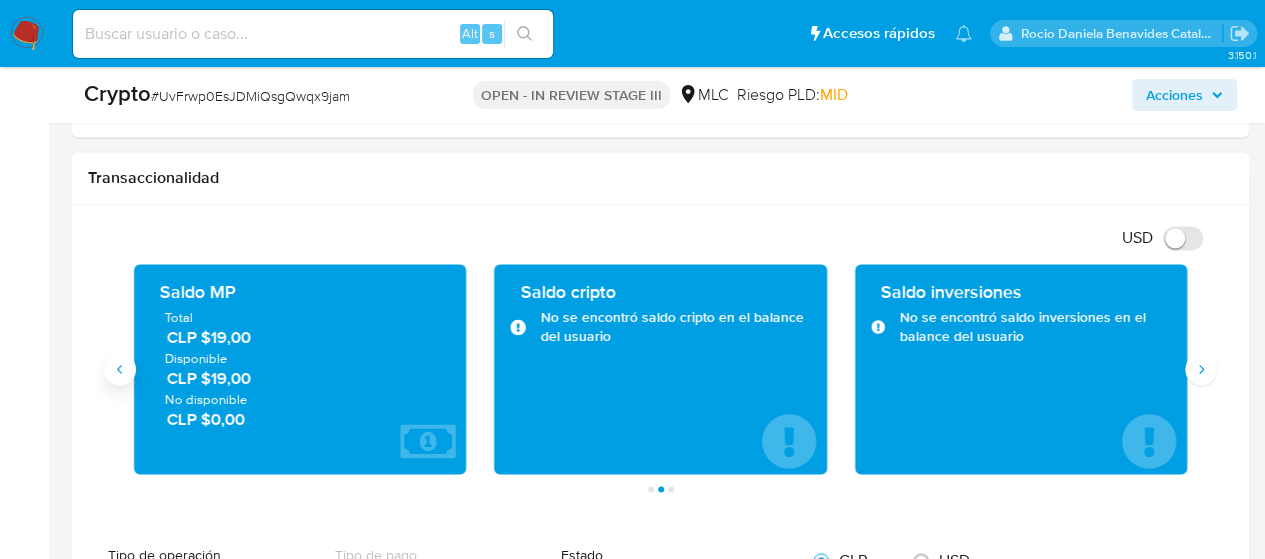 click at bounding box center (120, 369) 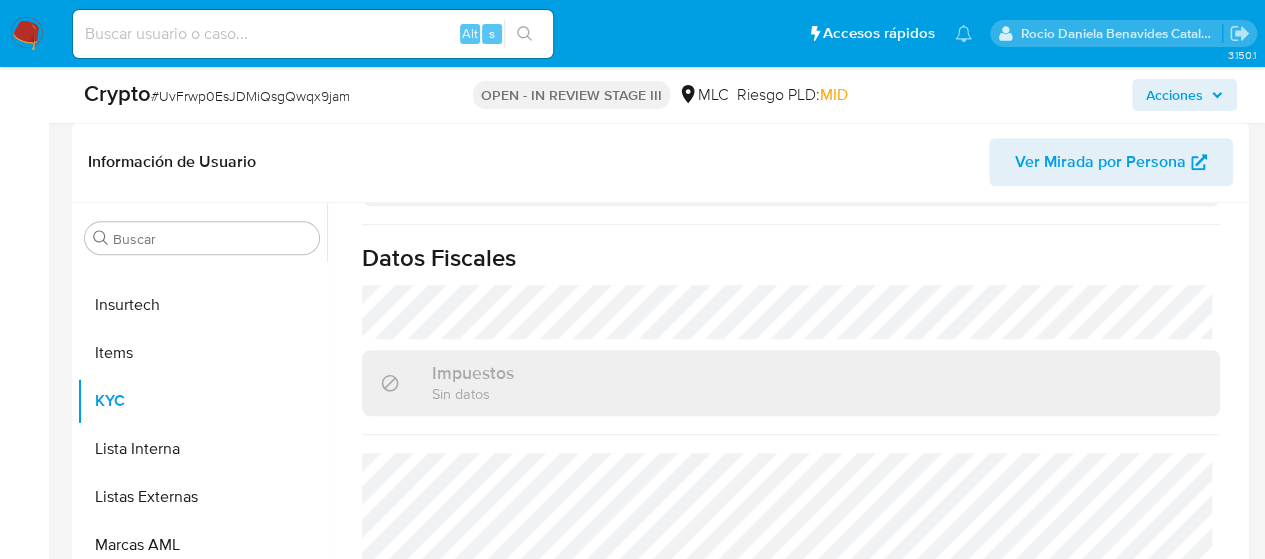 scroll, scrollTop: 441, scrollLeft: 0, axis: vertical 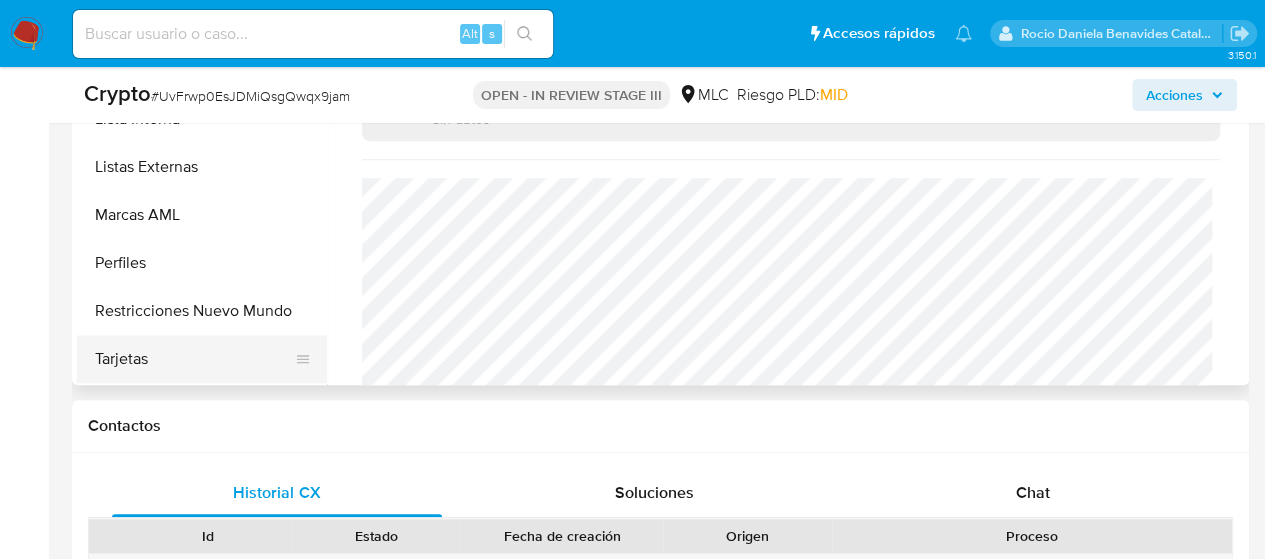 click on "Tarjetas" at bounding box center [194, 359] 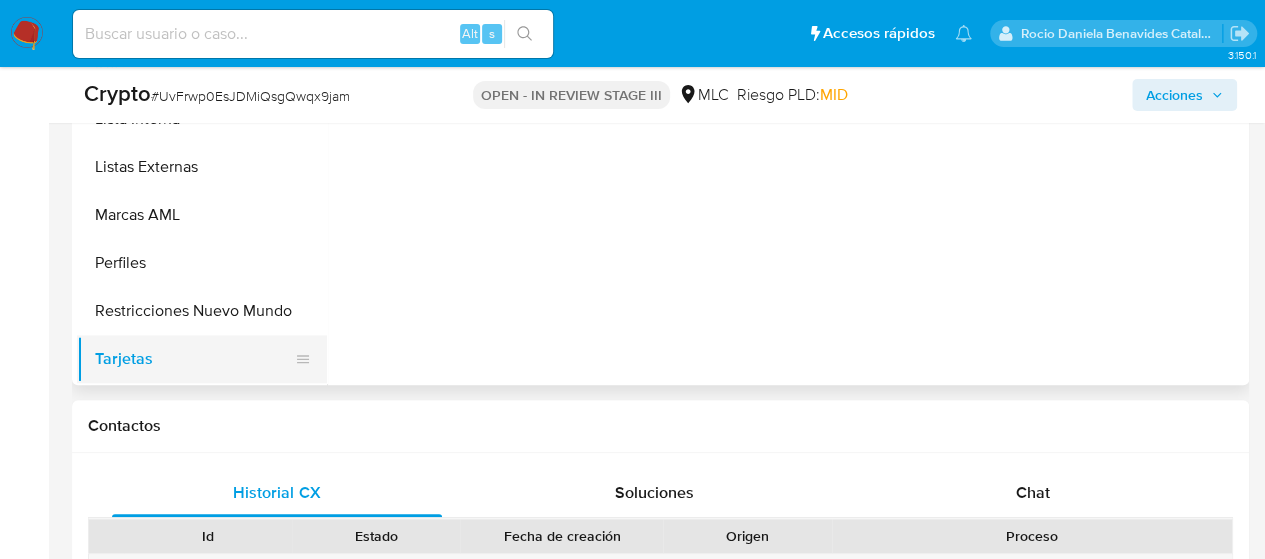 scroll, scrollTop: 0, scrollLeft: 0, axis: both 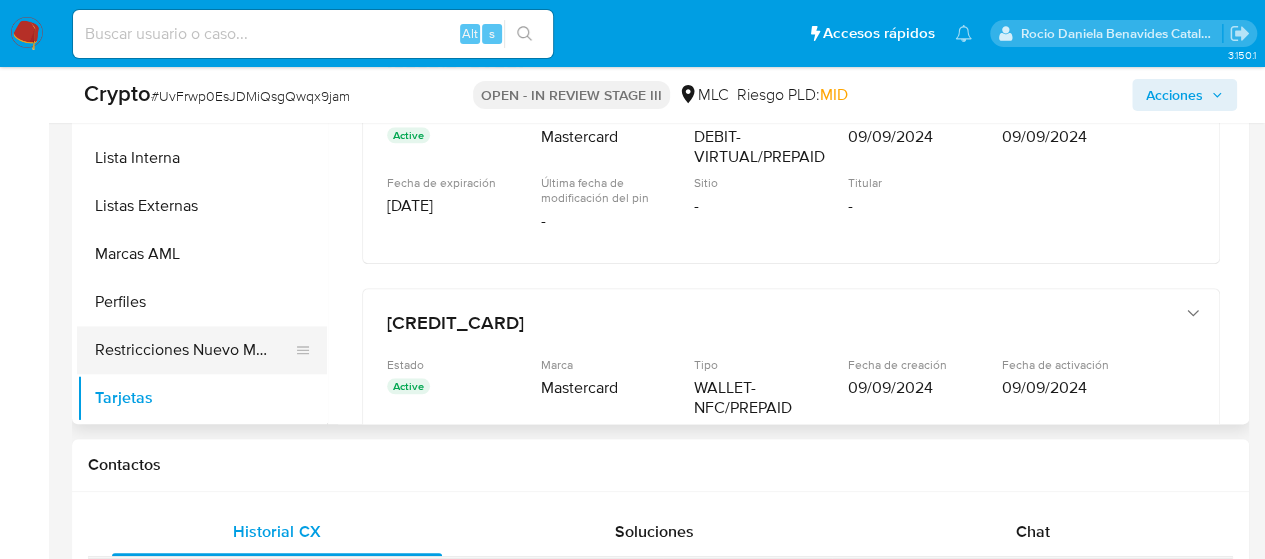 click on "Restricciones Nuevo Mundo" at bounding box center [194, 350] 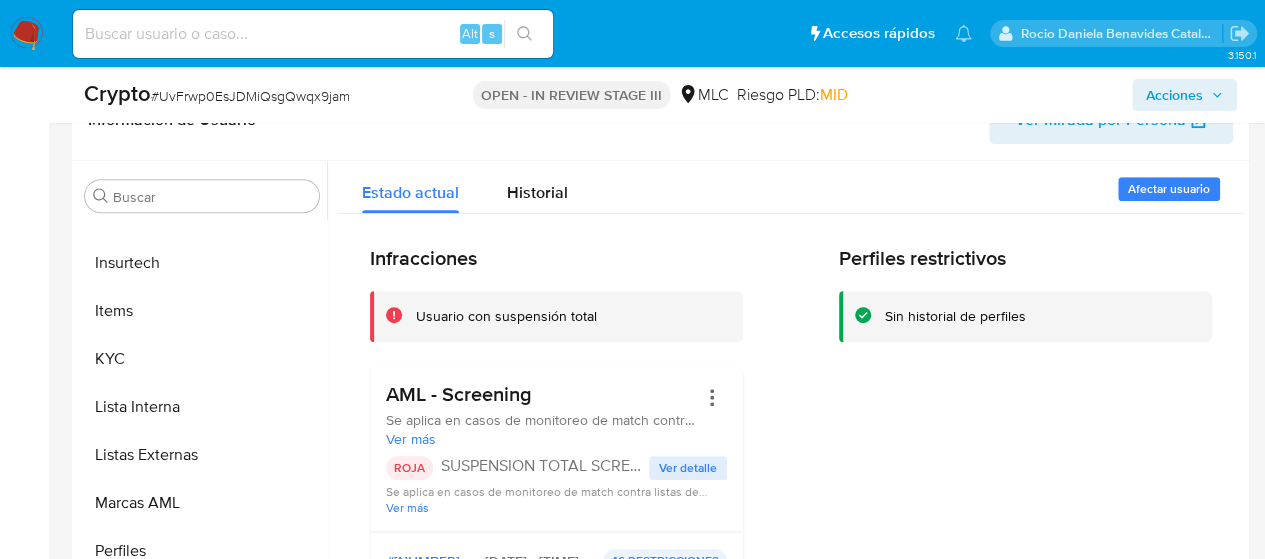 scroll, scrollTop: 500, scrollLeft: 0, axis: vertical 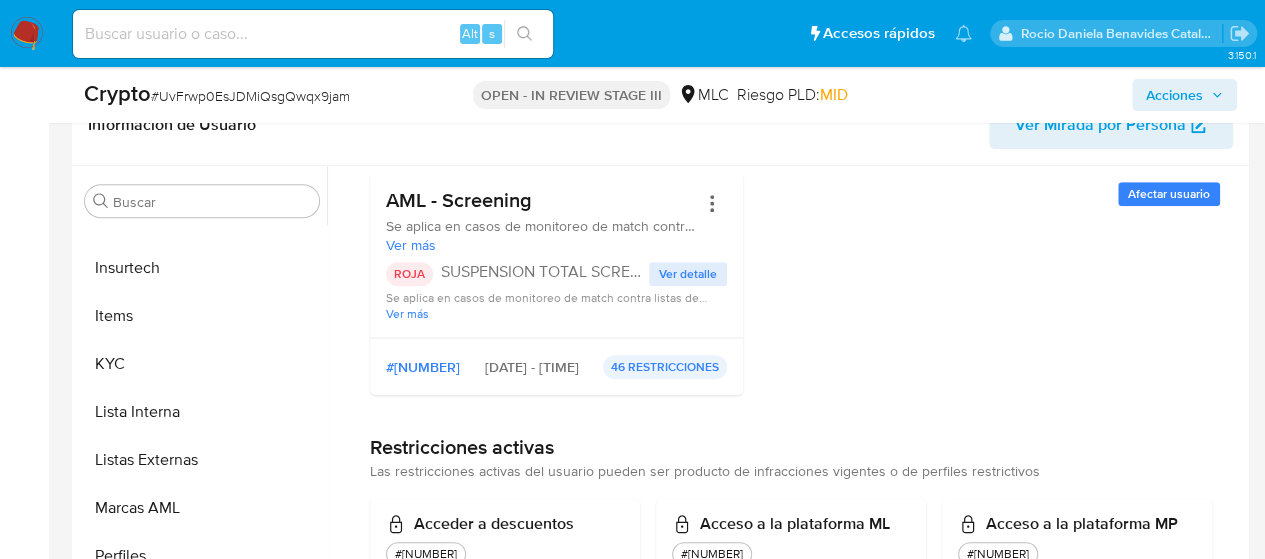 click on "Ver más" at bounding box center [556, 313] 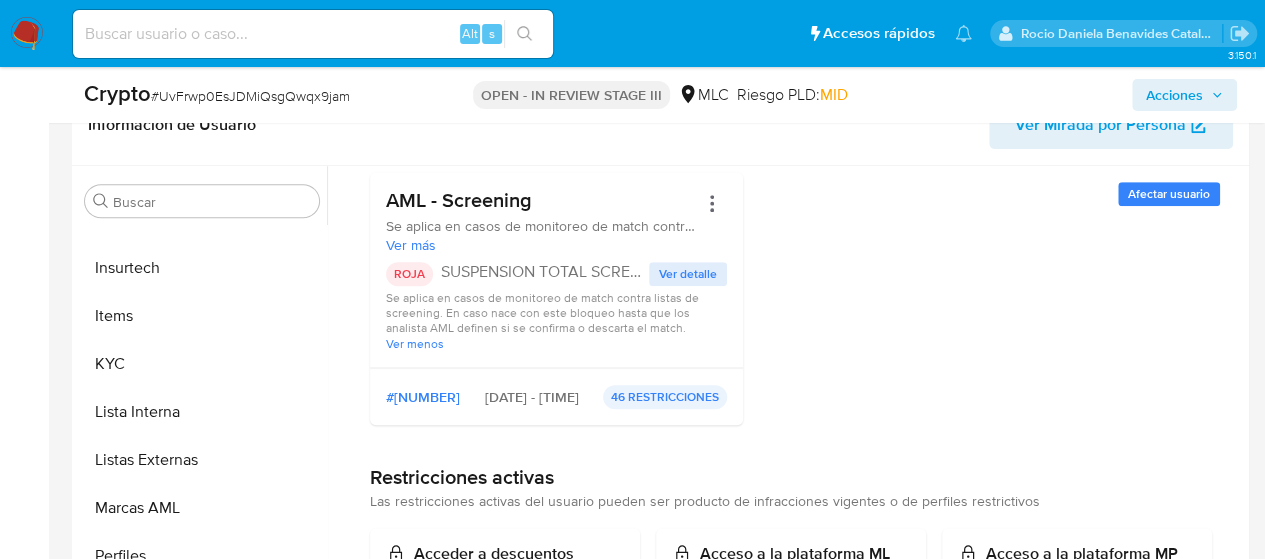 click on "Infracciones Usuario con suspensión total AML - Screening  Se aplica en casos de monitoreo de match contra listas de screening. El caso nace con este bloqueo hasta que los analista AML definen si se confirma o descarta el match. A su vez este bloqueo está disponible para ser aplicado de forma manual de ser necesario. Se incluye en la población restringida a los menores de edad. Ver más ROJA SUSPENSION TOTAL SCREENING Ver detalle Se aplica en casos de monitoreo de match contra listas de screening. En caso nace con este bloqueo hasta que los analista AML definen si se confirma o descarta el match. Ver menos #[NUMBER] [DATE] - [TIME] [NUMBER] RESTRICCIONES Perfiles restrictivos Sin historial de perfiles" at bounding box center [791, 246] 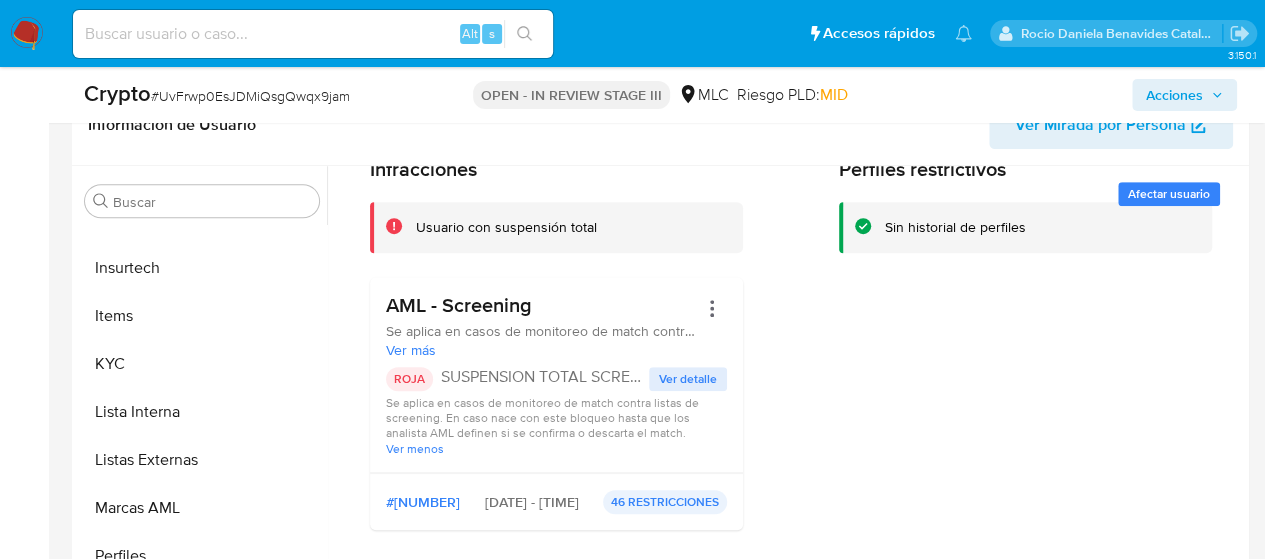 scroll, scrollTop: 89, scrollLeft: 0, axis: vertical 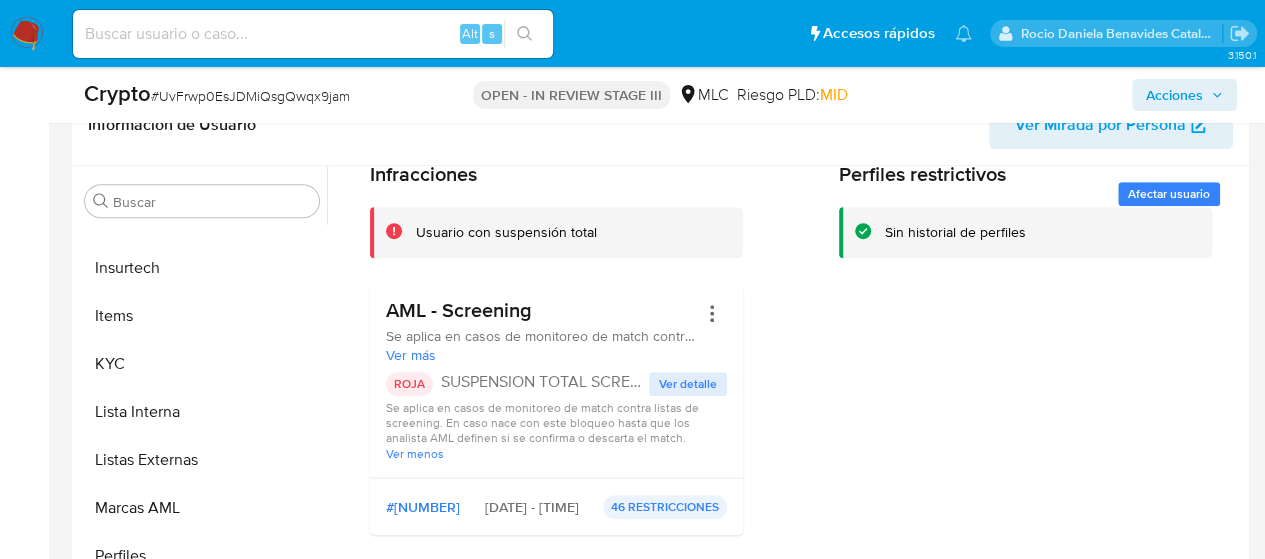 click on "Infracciones Usuario con suspensión total AML - Screening  Se aplica en casos de monitoreo de match contra listas de screening. El caso nace con este bloqueo hasta que los analista AML definen si se confirma o descarta el match. A su vez este bloqueo está disponible para ser aplicado de forma manual de ser necesario. Se incluye en la población restringida a los menores de edad. Ver más ROJA SUSPENSION TOTAL SCREENING Ver detalle Se aplica en casos de monitoreo de match contra listas de screening. En caso nace con este bloqueo hasta que los analista AML definen si se confirma o descarta el match. Ver menos #[NUMBER] [DATE] - [TIME] [NUMBER] RESTRICCIONES Perfiles restrictivos Sin historial de perfiles" at bounding box center [791, 356] 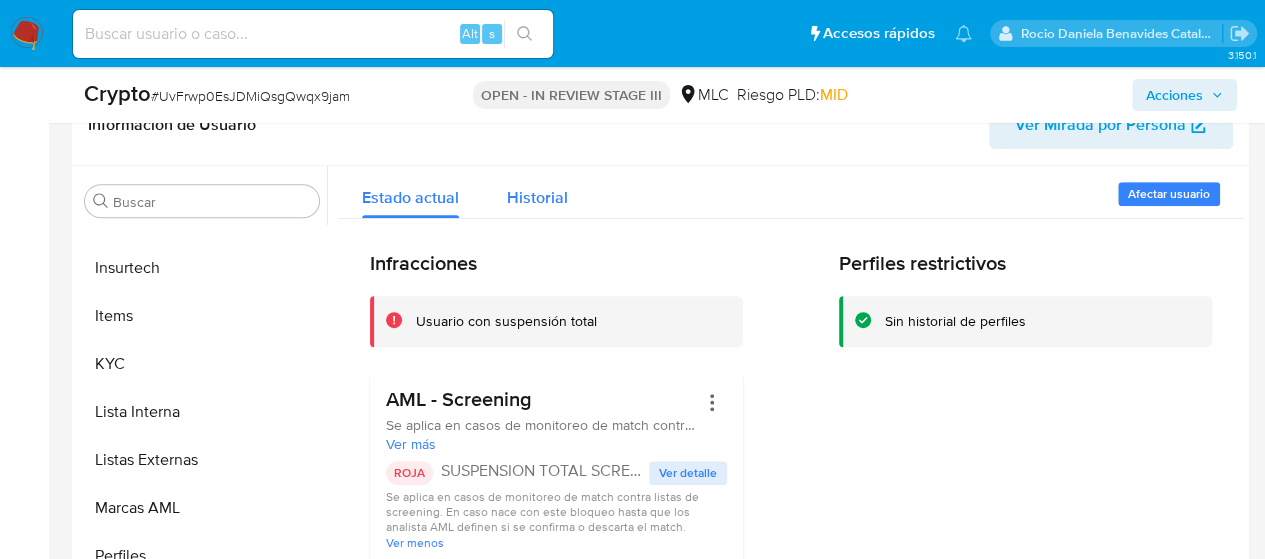 click on "Historial" at bounding box center [537, 192] 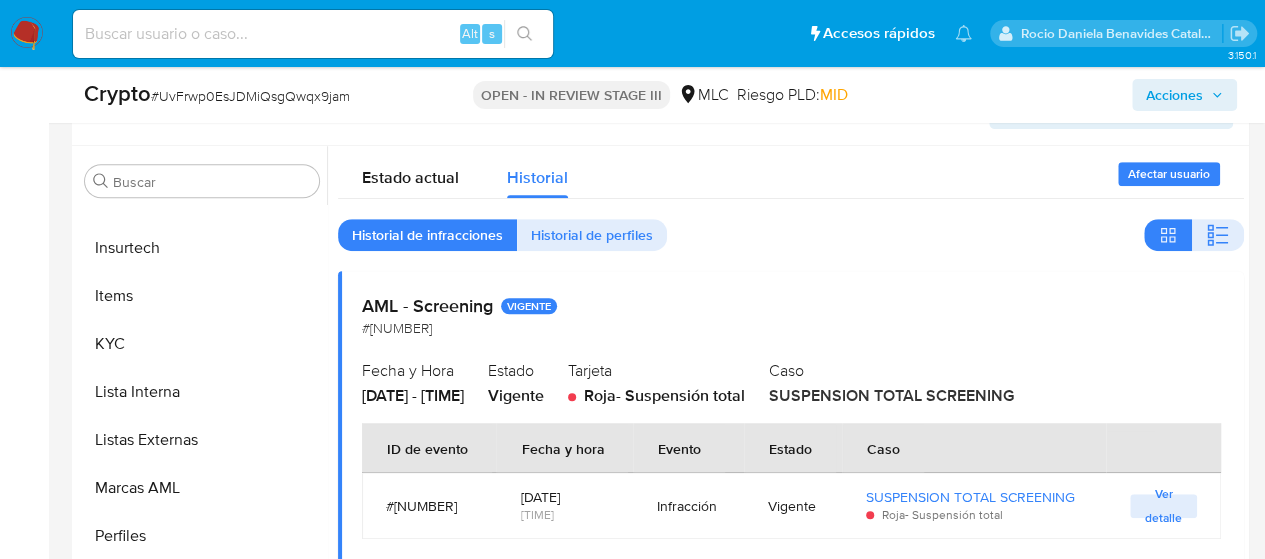 scroll, scrollTop: 502, scrollLeft: 0, axis: vertical 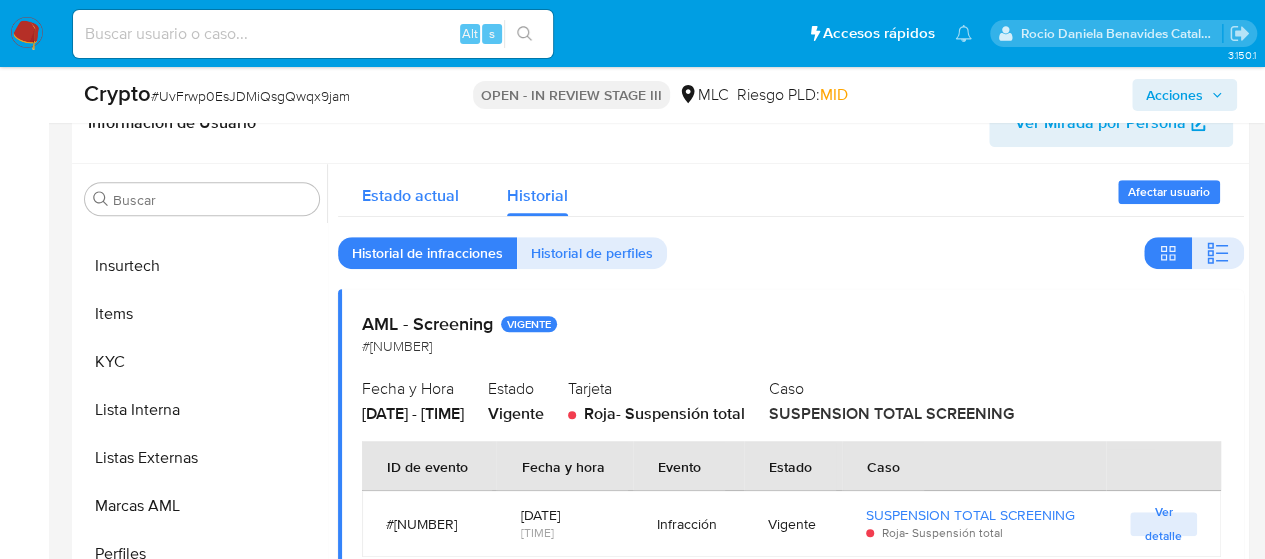 click on "Estado actual" at bounding box center (410, 190) 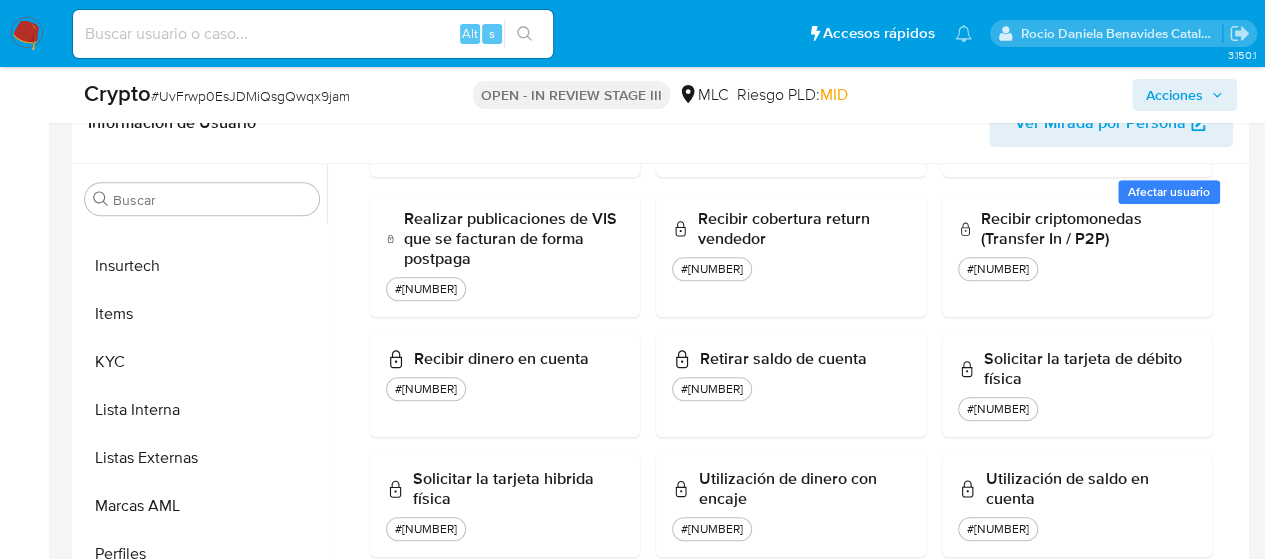 scroll, scrollTop: 1970, scrollLeft: 0, axis: vertical 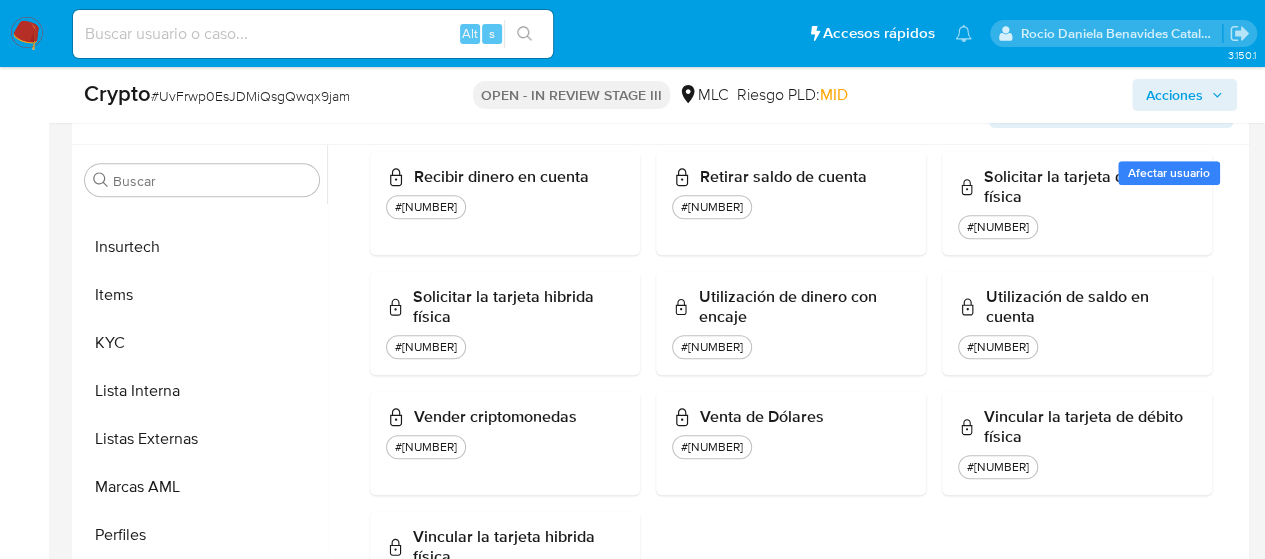 click on "Acciones" at bounding box center [1184, 95] 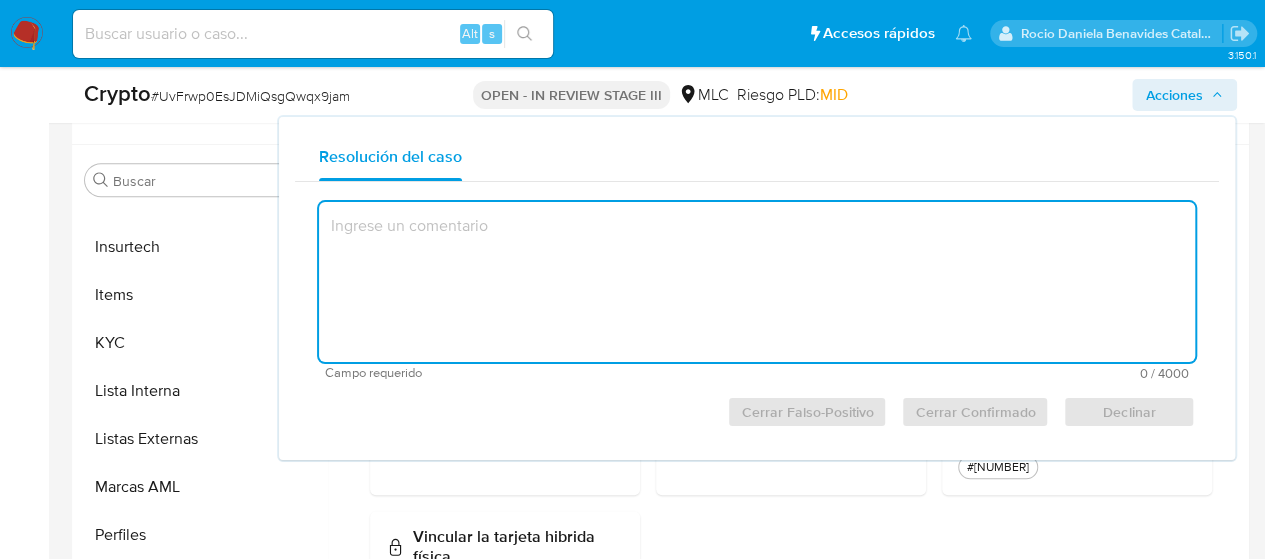 click at bounding box center (757, 282) 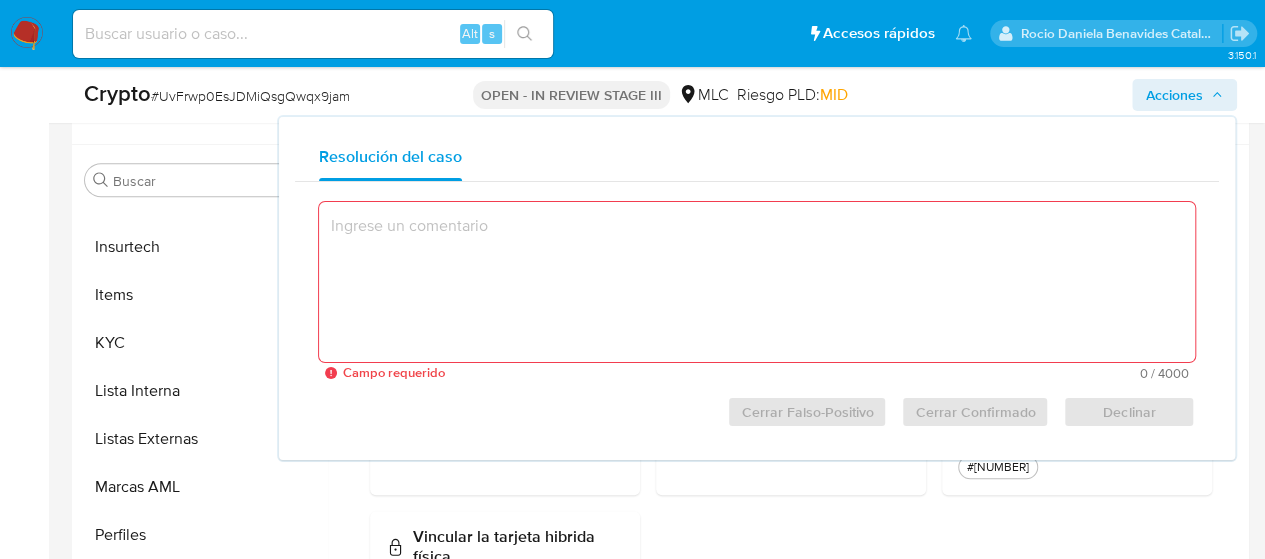click on "Vender criptomonedas #[NUMBER]" at bounding box center [505, 443] 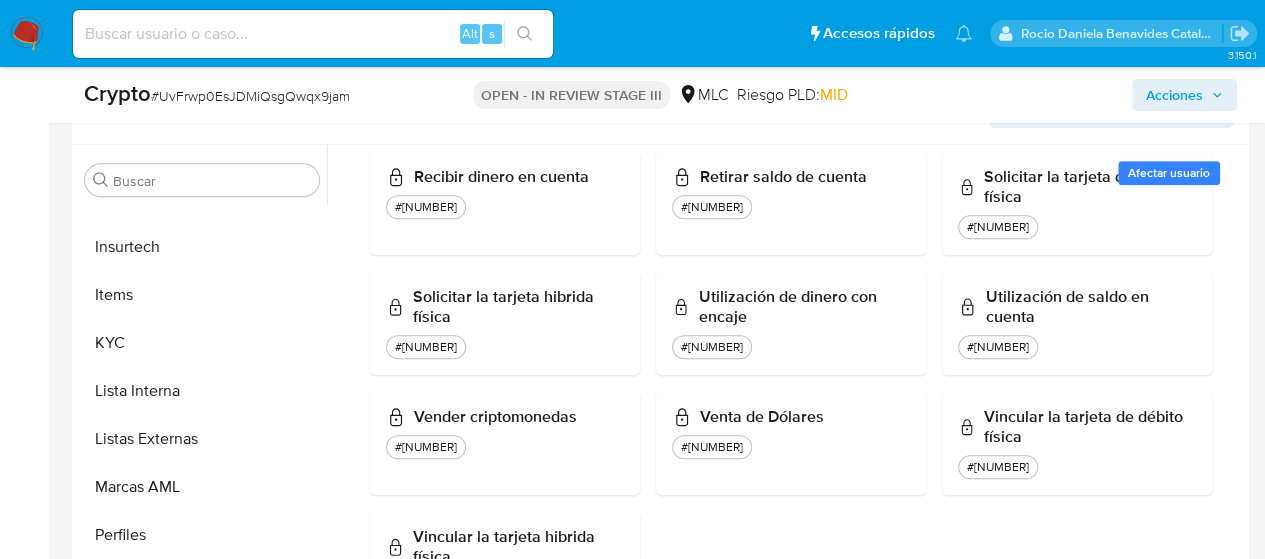 click on "Acciones" at bounding box center (1174, 95) 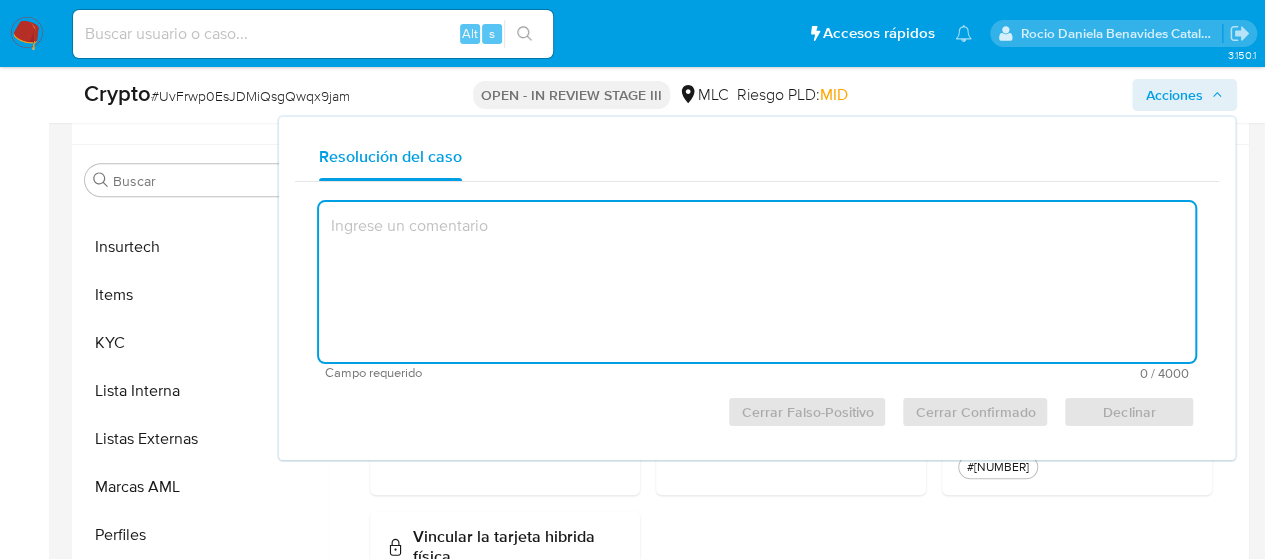 click at bounding box center [757, 282] 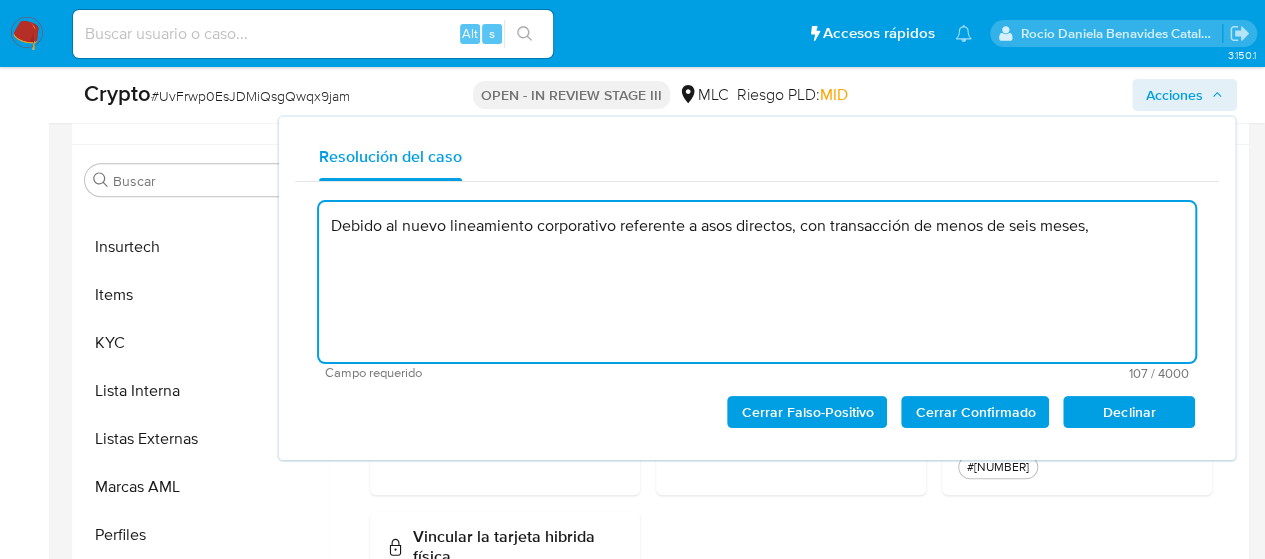 click on "Debido al nuevo lineamiento corporativo referente a asos directos, con transacción de menos de seis meses," at bounding box center [757, 282] 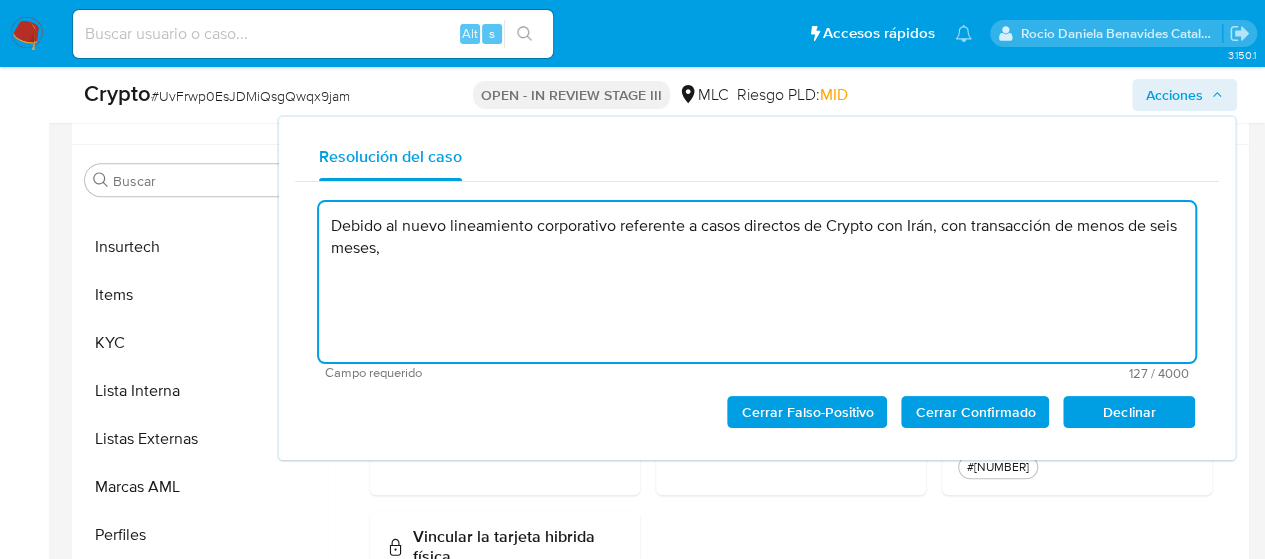 click on "Debido al nuevo lineamiento corporativo referente a casos directos de Crypto con Irán, con transacción de menos de seis meses," at bounding box center (757, 282) 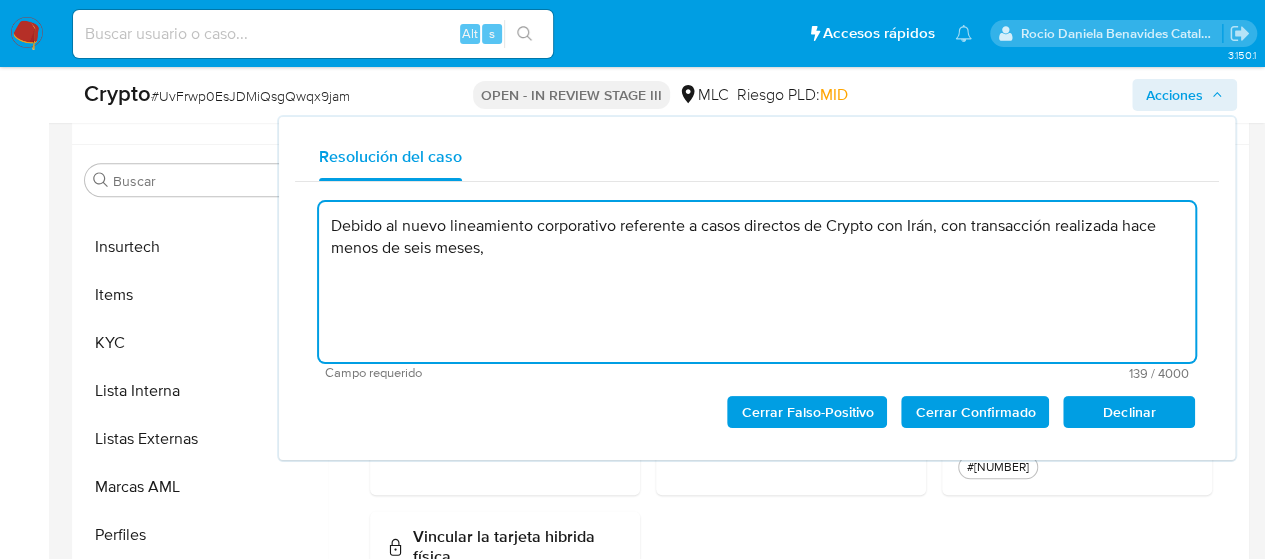 click on "Debido al nuevo lineamiento corporativo referente a casos directos de Crypto con Irán, con transacción realizada hace menos de seis meses," at bounding box center [757, 282] 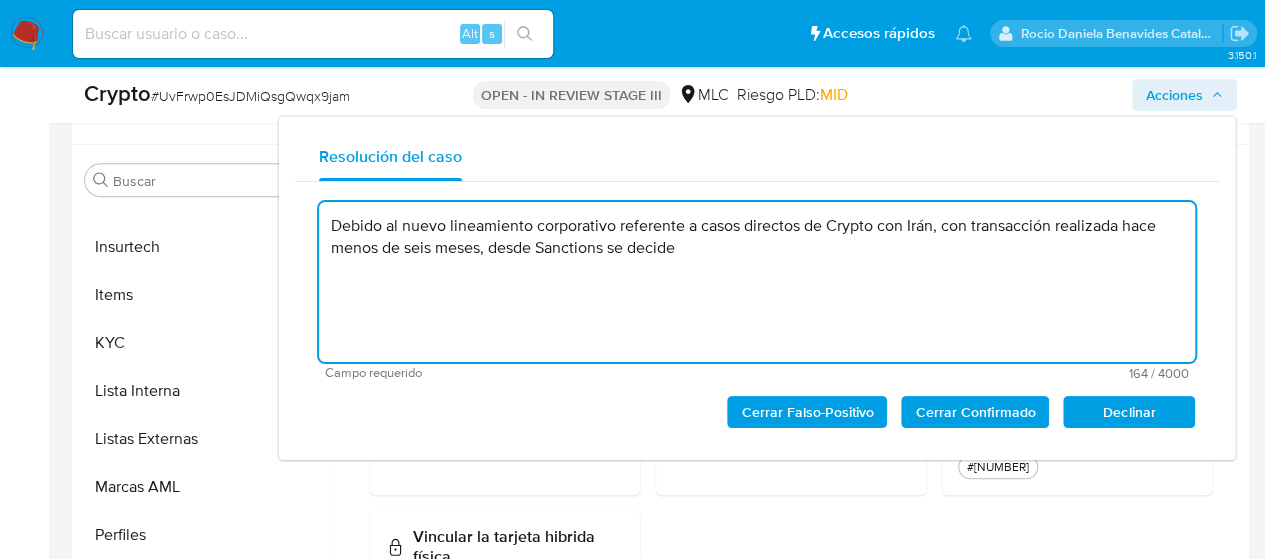 click on "Debido al nuevo lineamiento corporativo referente a casos directos de Crypto con Irán, con transacción realizada hace menos de seis meses, desde Sanctions se decide" at bounding box center (757, 282) 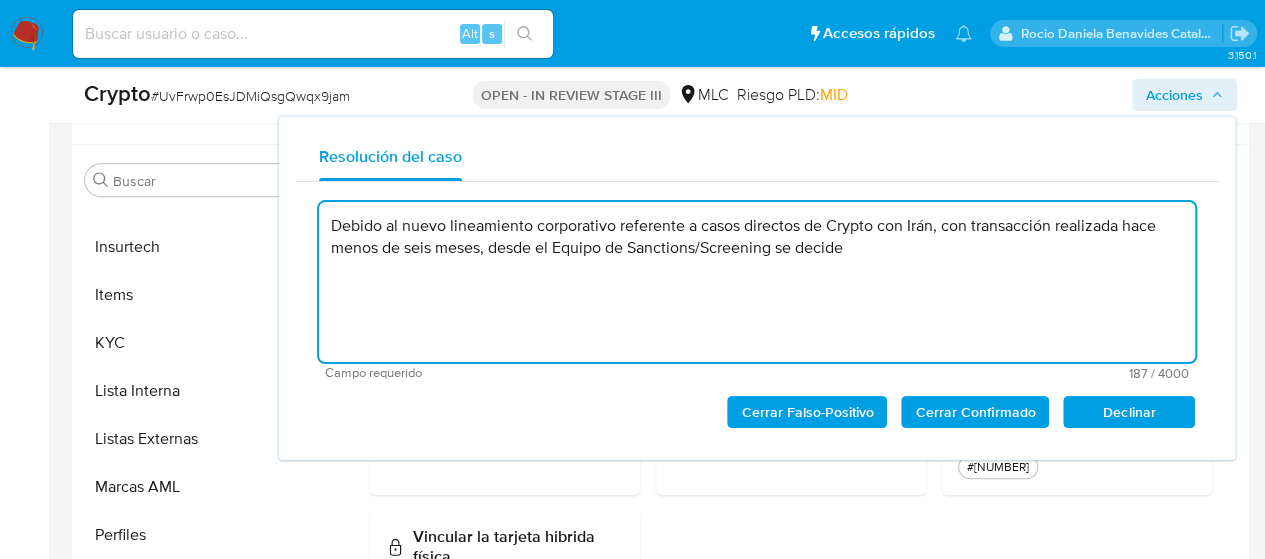 click on "Debido al nuevo lineamiento corporativo referente a casos directos de Crypto con Irán, con transacción realizada hace menos de seis meses, desde el Equipo de Sanctions/Screening se decide" at bounding box center [757, 282] 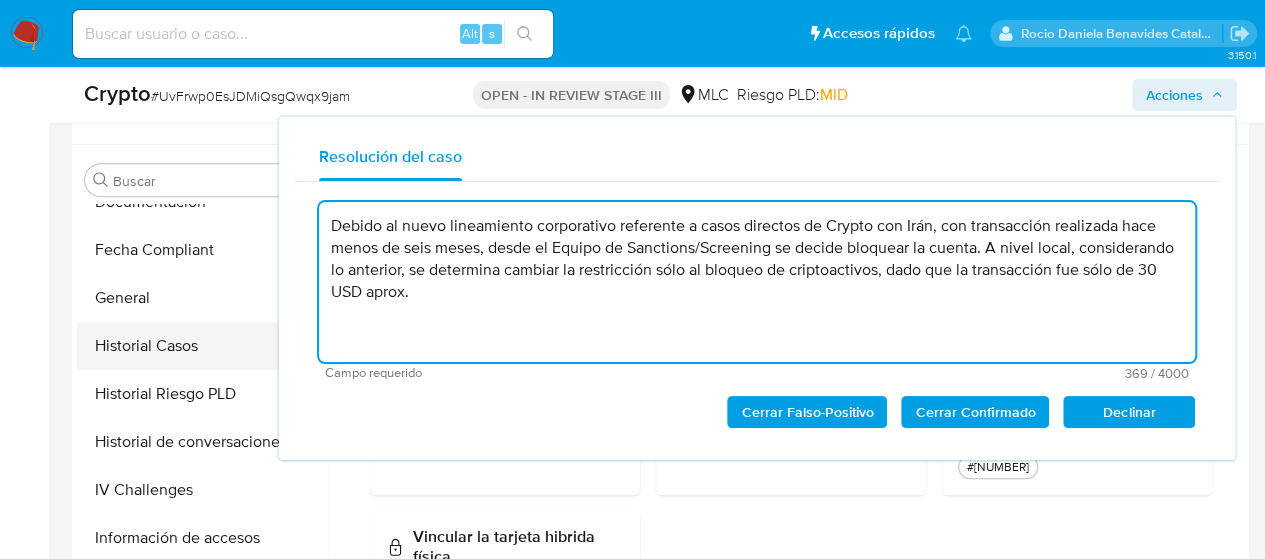scroll, scrollTop: 457, scrollLeft: 0, axis: vertical 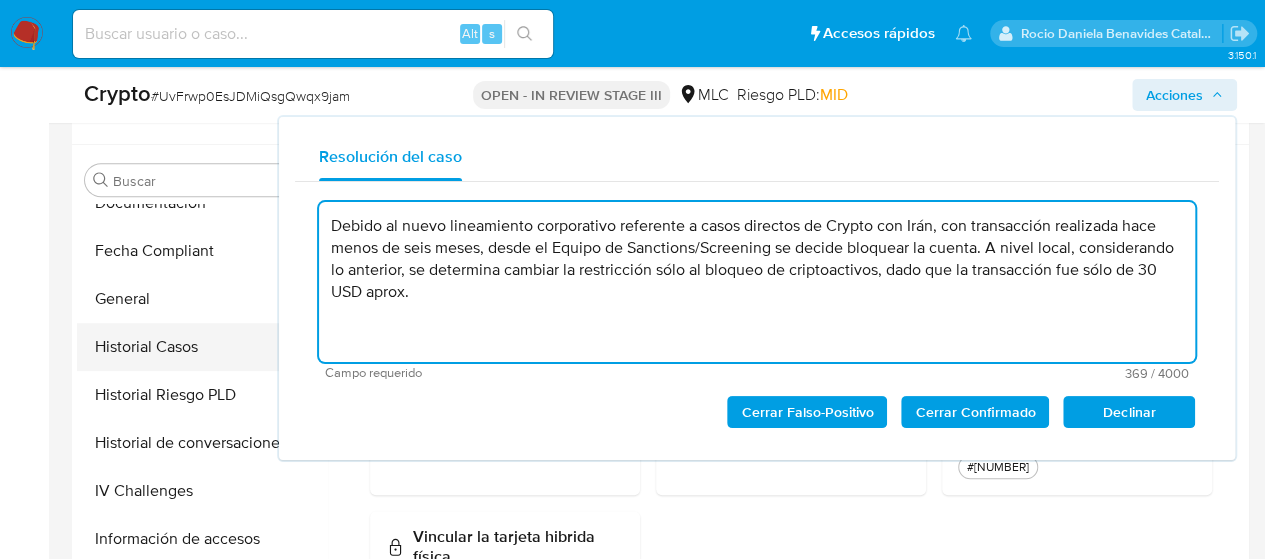 type on "Debido al nuevo lineamiento corporativo referente a casos directos de Crypto con Irán, con transacción realizada hace menos de seis meses, desde el Equipo de Sanctions/Screening se decide bloquear la cuenta. A nivel local, considerando lo anterior, se determina cambiar la restricción sólo al bloqueo de criptoactivos, dado que la transacción fue sólo de 30 USD aprox." 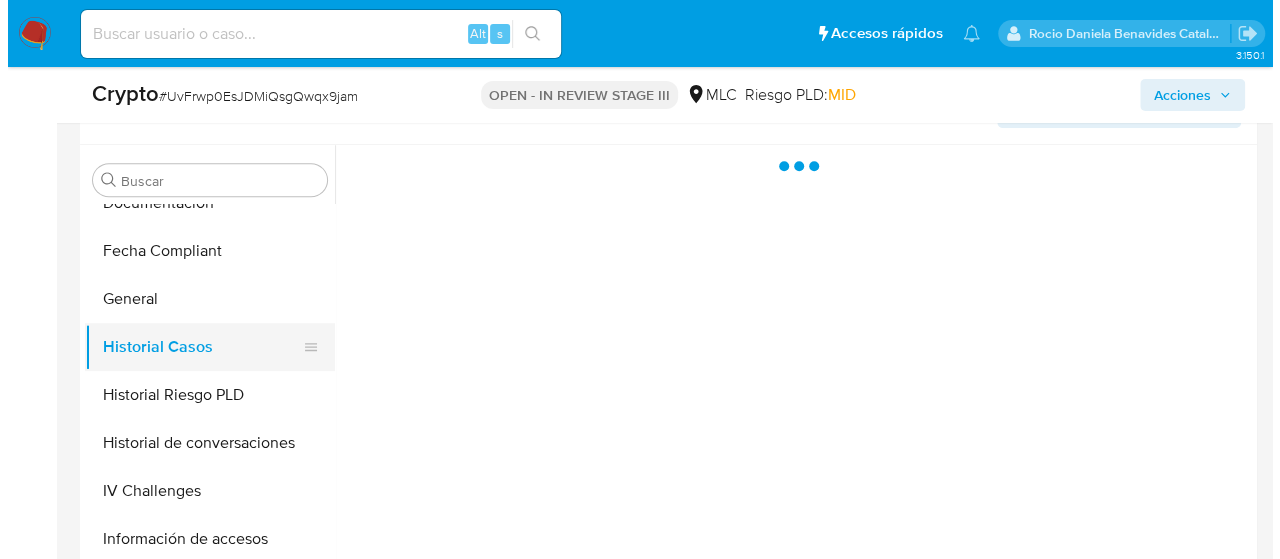 scroll, scrollTop: 0, scrollLeft: 0, axis: both 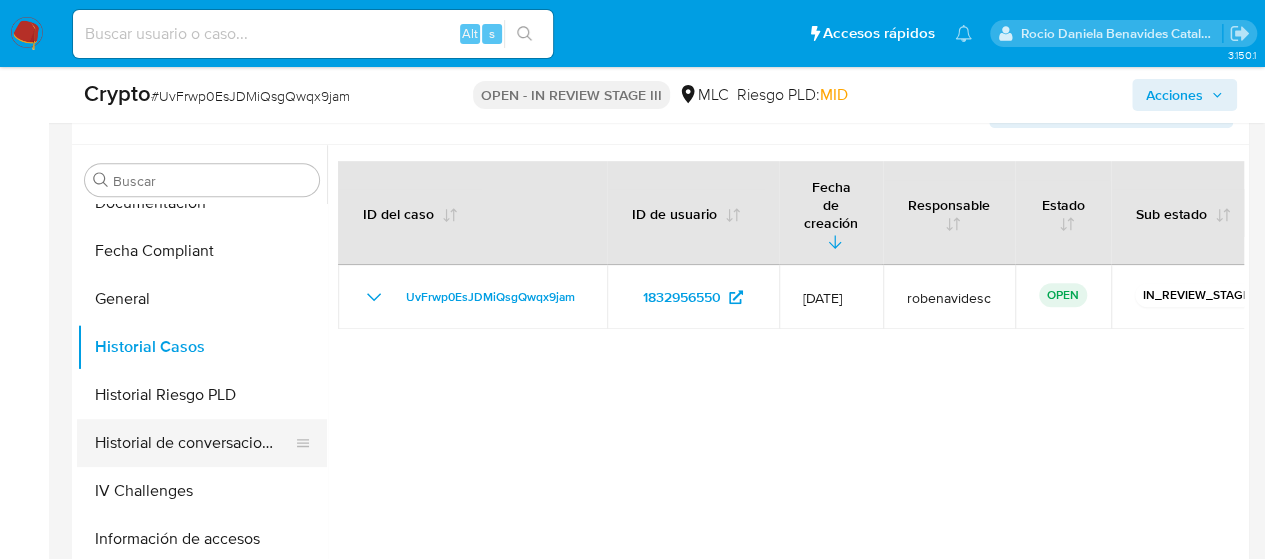 click on "Historial de conversaciones" at bounding box center (194, 443) 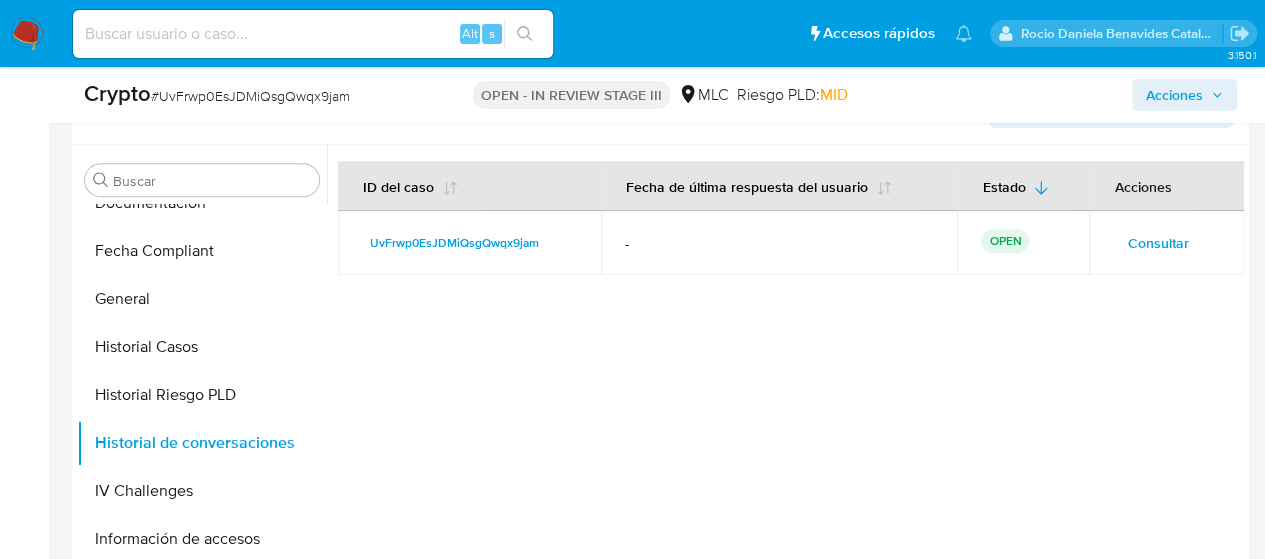 click on "Acciones" at bounding box center (1174, 95) 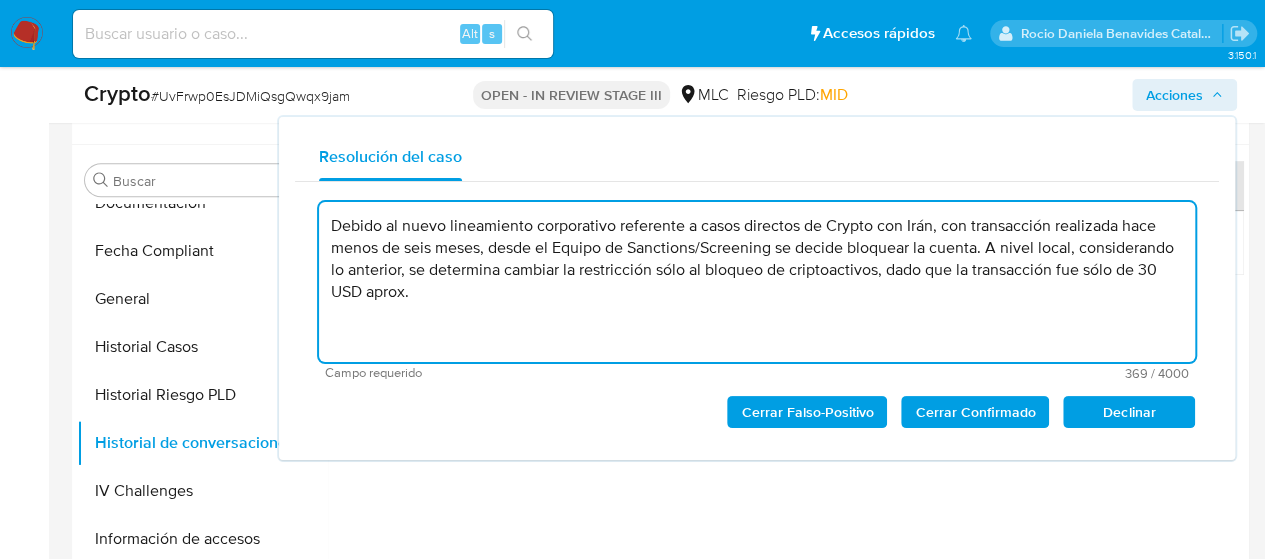 click on "Debido al nuevo lineamiento corporativo referente a casos directos de Crypto con Irán, con transacción realizada hace menos de seis meses, desde el Equipo de Sanctions/Screening se decide bloquear la cuenta. A nivel local, considerando lo anterior, se determina cambiar la restricción sólo al bloqueo de criptoactivos, dado que la transacción fue sólo de 30 USD aprox." at bounding box center [757, 282] 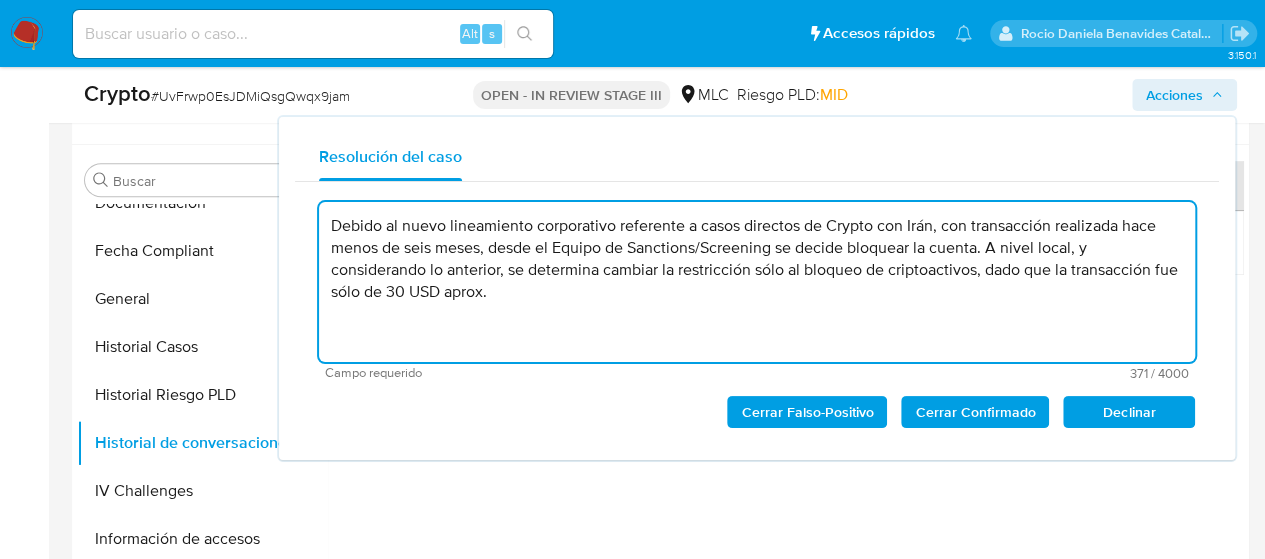 click on "Debido al nuevo lineamiento corporativo referente a casos directos de Crypto con Irán, con transacción realizada hace menos de seis meses, desde el Equipo de Sanctions/Screening se decide bloquear la cuenta. A nivel local, y considerando lo anterior, se determina cambiar la restricción sólo al bloqueo de criptoactivos, dado que la transacción fue sólo de 30 USD aprox." at bounding box center [757, 282] 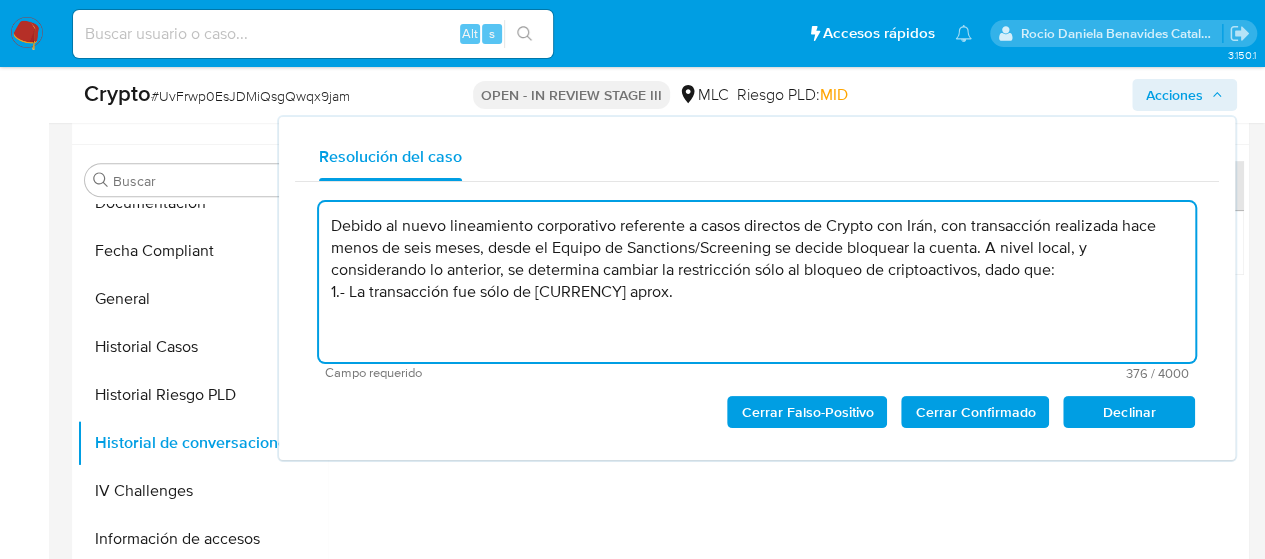 click on "Debido al nuevo lineamiento corporativo referente a casos directos de Crypto con Irán, con transacción realizada hace menos de seis meses, desde el Equipo de Sanctions/Screening se decide bloquear la cuenta. A nivel local, y considerando lo anterior, se determina cambiar la restricción sólo al bloqueo de criptoactivos, dado que:
1.- La transacción fue sólo de [CURRENCY] aprox." at bounding box center [757, 282] 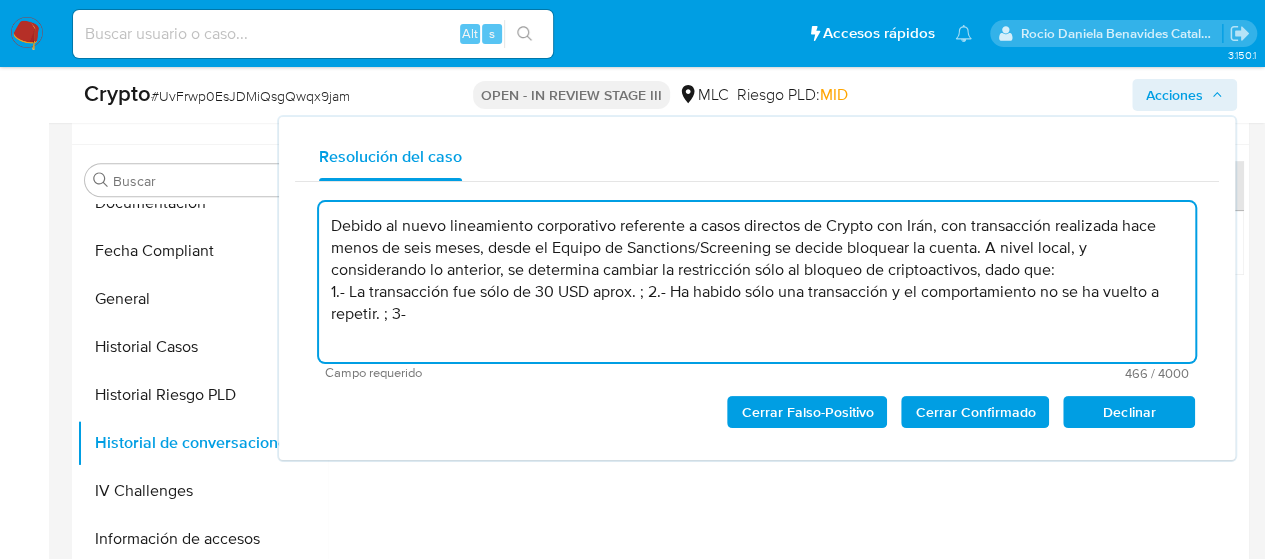 type on "Debido al nuevo lineamiento corporativo referente a casos directos de Crypto con Irán, con transacción realizada hace menos de seis meses, desde el Equipo de Sanctions/Screening se decide bloquear la cuenta. A nivel local, y considerando lo anterior, se determina cambiar la restricción sólo al bloqueo de criptoactivos, dado que:
1.- La transacción fue sólo de 30 USD aprox. ; 2.- Ha habido sólo una transacción y el comportamiento no se ha vuelto a repetir. ; 3-" 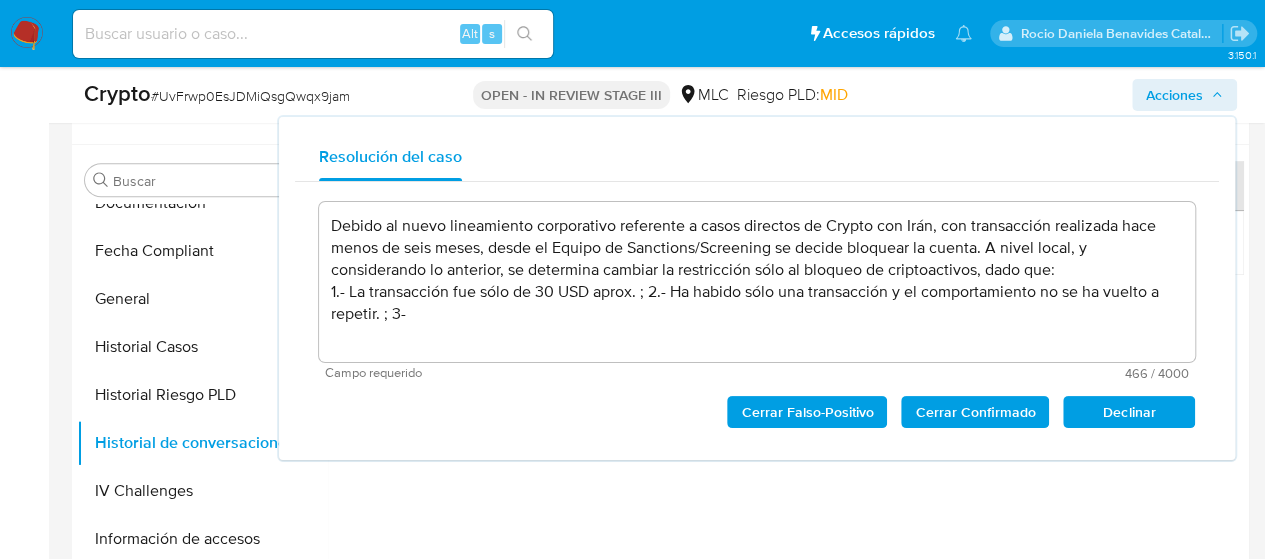 click at bounding box center [785, 401] 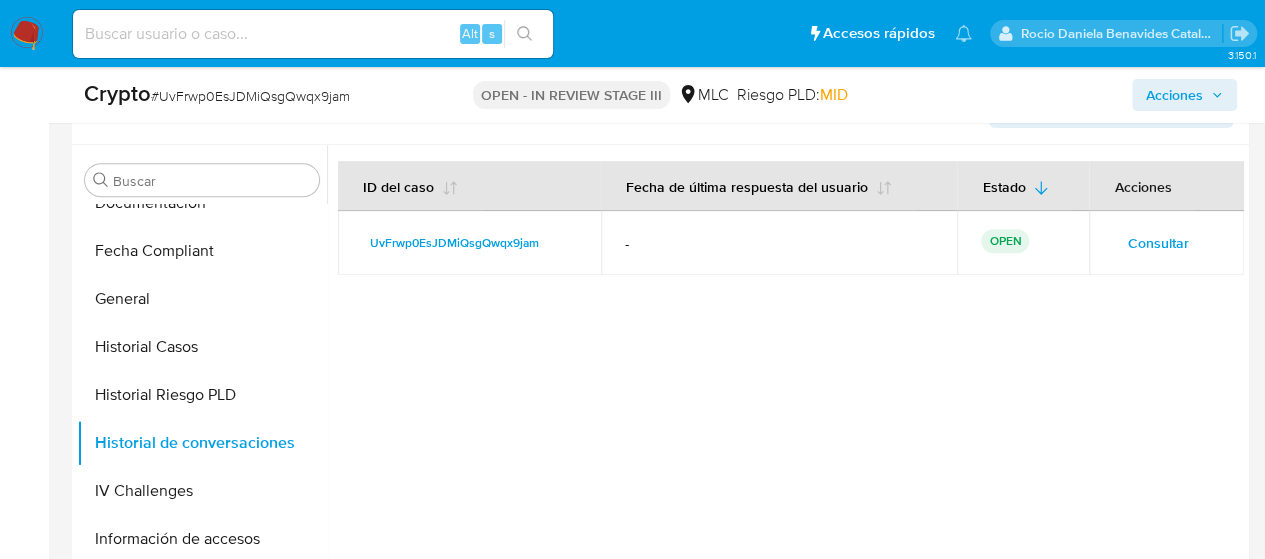 click on "Consultar" at bounding box center (1157, 243) 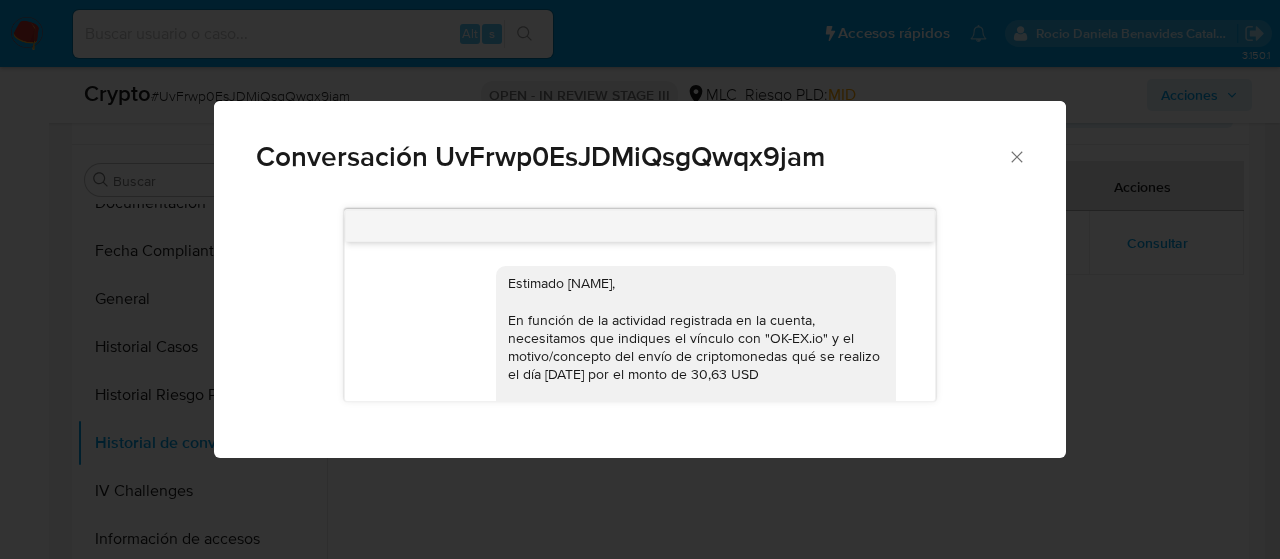 scroll, scrollTop: 559, scrollLeft: 0, axis: vertical 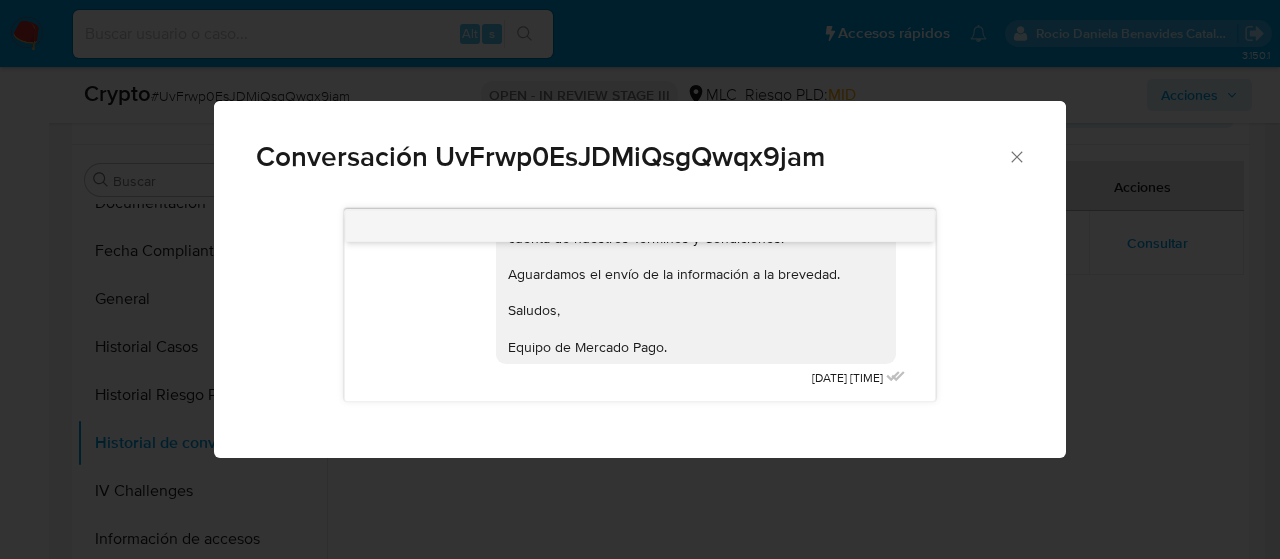 click on "Estimado [NAME],
En función de la actividad registrada en la cuenta, necesitamos que indiques el vínculo con "OK-EX.io" y el motivo/concepto del envío de criptomonedas qué se realizo el día [DATE] por el monto de [AMOUNT] [CURRENCY]
La información y documentación es requerida conforme lo previsto en las condiciones de registro y operación de la cuenta de nuestros Términos y Condiciones.
Aguardamos el envío de la información a la brevedad.
Saludos,
Equipo de Mercado Pago." at bounding box center [696, 210] 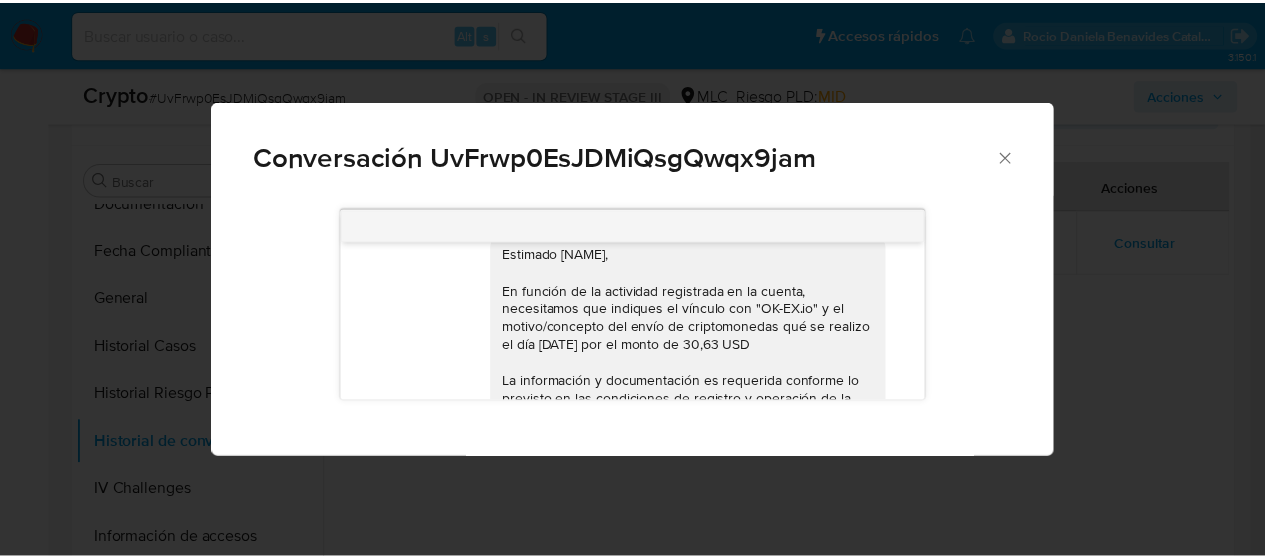 scroll, scrollTop: 0, scrollLeft: 0, axis: both 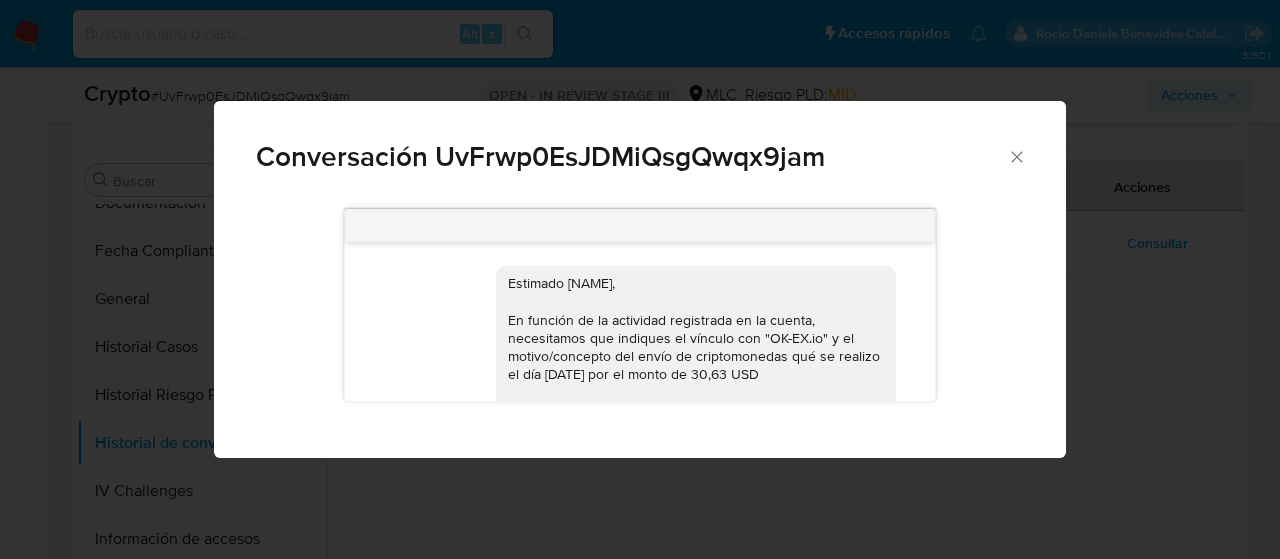 click 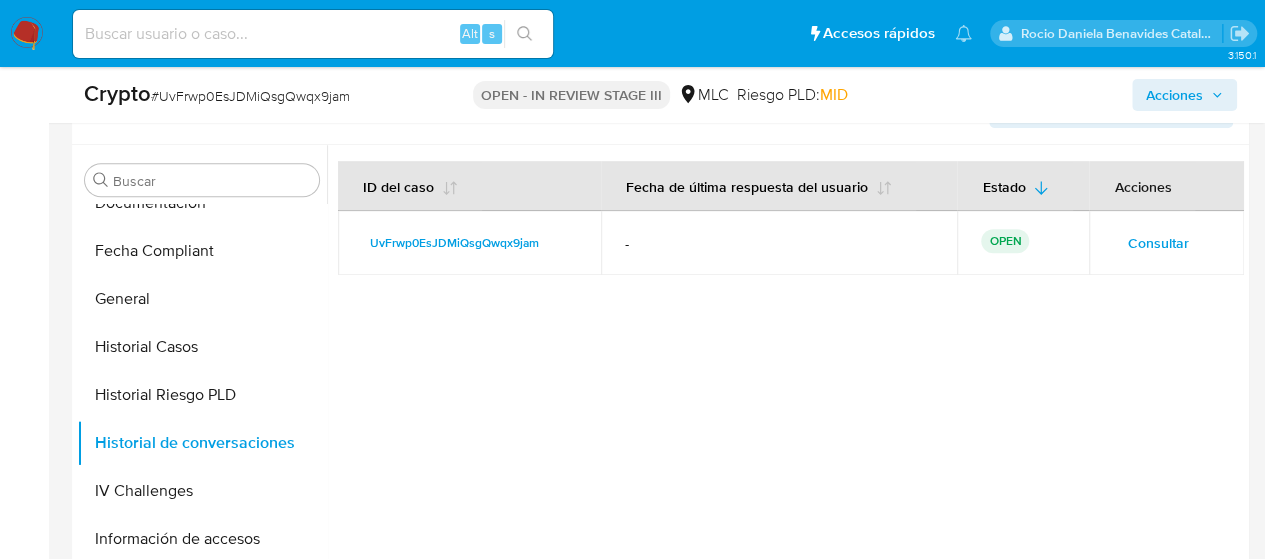 click on "Acciones" at bounding box center (1174, 95) 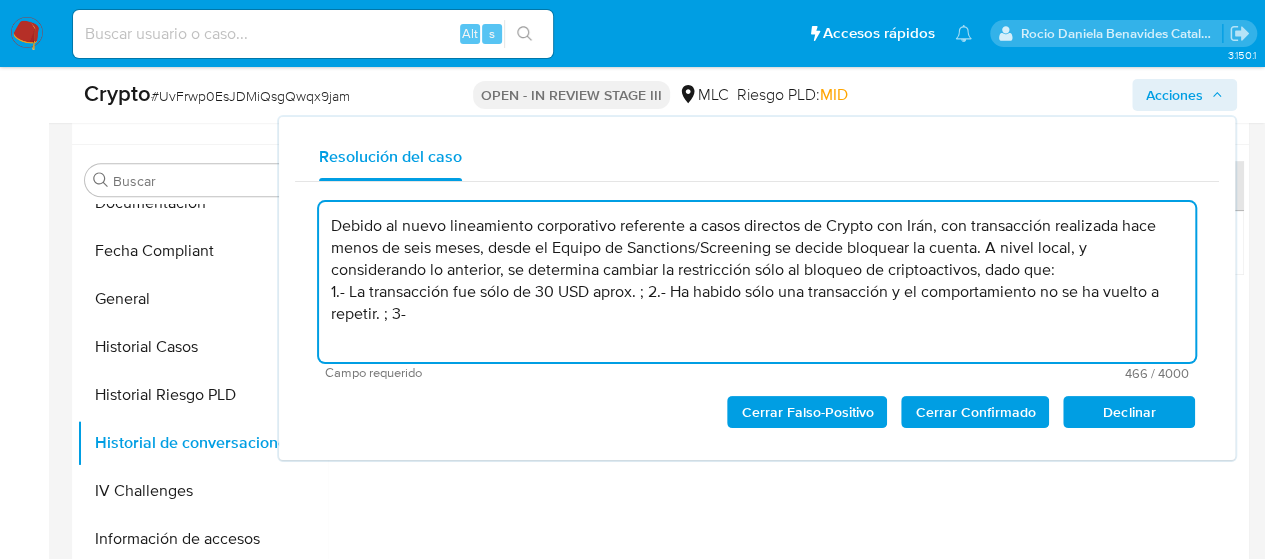 drag, startPoint x: 444, startPoint y: 333, endPoint x: 296, endPoint y: 219, distance: 186.81541 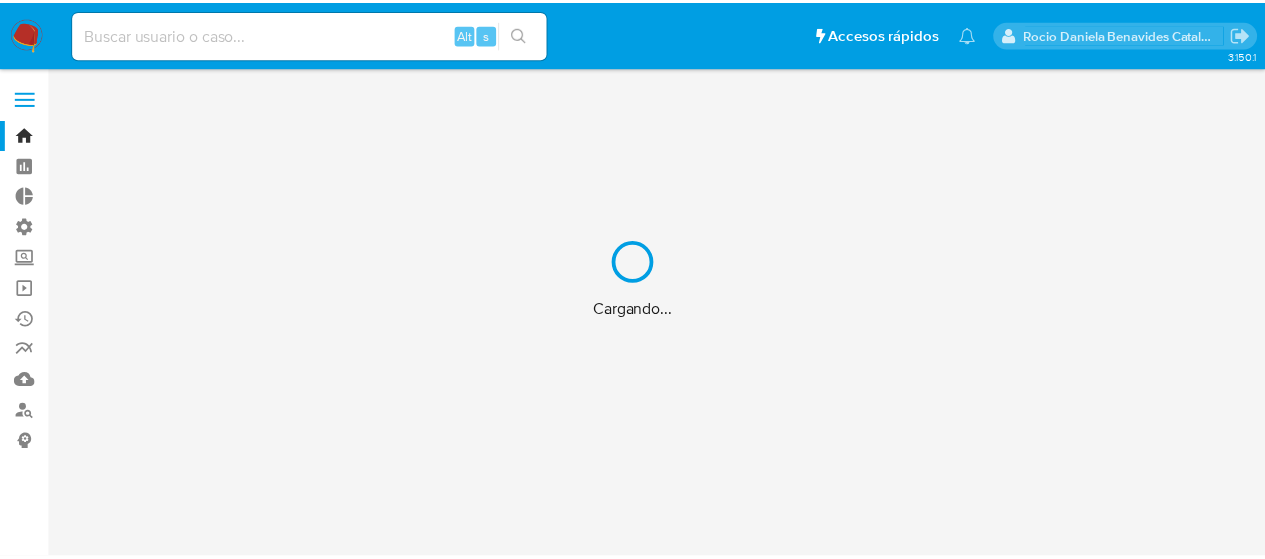 scroll, scrollTop: 0, scrollLeft: 0, axis: both 